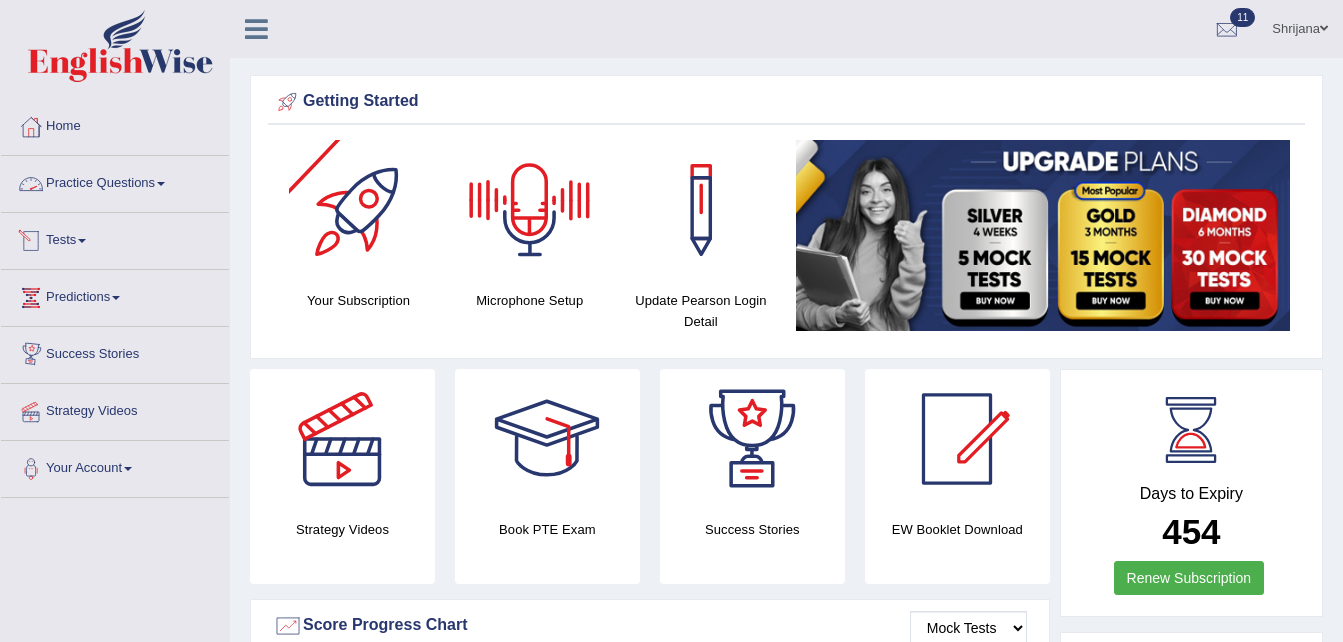 scroll, scrollTop: 0, scrollLeft: 0, axis: both 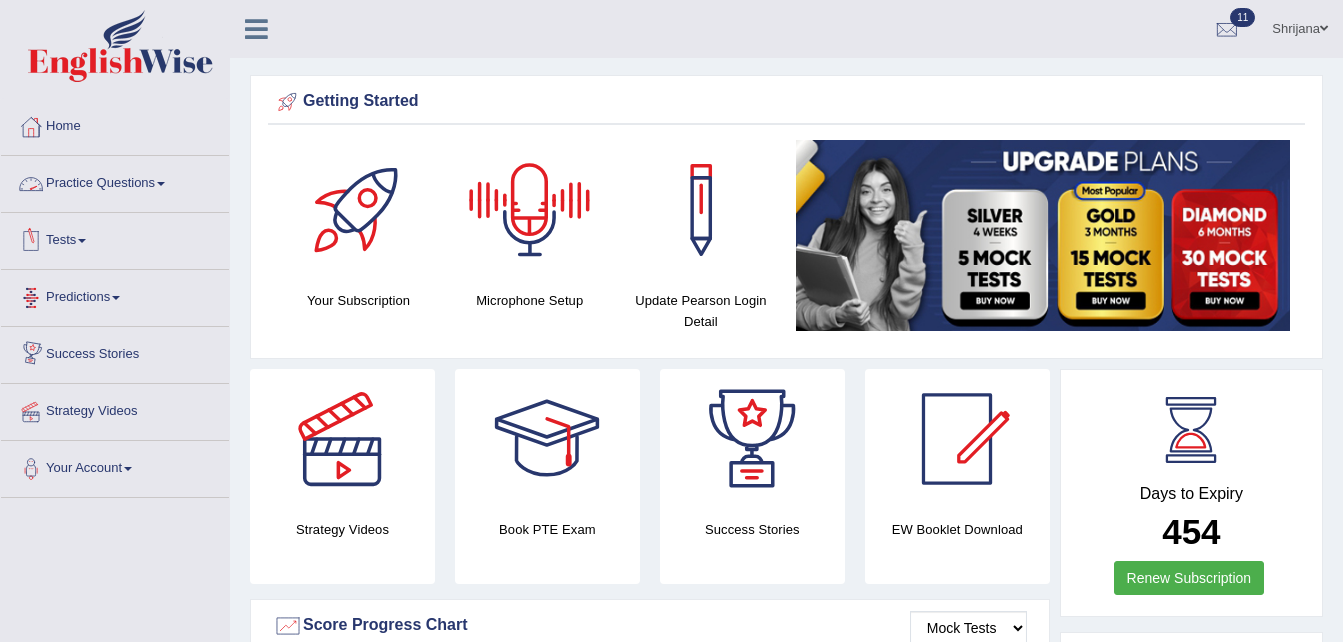 drag, startPoint x: 0, startPoint y: 0, endPoint x: 114, endPoint y: 185, distance: 217.30394 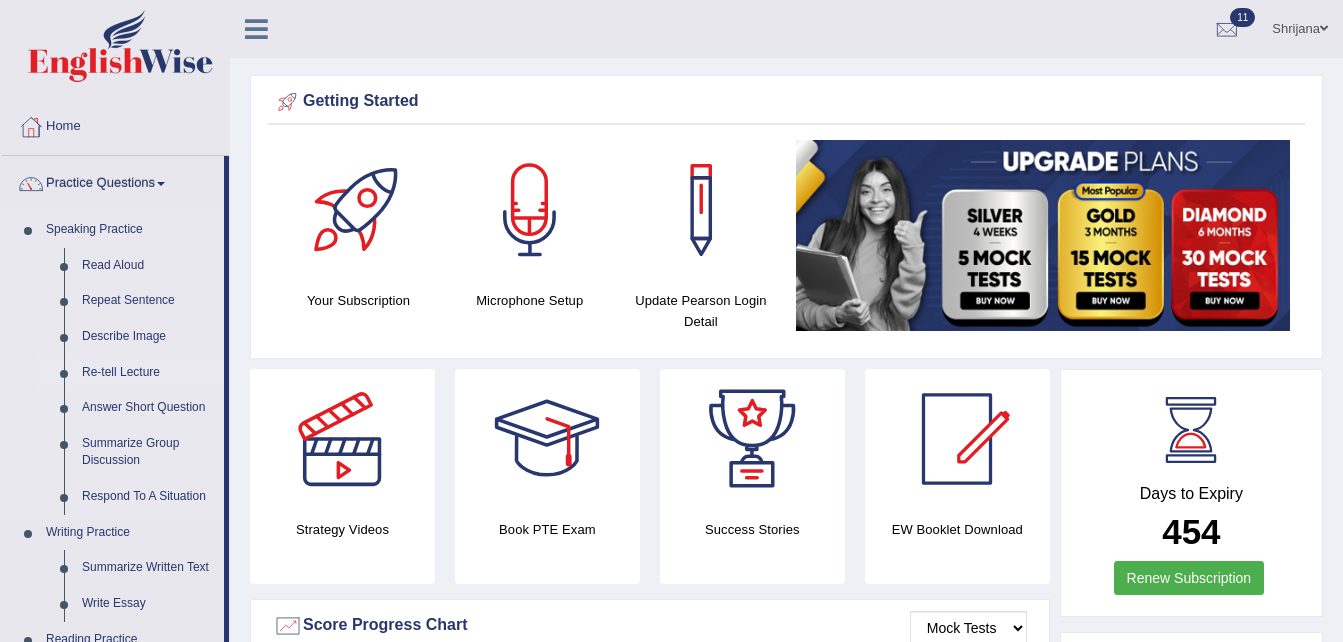 click on "Re-tell Lecture" at bounding box center (148, 373) 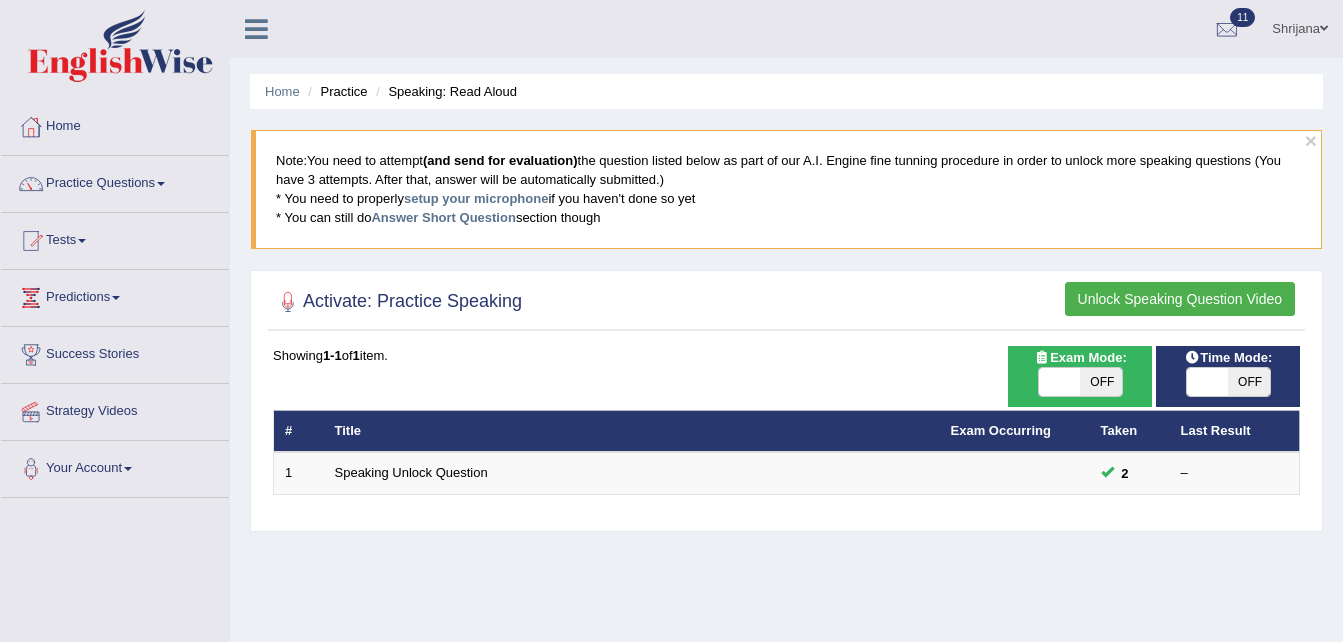 scroll, scrollTop: 408, scrollLeft: 0, axis: vertical 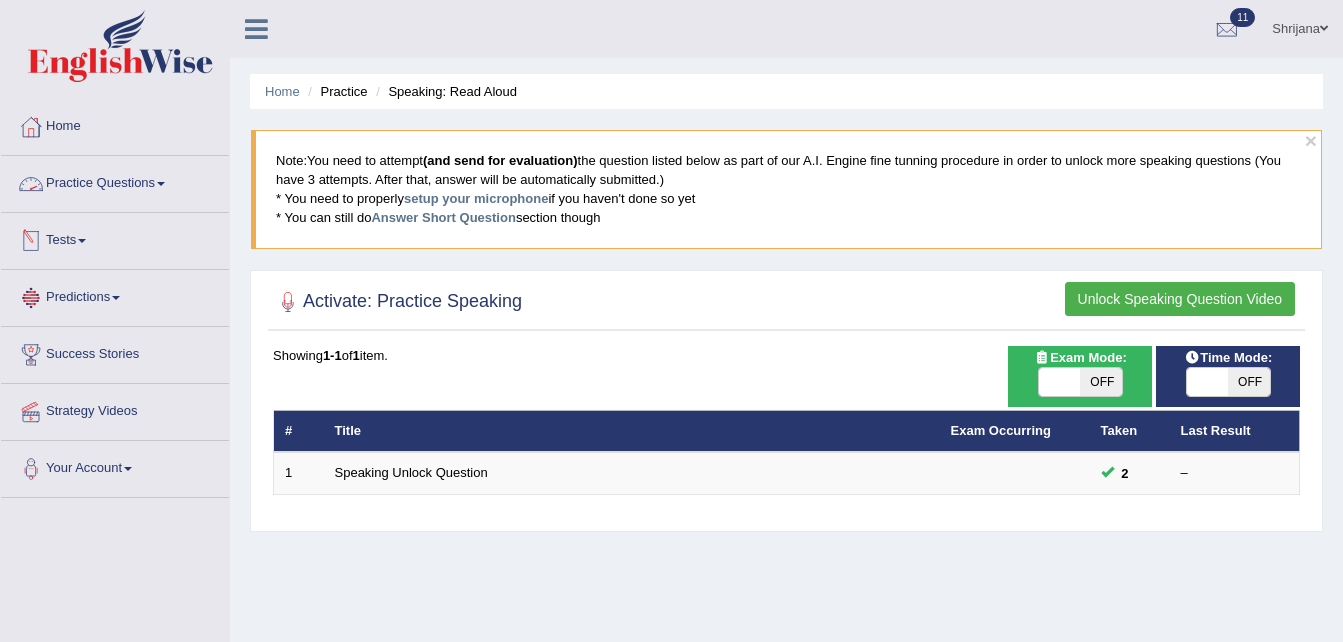 click on "Practice Questions" at bounding box center (115, 181) 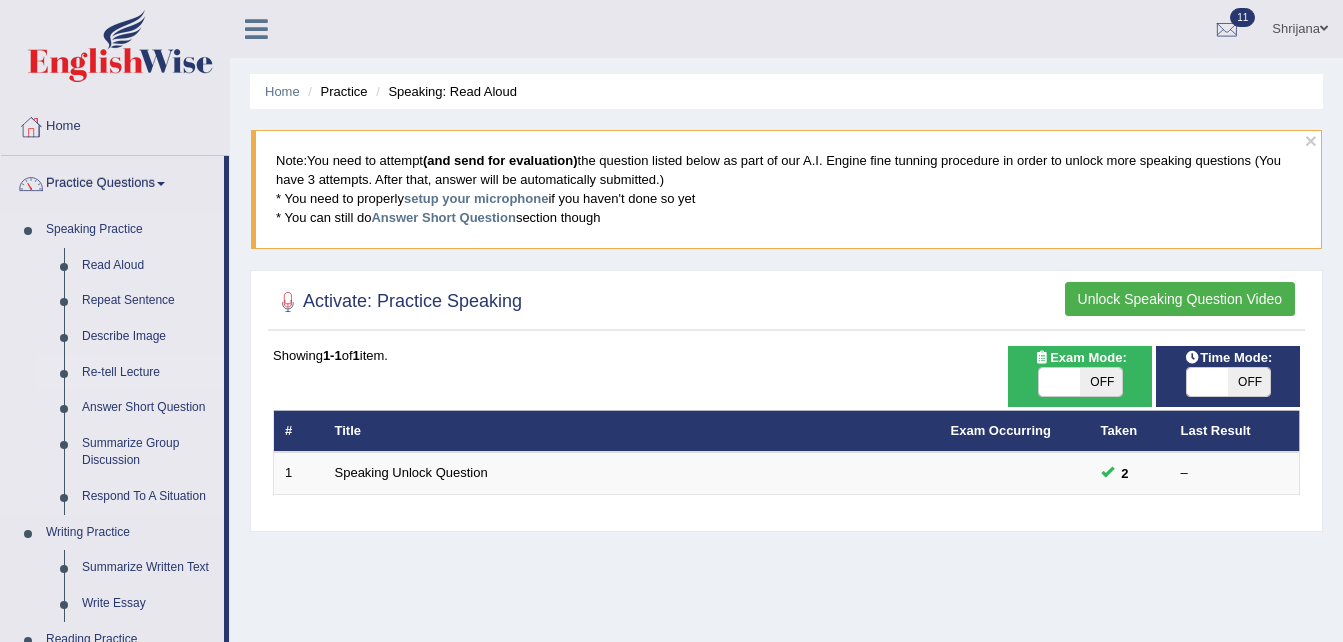 click on "Re-tell Lecture" at bounding box center (148, 373) 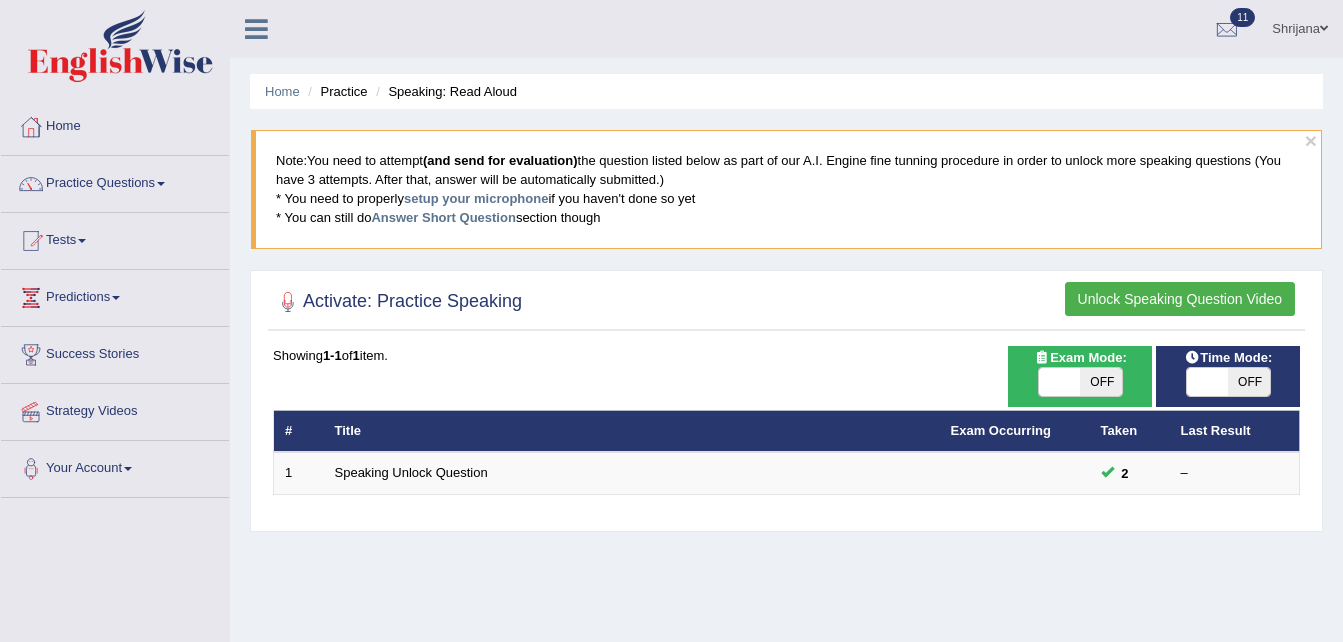 scroll, scrollTop: 0, scrollLeft: 0, axis: both 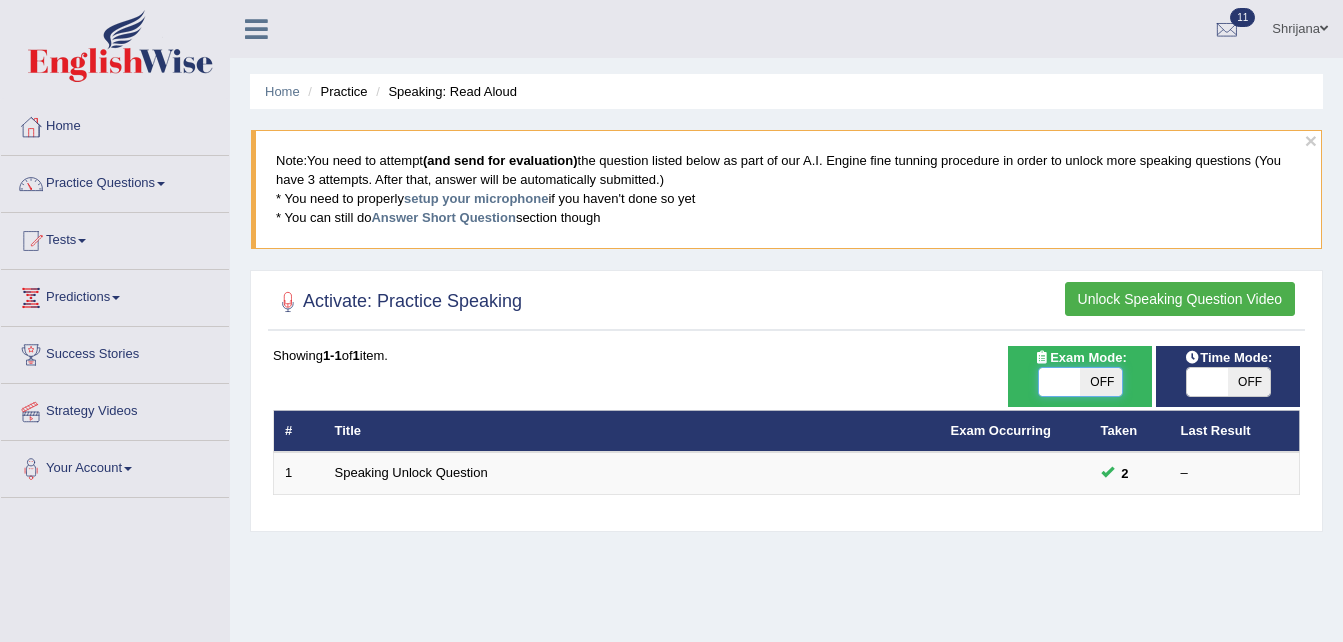 click at bounding box center (1060, 382) 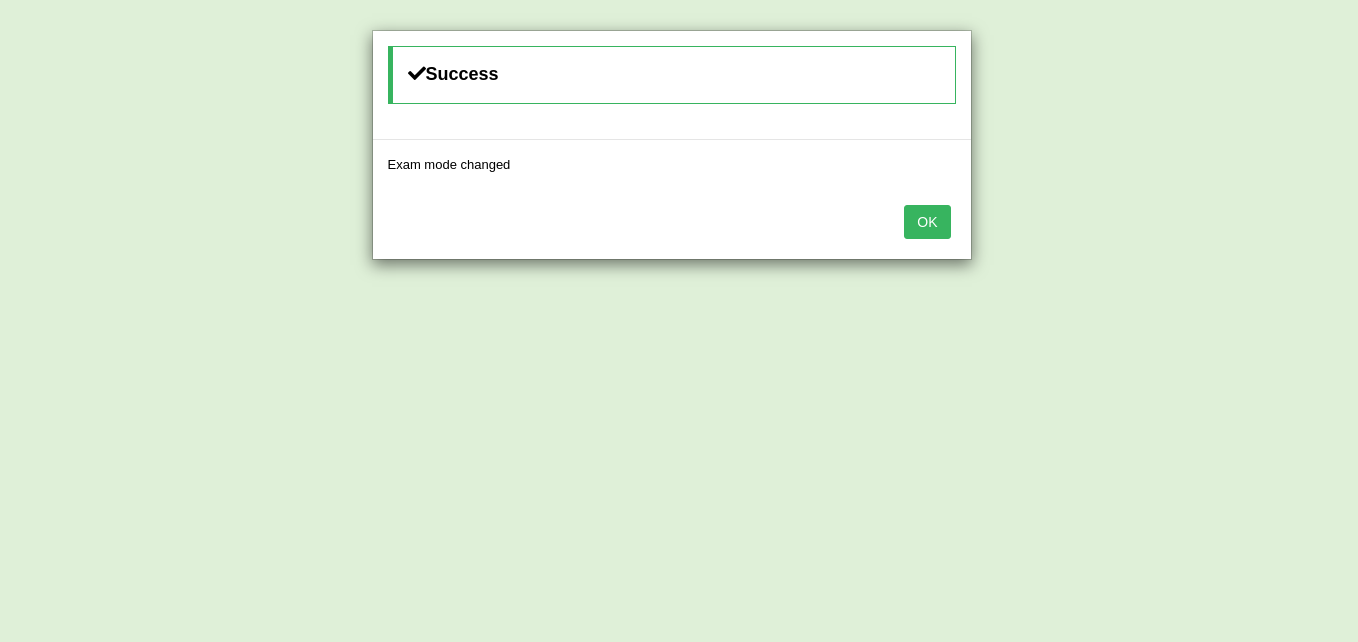 click on "OK" at bounding box center [927, 222] 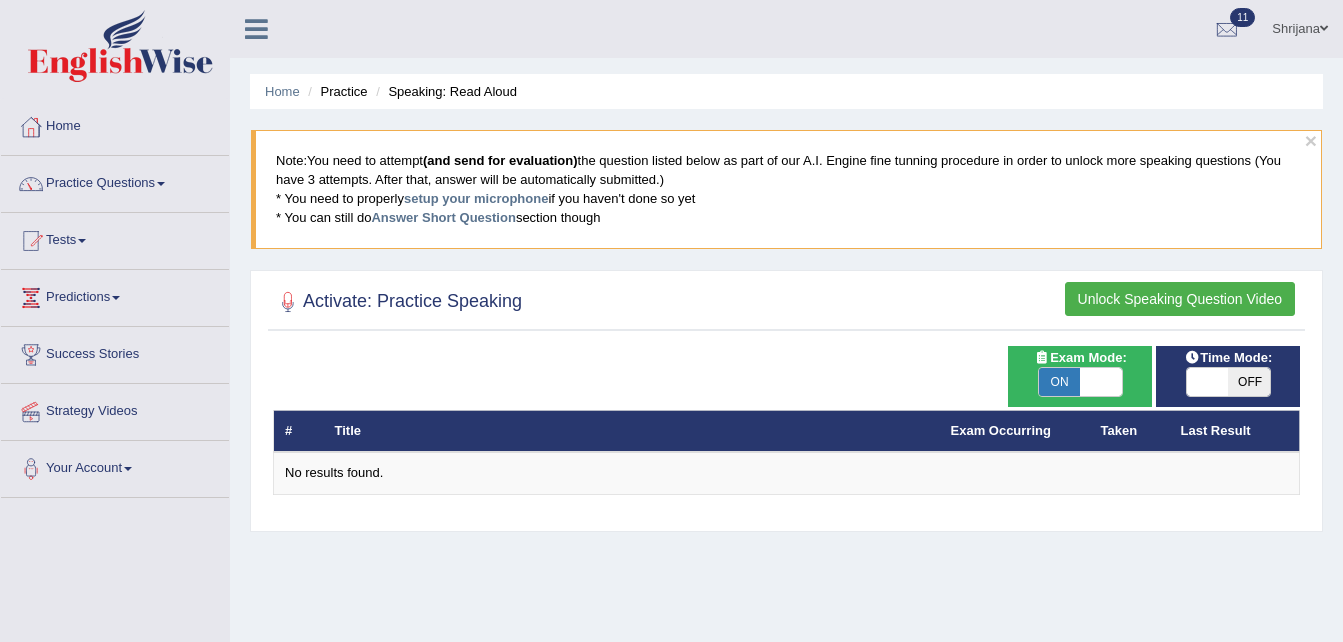 scroll, scrollTop: 0, scrollLeft: 0, axis: both 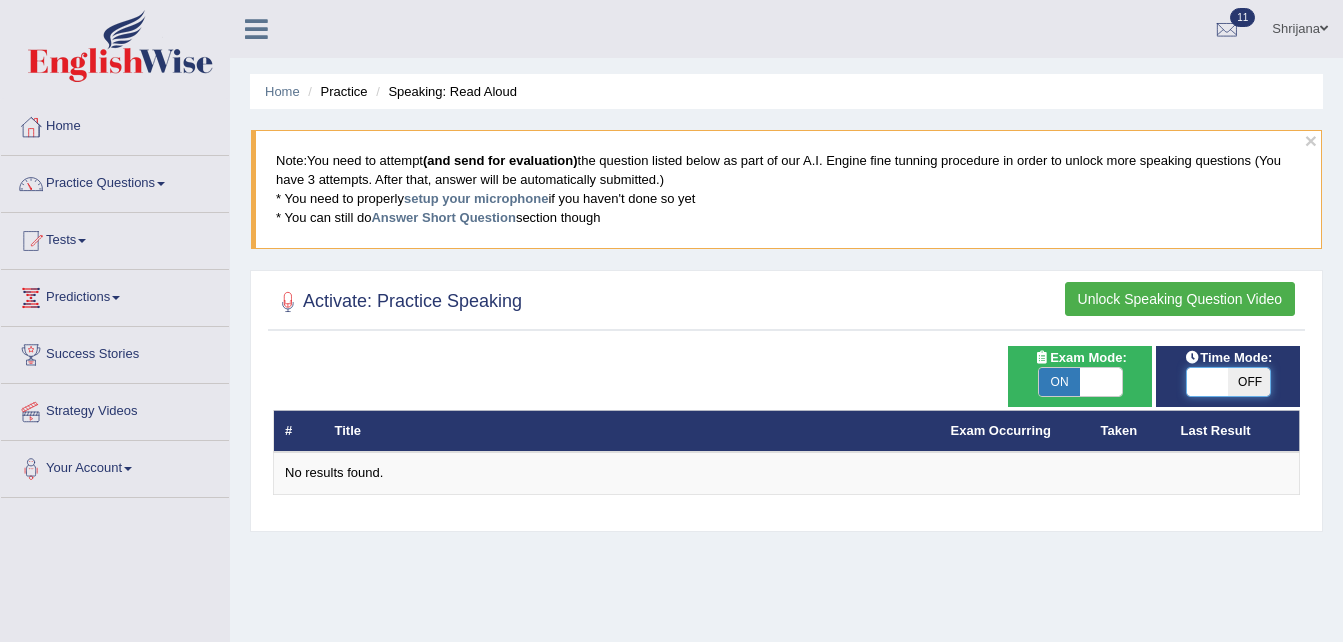 click at bounding box center [1208, 382] 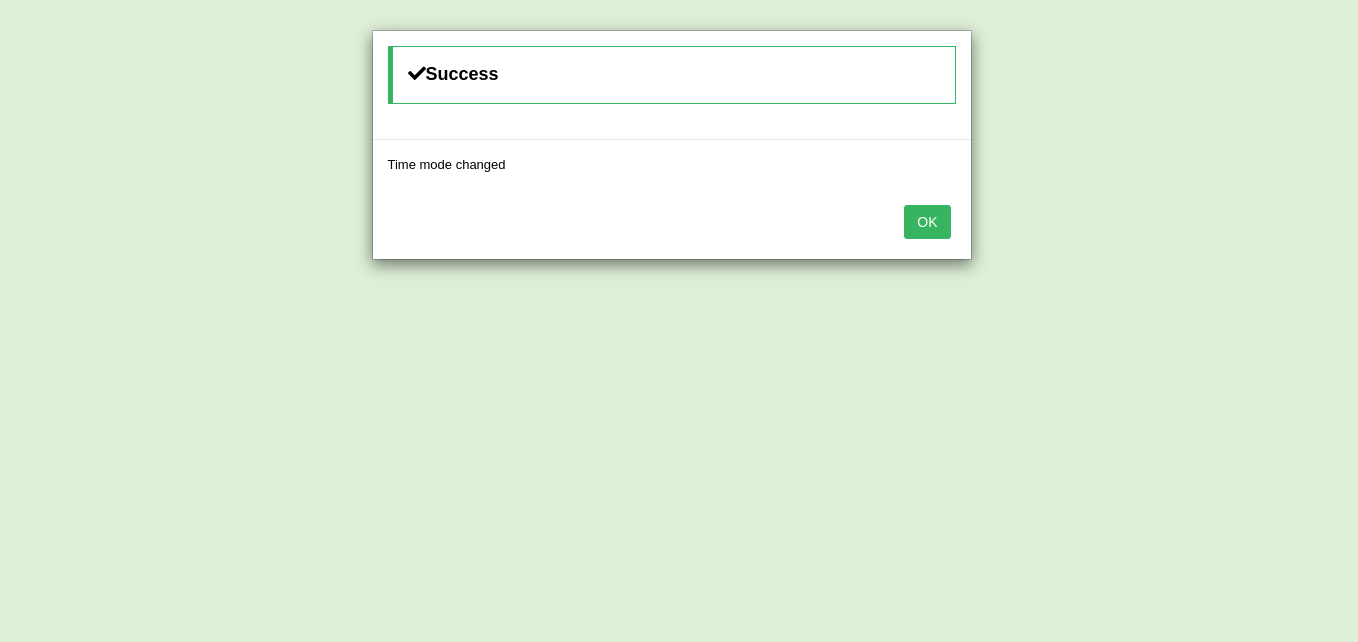 click on "OK" at bounding box center (927, 222) 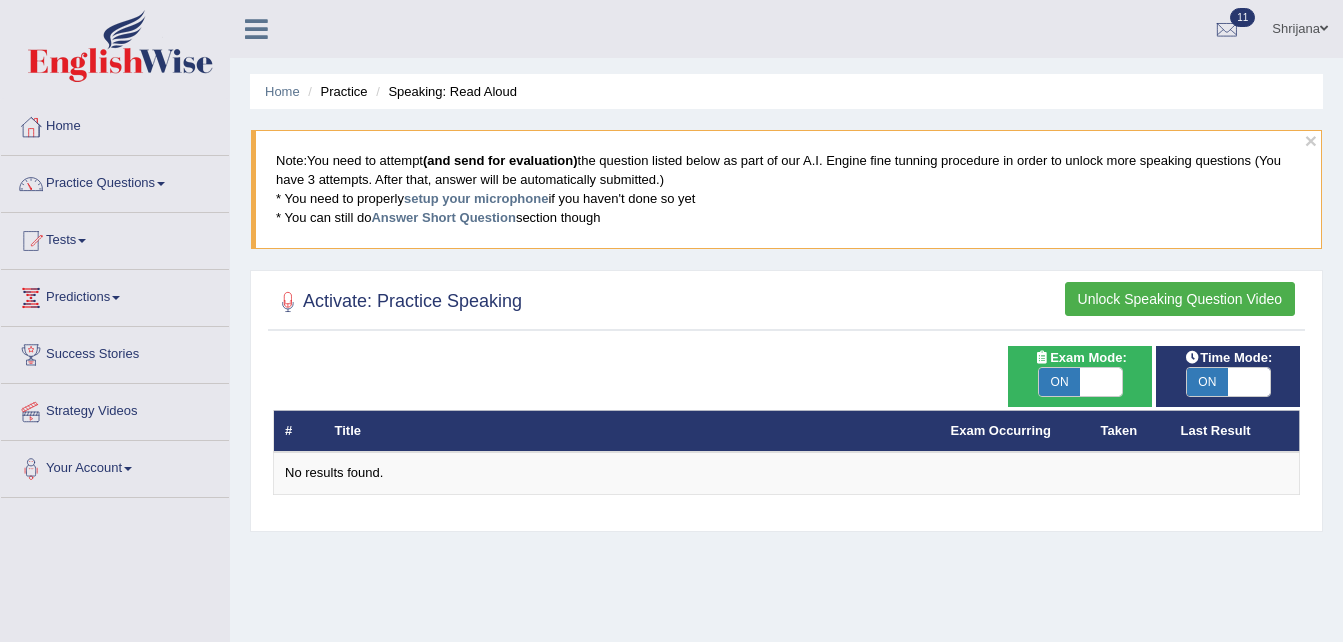 click at bounding box center (1101, 382) 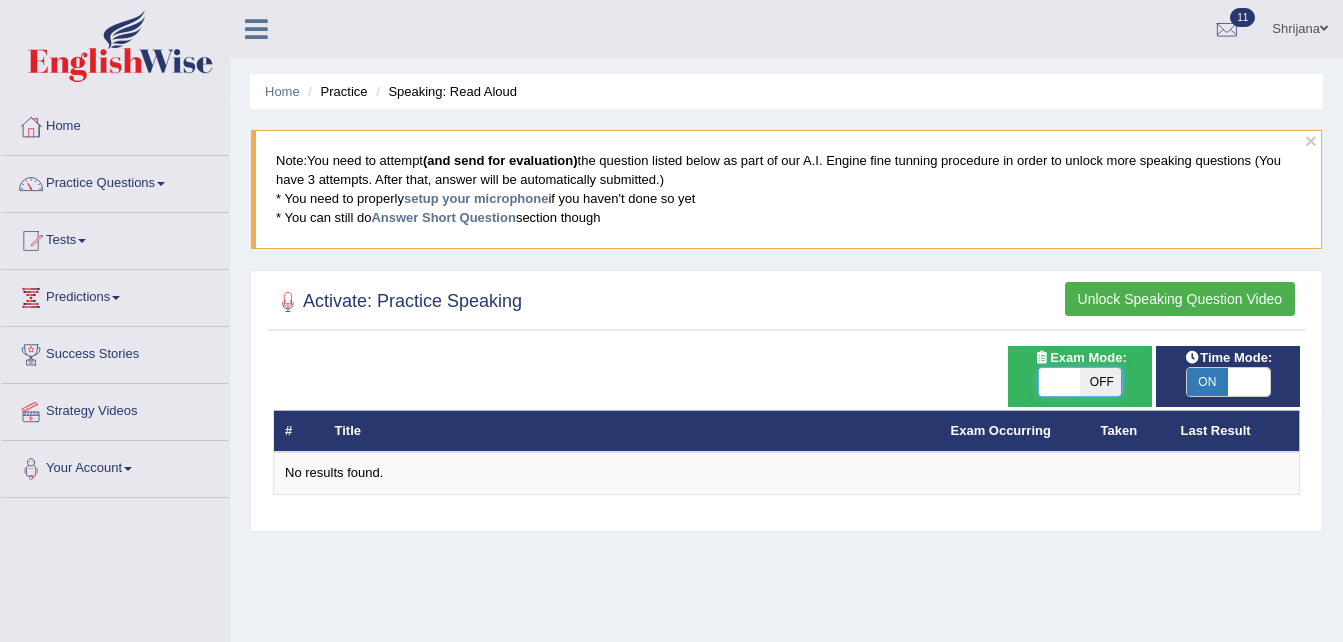 checkbox on "false" 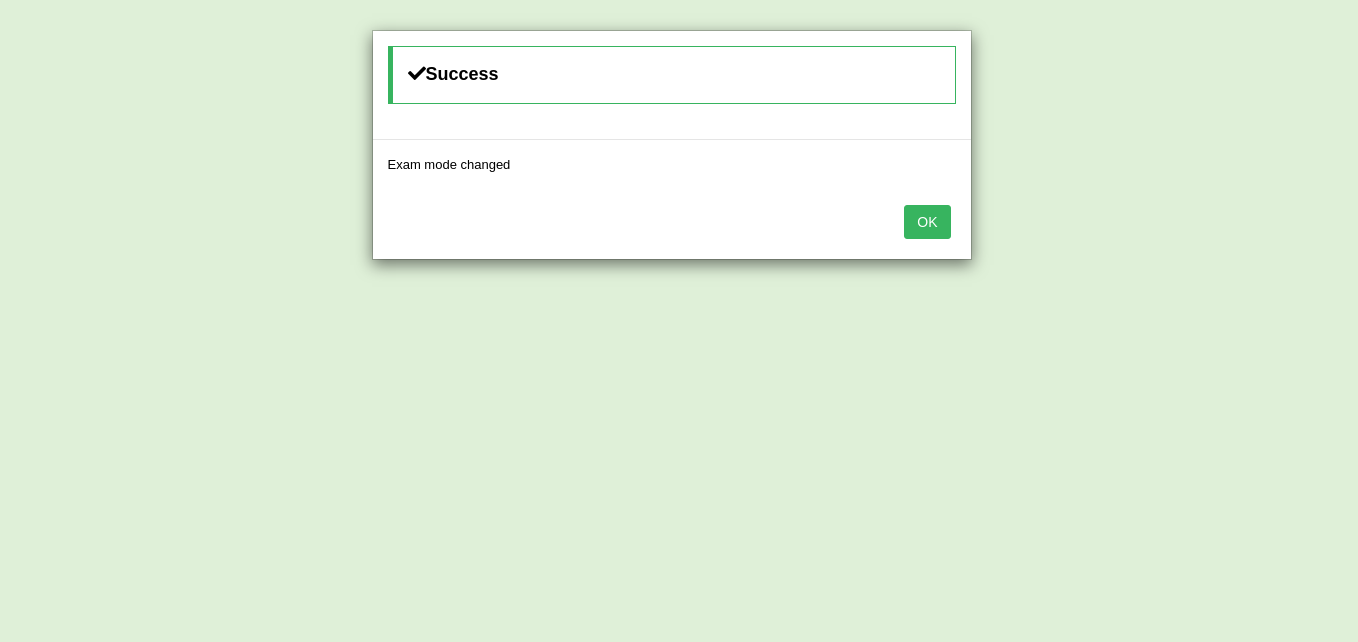 click on "OK" at bounding box center [927, 222] 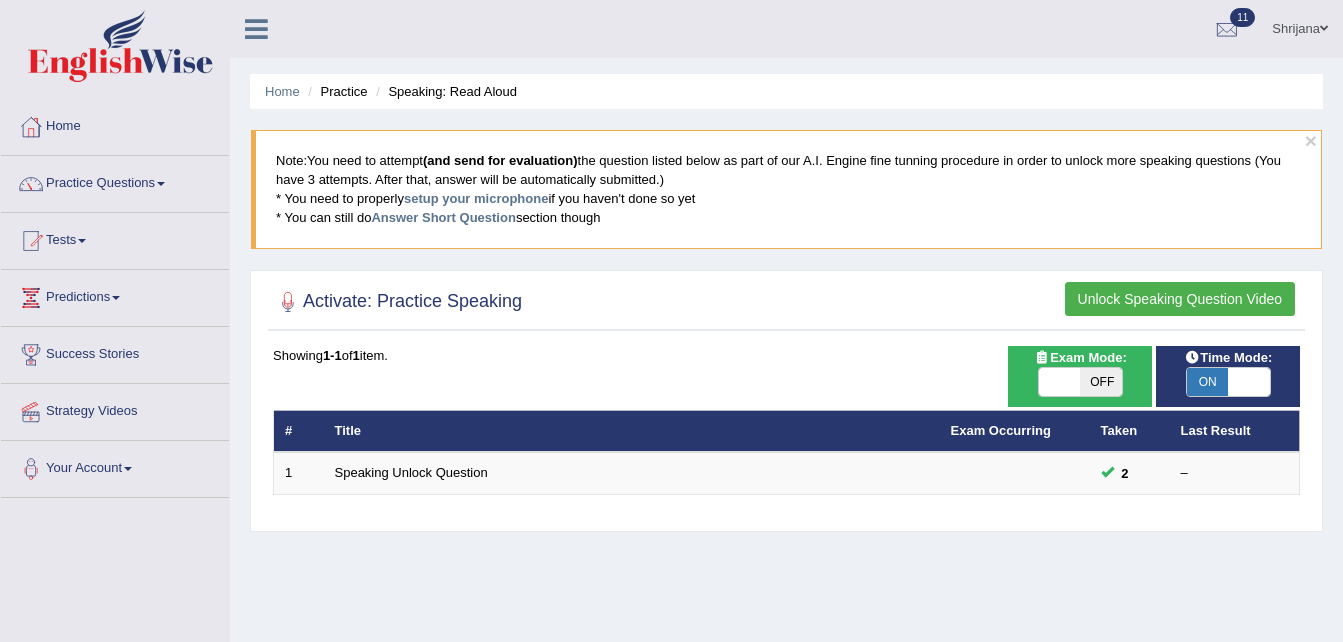 scroll, scrollTop: 0, scrollLeft: 0, axis: both 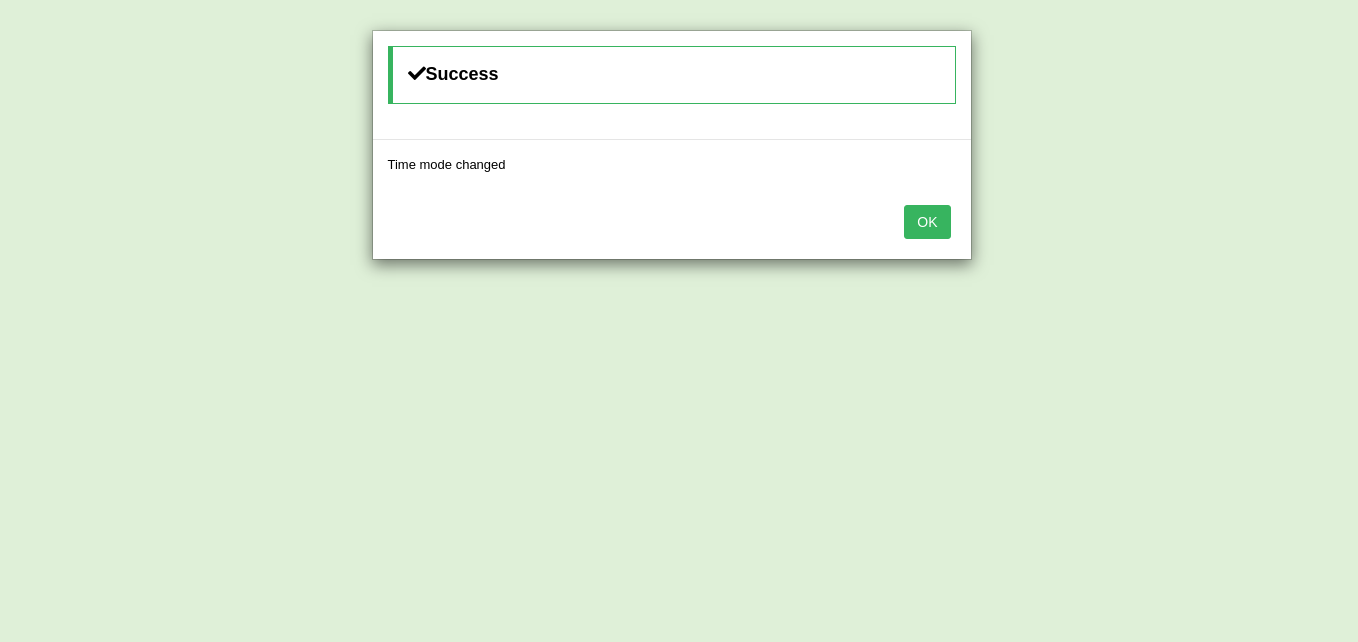 click on "OK" at bounding box center [927, 222] 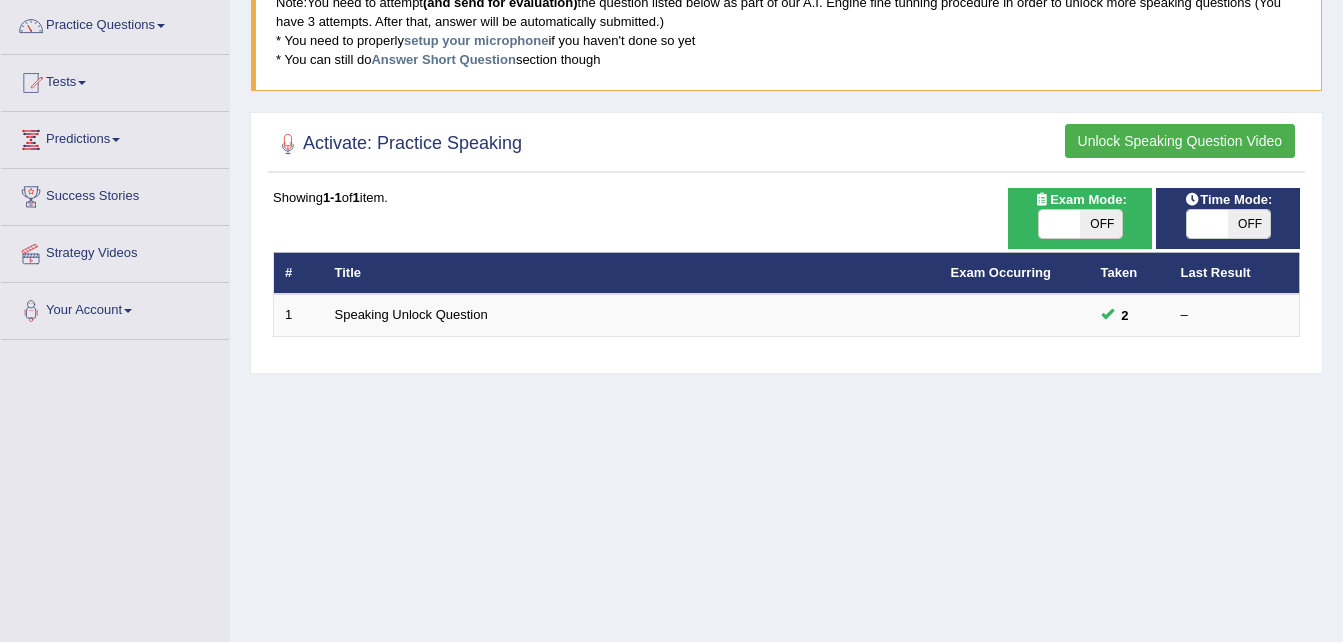 scroll, scrollTop: 160, scrollLeft: 0, axis: vertical 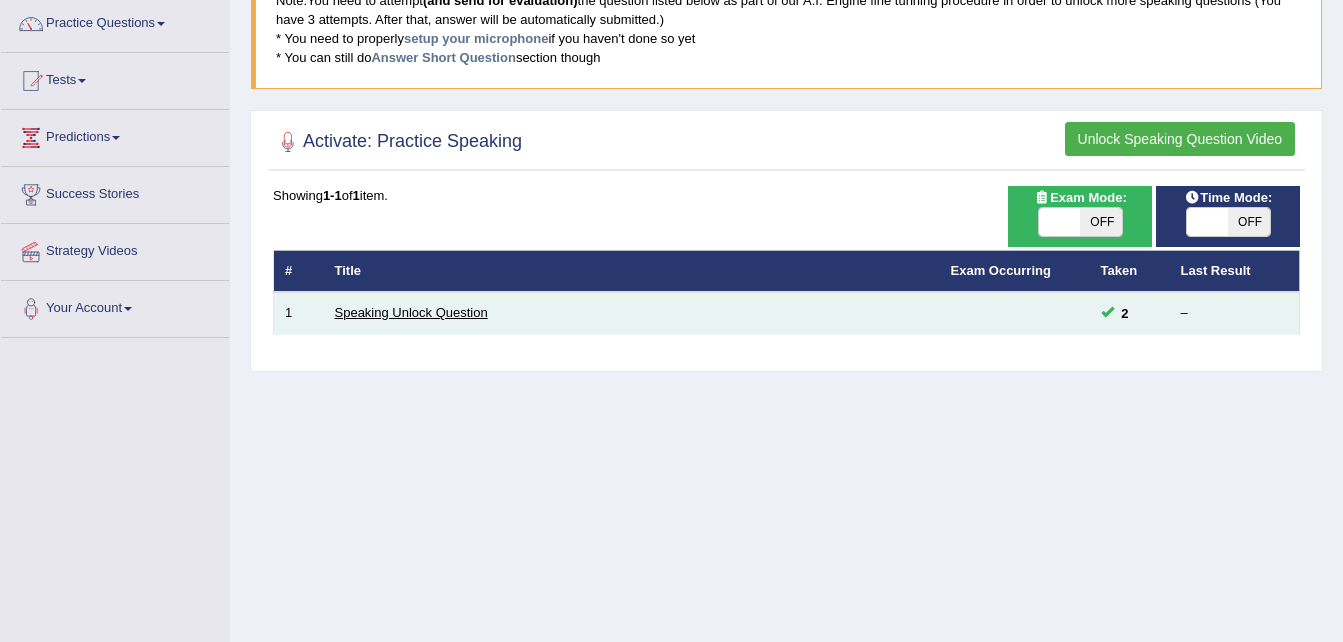 click on "Speaking Unlock Question" at bounding box center (411, 312) 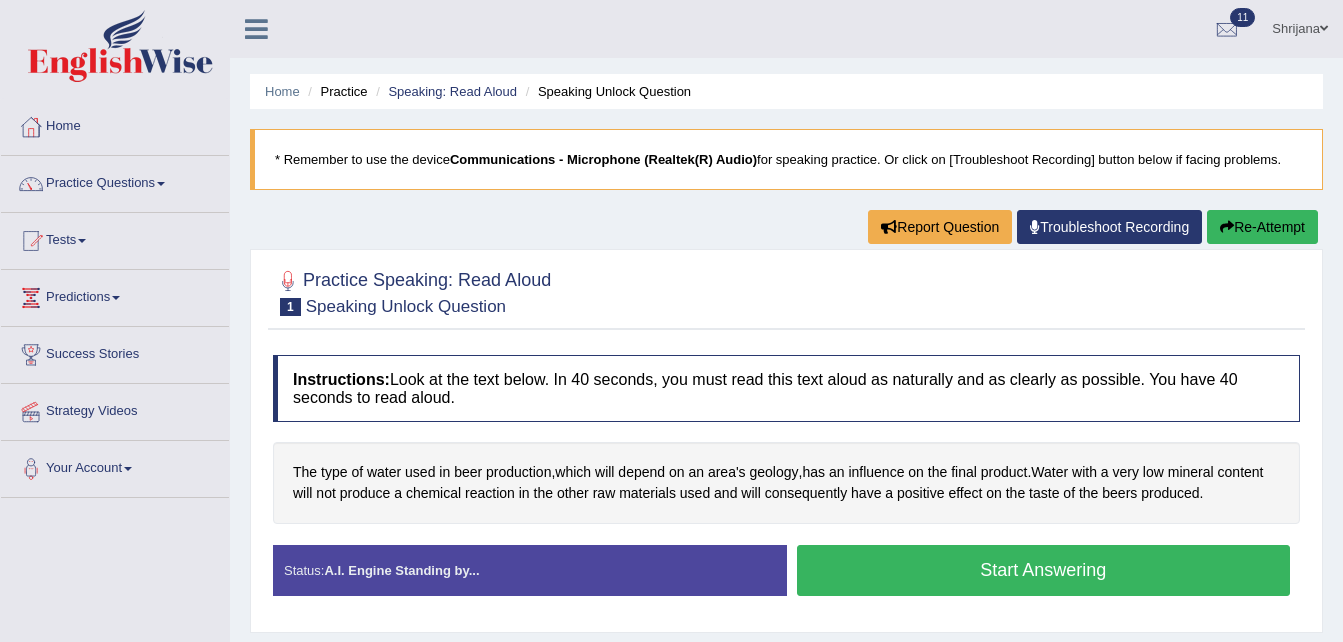 scroll, scrollTop: 0, scrollLeft: 0, axis: both 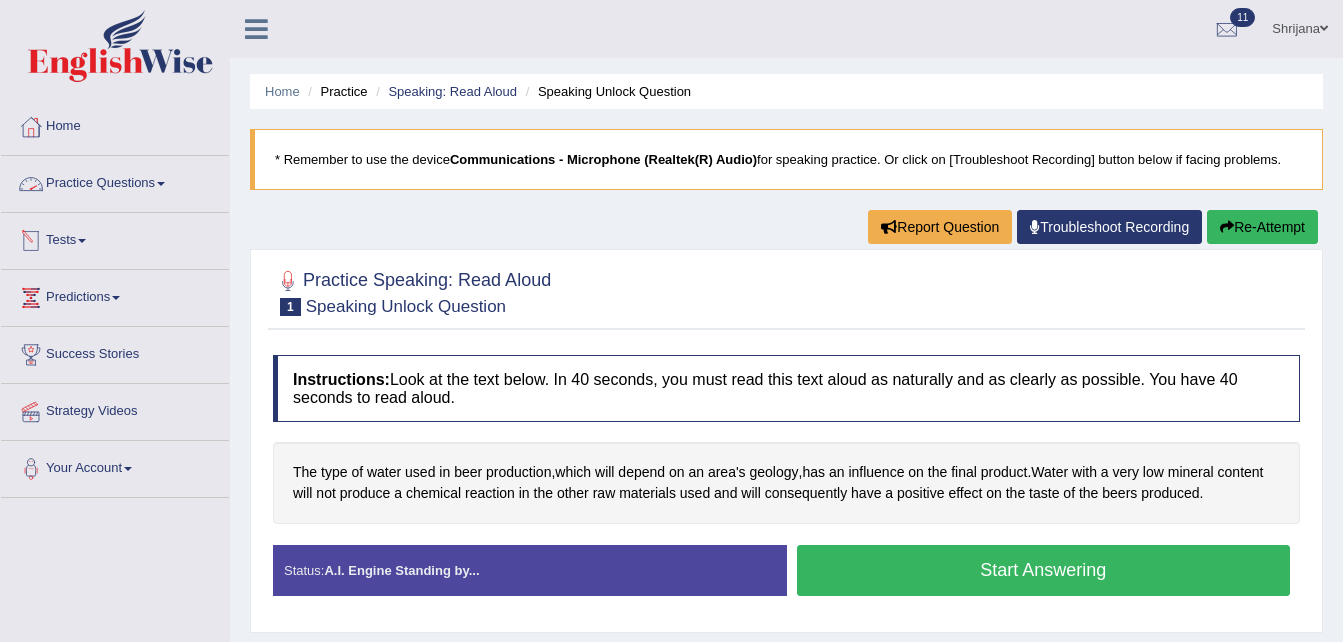 click on "Practice Questions" at bounding box center [115, 181] 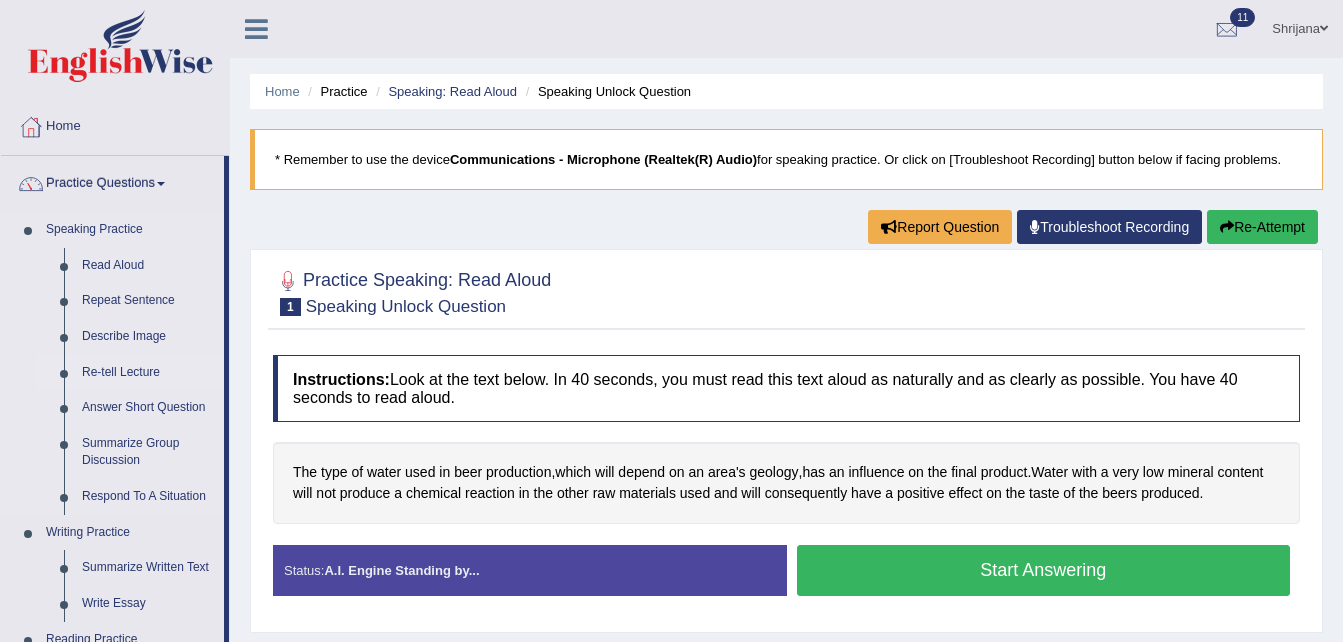 click on "Re-tell Lecture" at bounding box center (148, 373) 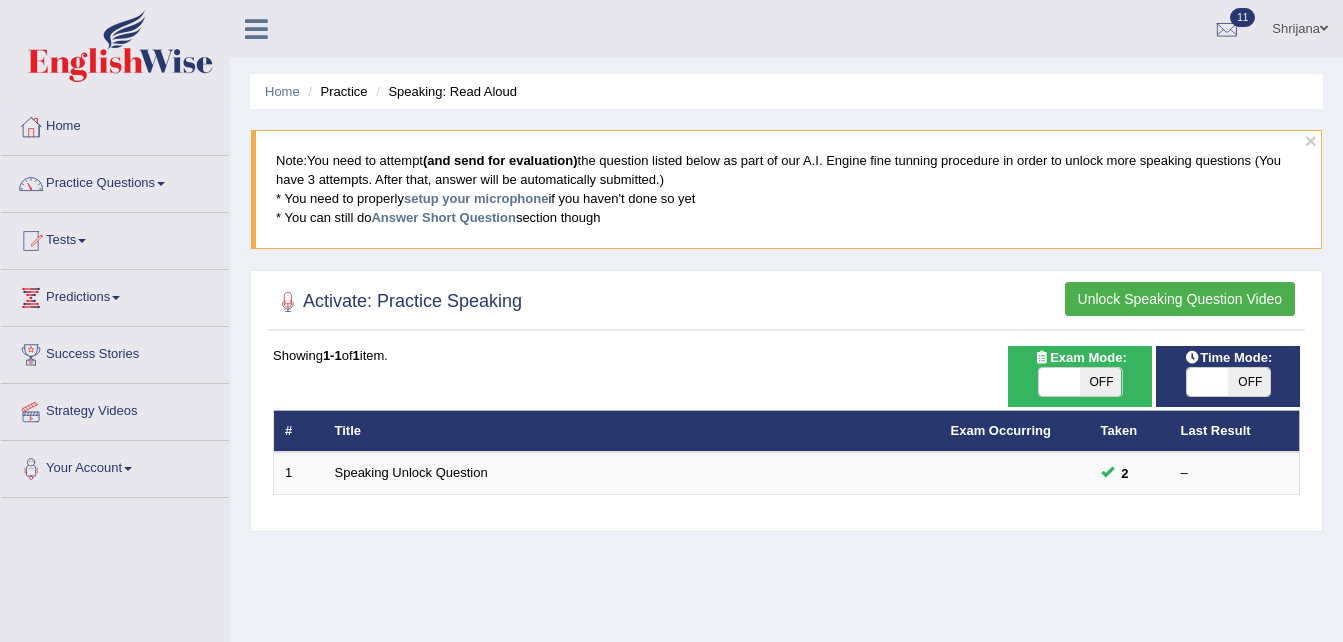 scroll, scrollTop: 0, scrollLeft: 0, axis: both 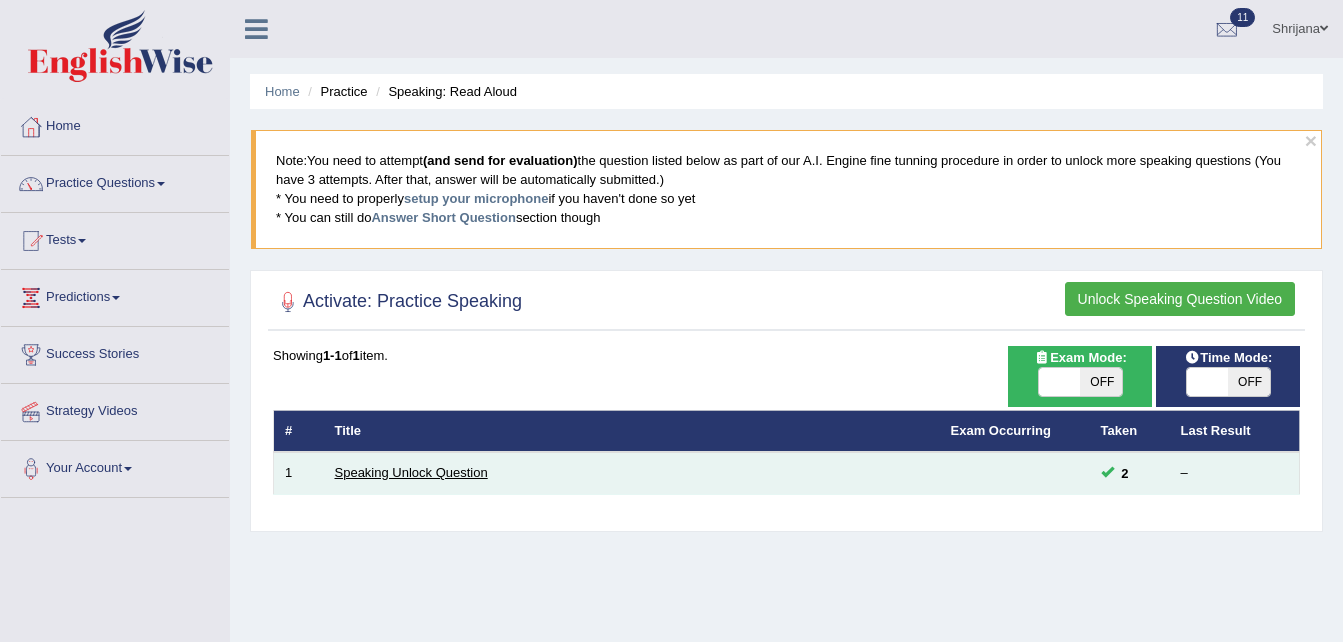 click on "Speaking Unlock Question" at bounding box center [411, 472] 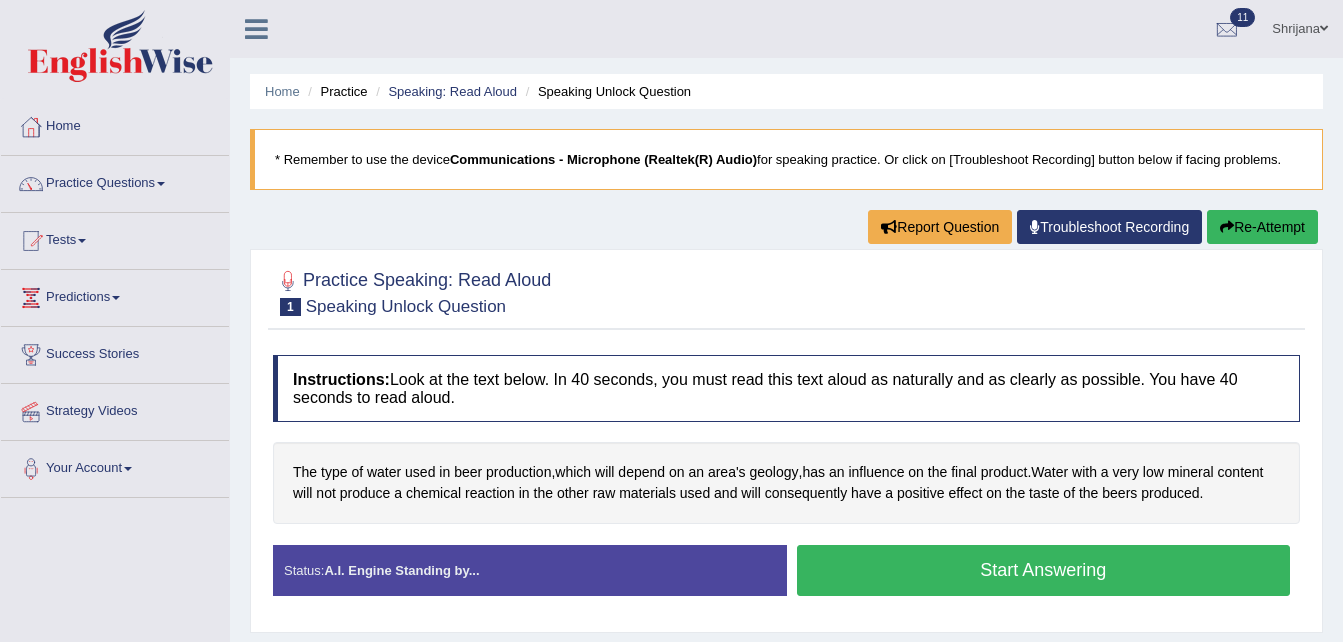 scroll, scrollTop: 0, scrollLeft: 0, axis: both 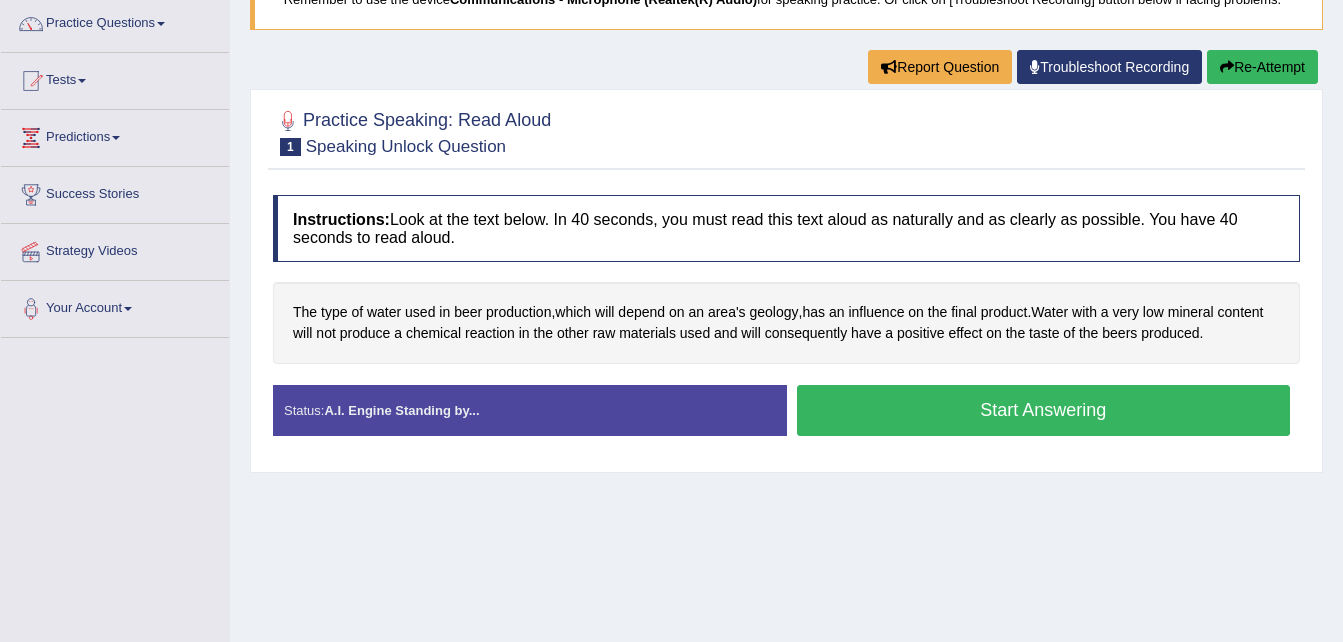 click on "Start Answering" at bounding box center (1044, 410) 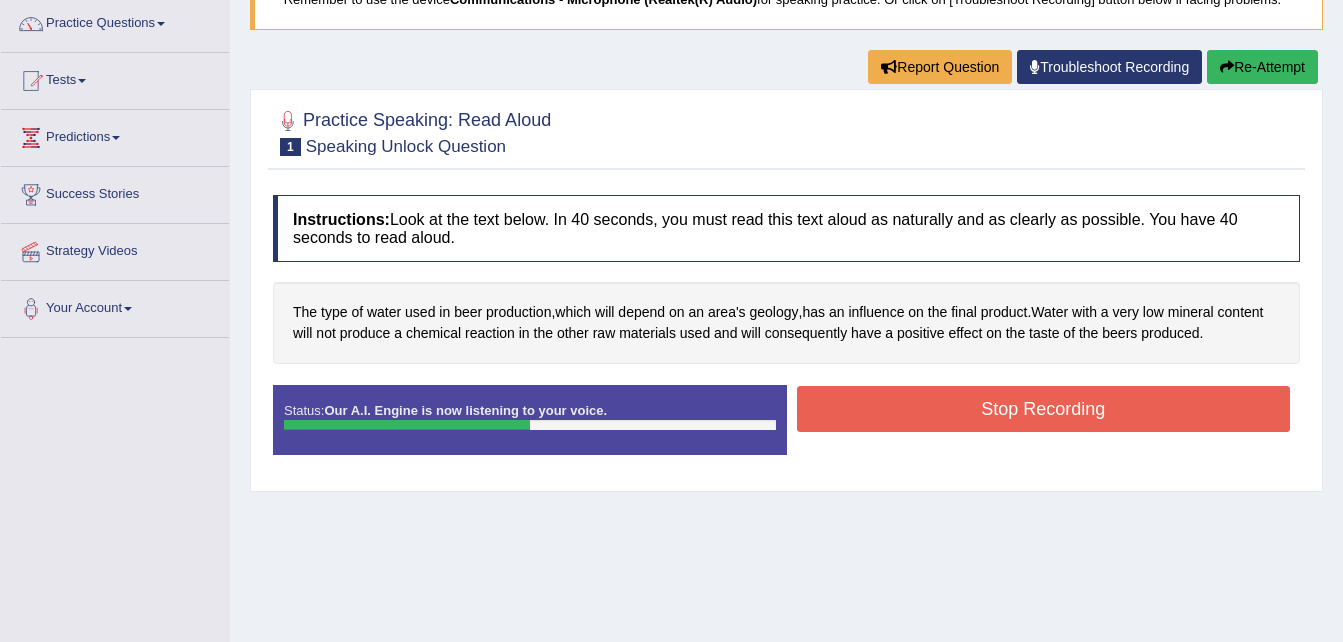click on "Stop Recording" at bounding box center [1044, 409] 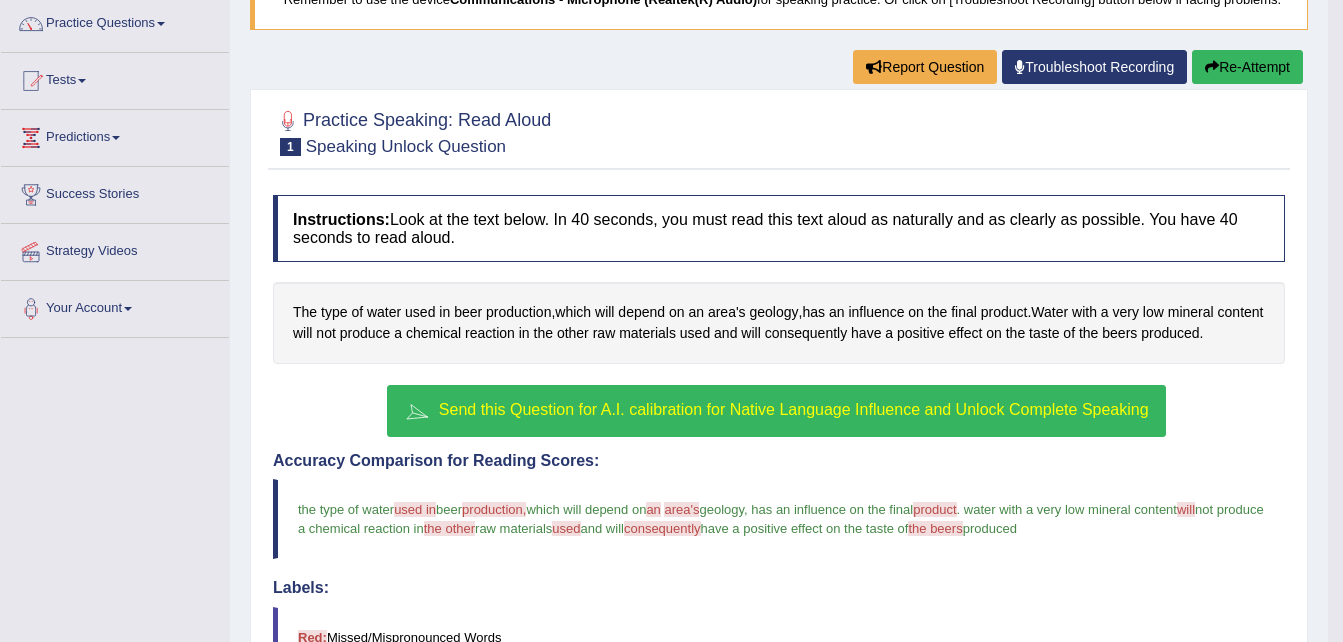 scroll, scrollTop: 538, scrollLeft: 0, axis: vertical 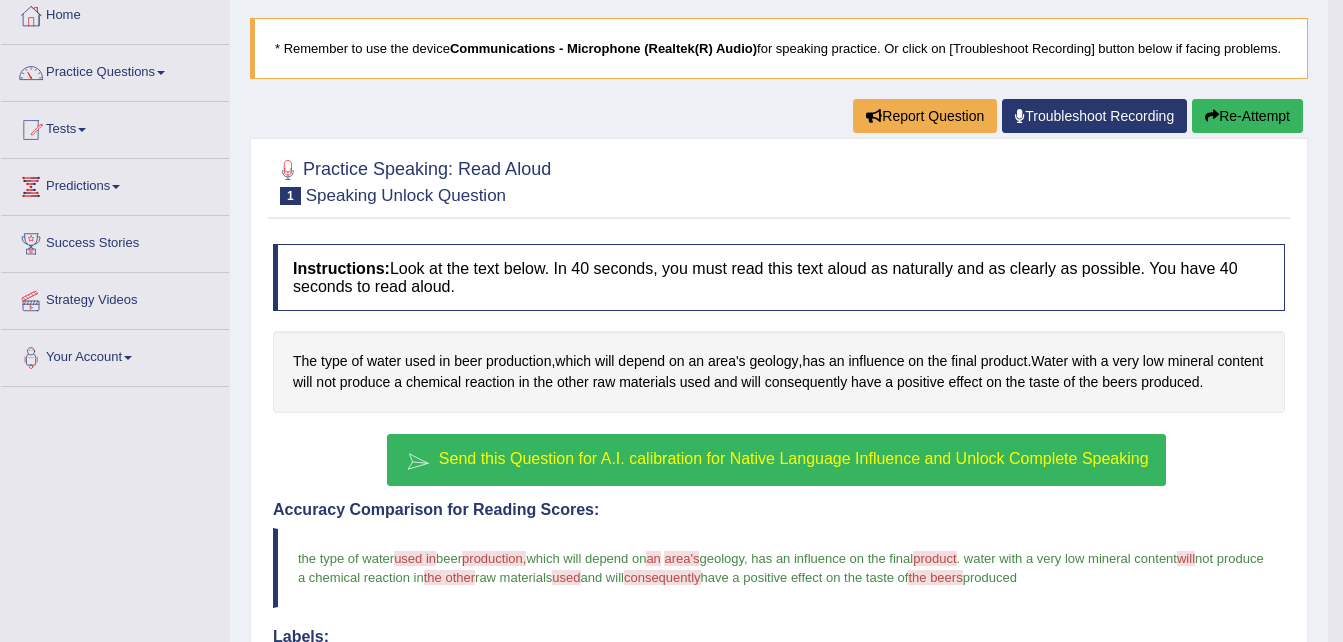 click on "Send this Question for A.I. calibration for Native Language Influence and Unlock Complete Speaking" at bounding box center (794, 458) 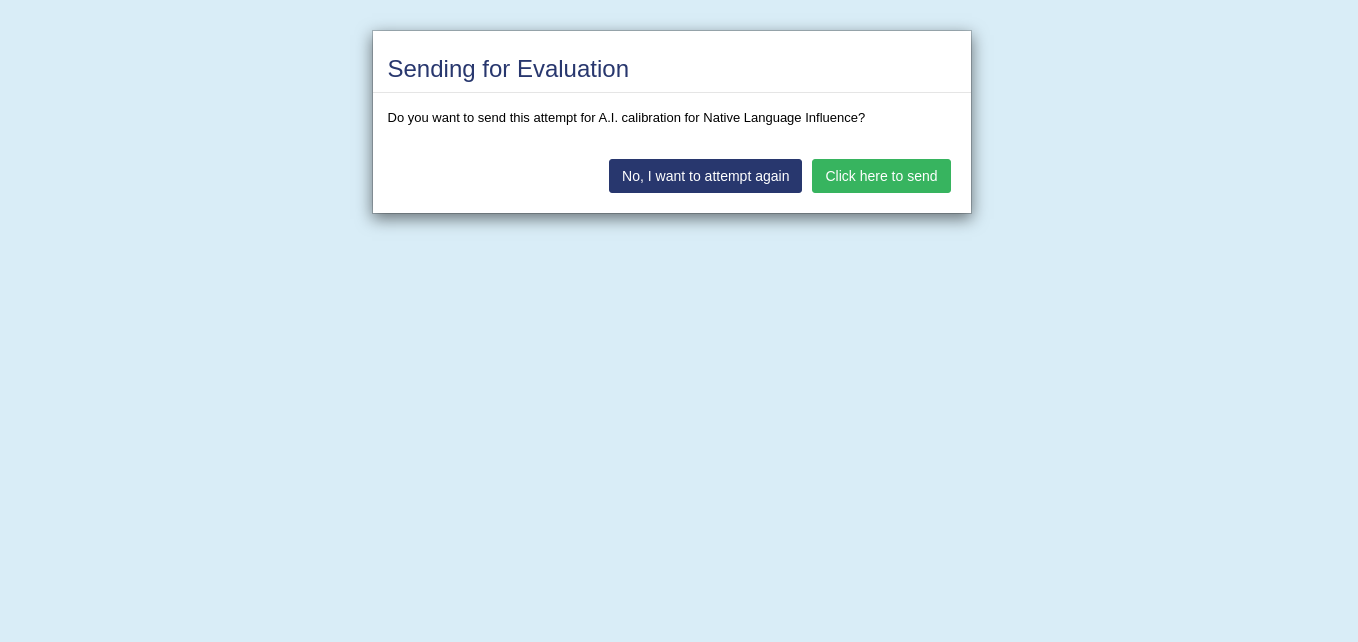 click on "No, I want to attempt again" at bounding box center (705, 176) 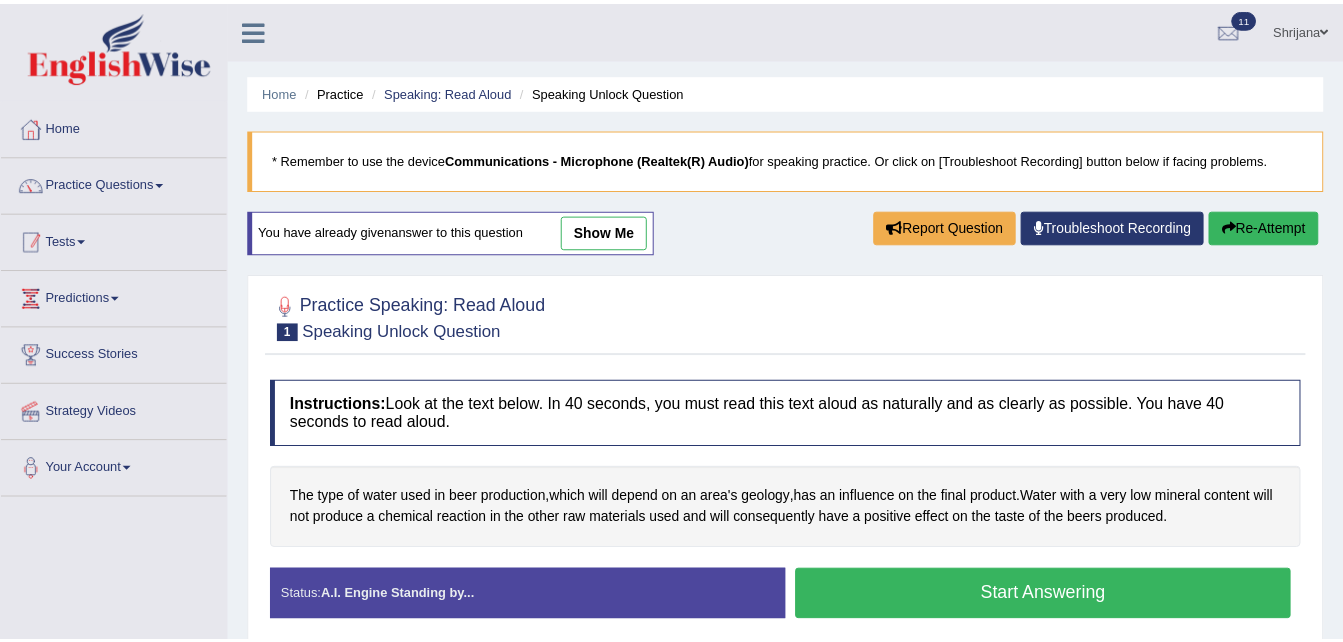 scroll, scrollTop: 111, scrollLeft: 0, axis: vertical 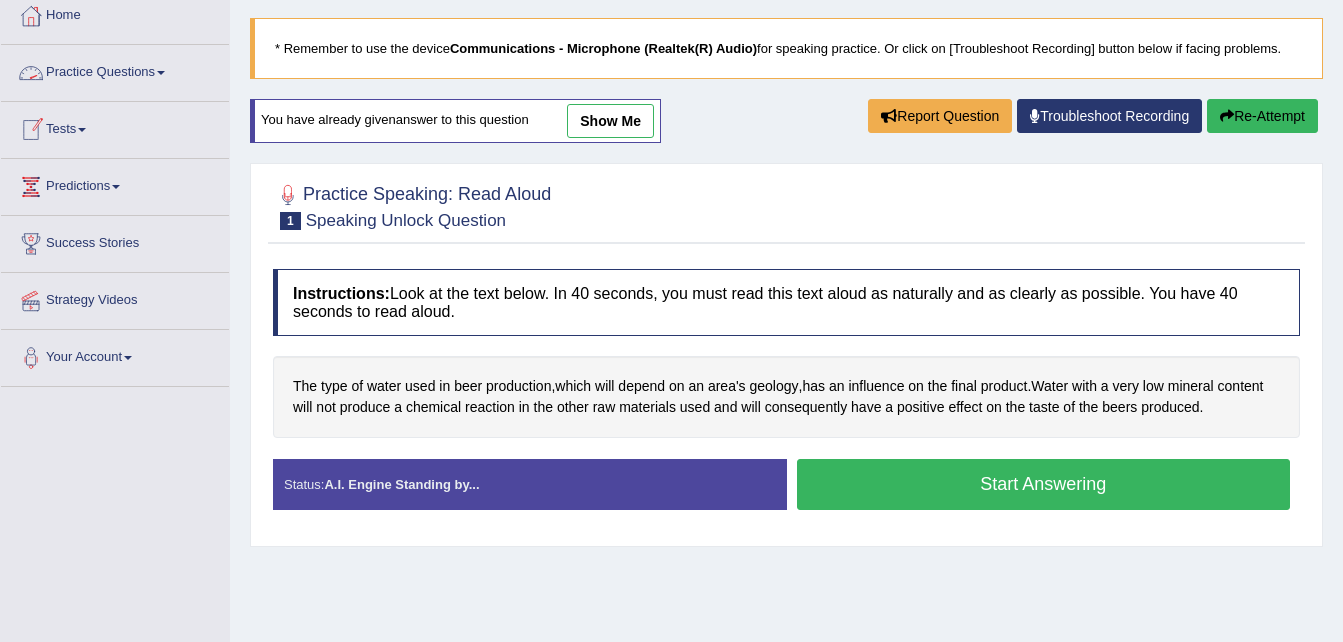 click on "Practice Questions" at bounding box center [115, 70] 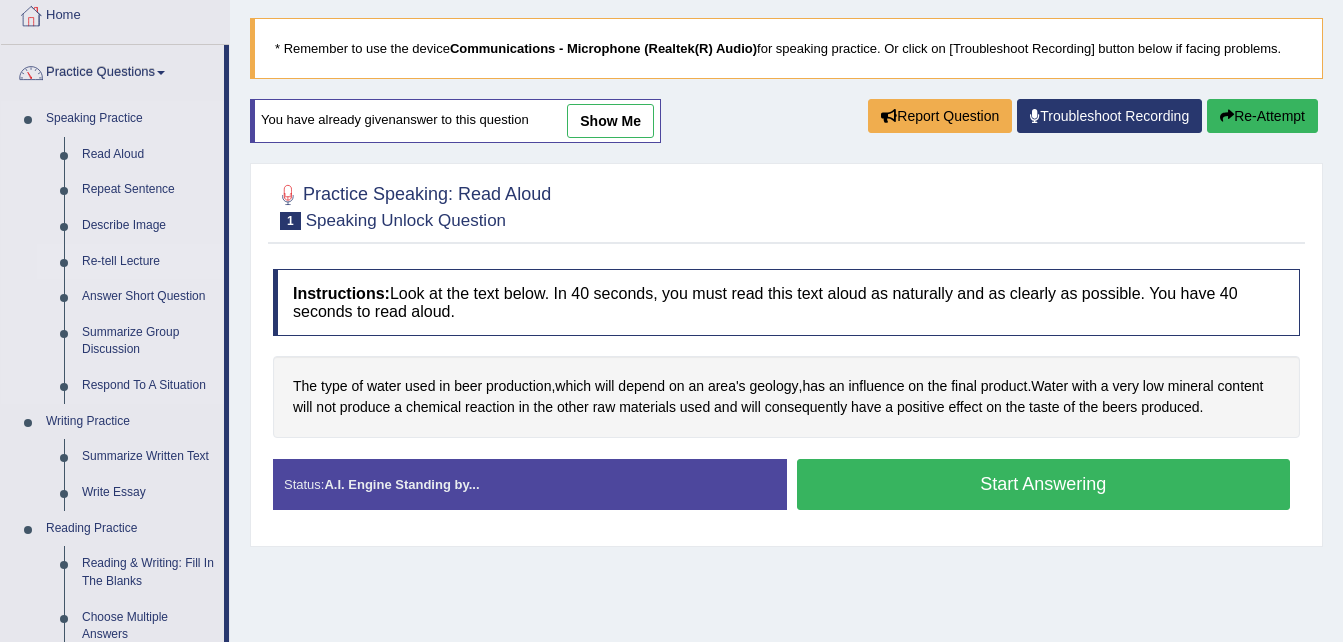 click on "Re-tell Lecture" at bounding box center (148, 262) 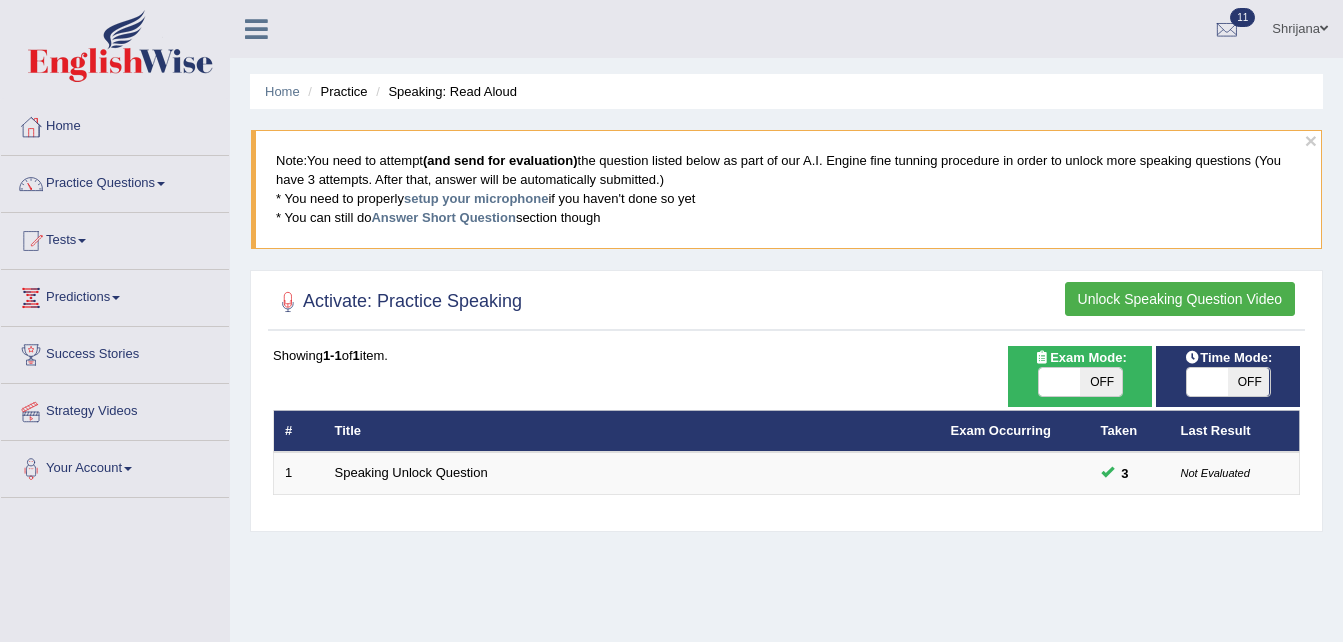 scroll, scrollTop: 0, scrollLeft: 0, axis: both 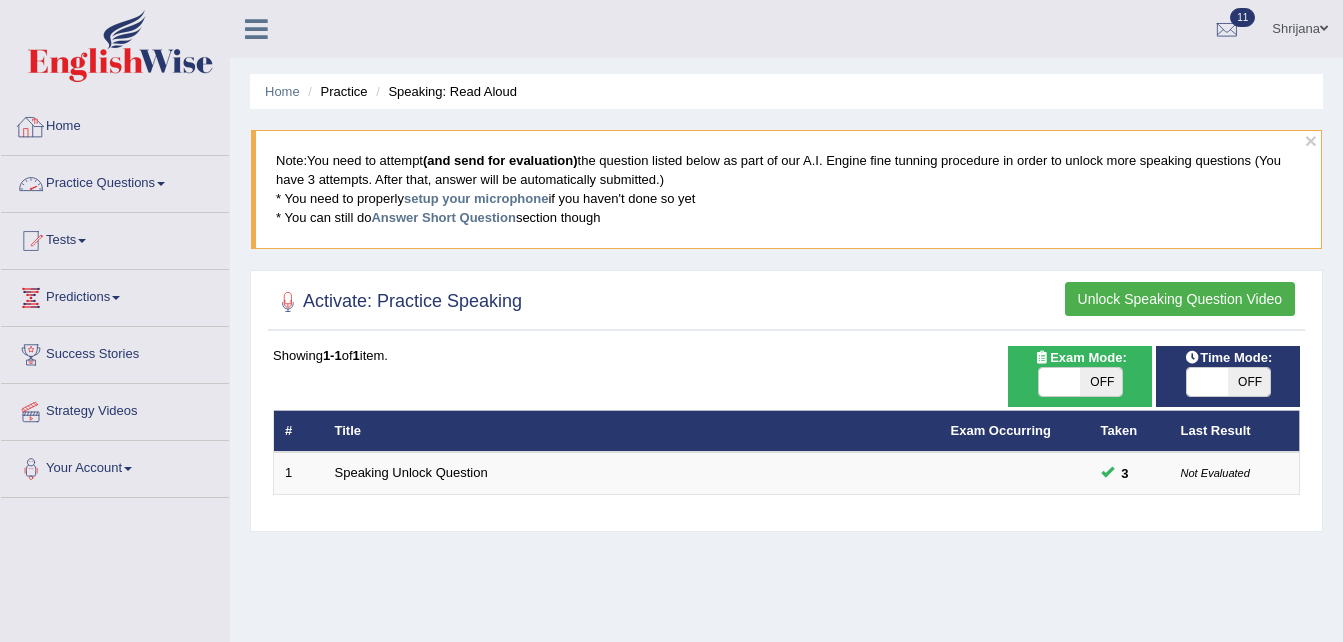 click on "Practice Questions" at bounding box center (115, 181) 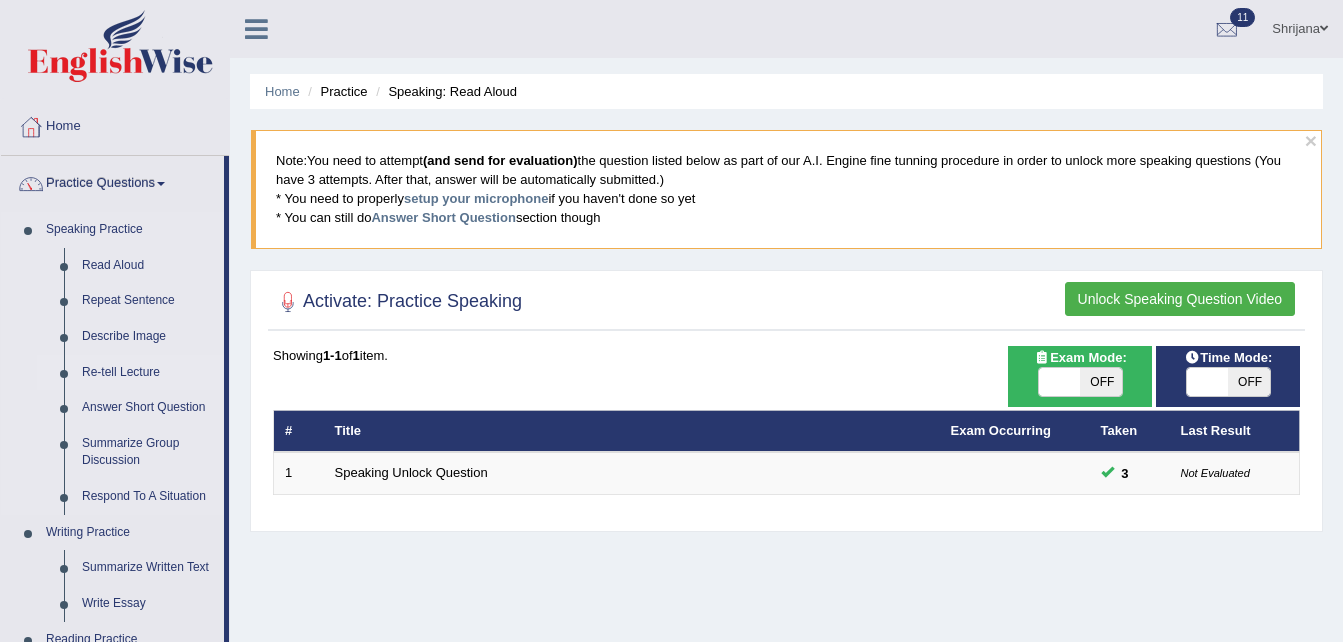 click on "Re-tell Lecture" at bounding box center [148, 373] 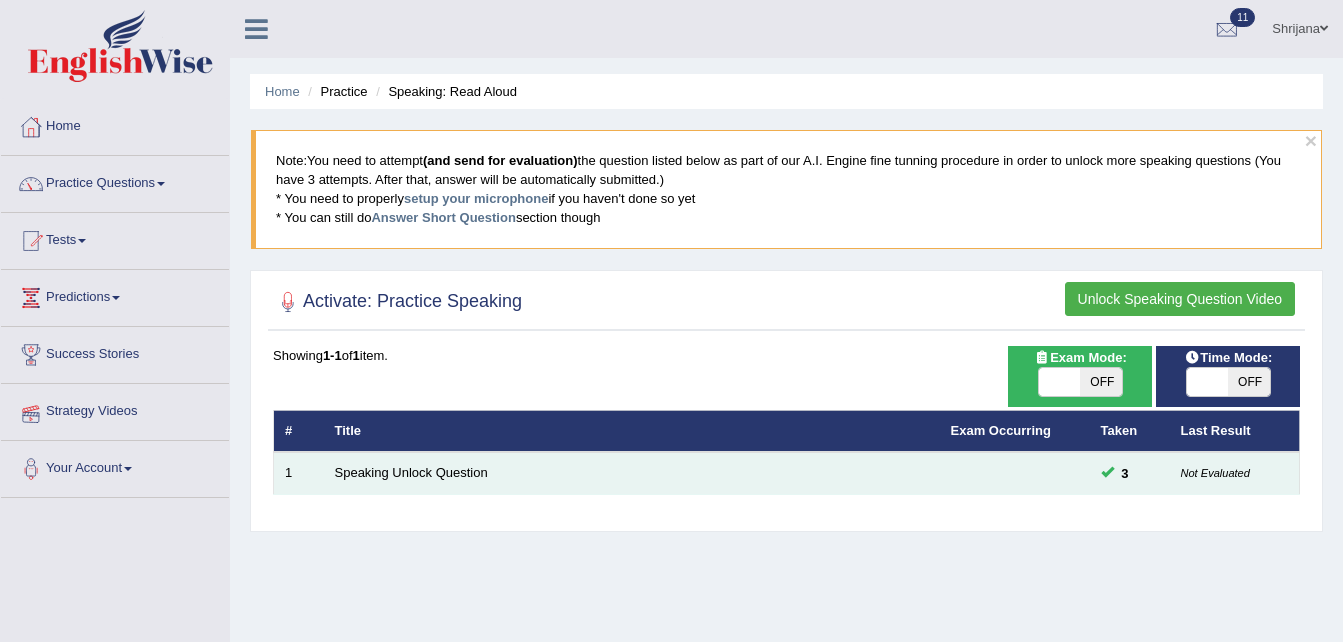 scroll, scrollTop: 0, scrollLeft: 0, axis: both 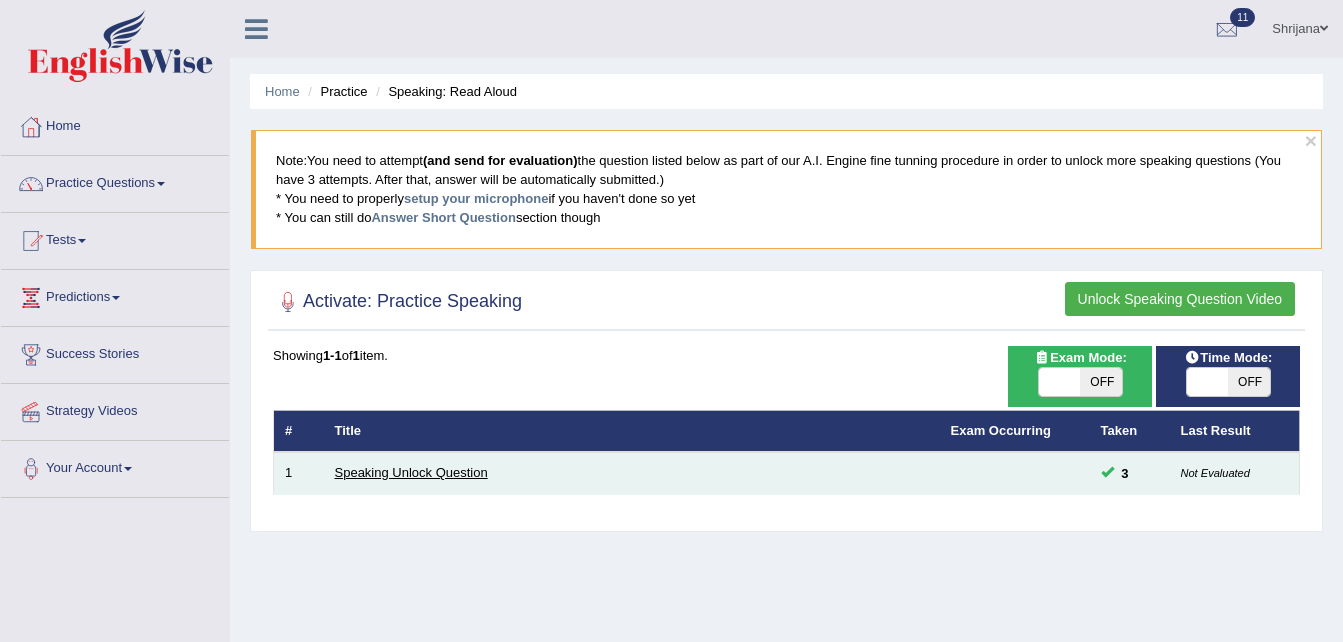 click on "Speaking Unlock Question" at bounding box center (411, 472) 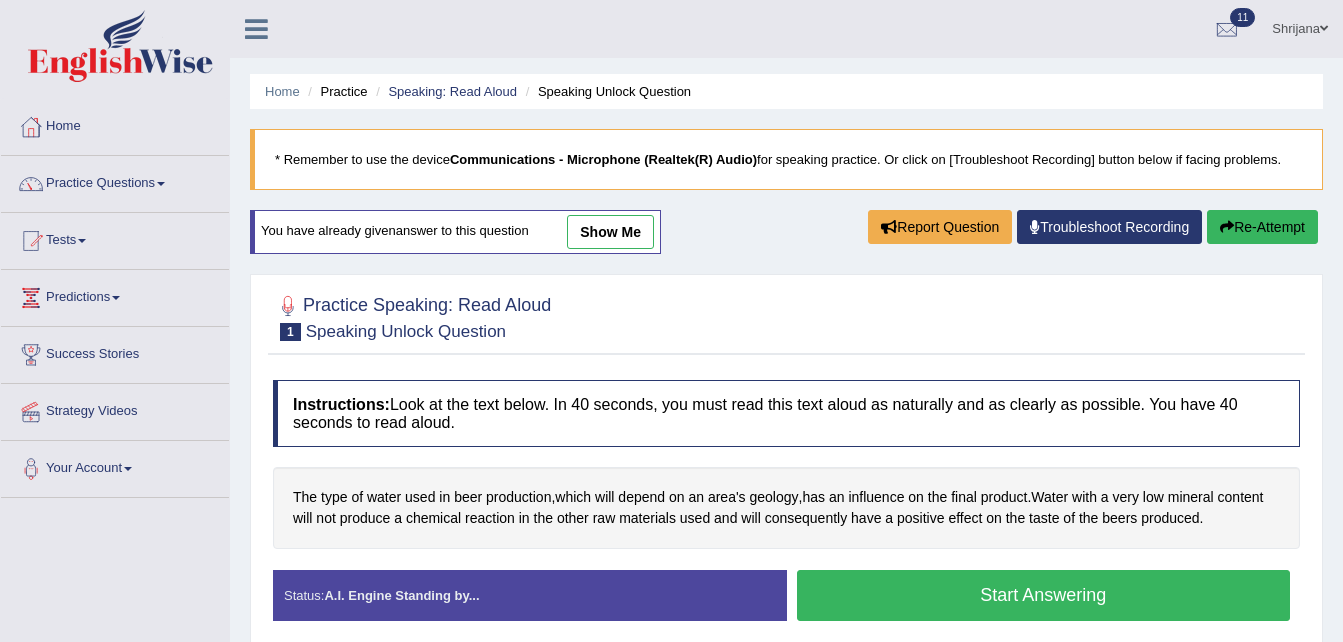scroll, scrollTop: 0, scrollLeft: 0, axis: both 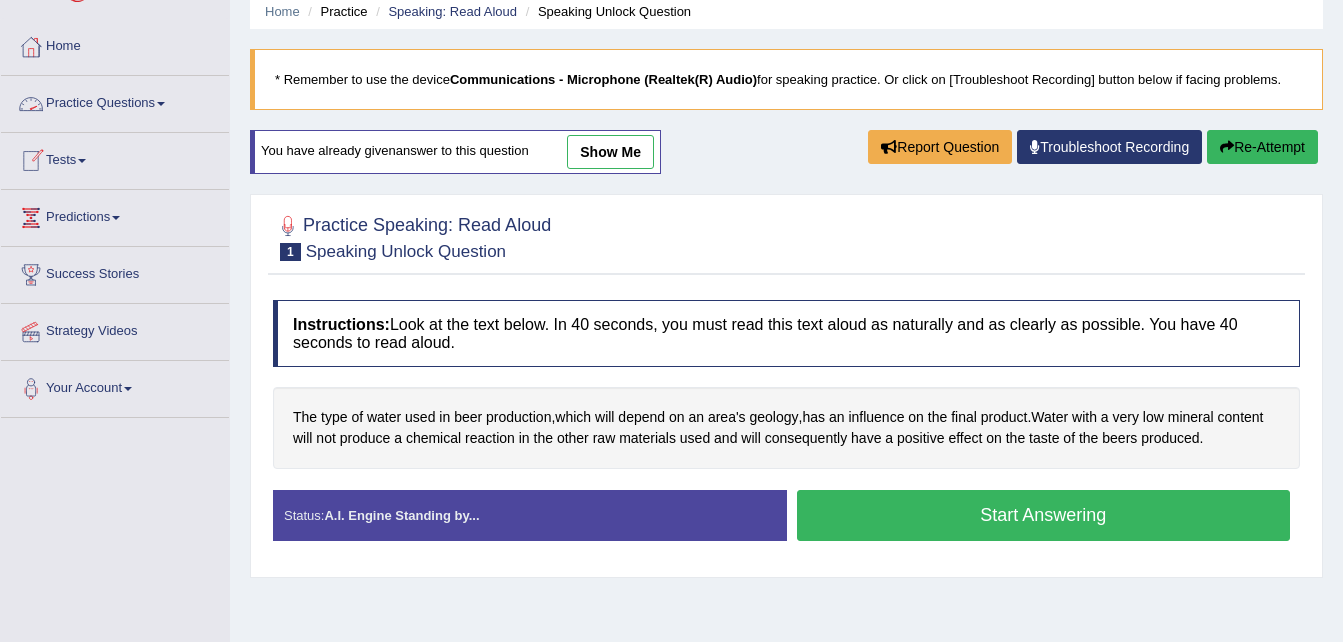 click on "Practice Questions" at bounding box center (115, 101) 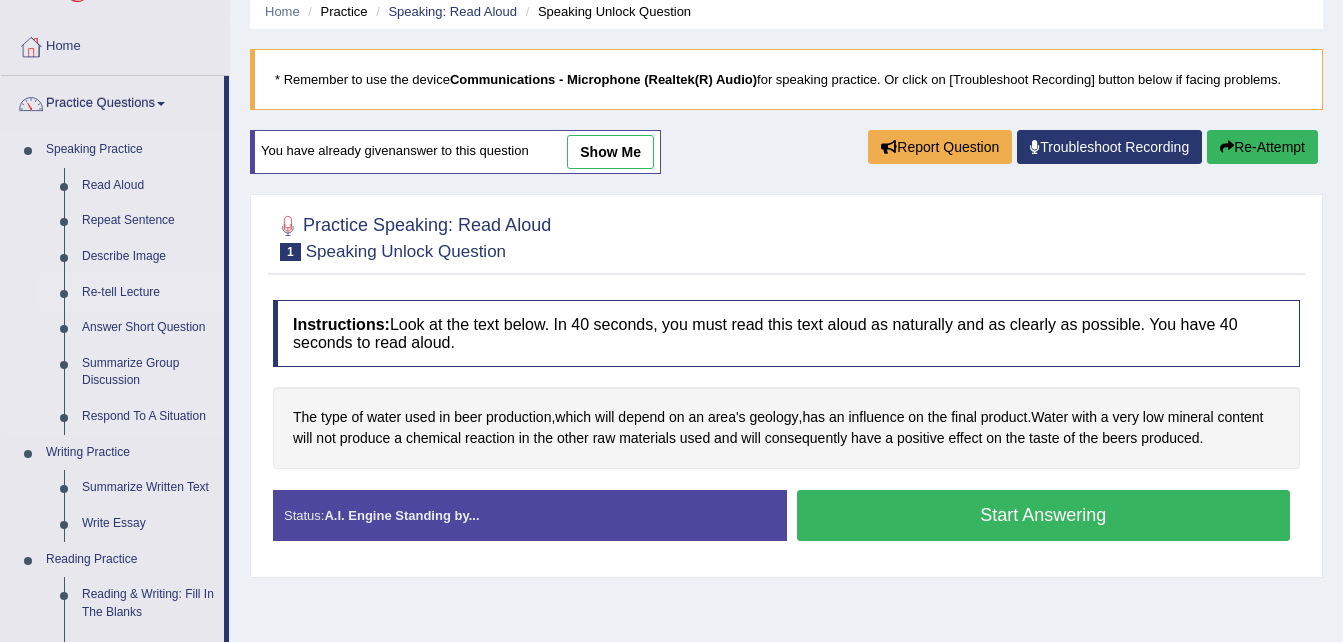 click on "Re-tell Lecture" at bounding box center (148, 293) 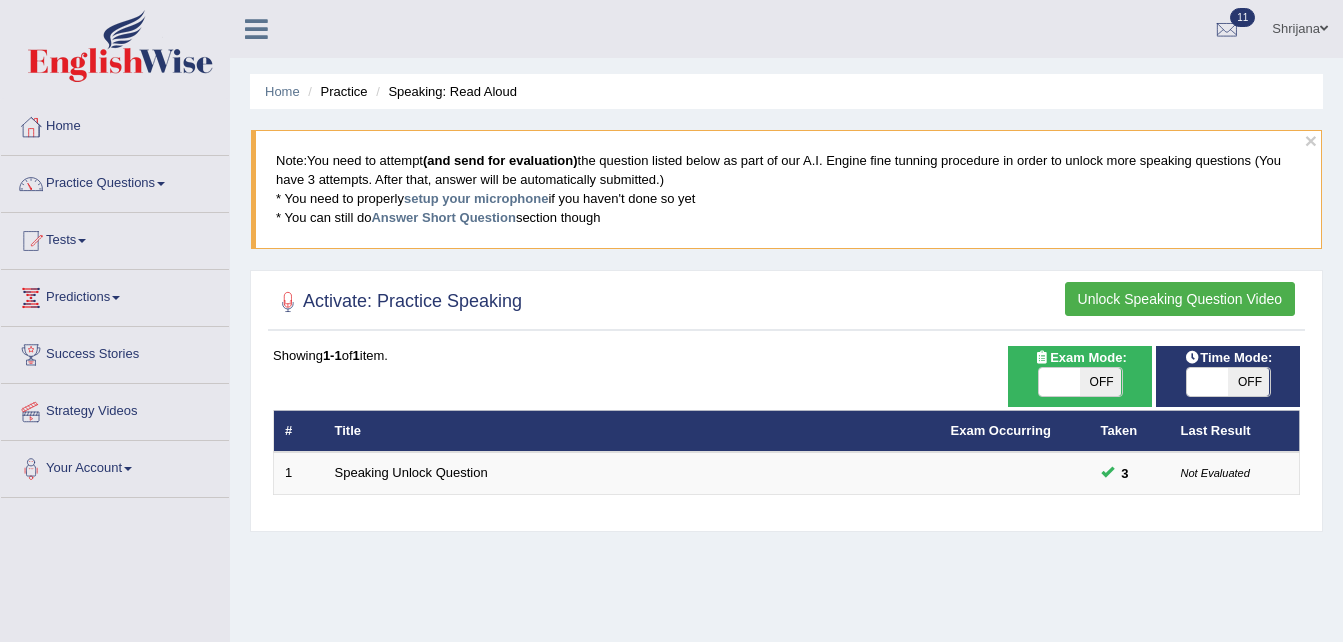 scroll, scrollTop: 0, scrollLeft: 0, axis: both 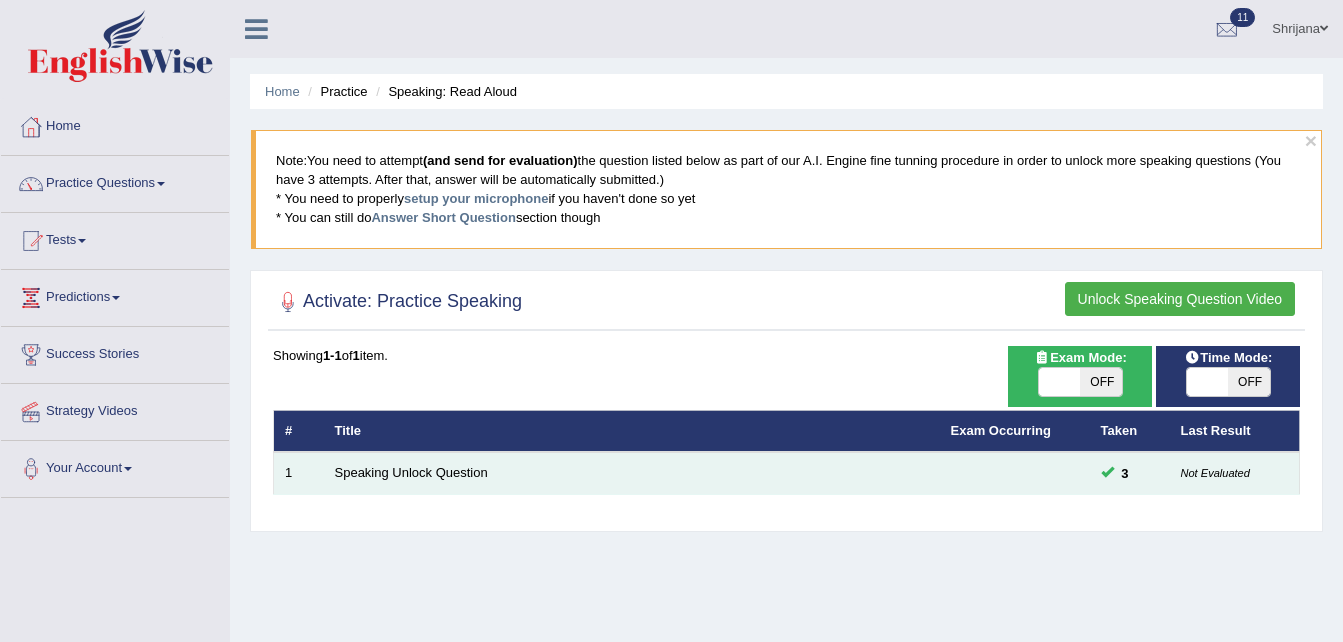 click on "Not Evaluated" at bounding box center (1215, 473) 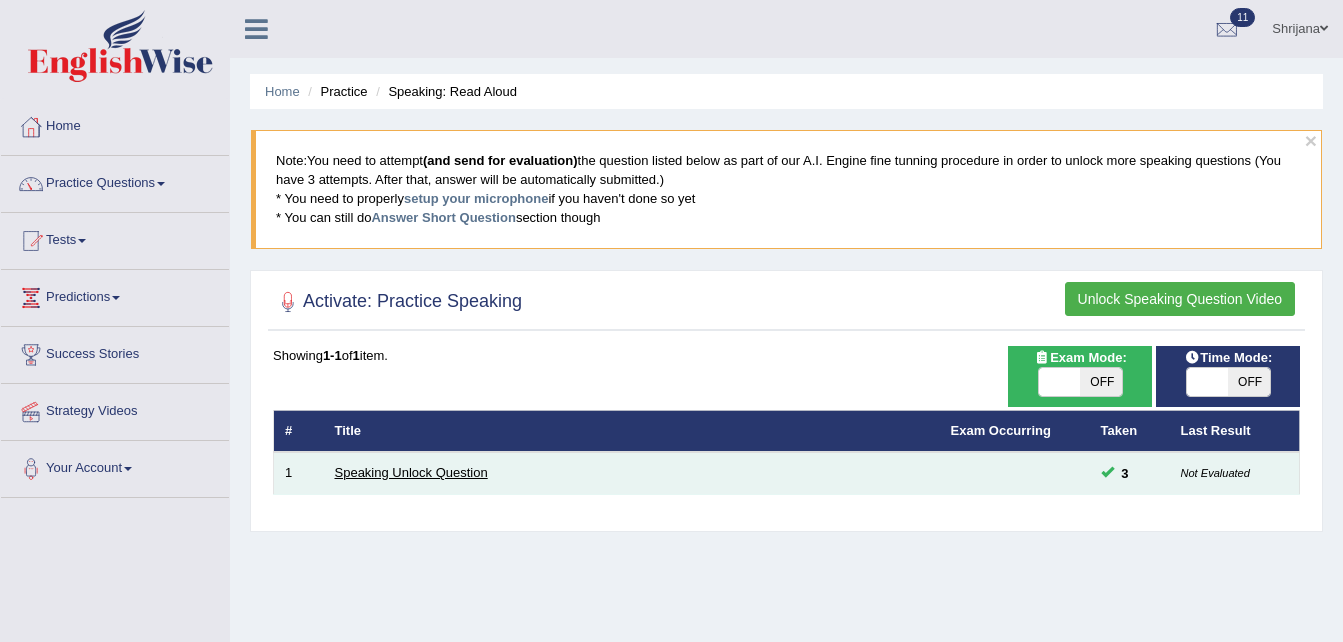 click on "Speaking Unlock Question" at bounding box center [411, 472] 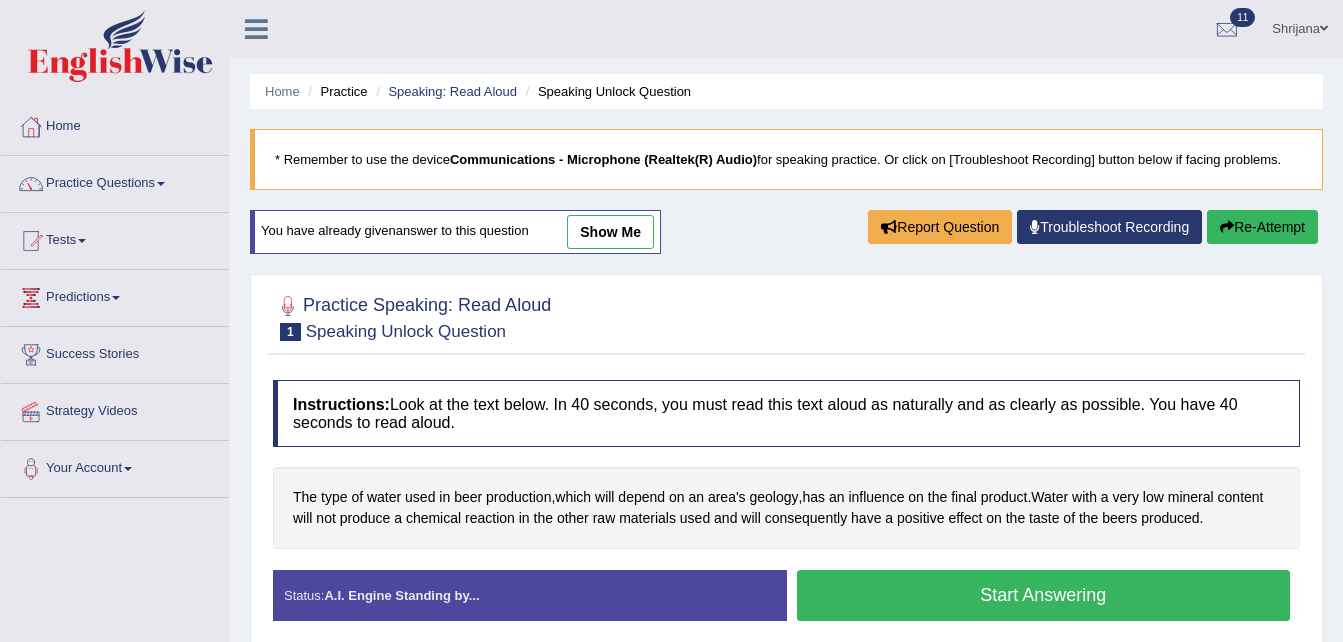 scroll, scrollTop: 0, scrollLeft: 0, axis: both 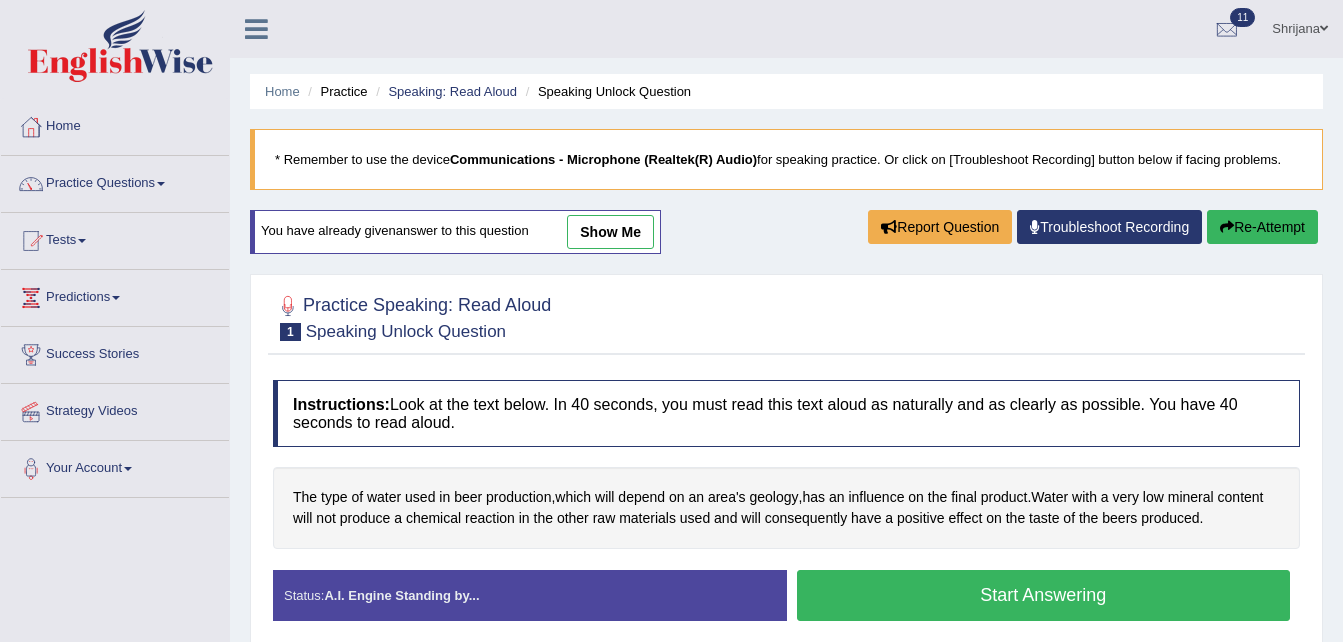 click on "Start Answering" at bounding box center (1044, 595) 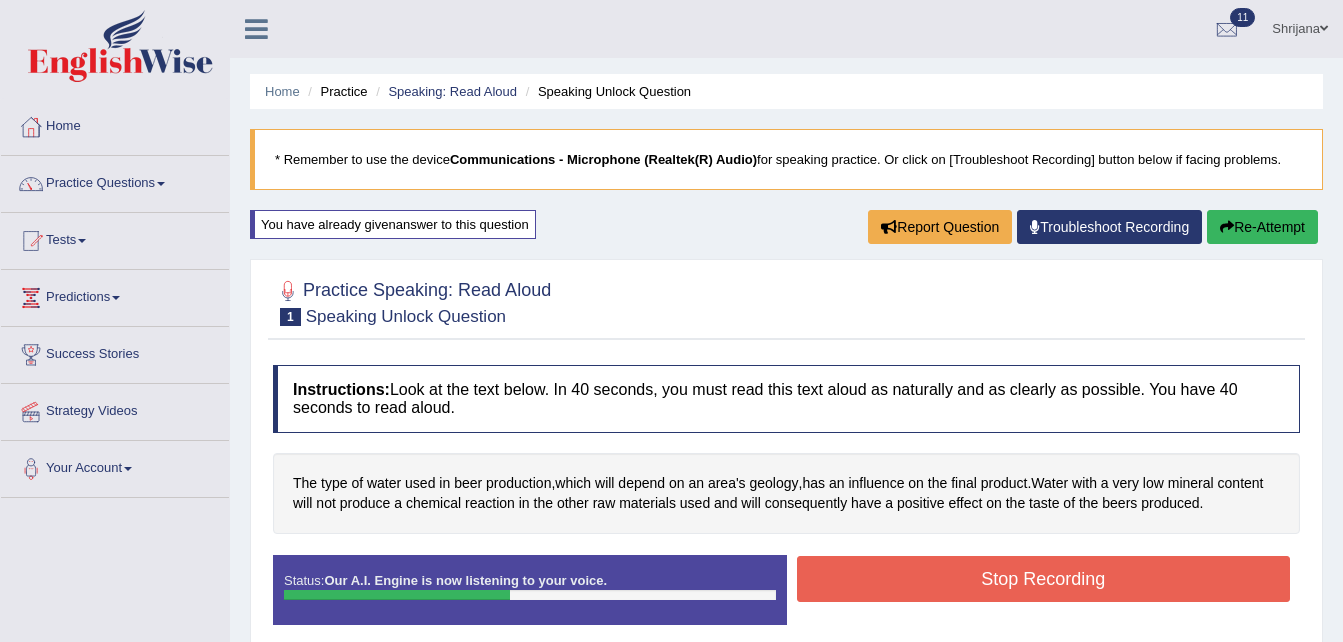 click on "Stop Recording" at bounding box center (1044, 579) 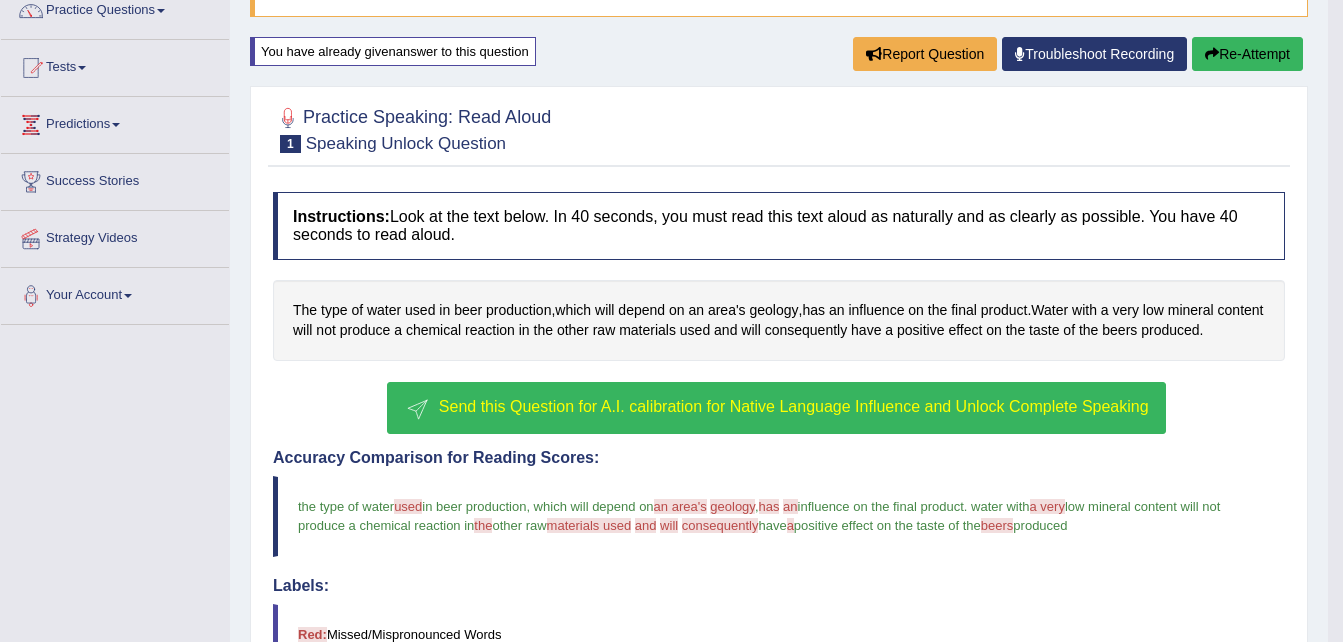 scroll, scrollTop: 333, scrollLeft: 0, axis: vertical 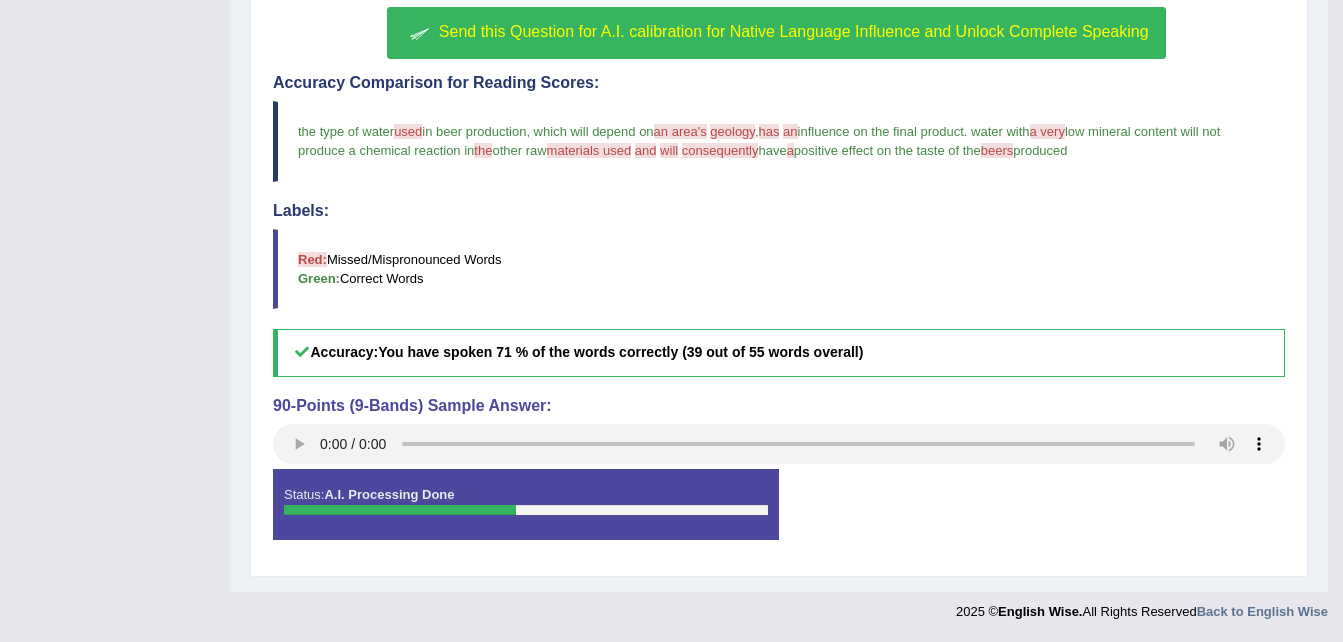 click on "Send this Question for A.I. calibration for Native Language Influence and Unlock Complete Speaking" at bounding box center (776, 33) 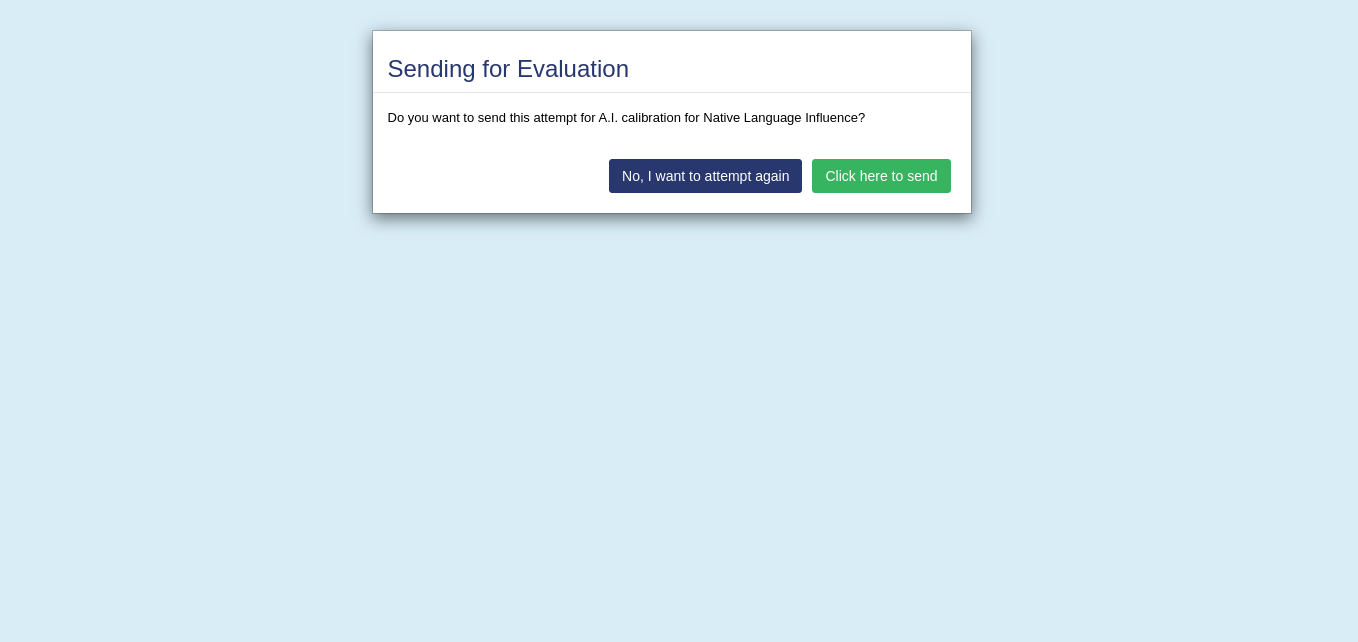 click on "Click here to send" at bounding box center (881, 176) 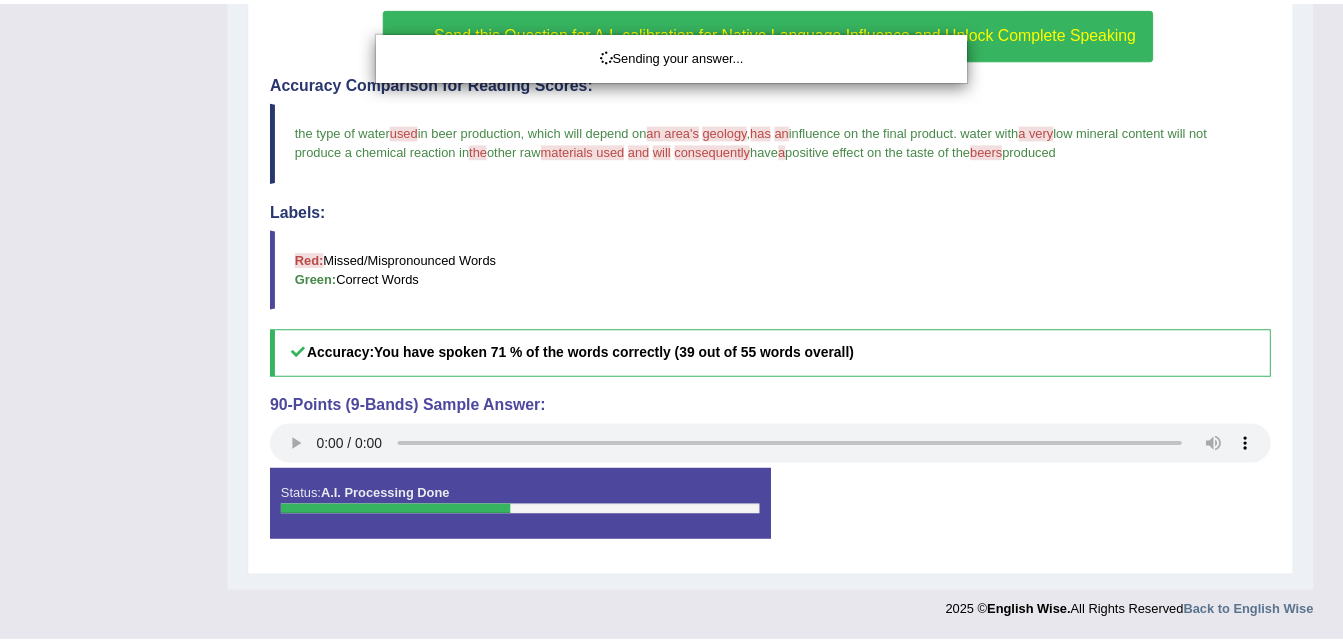 scroll, scrollTop: 491, scrollLeft: 0, axis: vertical 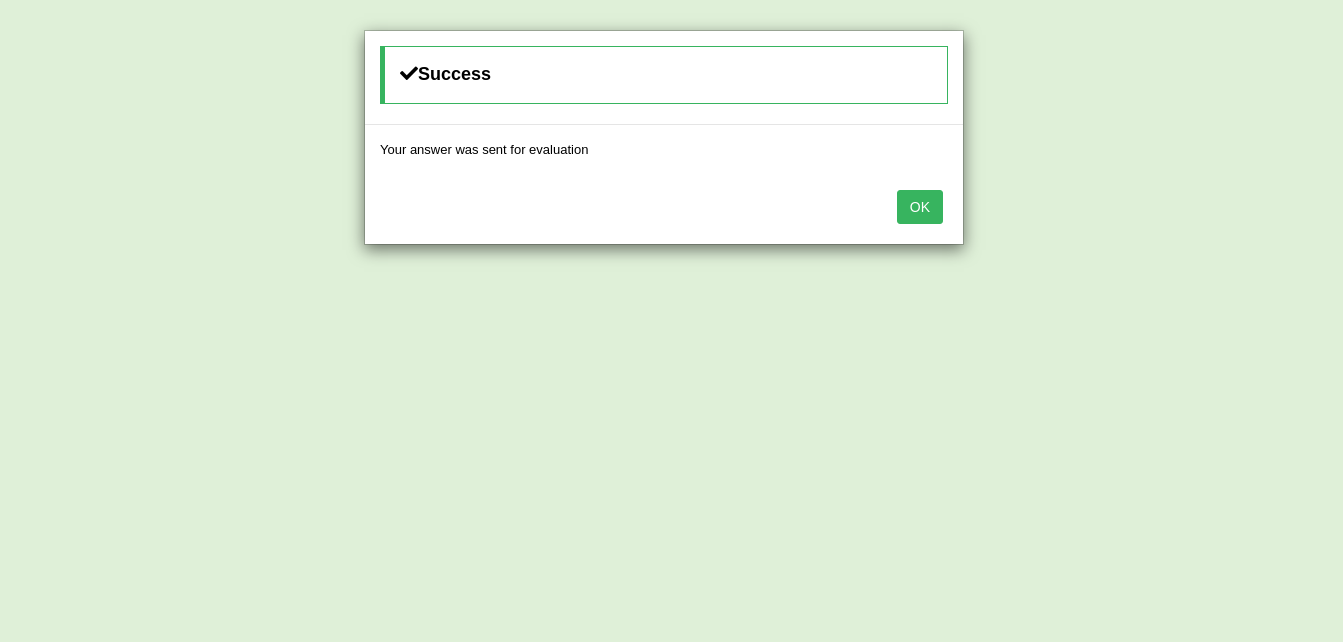 click on "OK" at bounding box center (920, 207) 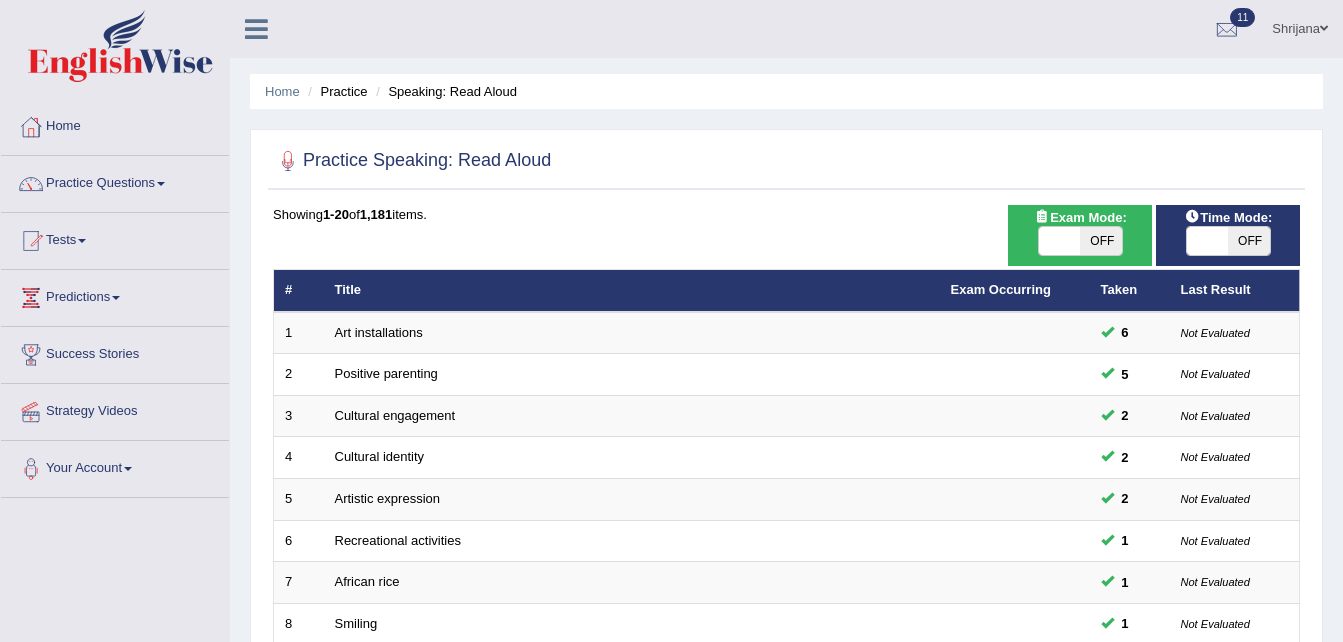 scroll, scrollTop: 0, scrollLeft: 0, axis: both 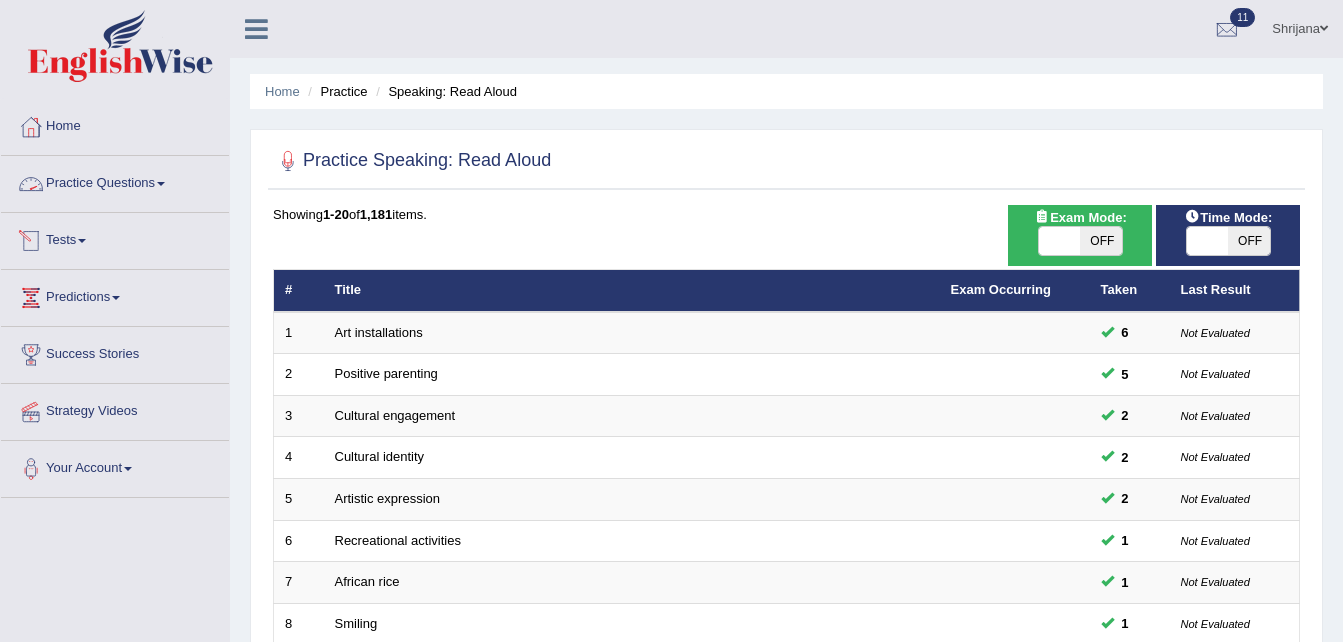 click on "Practice Questions" at bounding box center (115, 181) 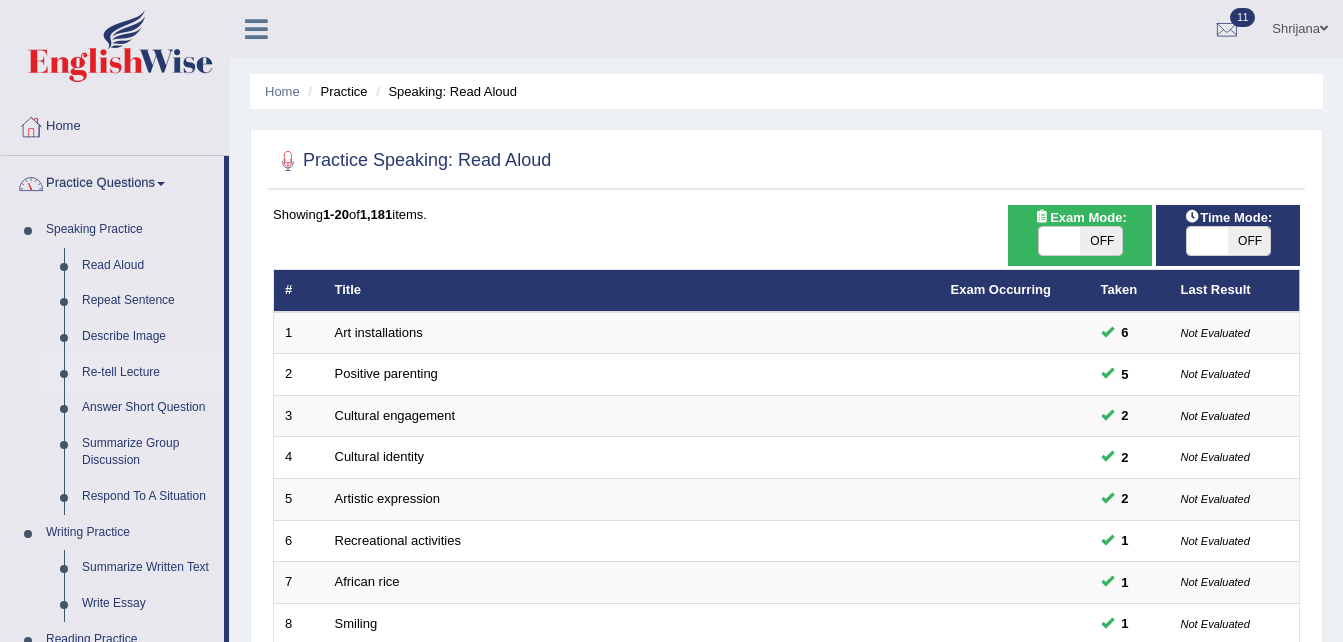 click on "Re-tell Lecture" at bounding box center [148, 373] 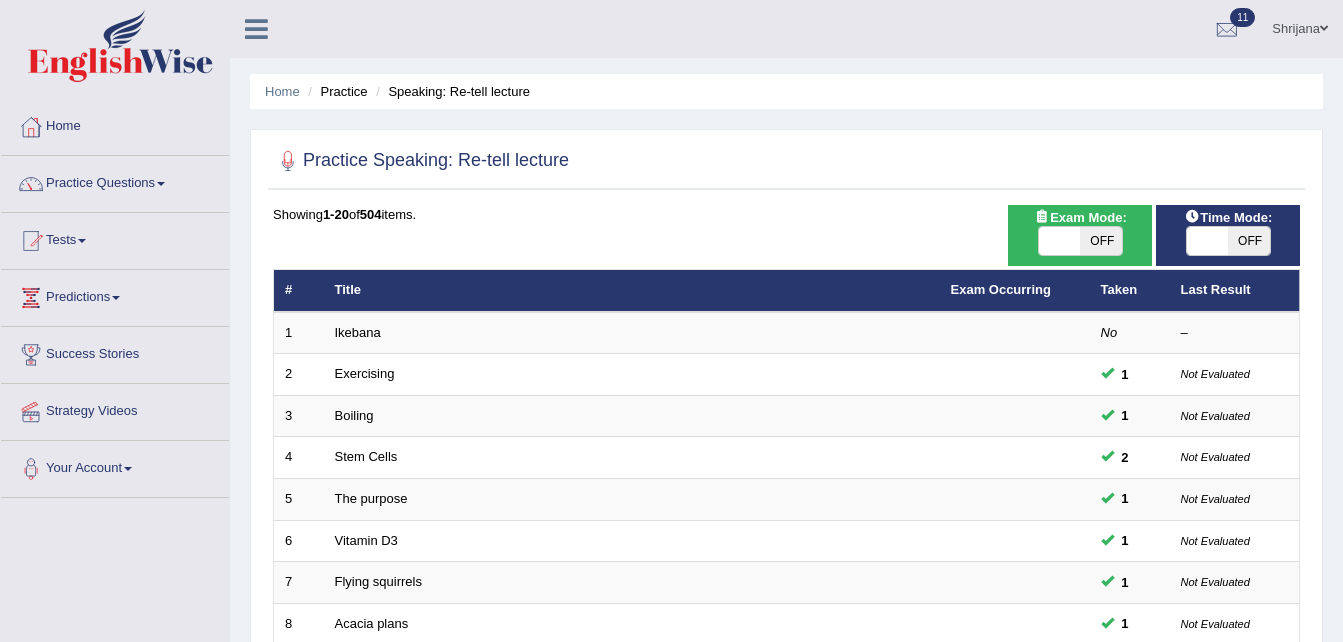 scroll, scrollTop: 0, scrollLeft: 0, axis: both 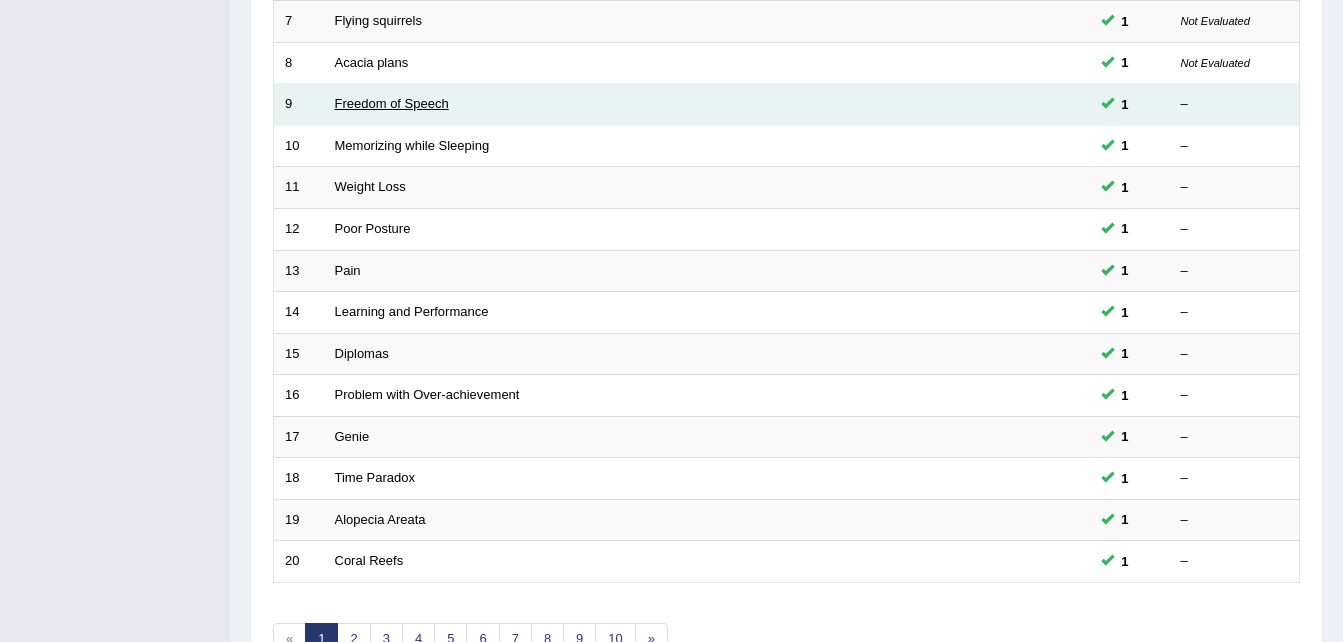 click on "Freedom of Speech" at bounding box center [392, 103] 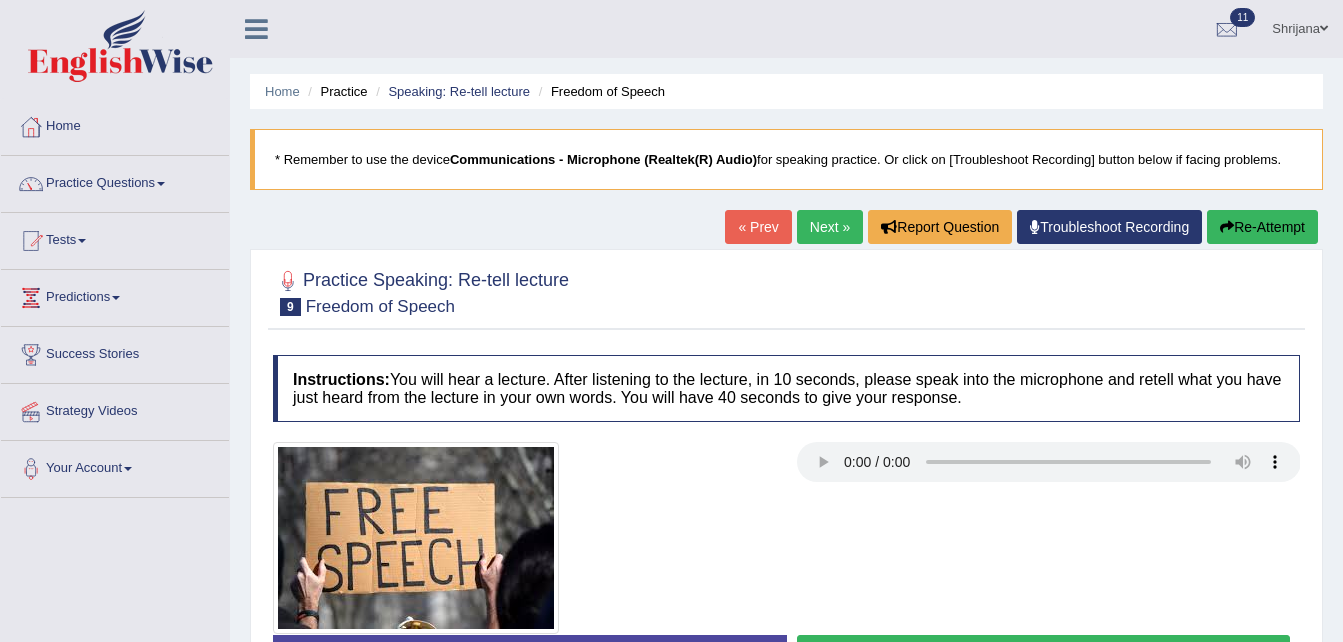 scroll, scrollTop: 0, scrollLeft: 0, axis: both 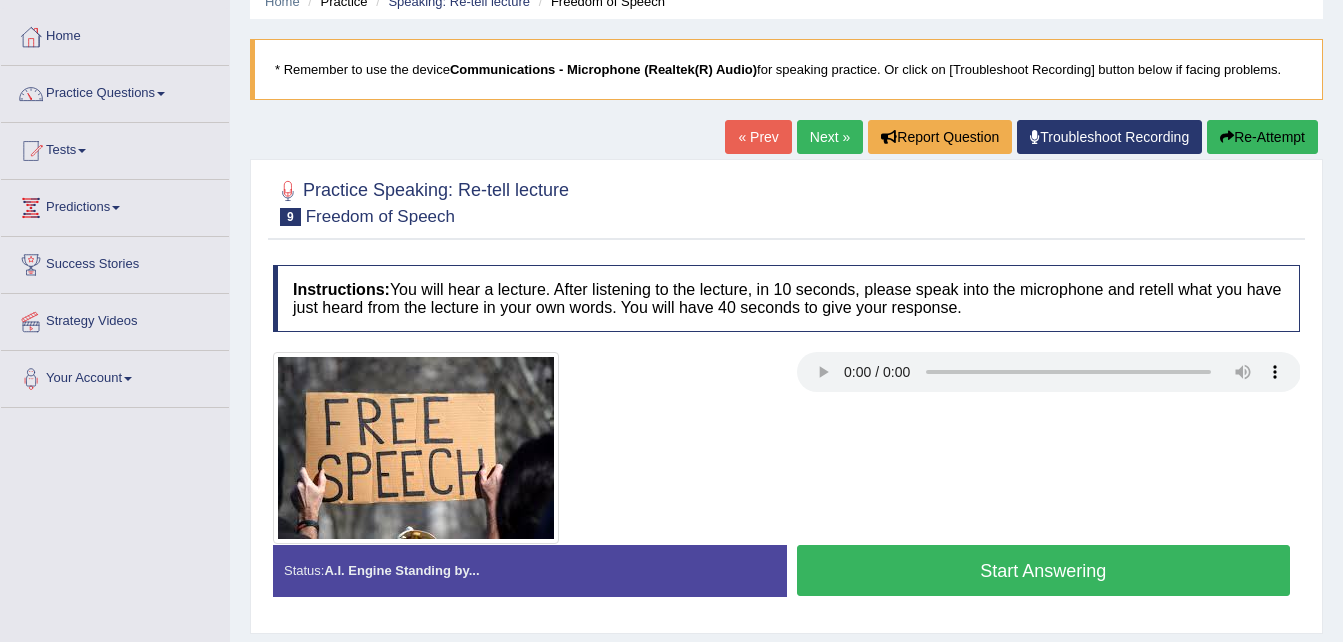type 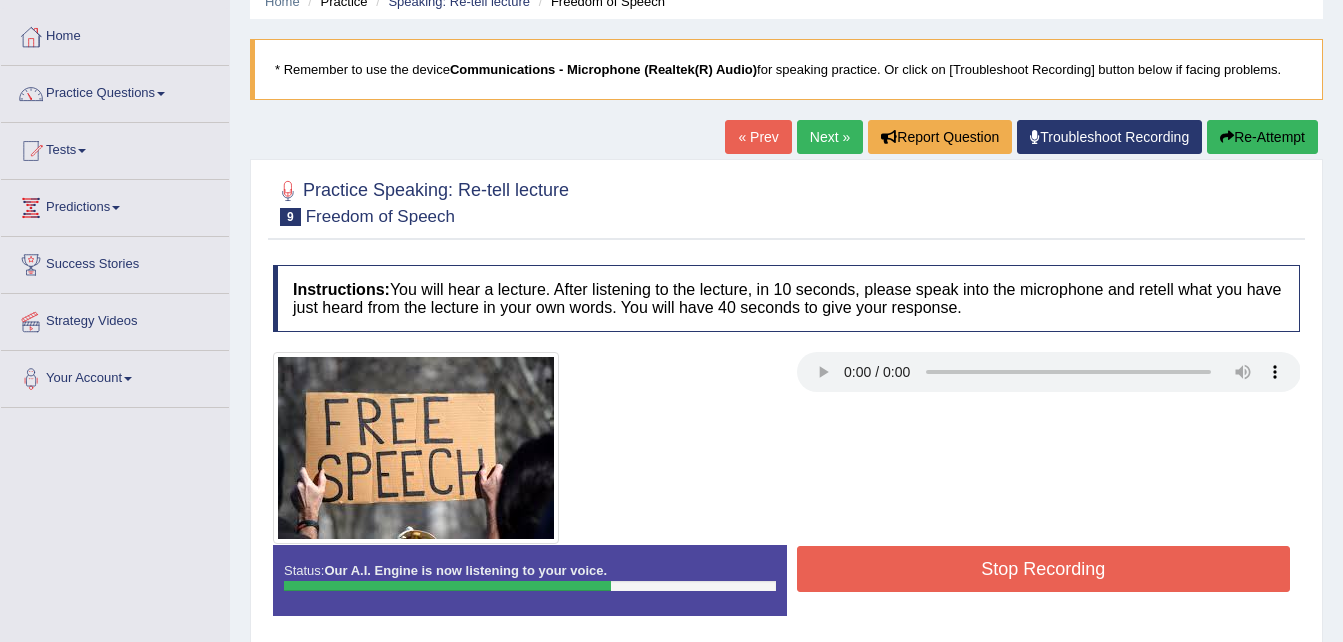 click on "Stop Recording" at bounding box center [1044, 569] 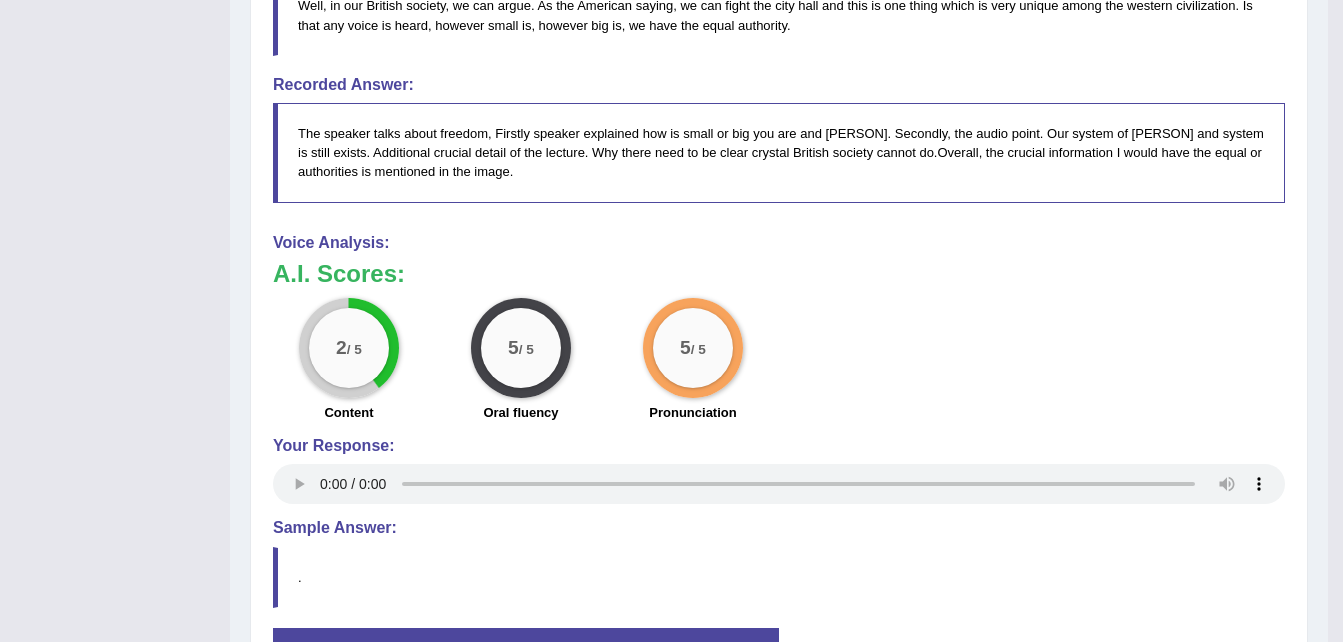scroll, scrollTop: 850, scrollLeft: 0, axis: vertical 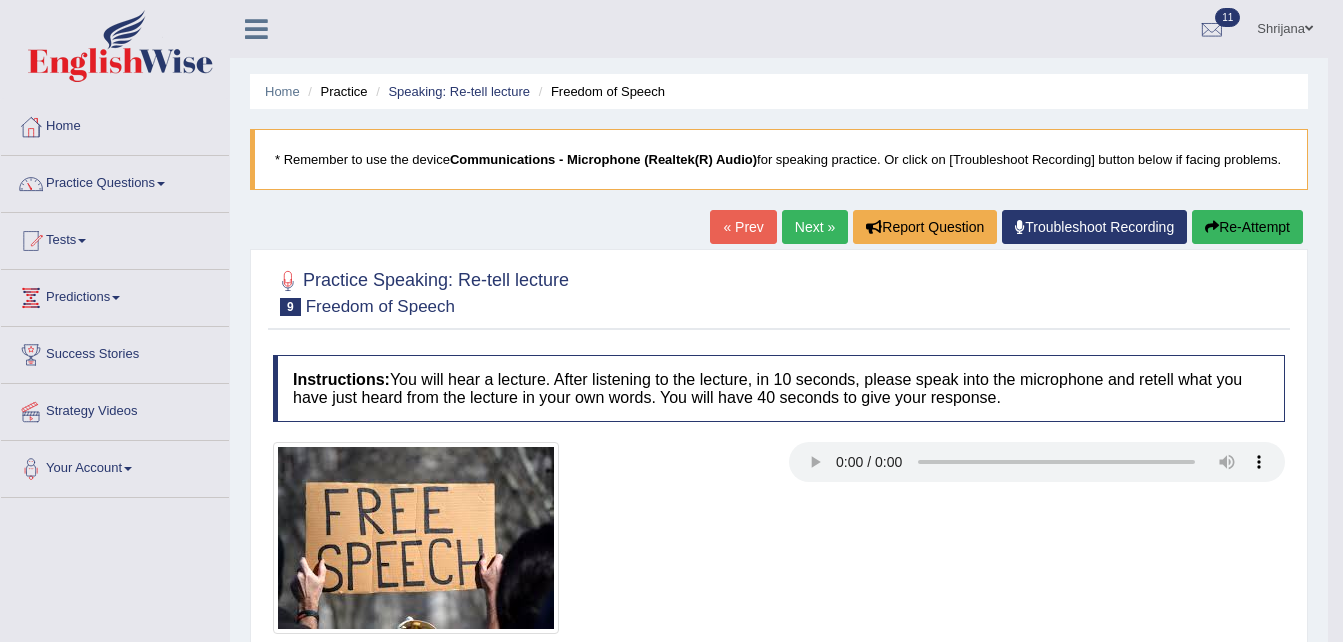 click on "Next »" at bounding box center [815, 227] 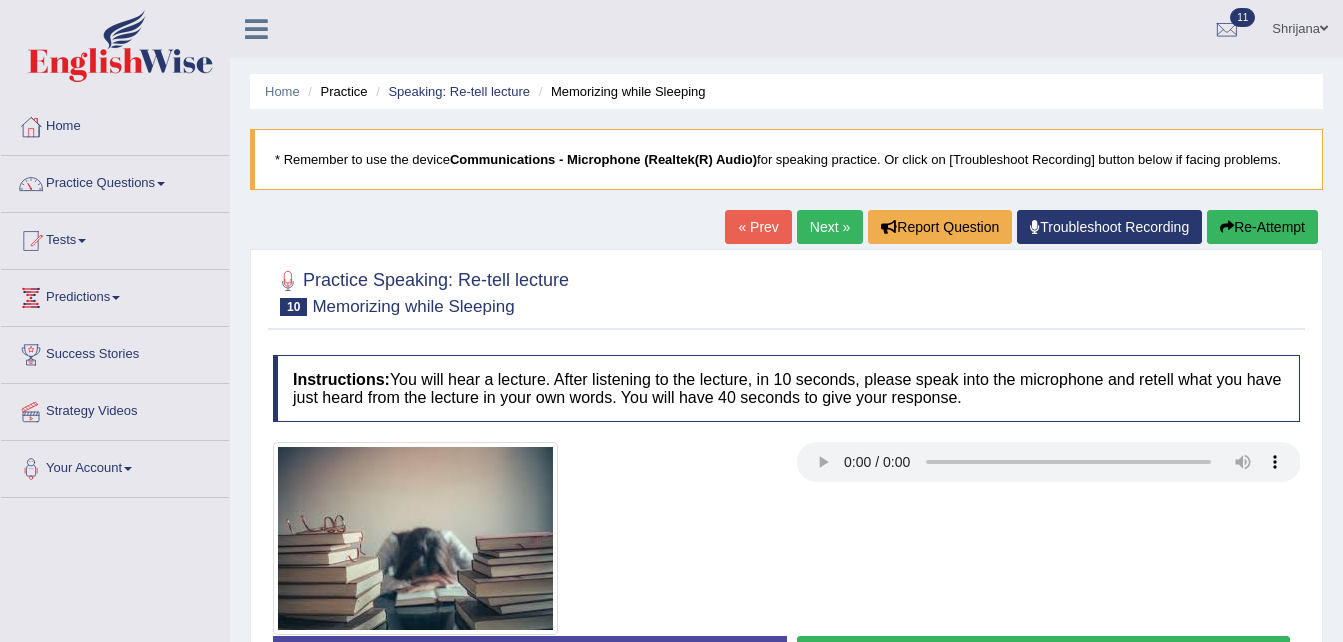 scroll, scrollTop: 0, scrollLeft: 0, axis: both 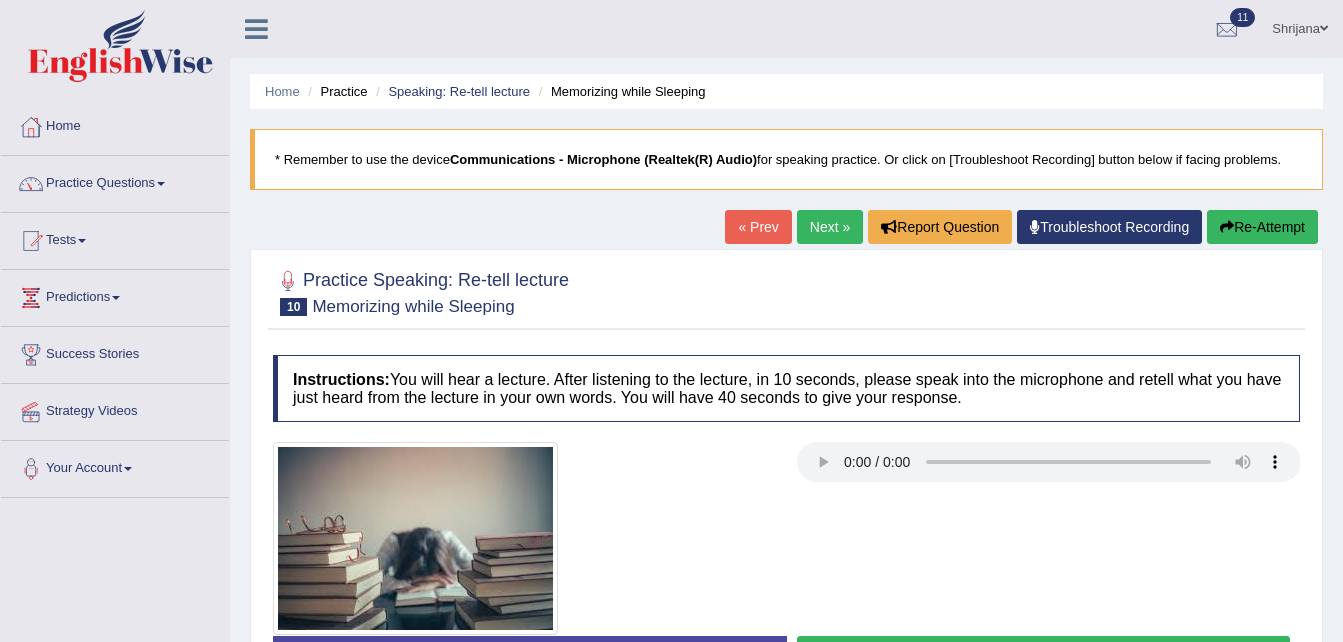 click on "« Prev" at bounding box center (758, 227) 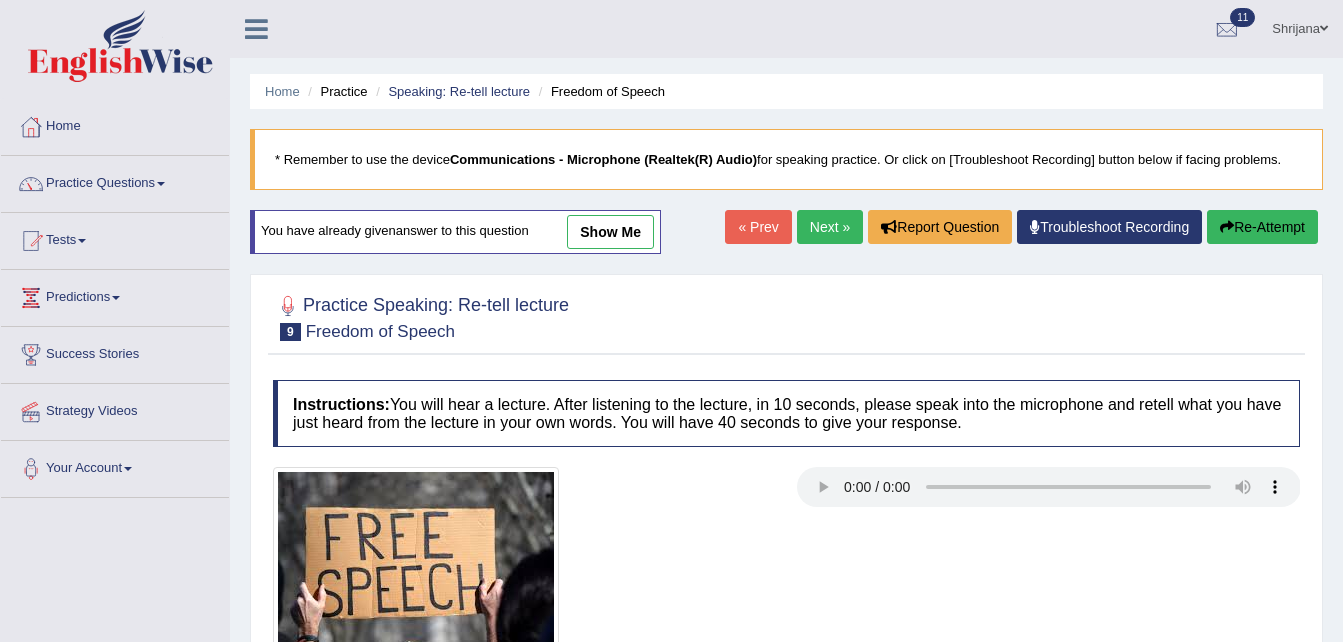scroll, scrollTop: 408, scrollLeft: 0, axis: vertical 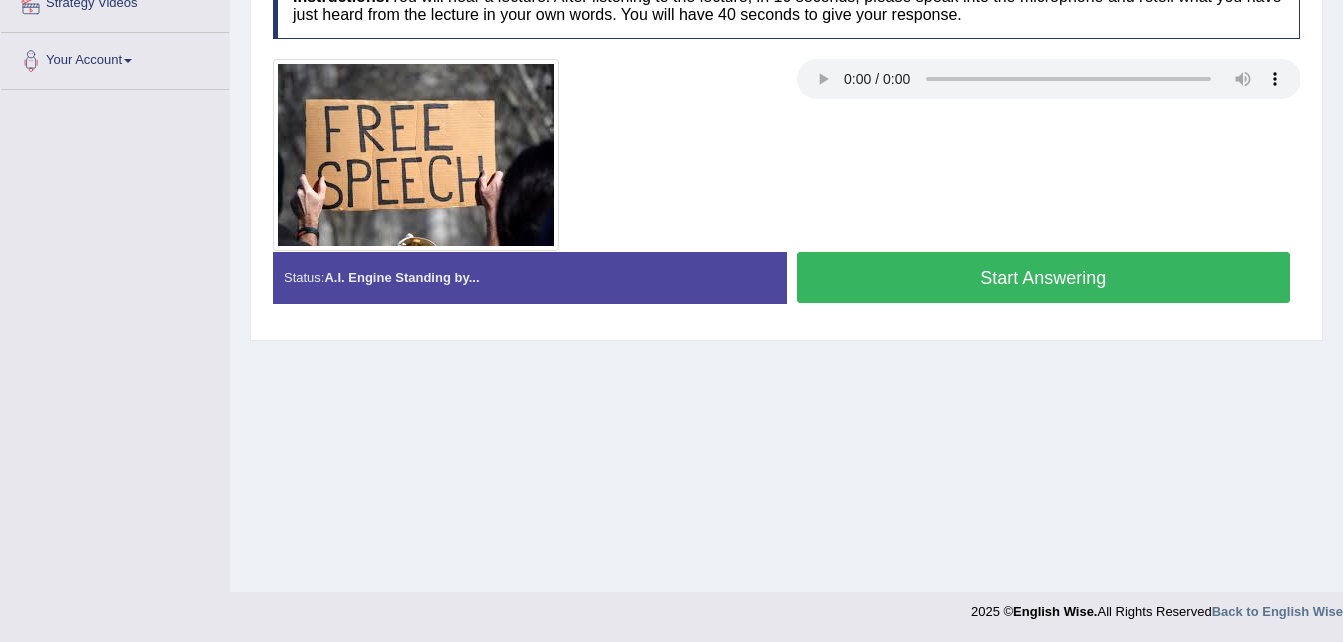 click on "Start Answering" at bounding box center [1044, 277] 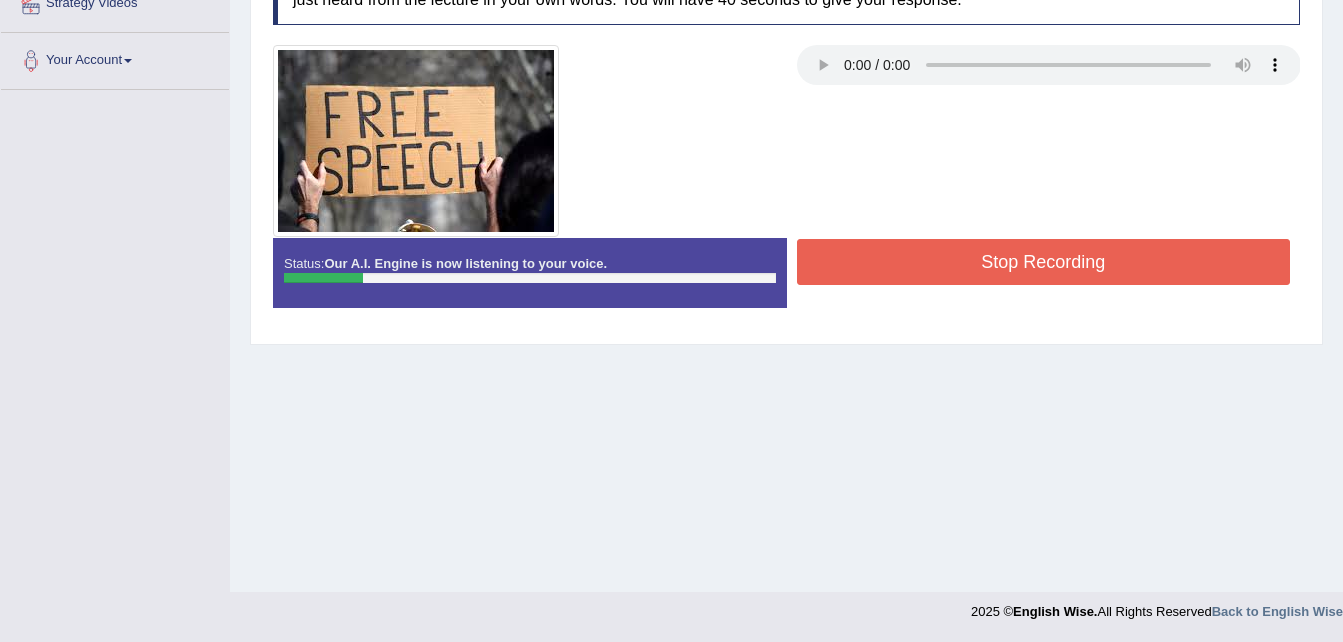 scroll, scrollTop: 0, scrollLeft: 0, axis: both 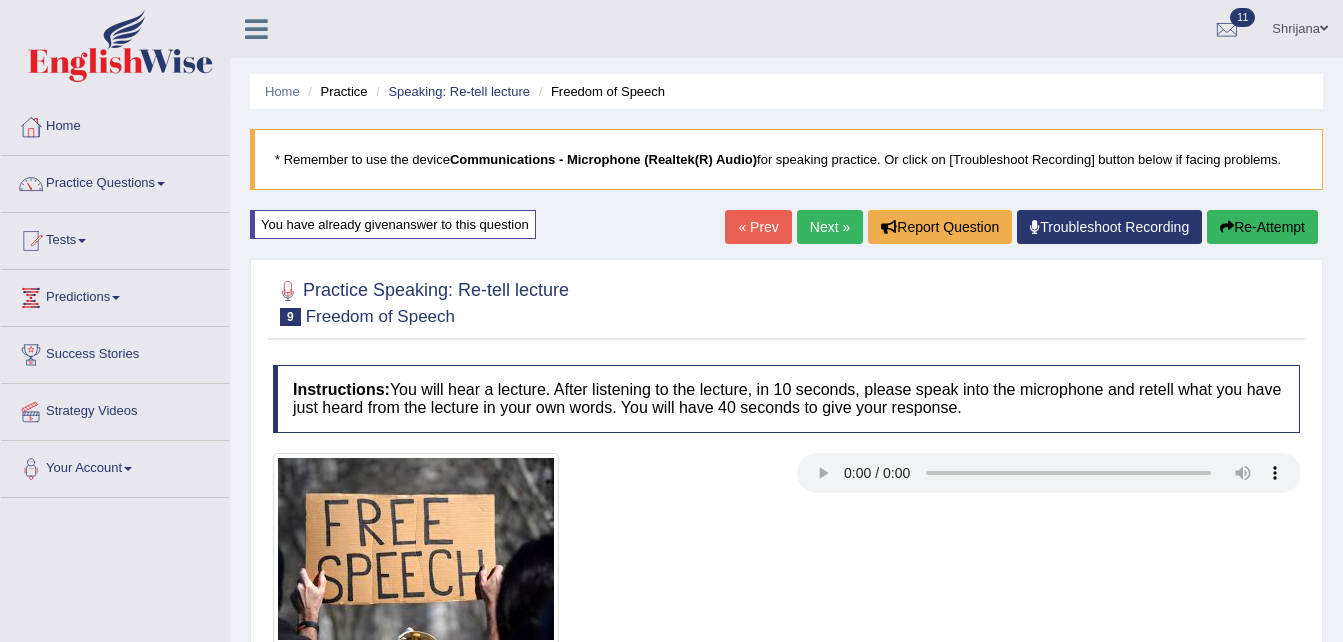 click on "Re-Attempt" at bounding box center (1262, 227) 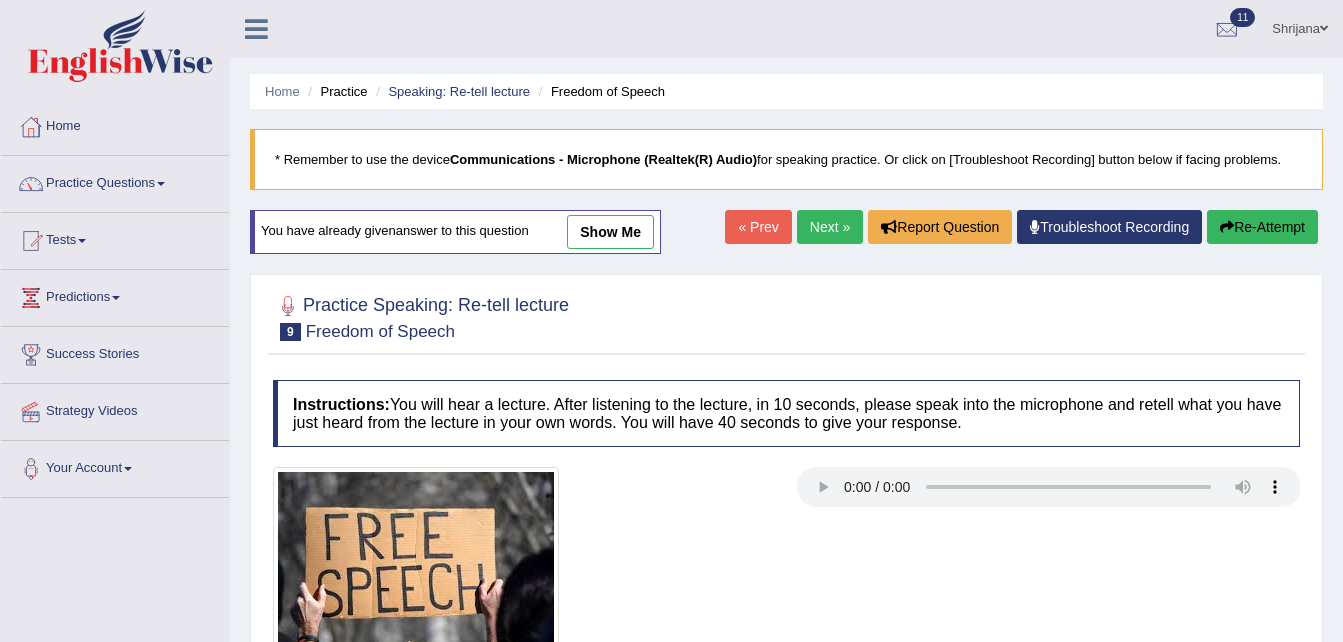 scroll, scrollTop: 0, scrollLeft: 0, axis: both 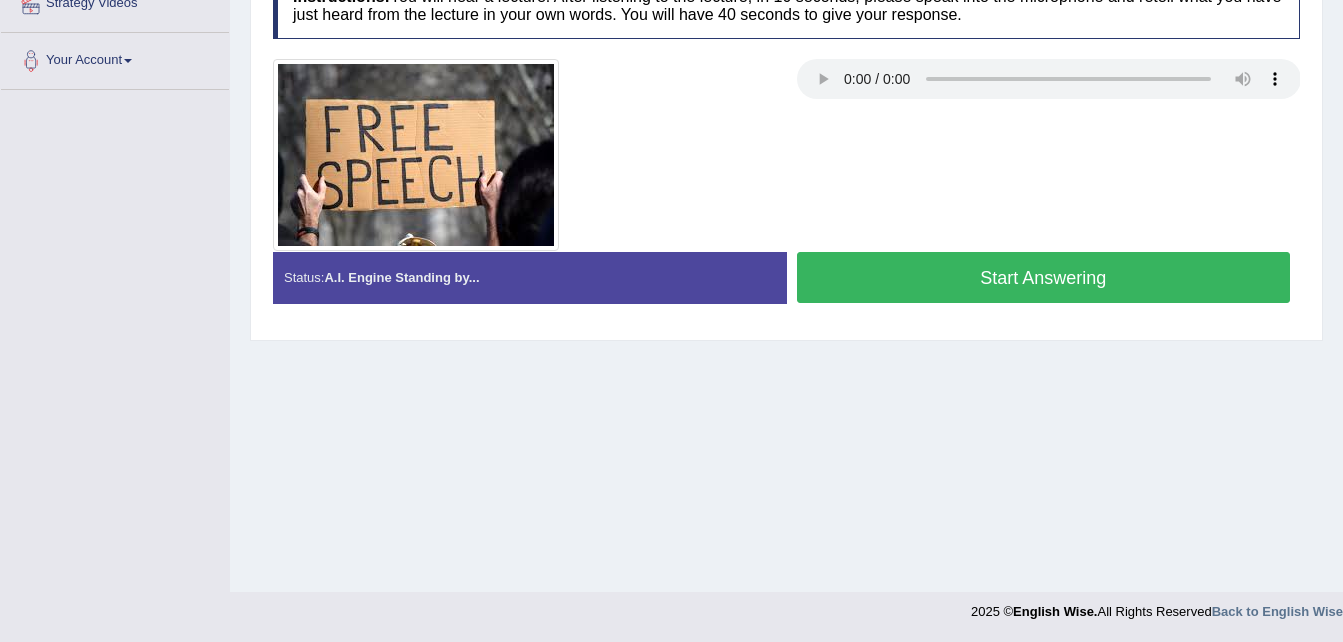 click on "Start Answering" at bounding box center (1044, 277) 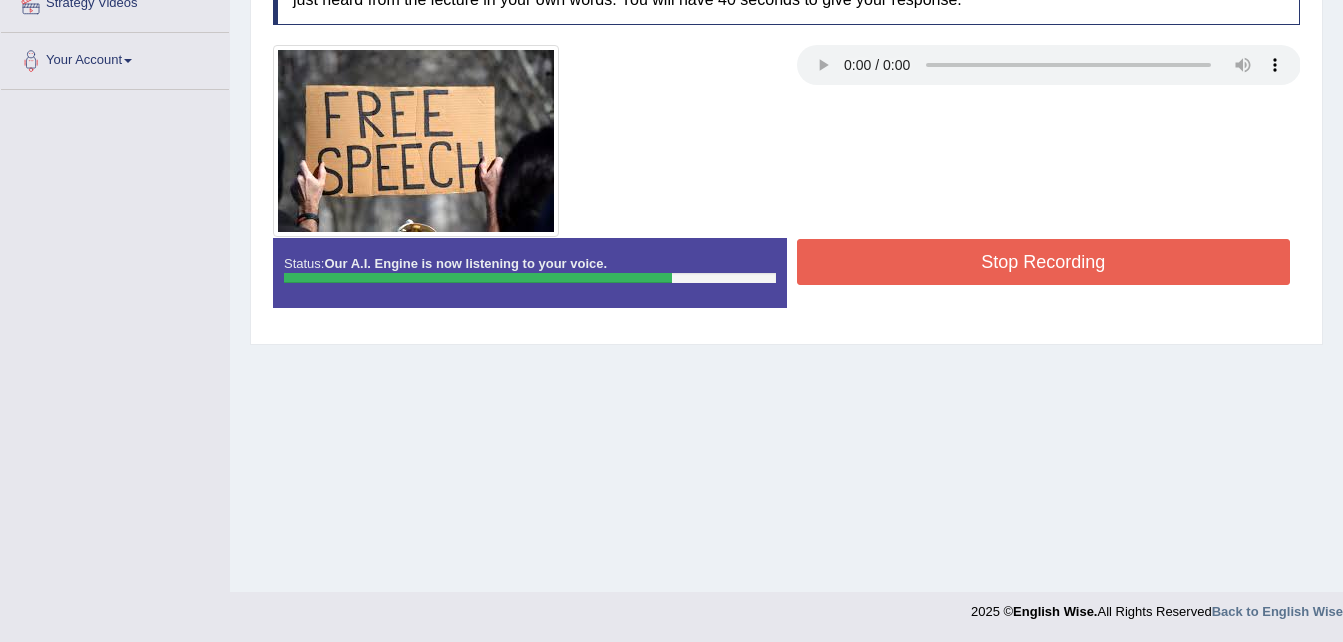 click on "Stop Recording" at bounding box center [1044, 262] 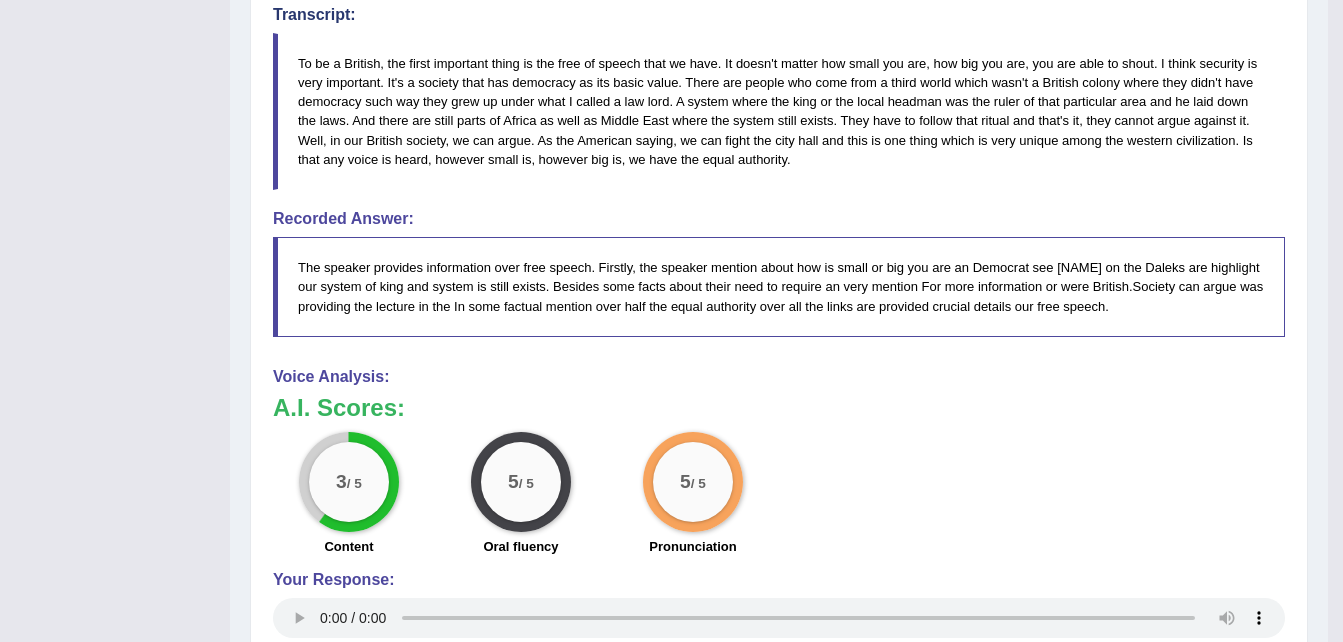 scroll, scrollTop: 728, scrollLeft: 0, axis: vertical 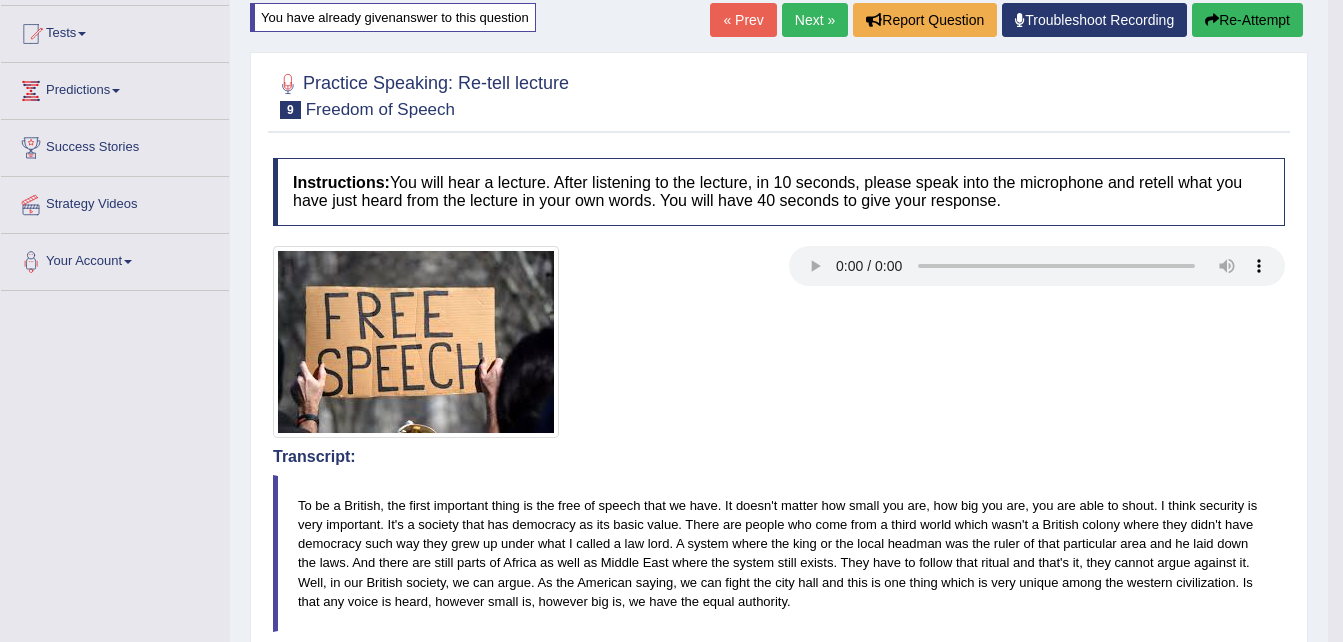 click on "Next »" at bounding box center (815, 20) 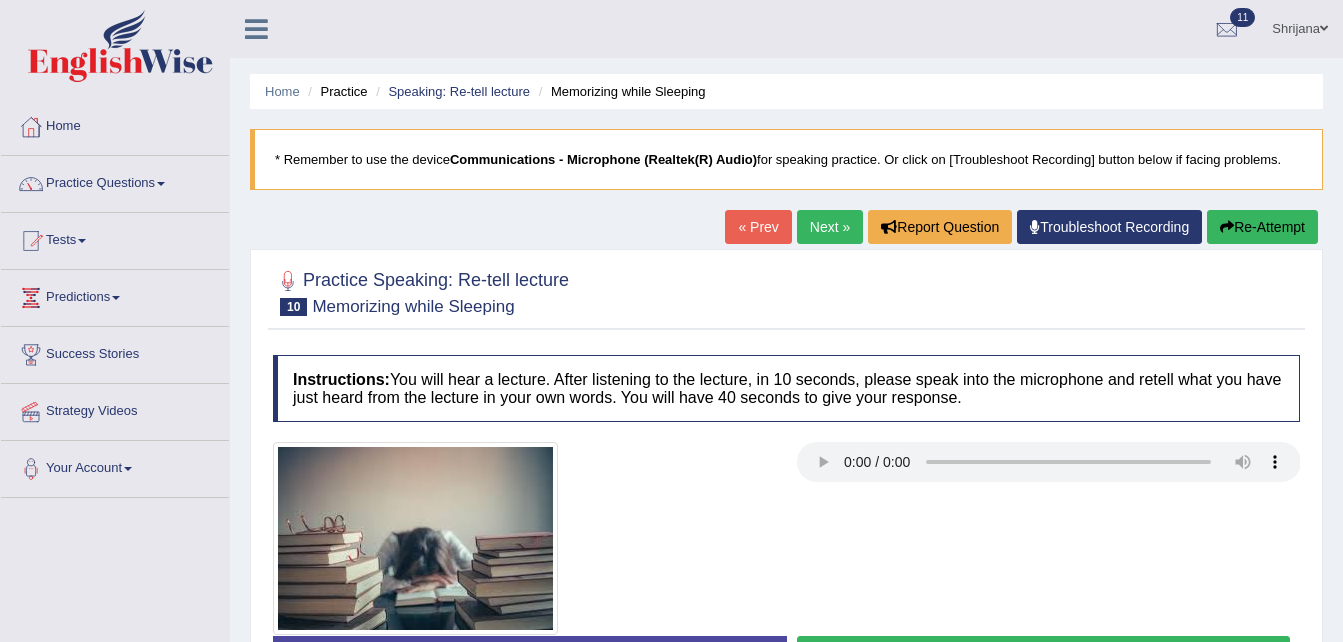 scroll, scrollTop: 0, scrollLeft: 0, axis: both 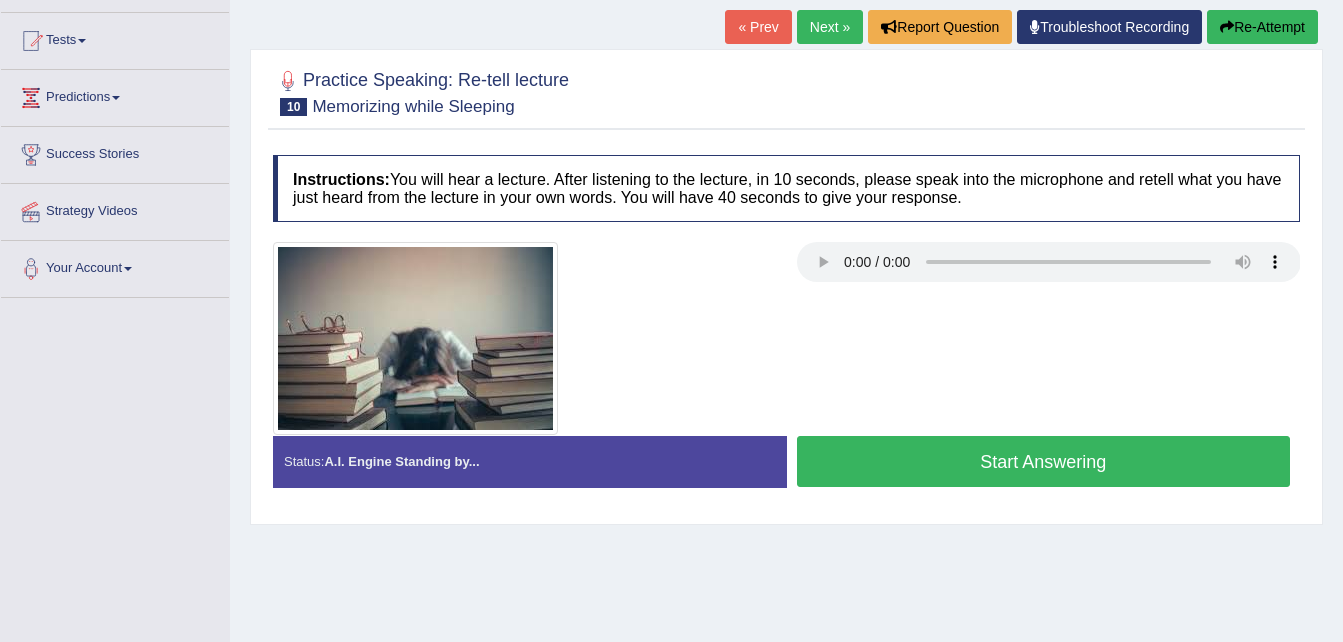 click on "Start Answering" at bounding box center [1044, 461] 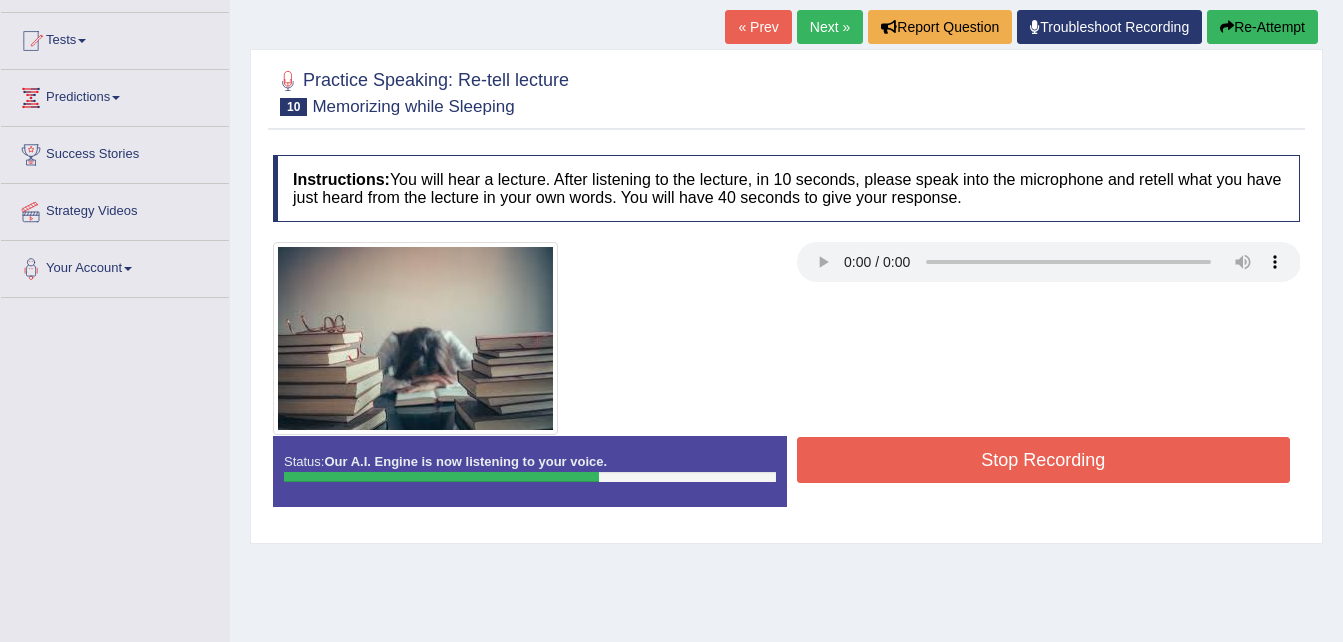 click on "Stop Recording" at bounding box center (1044, 460) 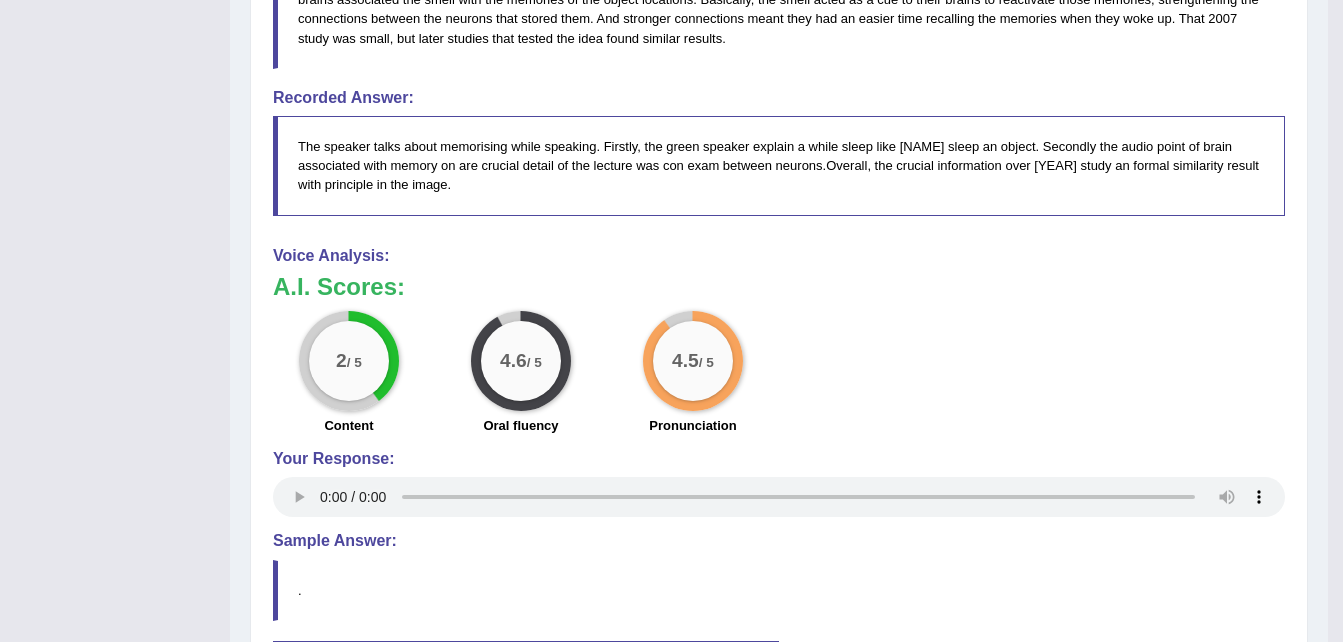 scroll, scrollTop: 200, scrollLeft: 0, axis: vertical 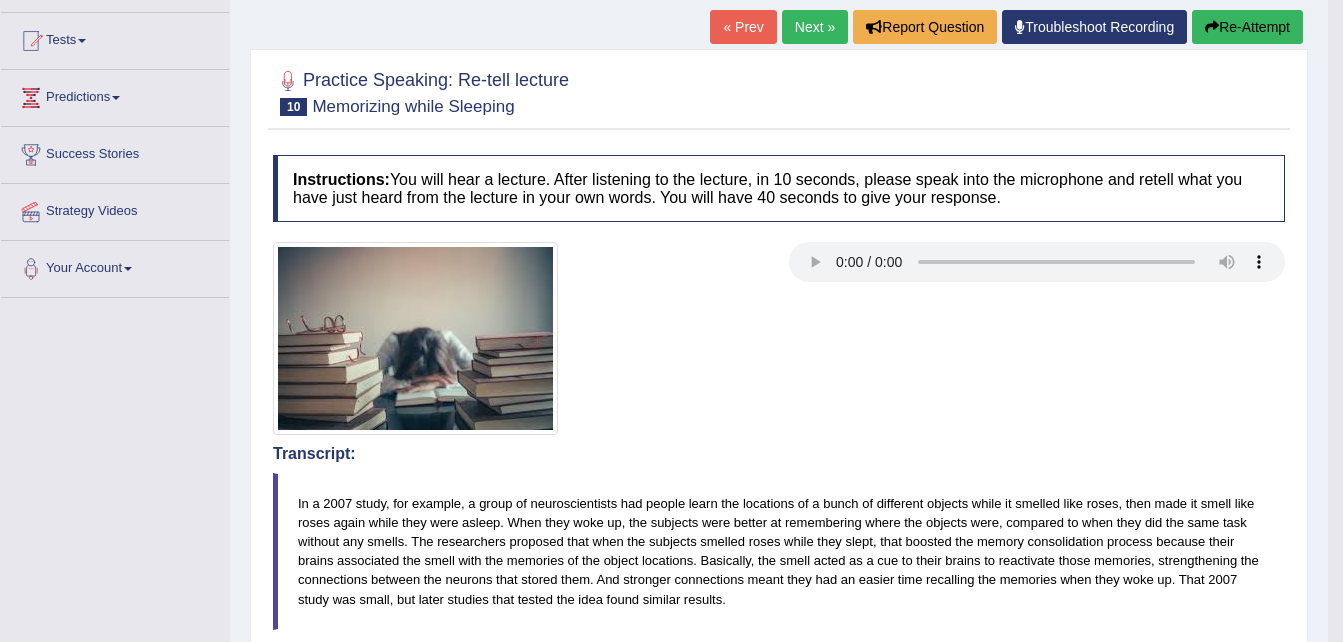 click at bounding box center [1212, 27] 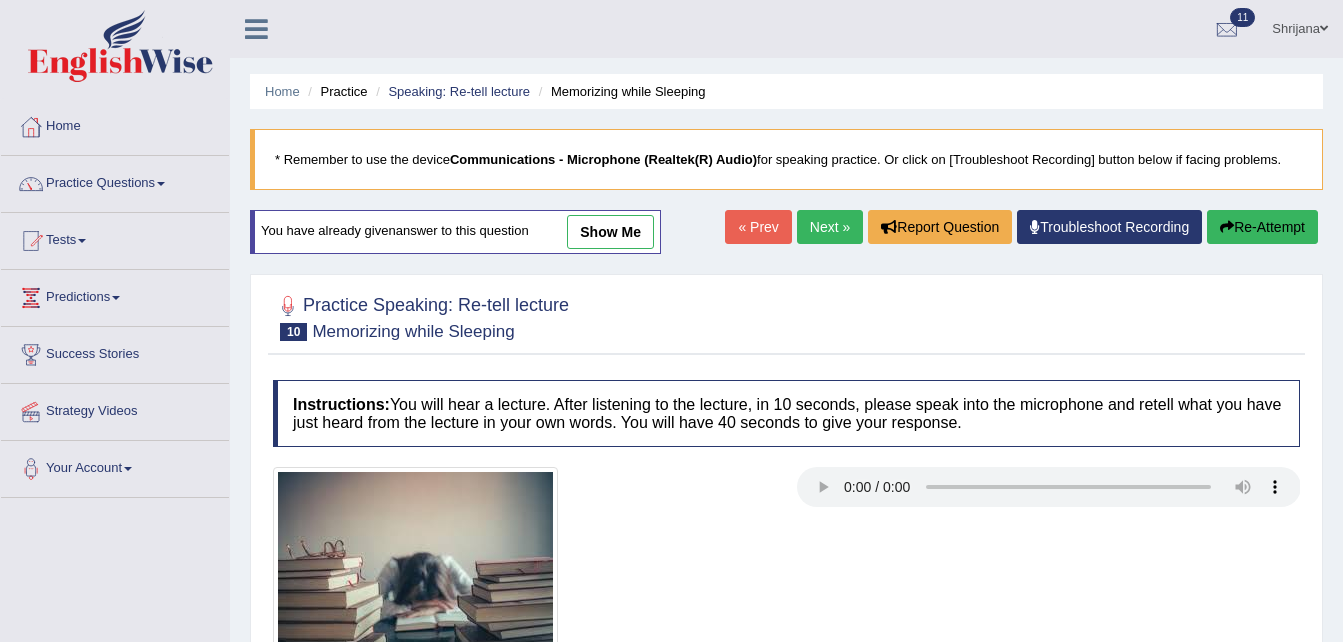 scroll, scrollTop: 200, scrollLeft: 0, axis: vertical 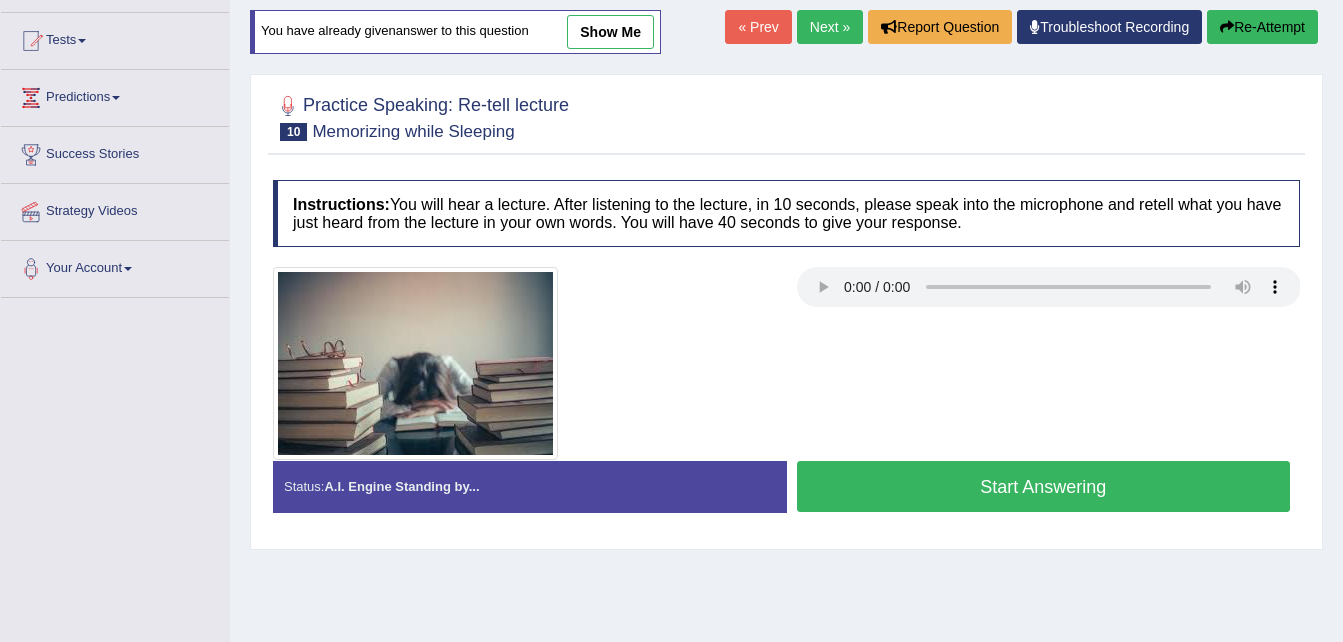 click on "Start Answering" at bounding box center [1044, 486] 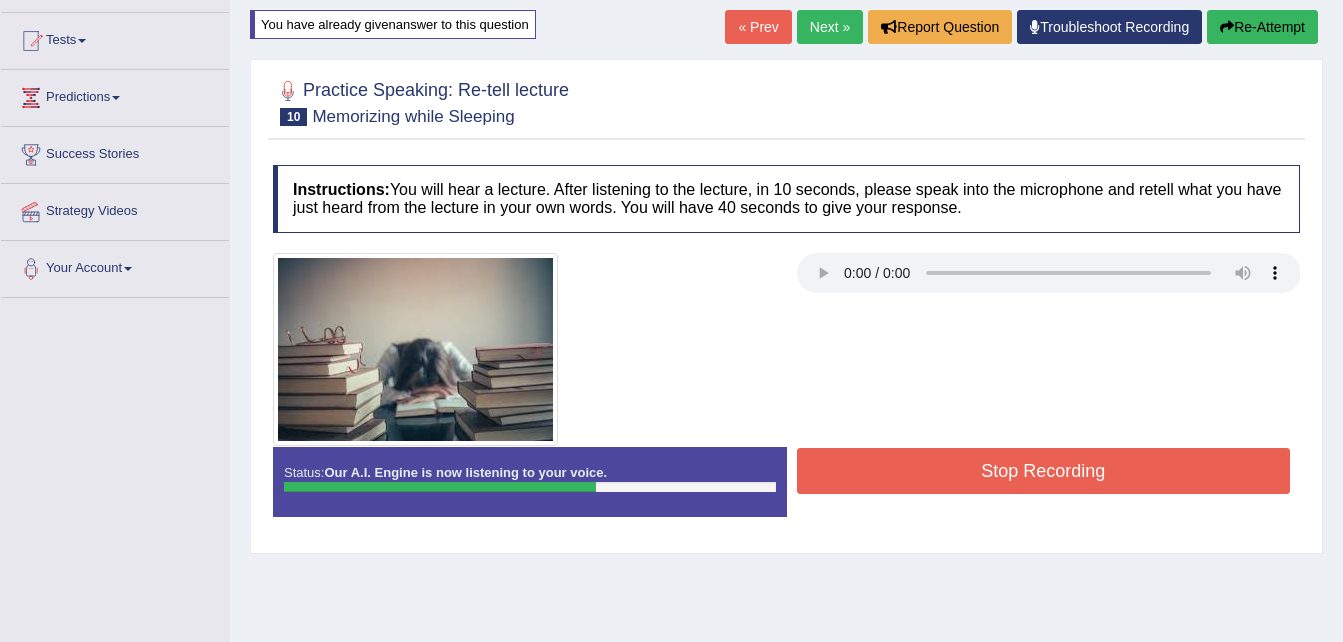 click on "Stop Recording" at bounding box center [1044, 471] 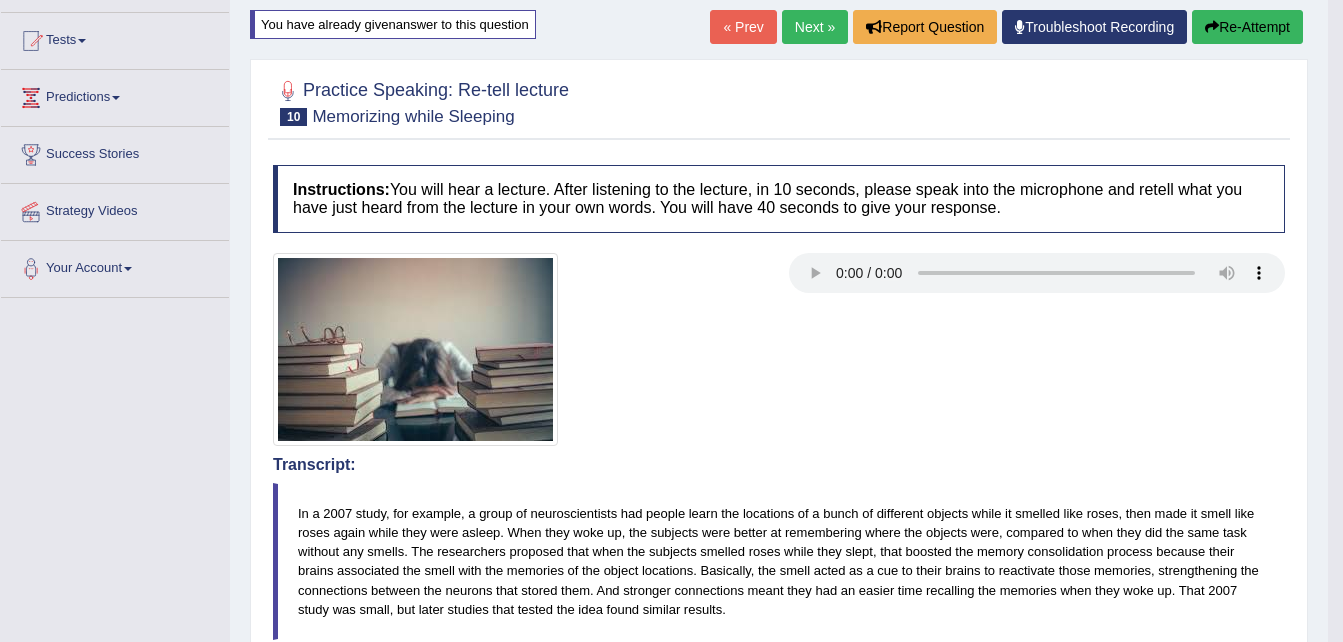 scroll, scrollTop: 761, scrollLeft: 0, axis: vertical 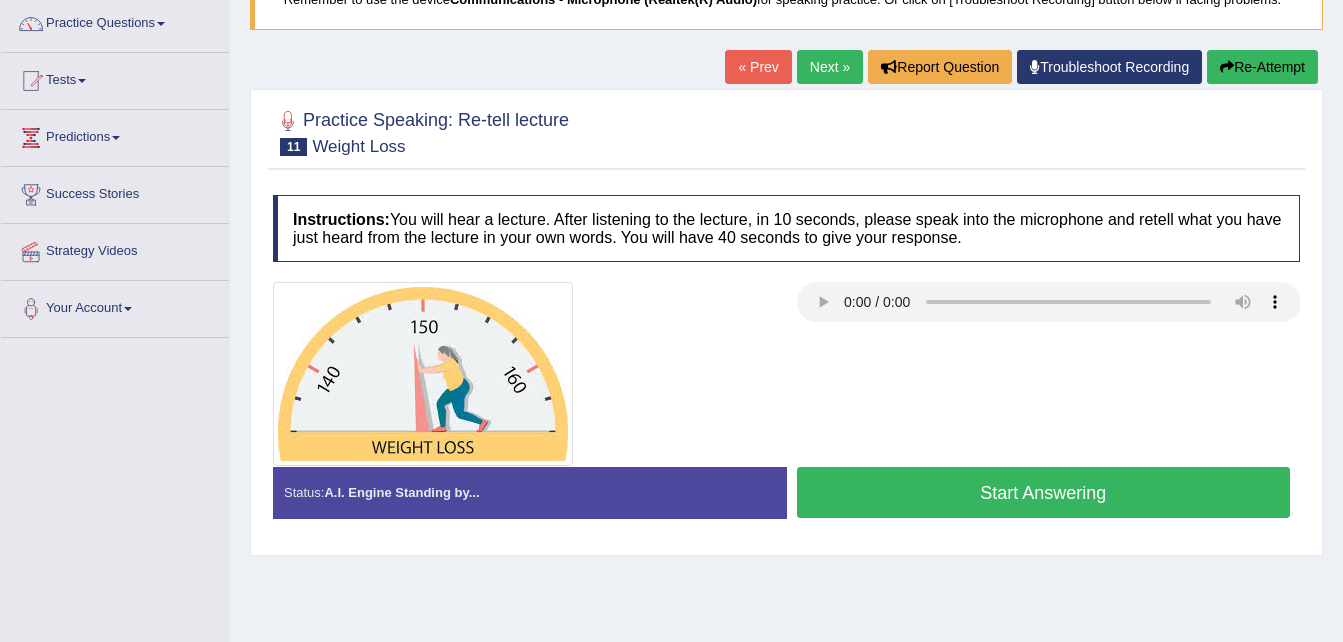 click at bounding box center [786, 374] 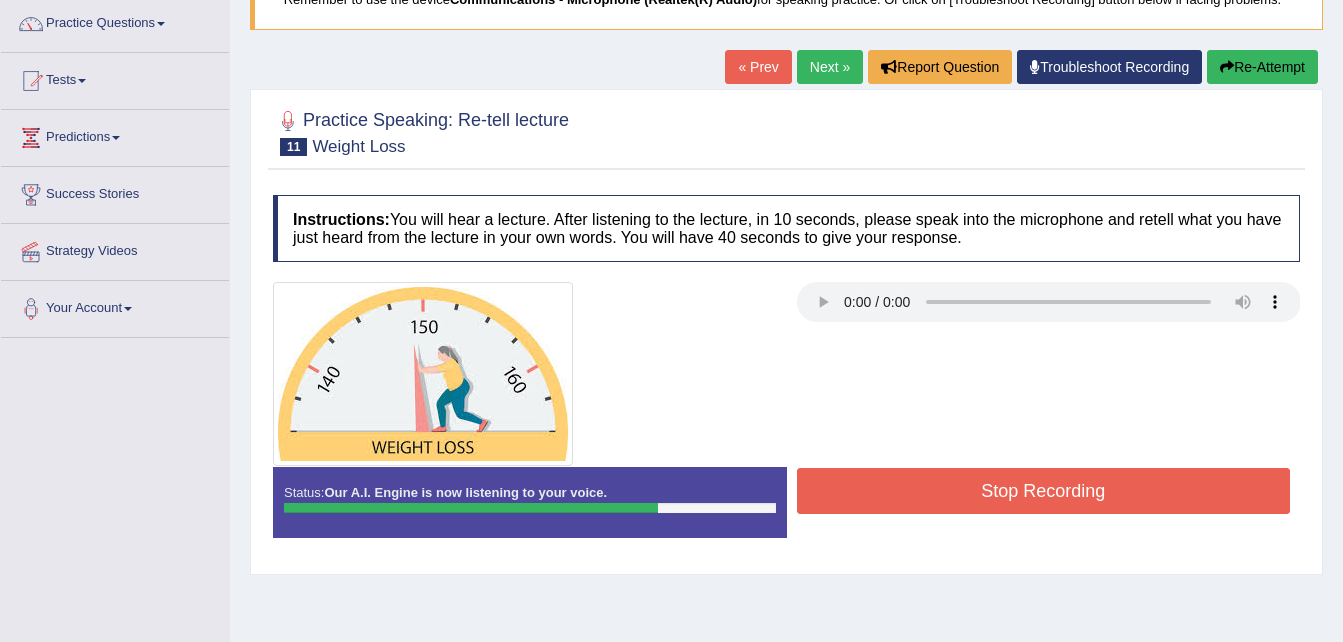 click on "Re-Attempt" at bounding box center [1262, 67] 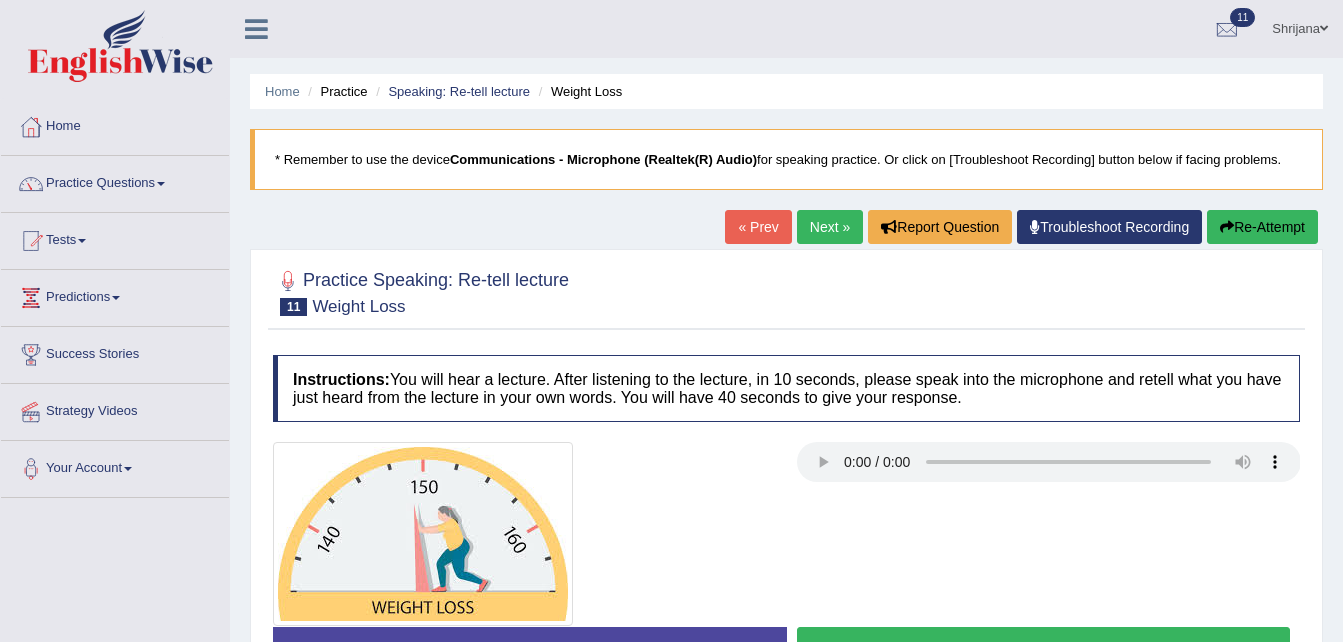 scroll, scrollTop: 166, scrollLeft: 0, axis: vertical 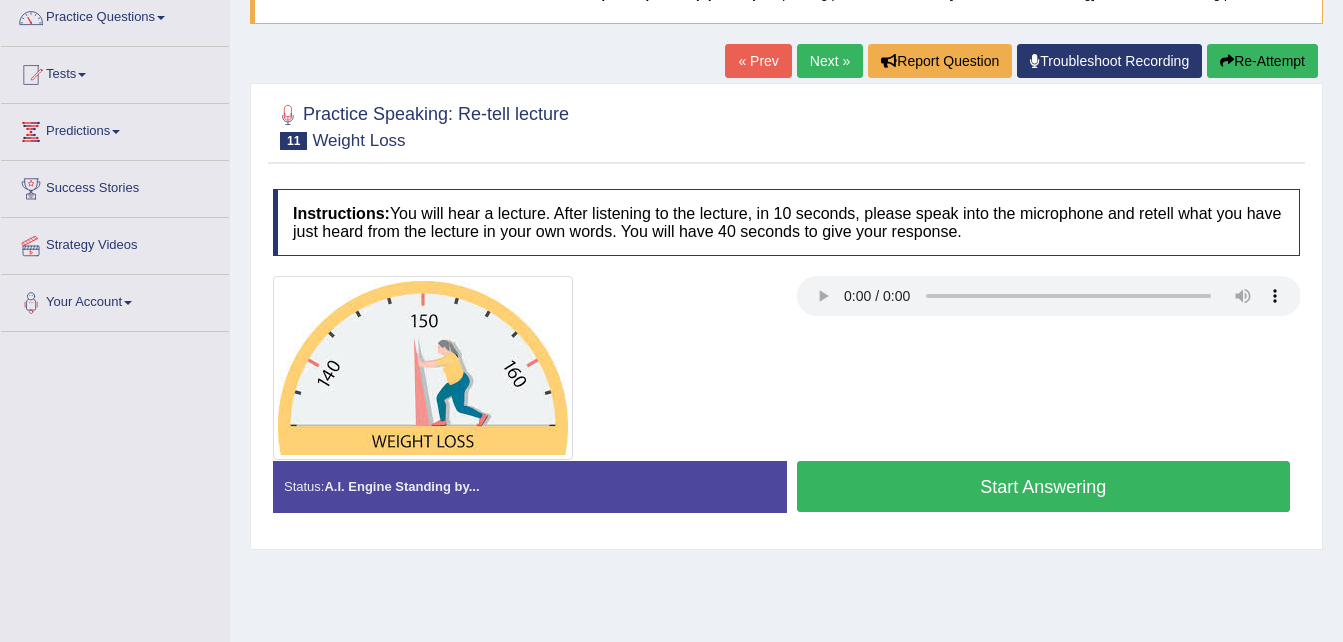click on "Start Answering" at bounding box center (1044, 486) 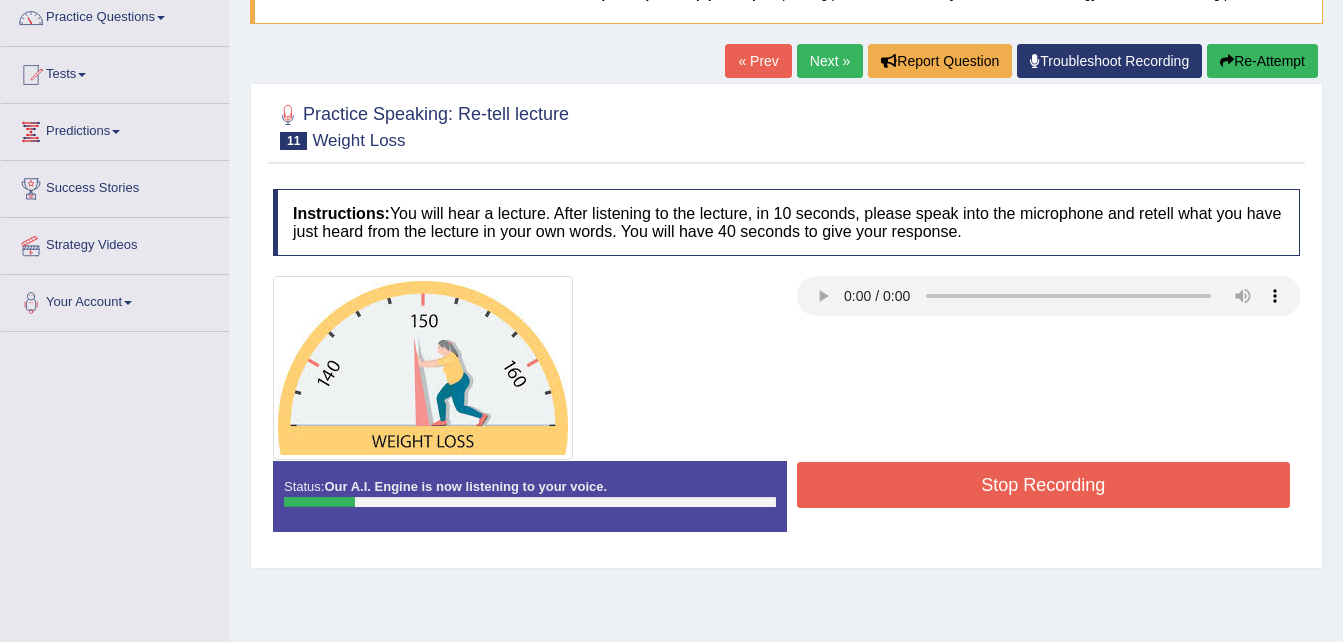 click on "Re-Attempt" at bounding box center (1262, 61) 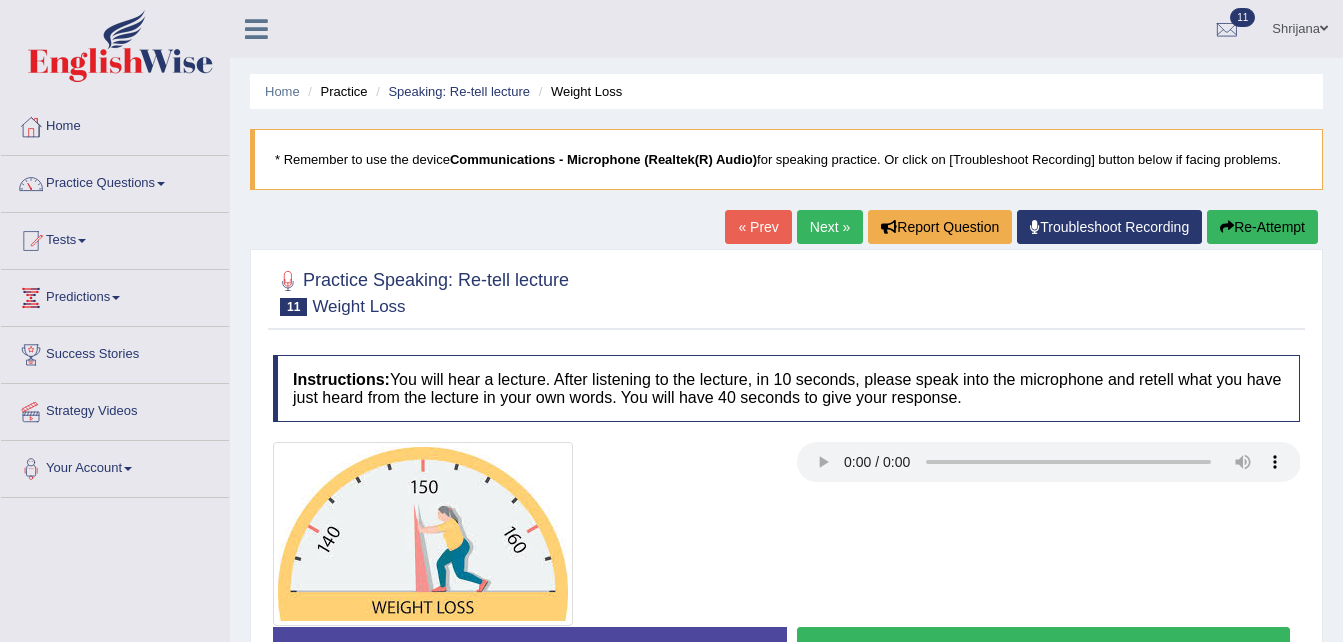 scroll, scrollTop: 172, scrollLeft: 0, axis: vertical 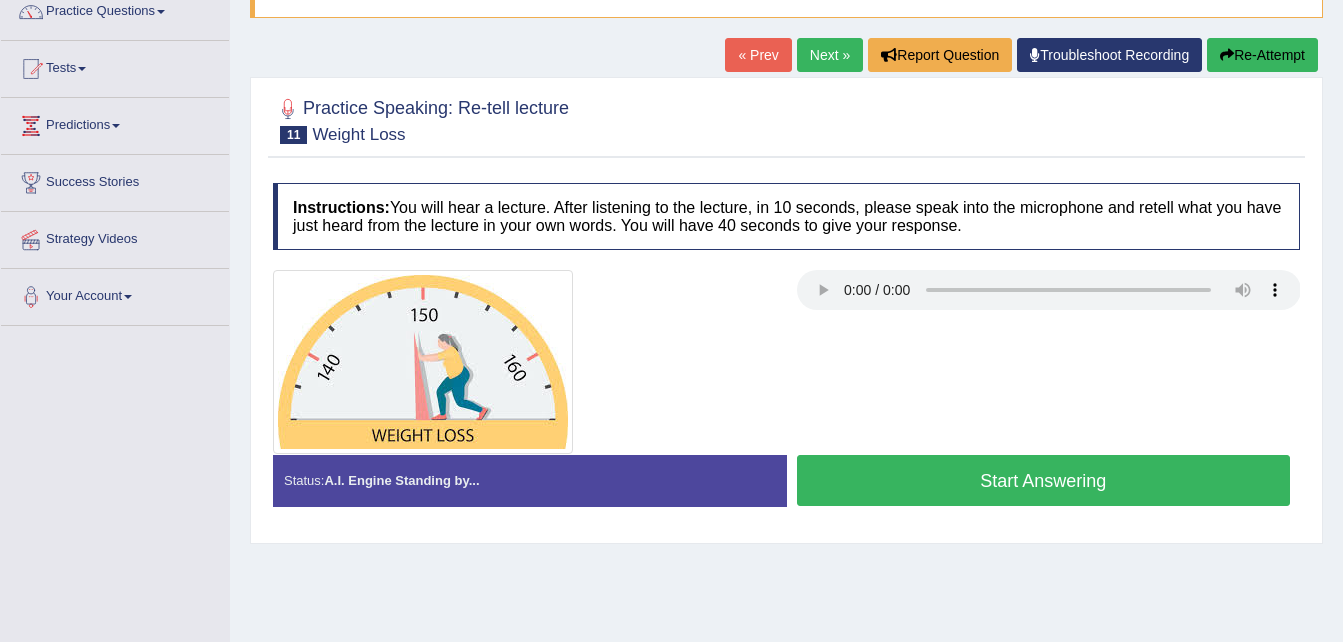 click on "Start Answering" at bounding box center [1044, 480] 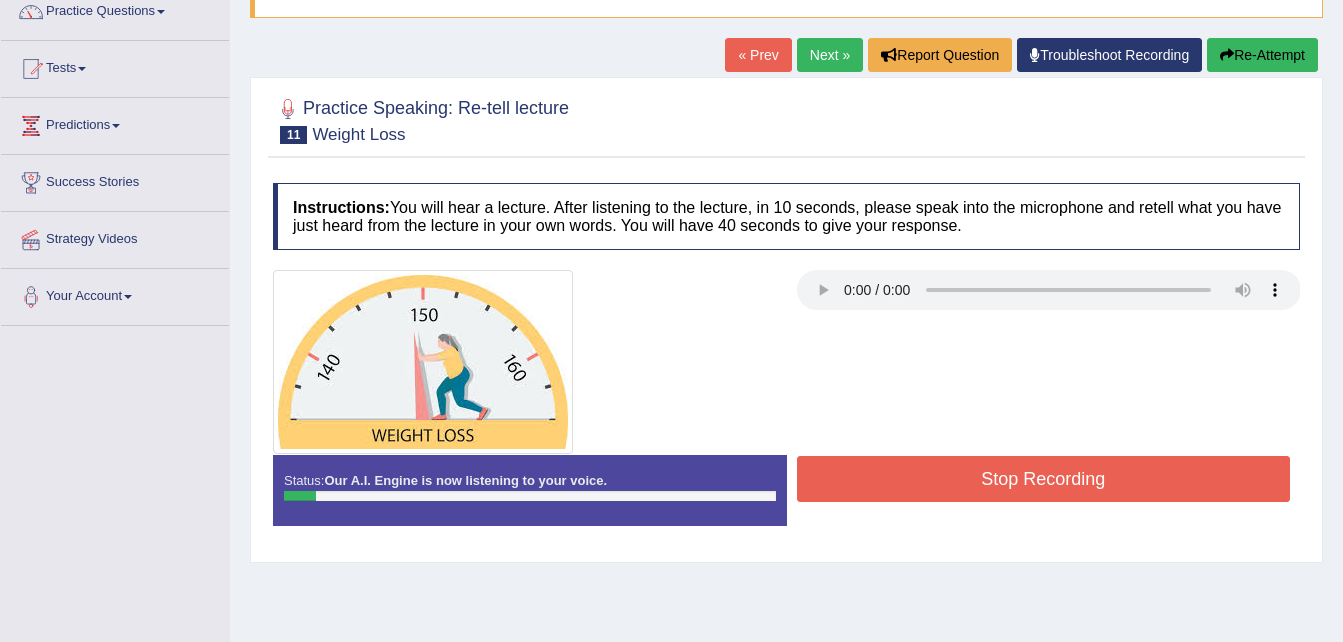 click on "Re-Attempt" at bounding box center (1262, 55) 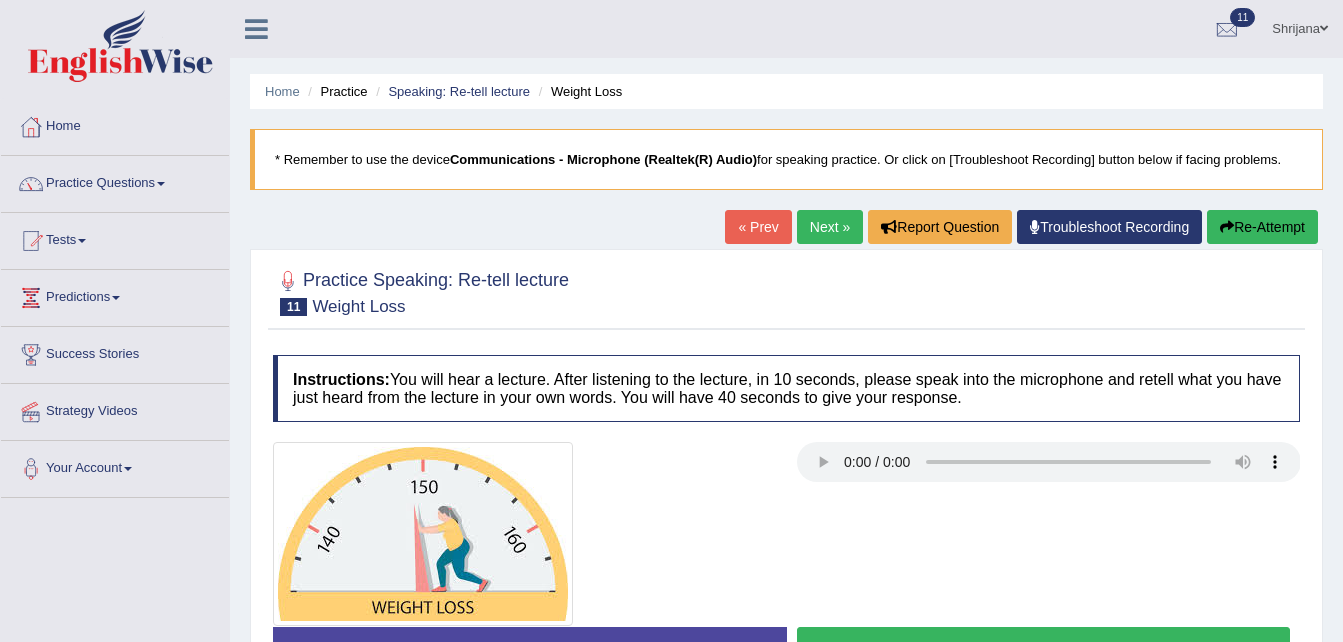 scroll, scrollTop: 172, scrollLeft: 0, axis: vertical 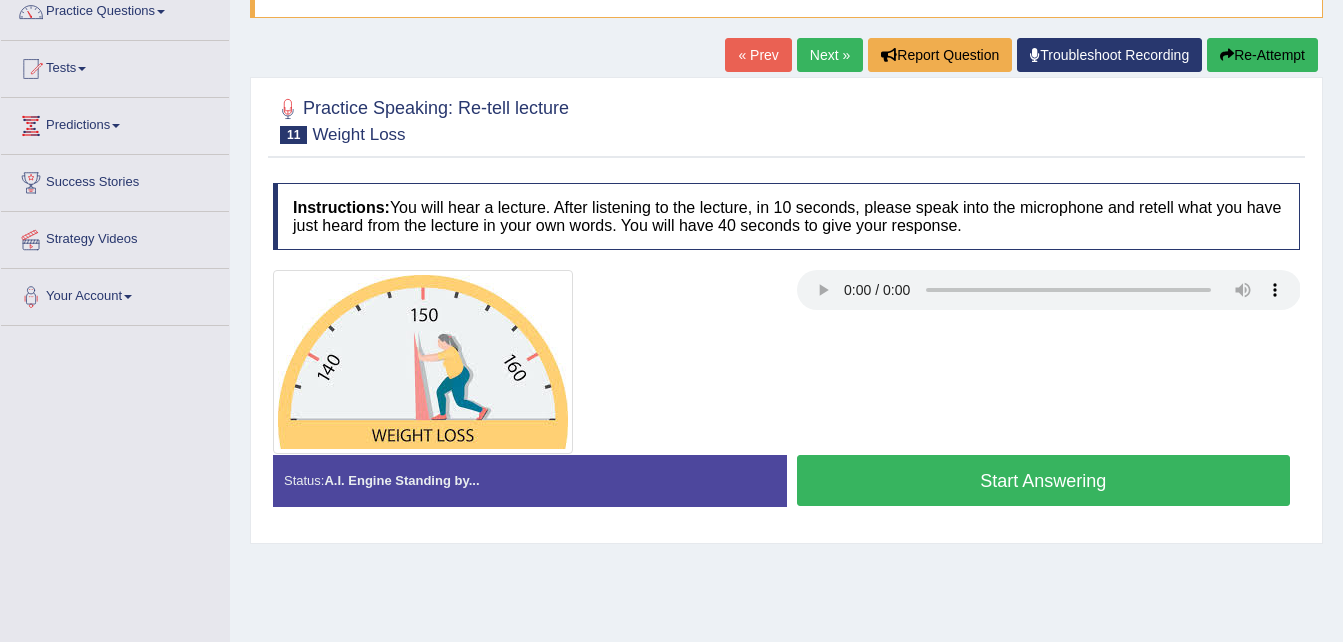 click on "Start Answering" at bounding box center [1044, 480] 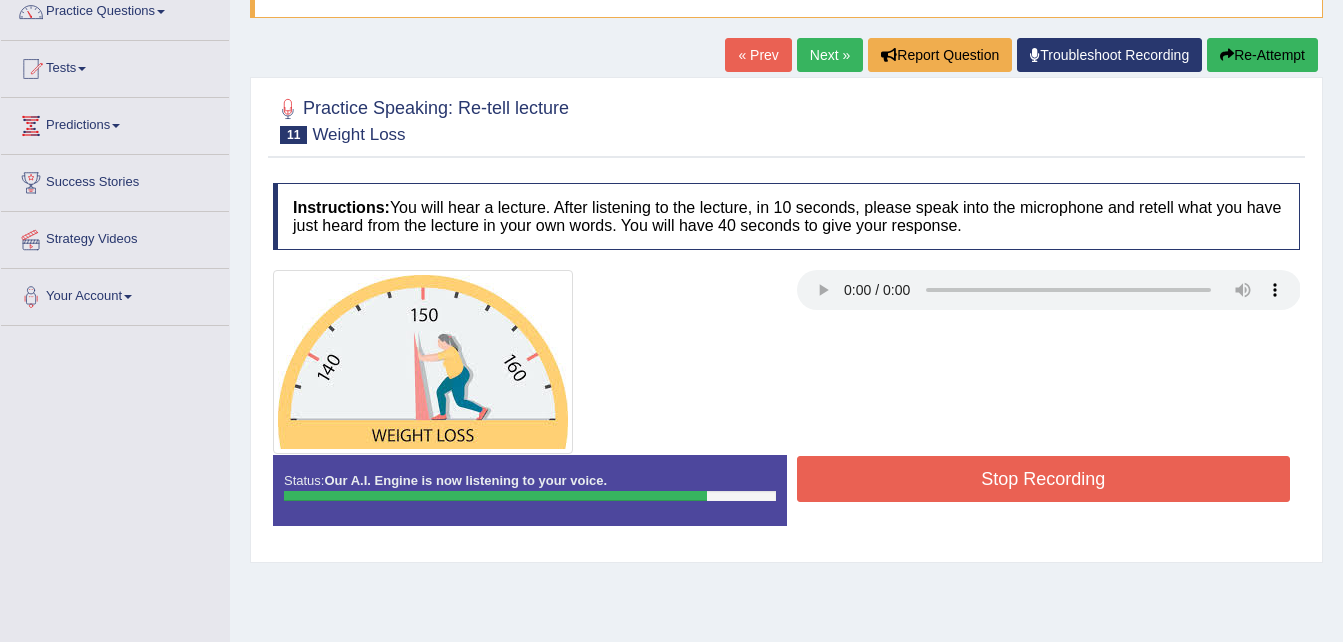 click on "Stop Recording" at bounding box center [1044, 479] 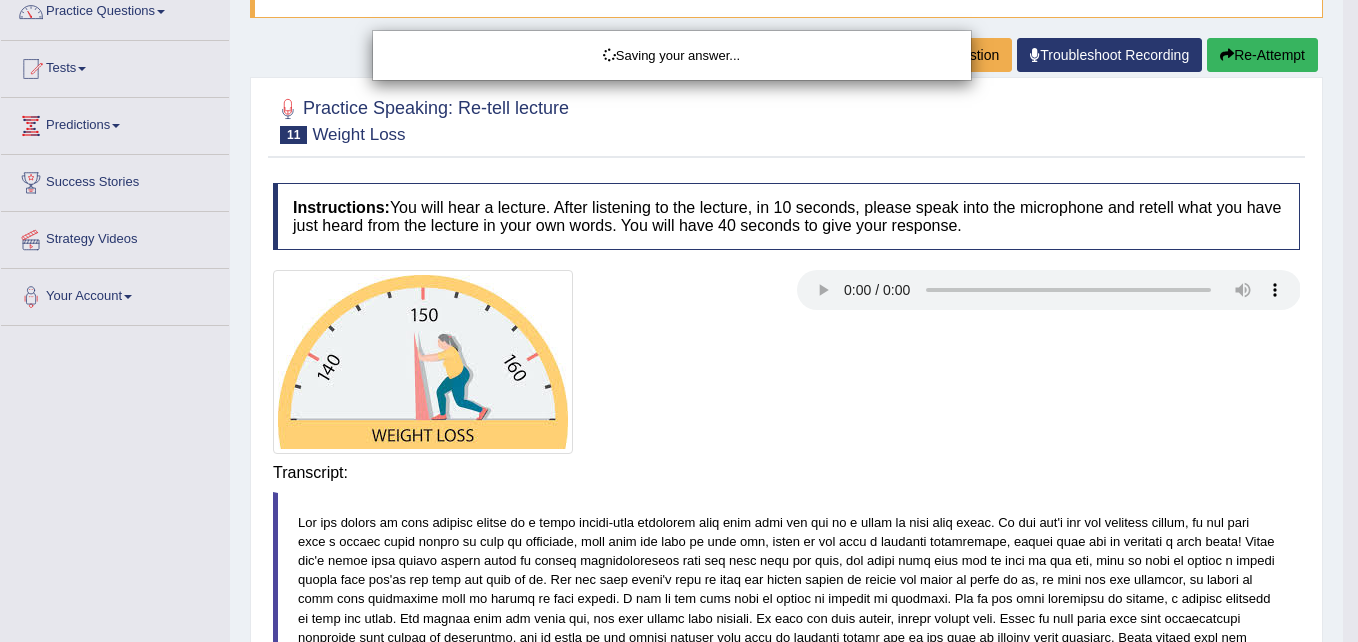 click on "Toggle navigation
Home
Practice Questions   Speaking Practice Read Aloud
Repeat Sentence
Describe Image
Re-tell Lecture
Answer Short Question
Summarize Group Discussion
Respond To A Situation
Writing Practice  Summarize Written Text
Write Essay
Reading Practice  Reading & Writing: Fill In The Blanks
Choose Multiple Answers
Re-order Paragraphs
Fill In The Blanks
Choose Single Answer
Listening Practice  Summarize Spoken Text
Highlight Incorrect Words
Highlight Correct Summary
Select Missing Word
Choose Single Answer
Choose Multiple Answers
Fill In The Blanks
Write From Dictation
Pronunciation
Tests
Take Mock Test" at bounding box center [679, 149] 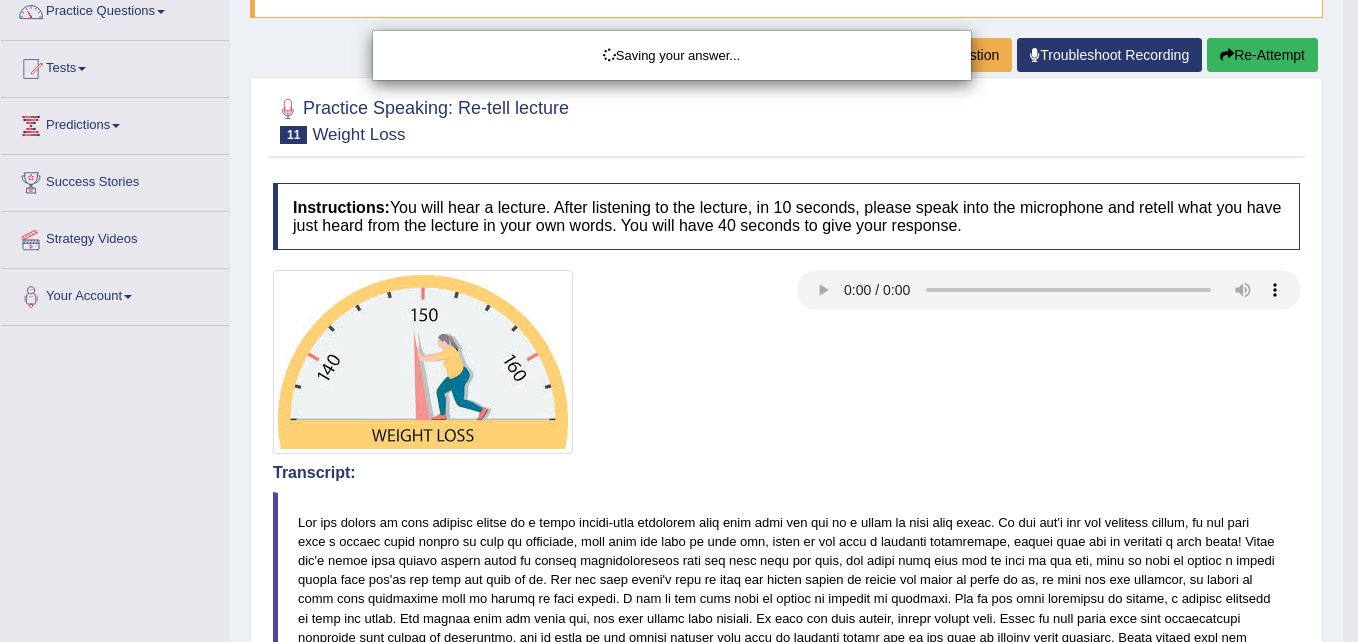 click on "Toggle navigation
Home
Practice Questions   Speaking Practice Read Aloud
Repeat Sentence
Describe Image
Re-tell Lecture
Answer Short Question
Summarize Group Discussion
Respond To A Situation
Writing Practice  Summarize Written Text
Write Essay
Reading Practice  Reading & Writing: Fill In The Blanks
Choose Multiple Answers
Re-order Paragraphs
Fill In The Blanks
Choose Single Answer
Listening Practice  Summarize Spoken Text
Highlight Incorrect Words
Highlight Correct Summary
Select Missing Word
Choose Single Answer
Choose Multiple Answers
Fill In The Blanks
Write From Dictation
Pronunciation
Tests
Take Mock Test" at bounding box center [679, 149] 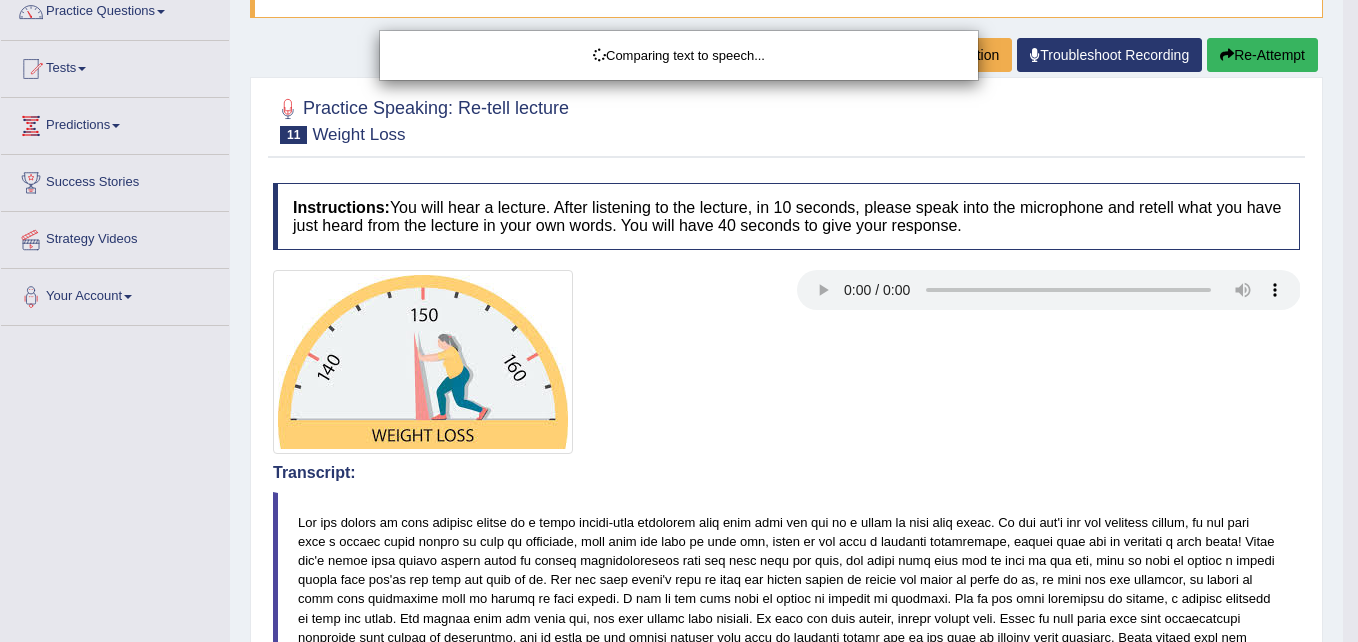 drag, startPoint x: 1357, startPoint y: 544, endPoint x: 1361, endPoint y: 530, distance: 14.56022 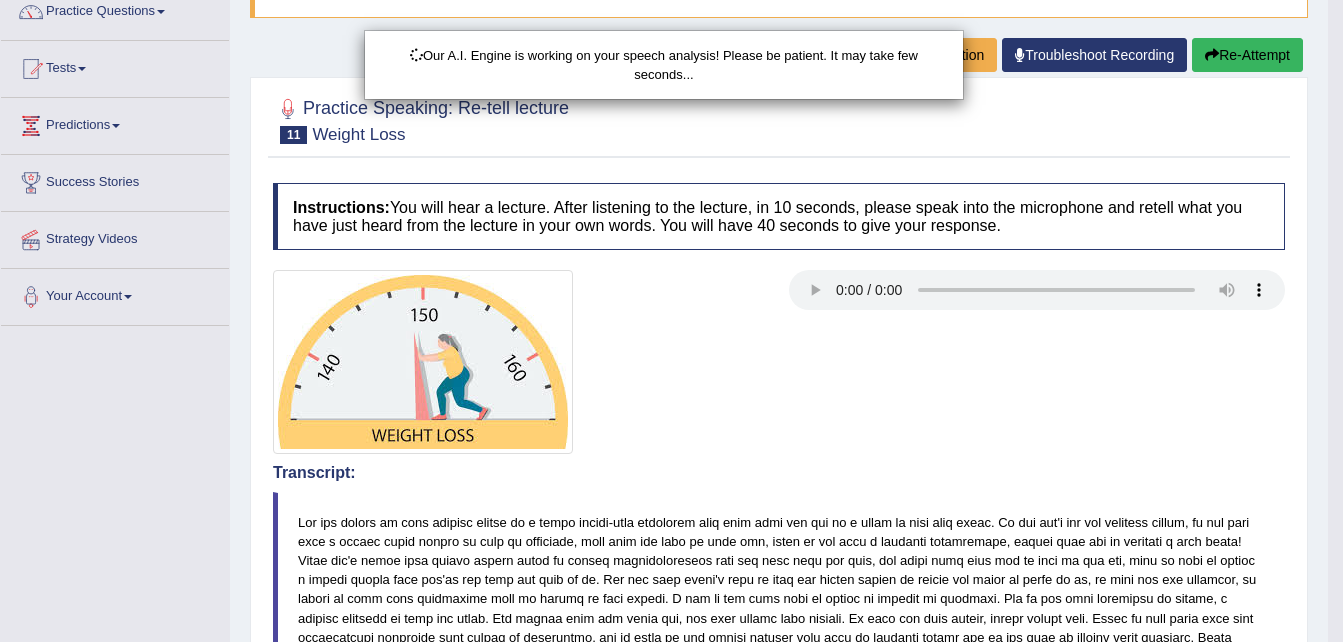 click on "Toggle navigation
Home
Practice Questions   Speaking Practice Read Aloud
Repeat Sentence
Describe Image
Re-tell Lecture
Answer Short Question
Summarize Group Discussion
Respond To A Situation
Writing Practice  Summarize Written Text
Write Essay
Reading Practice  Reading & Writing: Fill In The Blanks
Choose Multiple Answers
Re-order Paragraphs
Fill In The Blanks
Choose Single Answer
Listening Practice  Summarize Spoken Text
Highlight Incorrect Words
Highlight Correct Summary
Select Missing Word
Choose Single Answer
Choose Multiple Answers
Fill In The Blanks
Write From Dictation
Pronunciation
Tests
Take Mock Test" at bounding box center (671, 149) 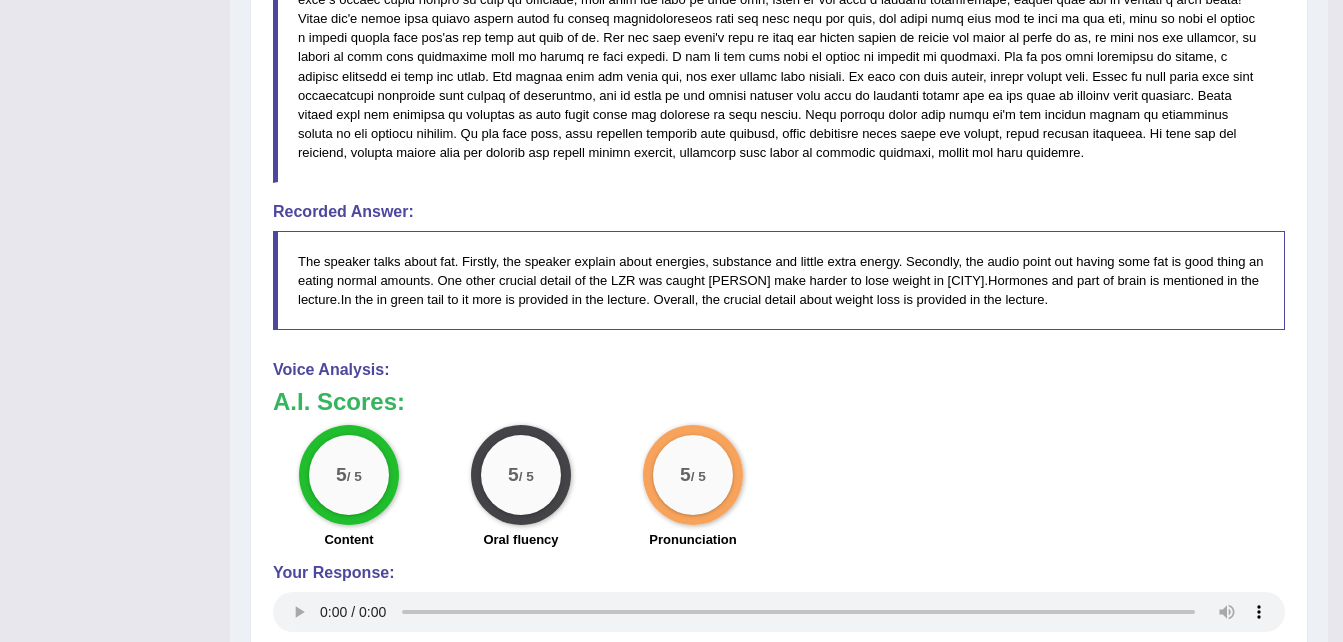 scroll, scrollTop: 153, scrollLeft: 0, axis: vertical 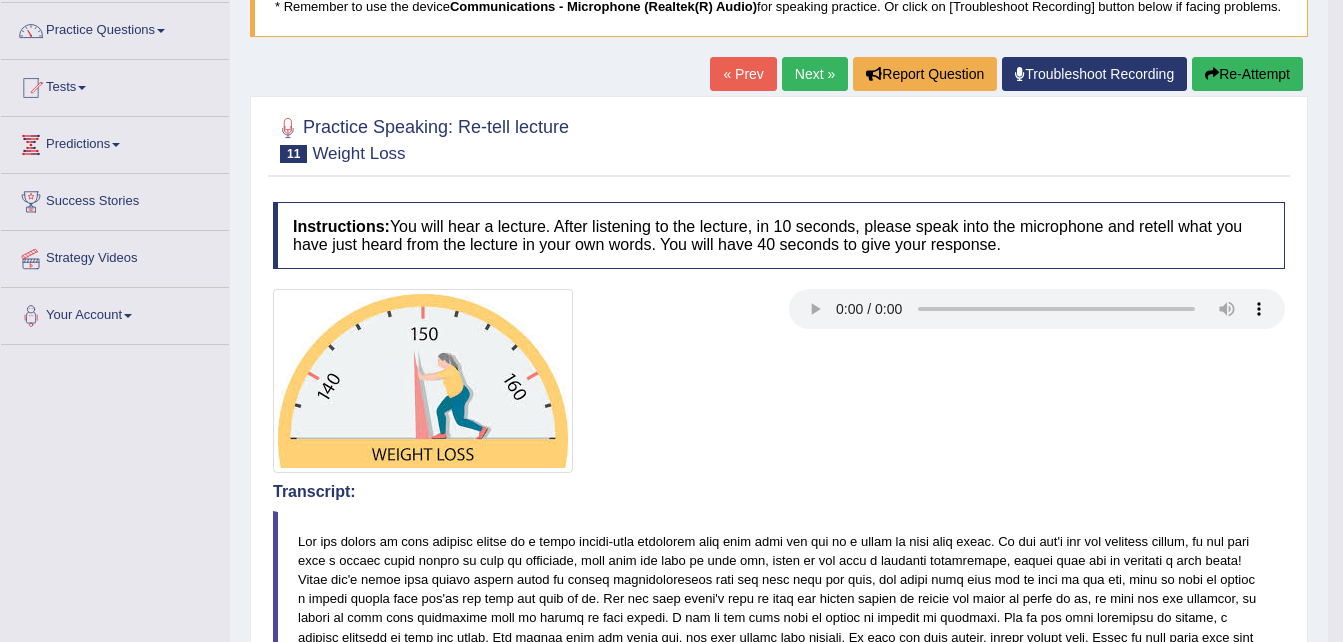 click on "Re-Attempt" at bounding box center (1247, 74) 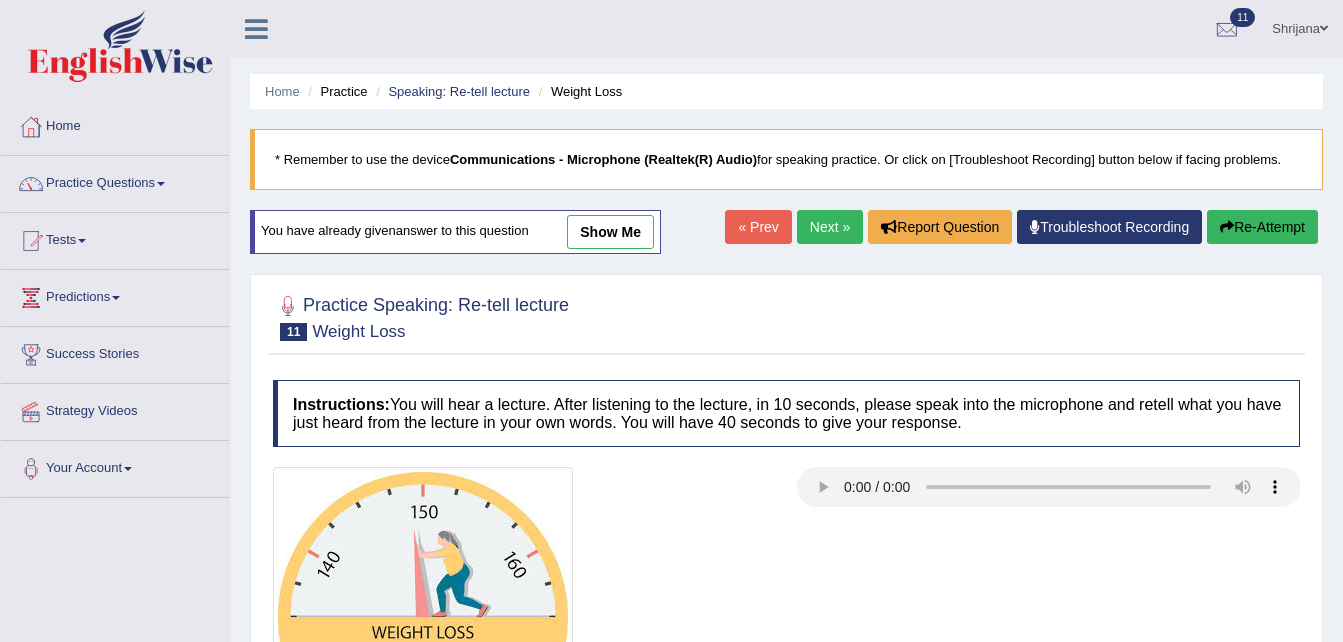 scroll, scrollTop: 288, scrollLeft: 0, axis: vertical 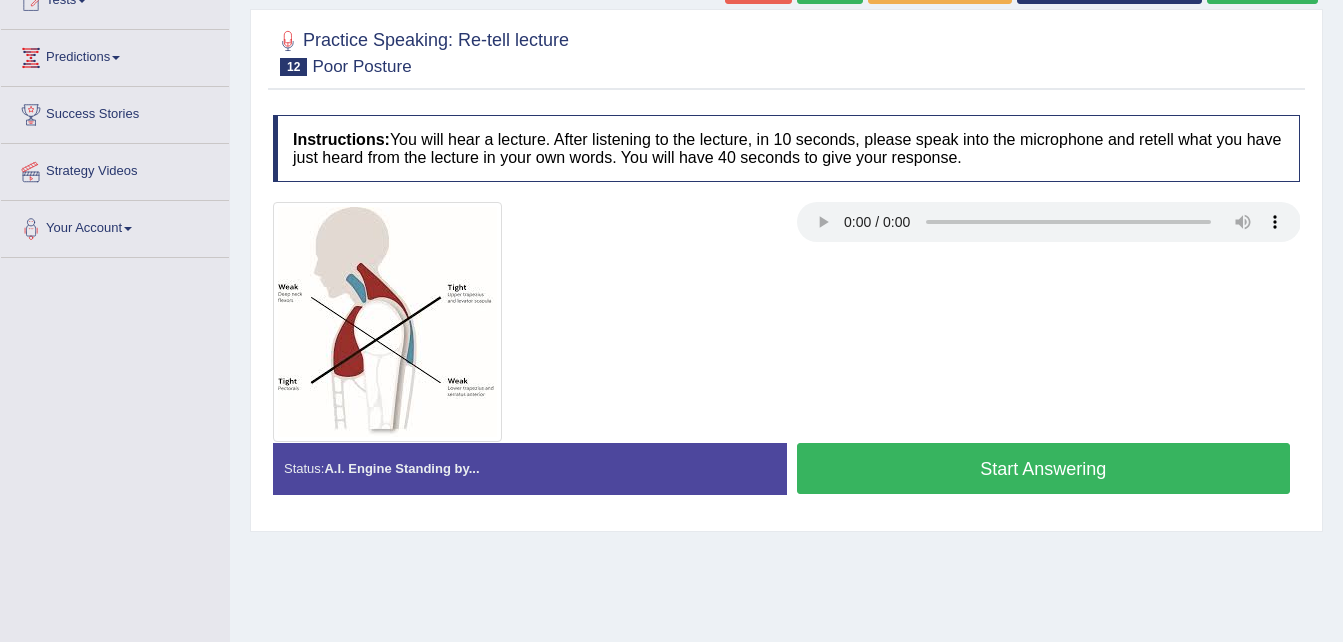 click on "Start Answering" at bounding box center [1044, 468] 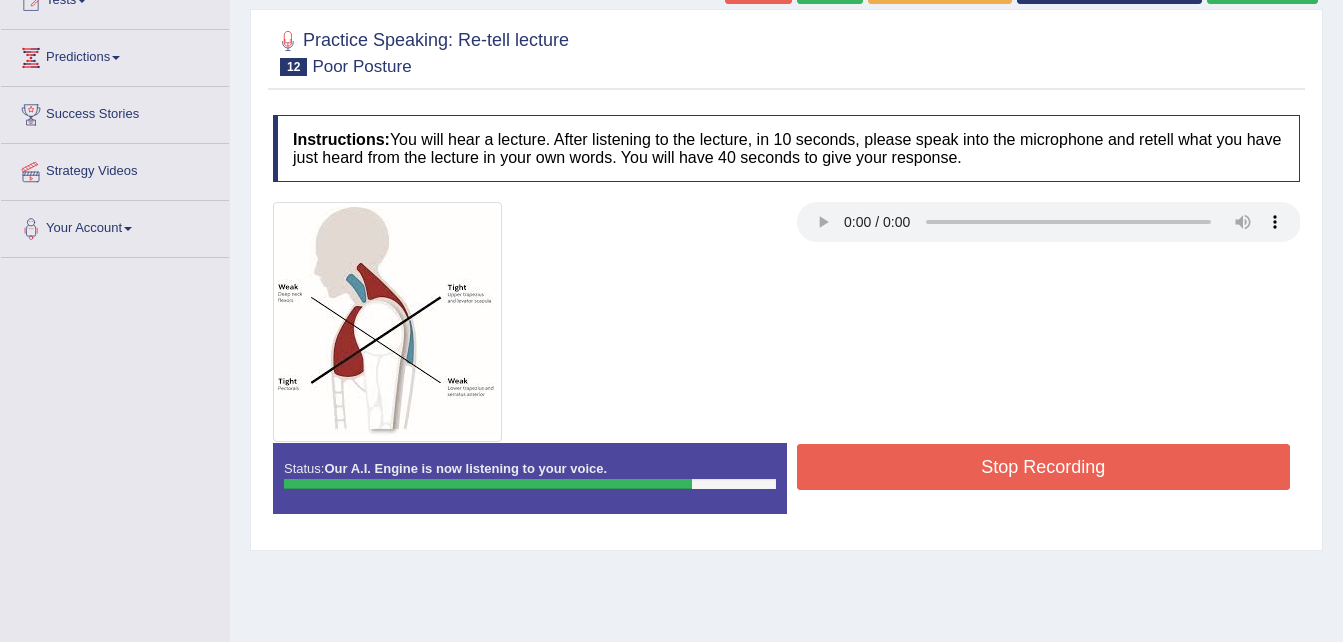 click on "Stop Recording" at bounding box center [1044, 467] 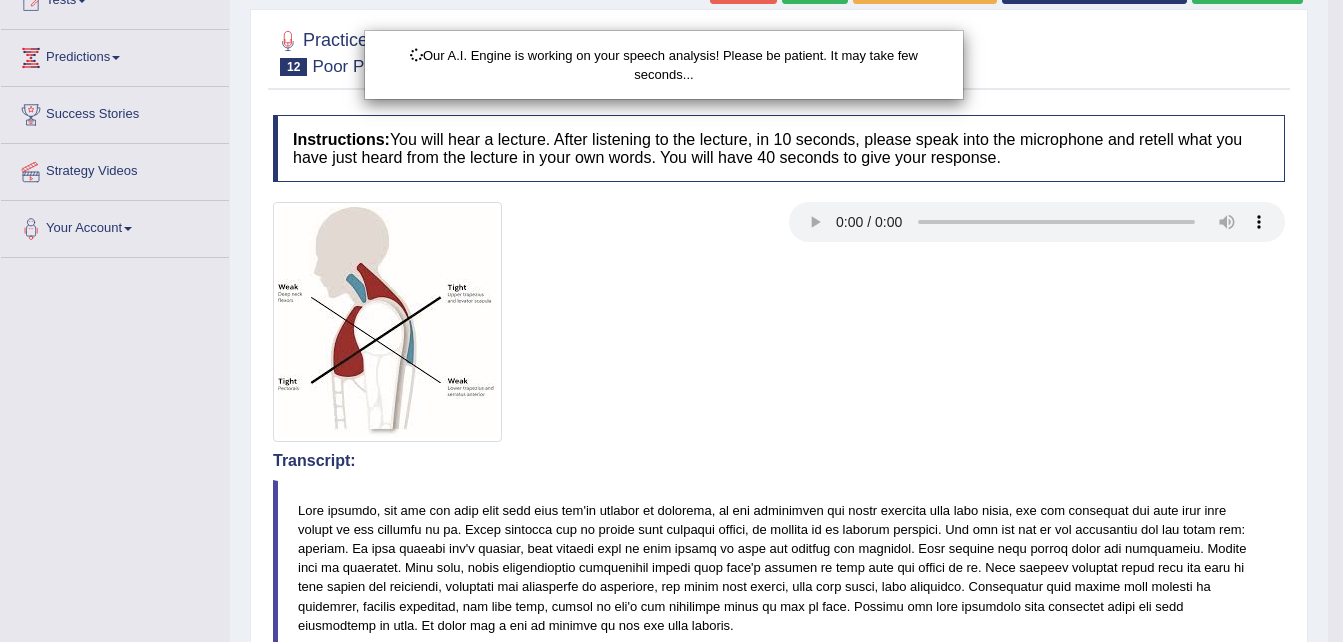 scroll, scrollTop: 713, scrollLeft: 0, axis: vertical 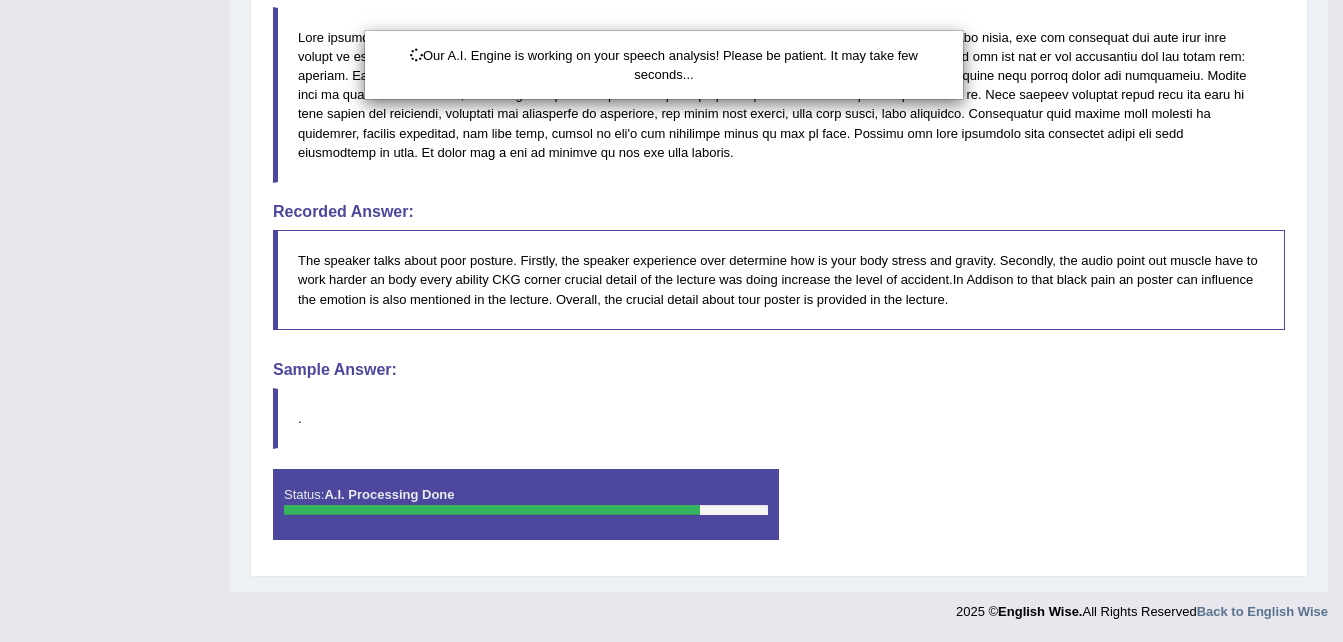 click on "Toggle navigation
Home
Practice Questions   Speaking Practice Read Aloud
Repeat Sentence
Describe Image
Re-tell Lecture
Answer Short Question
Summarize Group Discussion
Respond To A Situation
Writing Practice  Summarize Written Text
Write Essay
Reading Practice  Reading & Writing: Fill In The Blanks
Choose Multiple Answers
Re-order Paragraphs
Fill In The Blanks
Choose Single Answer
Listening Practice  Summarize Spoken Text
Highlight Incorrect Words
Highlight Correct Summary
Select Missing Word
Choose Single Answer
Choose Multiple Answers
Fill In The Blanks
Write From Dictation
Pronunciation
Tests
Take Mock Test" at bounding box center (671, -392) 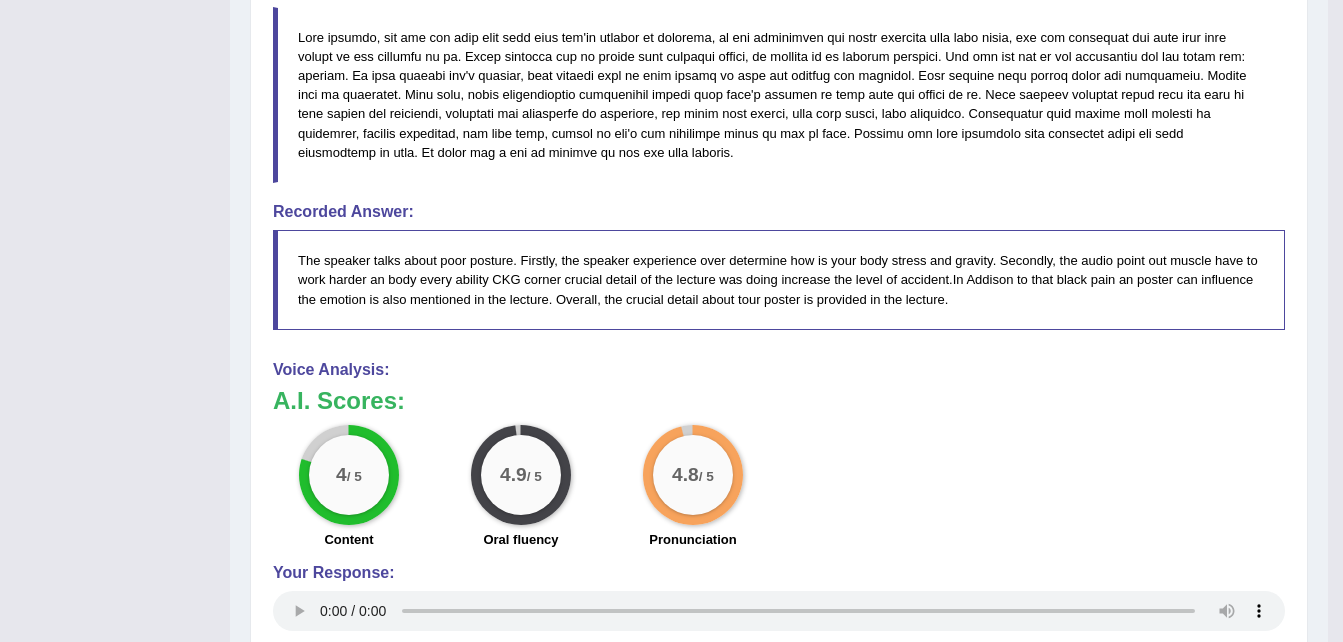 scroll, scrollTop: 152, scrollLeft: 0, axis: vertical 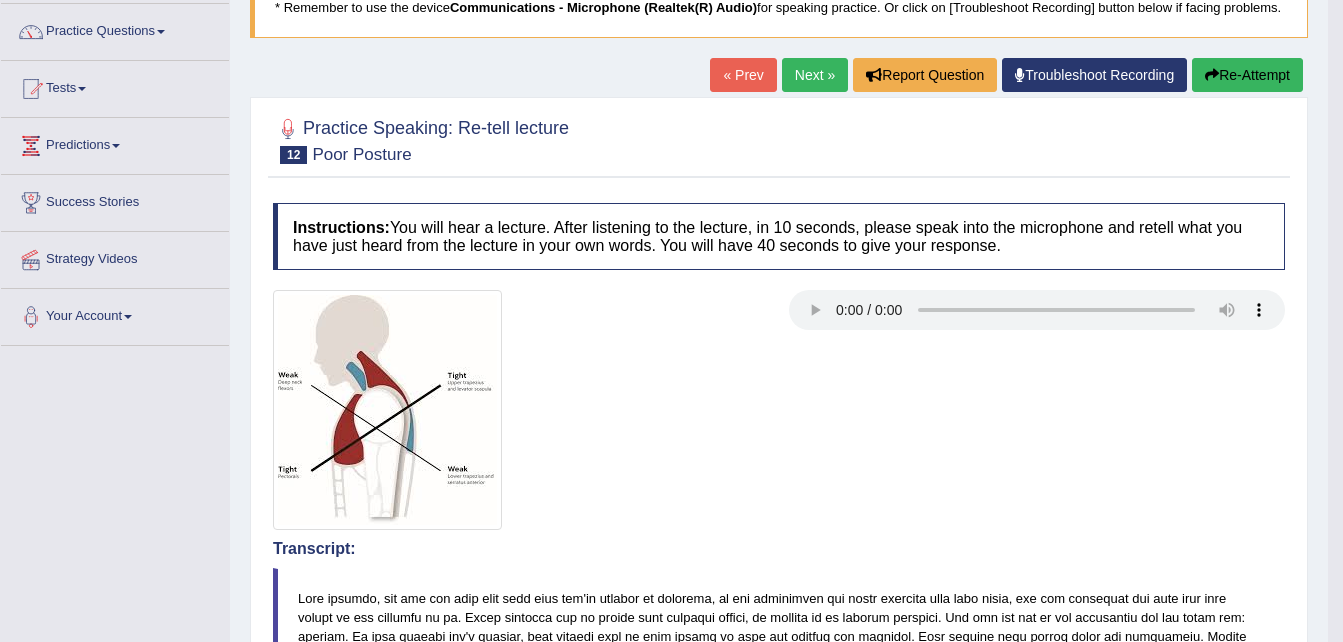 click on "Next »" at bounding box center (815, 75) 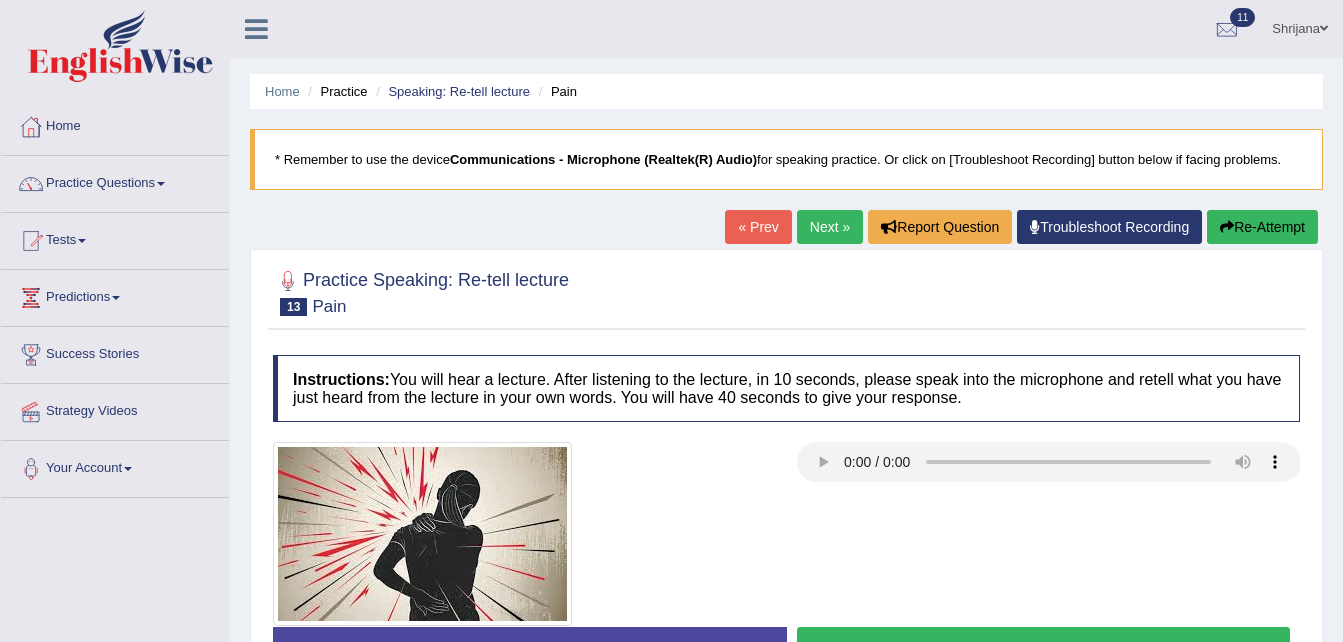 scroll, scrollTop: 82, scrollLeft: 0, axis: vertical 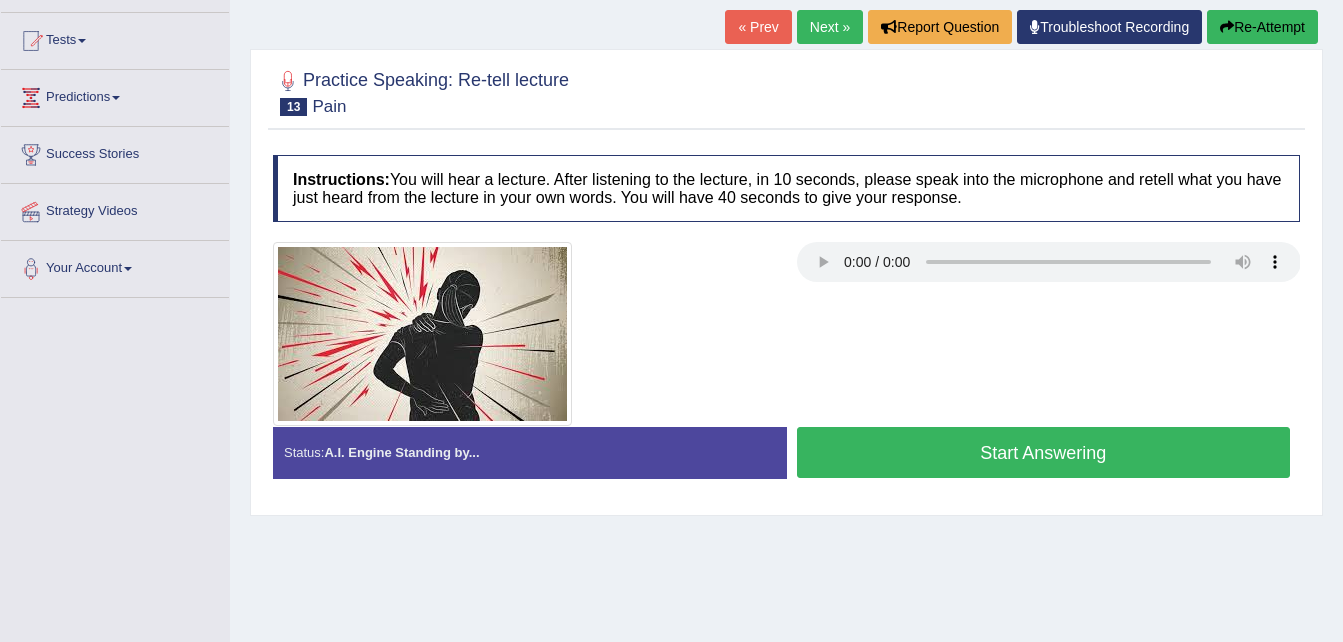 click on "Start Answering" at bounding box center [1044, 452] 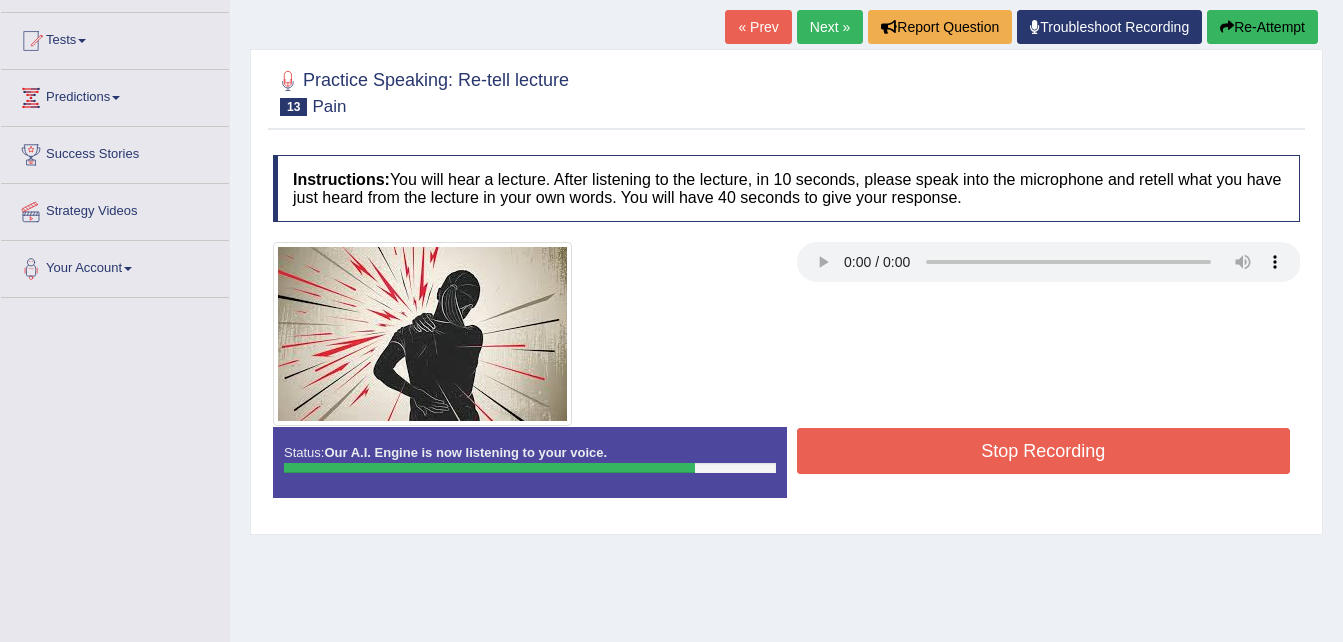 click on "Stop Recording" at bounding box center (1044, 451) 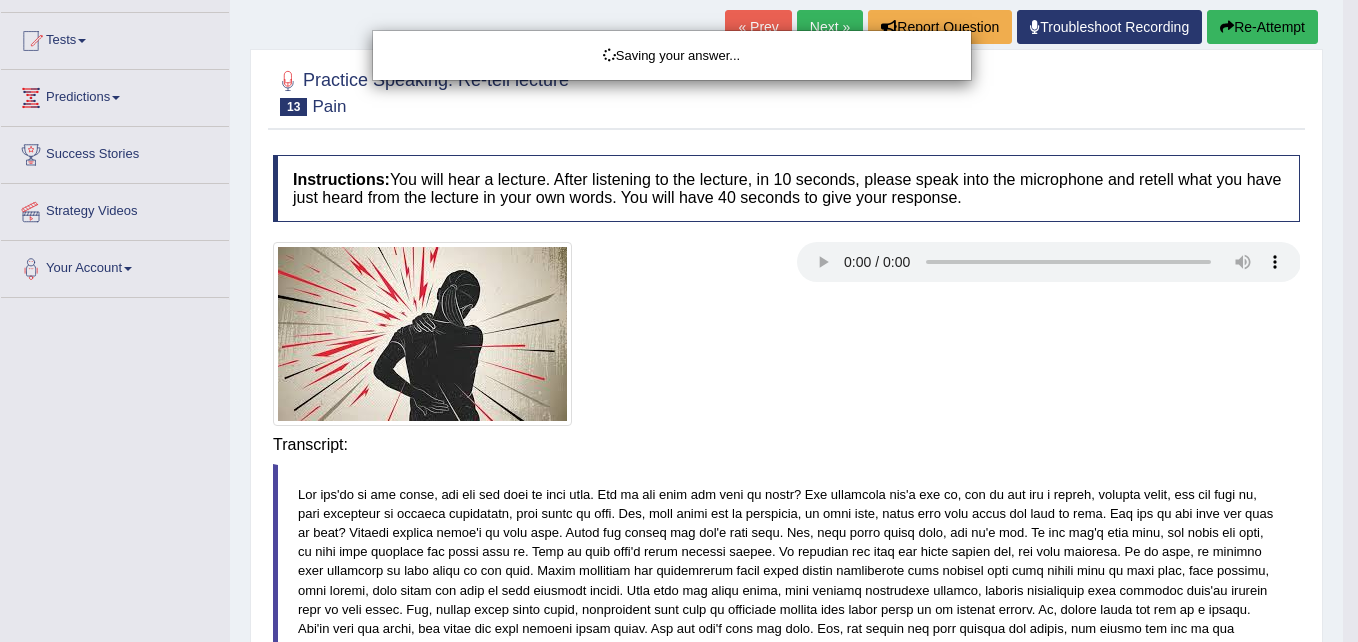 click on "Toggle navigation
Home
Practice Questions   Speaking Practice Read Aloud
Repeat Sentence
Describe Image
Re-tell Lecture
Answer Short Question
Summarize Group Discussion
Respond To A Situation
Writing Practice  Summarize Written Text
Write Essay
Reading Practice  Reading & Writing: Fill In The Blanks
Choose Multiple Answers
Re-order Paragraphs
Fill In The Blanks
Choose Single Answer
Listening Practice  Summarize Spoken Text
Highlight Incorrect Words
Highlight Correct Summary
Select Missing Word
Choose Single Answer
Choose Multiple Answers
Fill In The Blanks
Write From Dictation
Pronunciation
Tests
Take Mock Test" at bounding box center [679, 121] 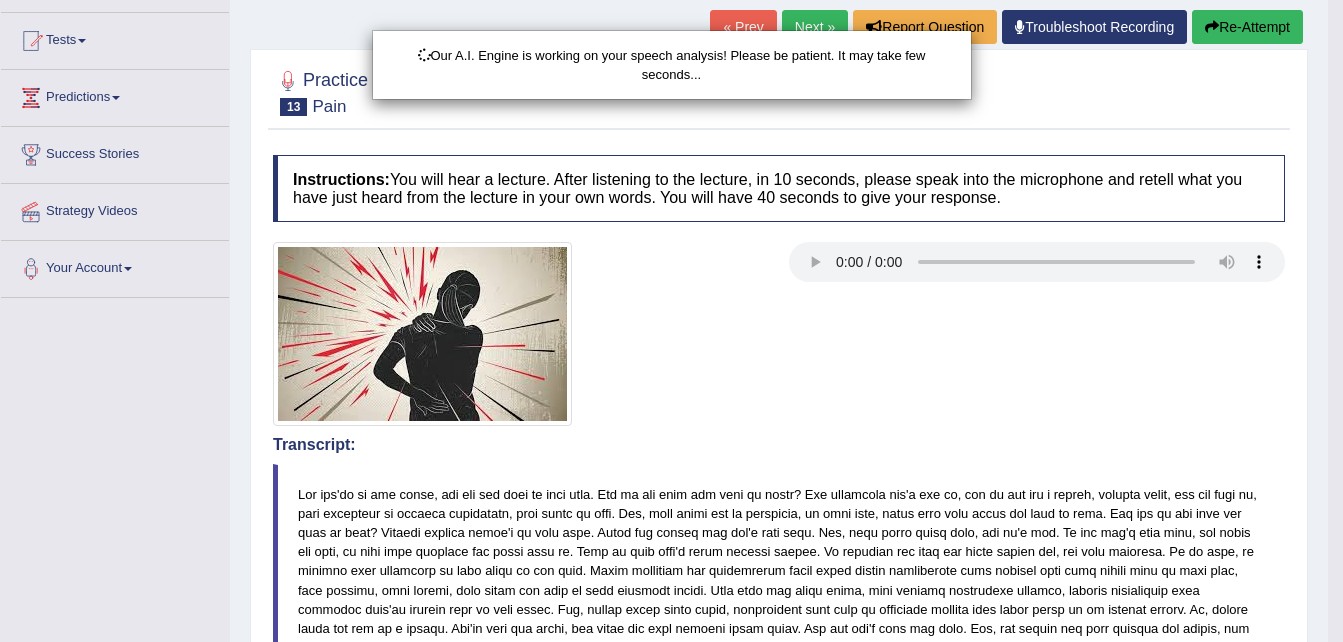 scroll, scrollTop: 695, scrollLeft: 0, axis: vertical 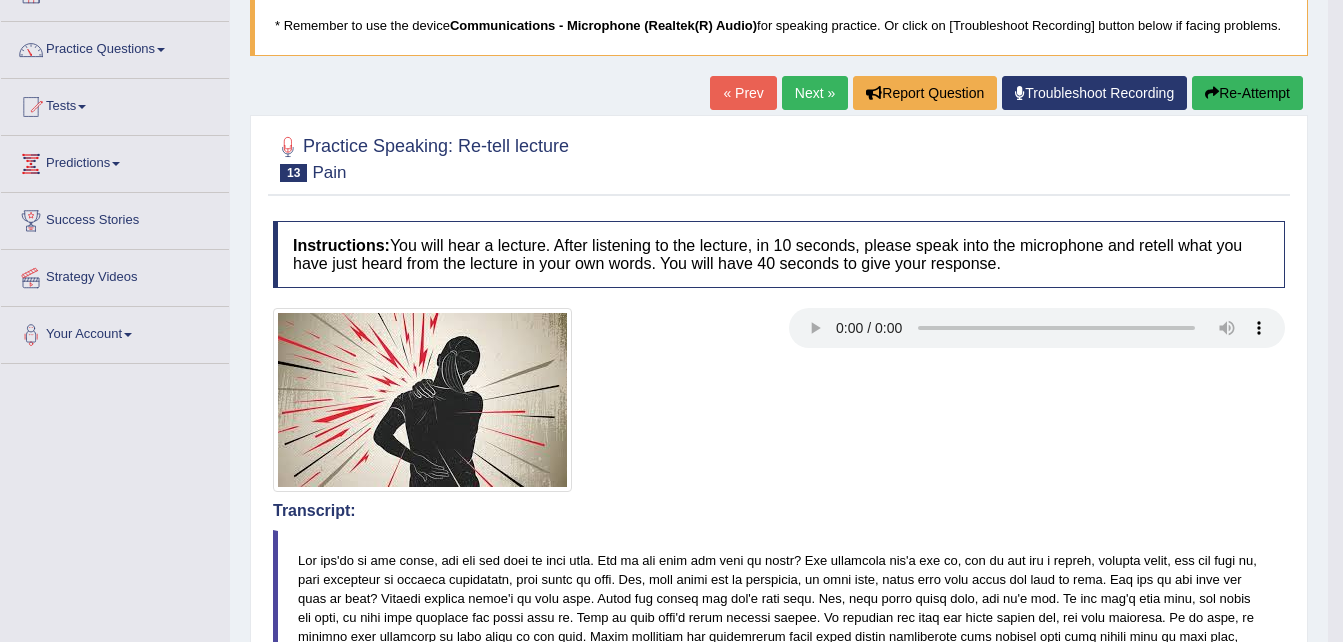 click on "Next »" at bounding box center (815, 93) 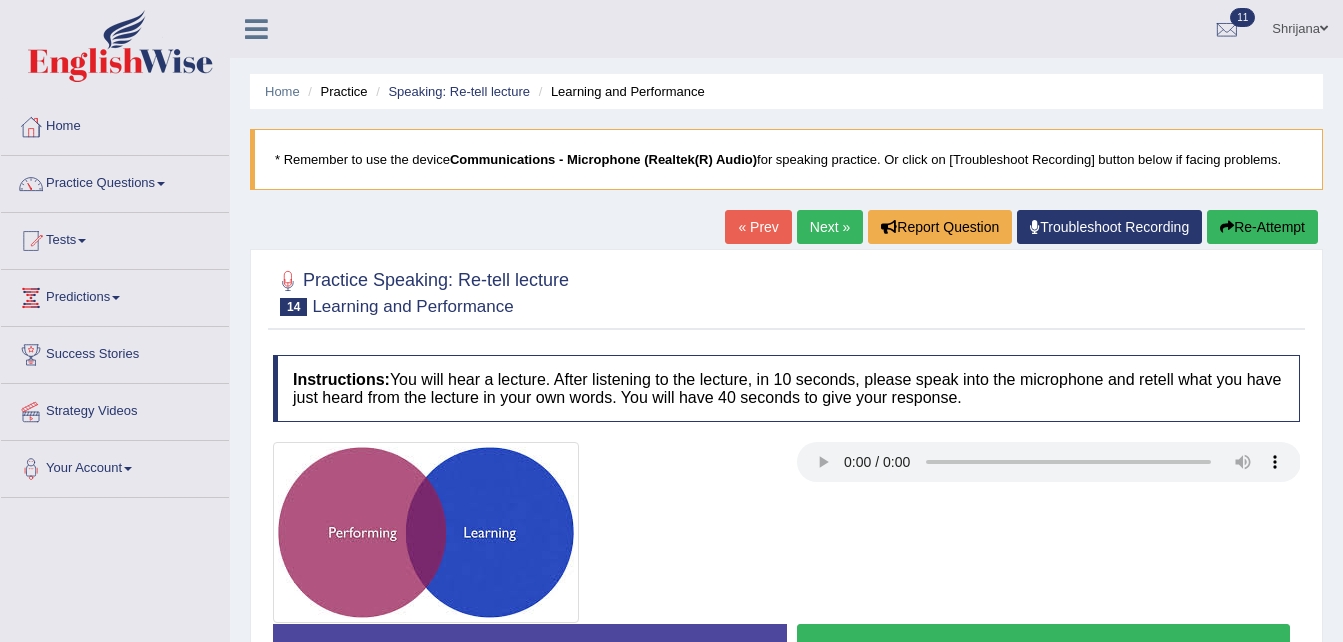 scroll, scrollTop: 0, scrollLeft: 0, axis: both 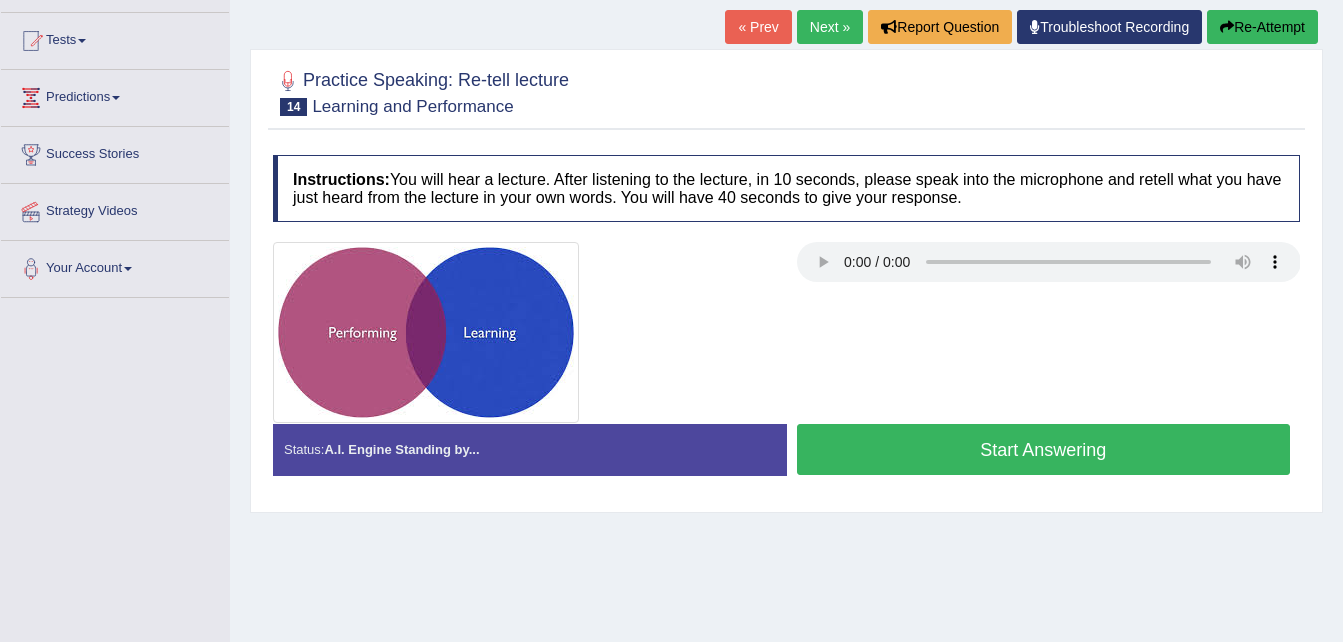 click on "Start Answering" at bounding box center [1044, 449] 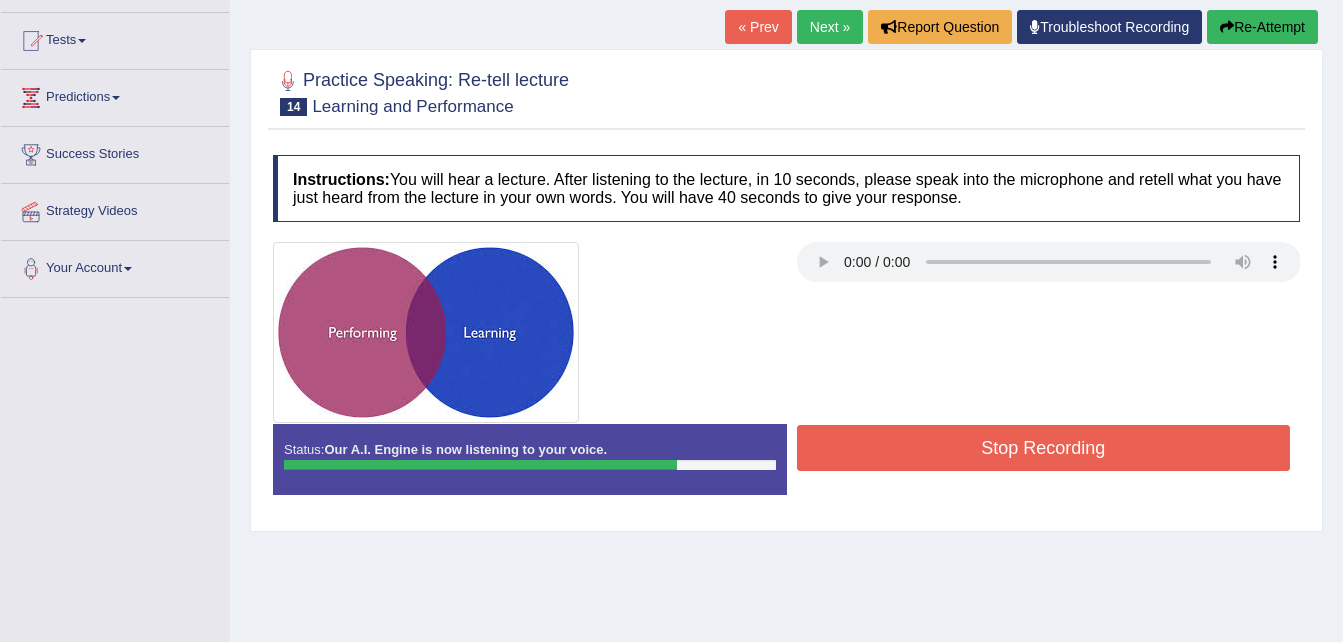 click on "Stop Recording" at bounding box center [1044, 448] 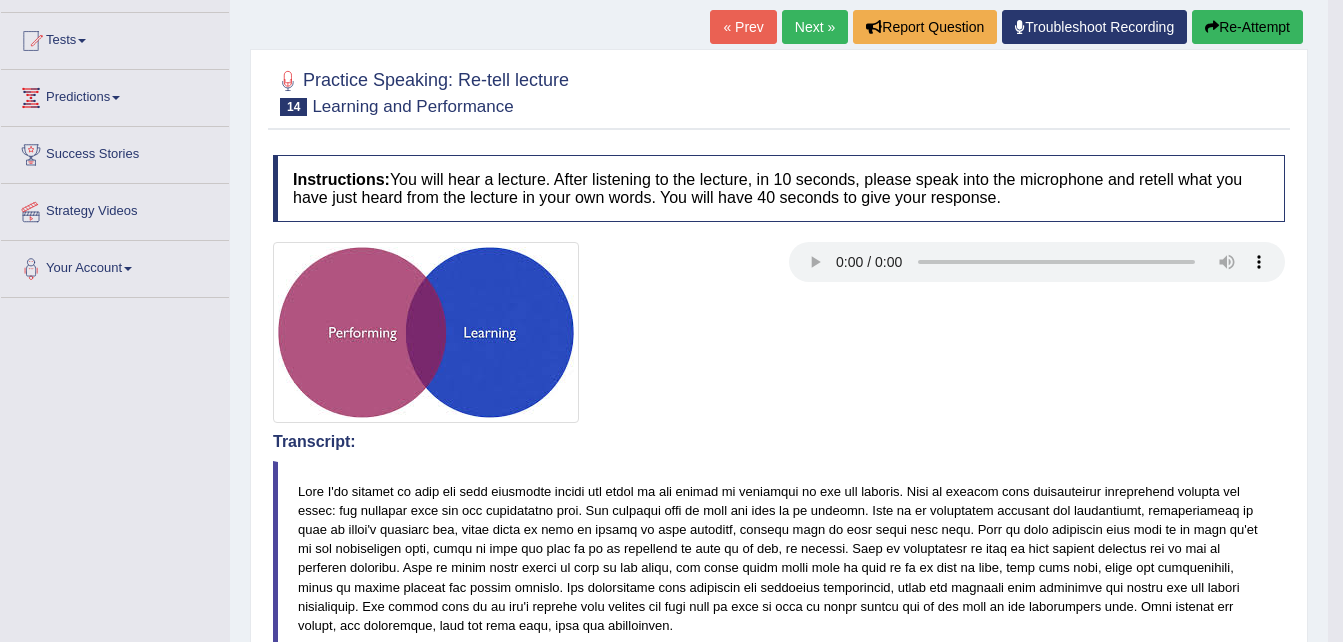 scroll, scrollTop: 761, scrollLeft: 0, axis: vertical 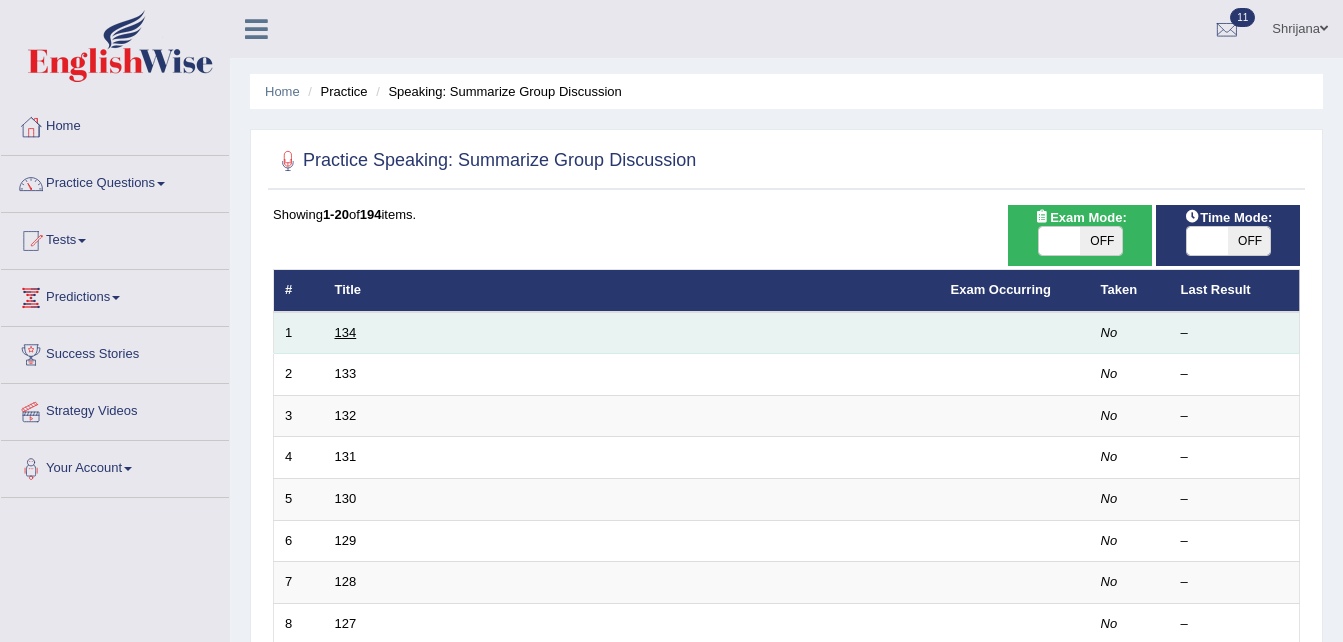 click on "134" at bounding box center [346, 332] 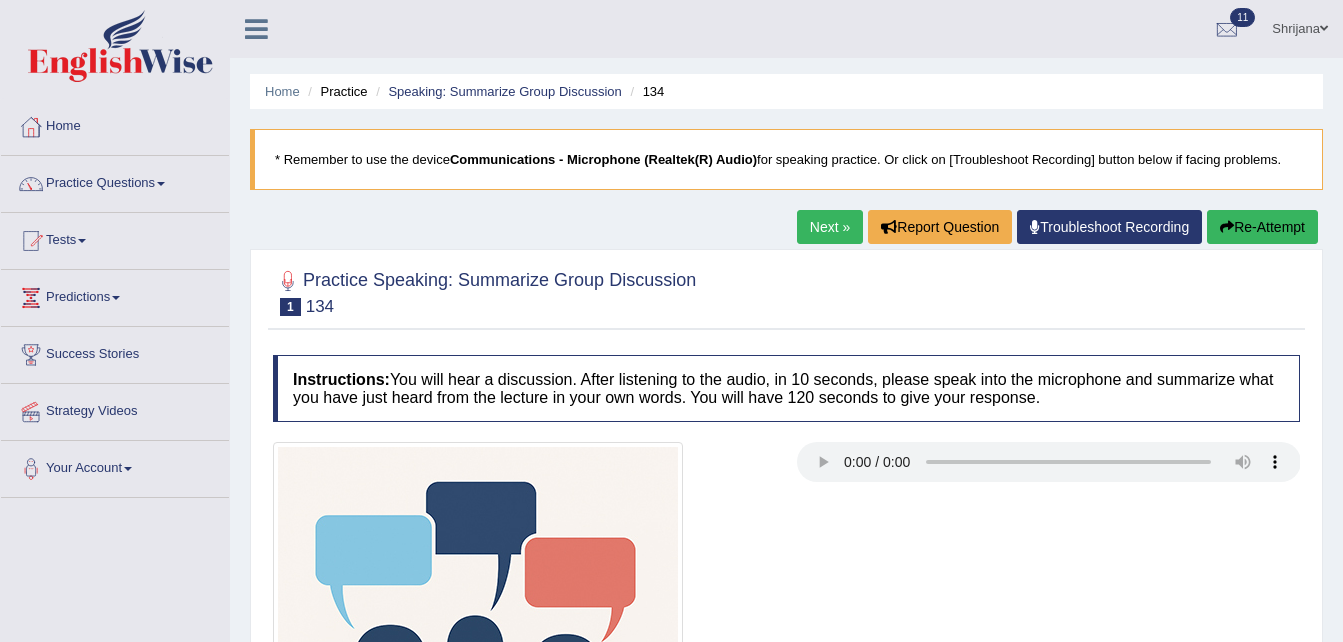 scroll, scrollTop: 0, scrollLeft: 0, axis: both 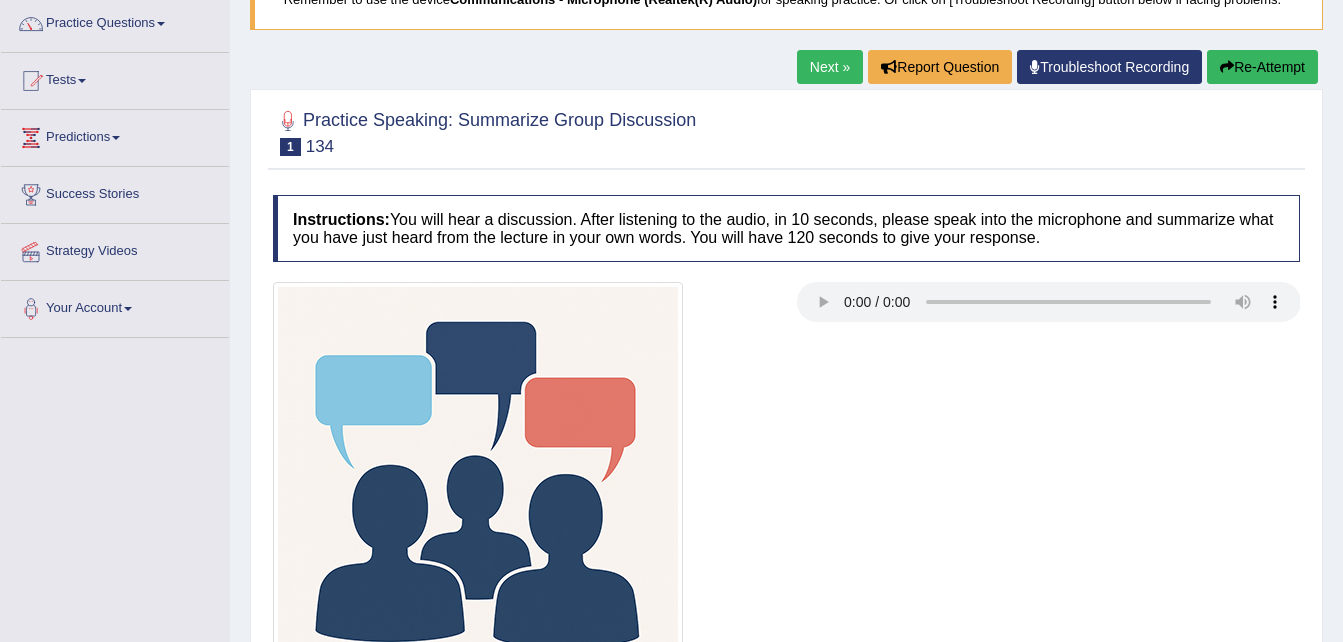 type 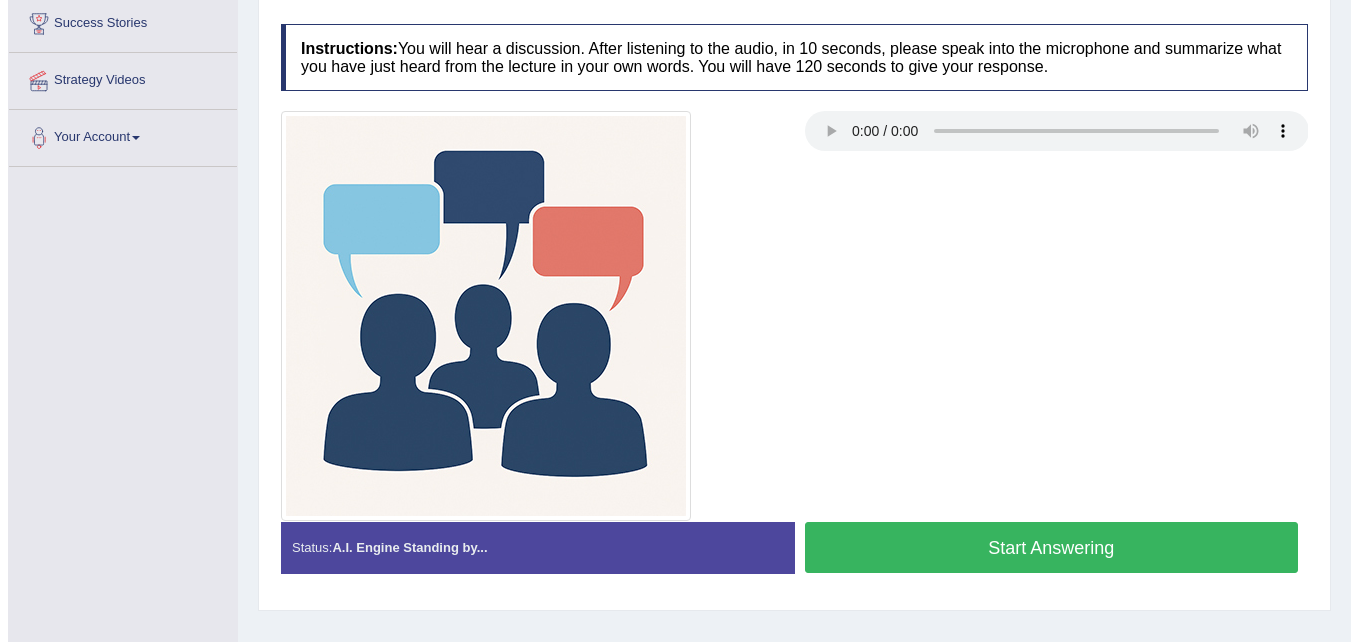 scroll, scrollTop: 360, scrollLeft: 0, axis: vertical 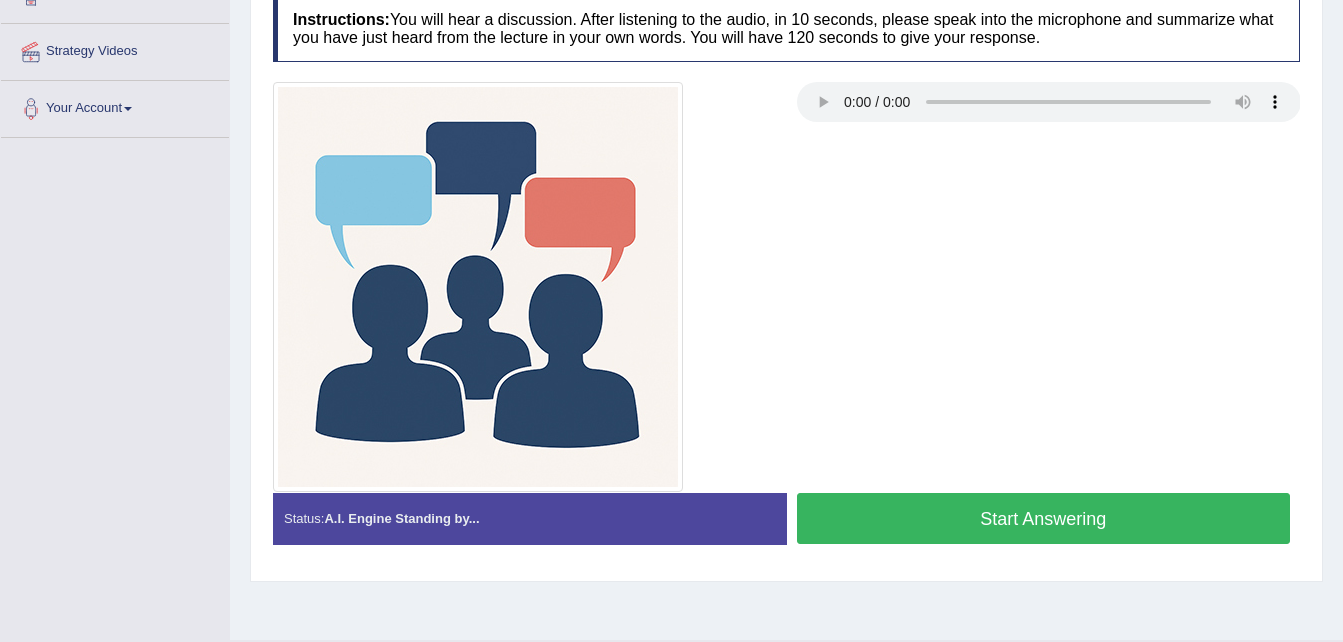 click on "Start Answering" at bounding box center (1044, 518) 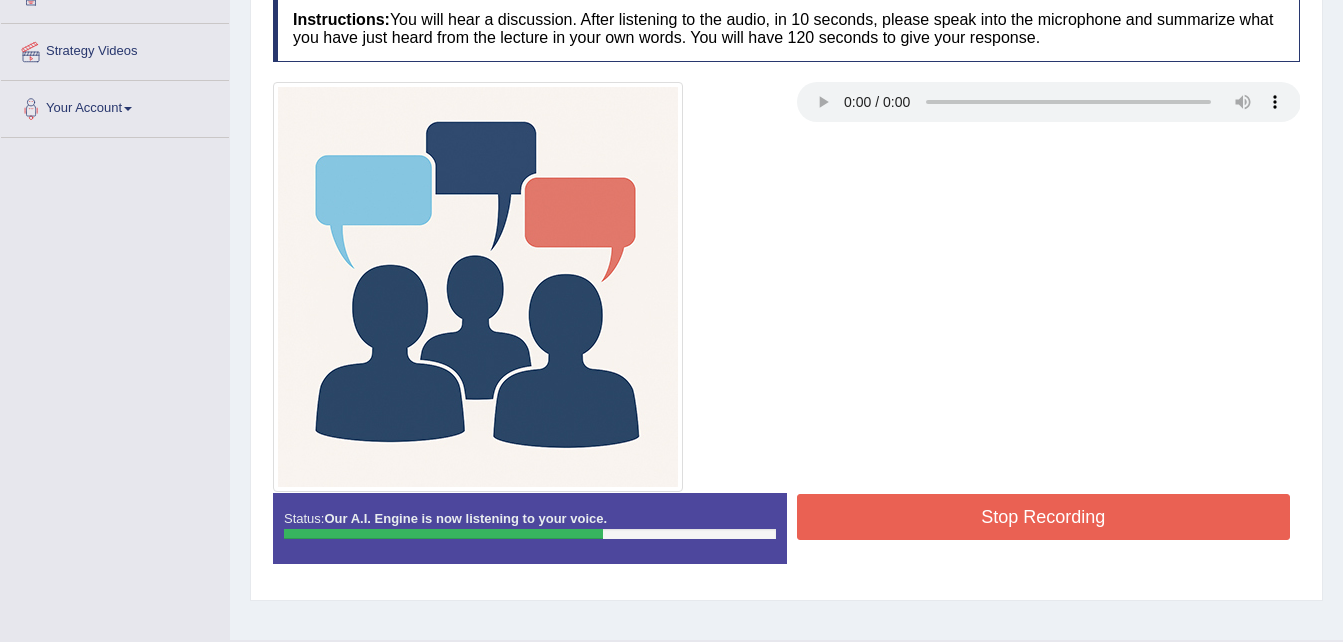 click on "Stop Recording" at bounding box center [1044, 517] 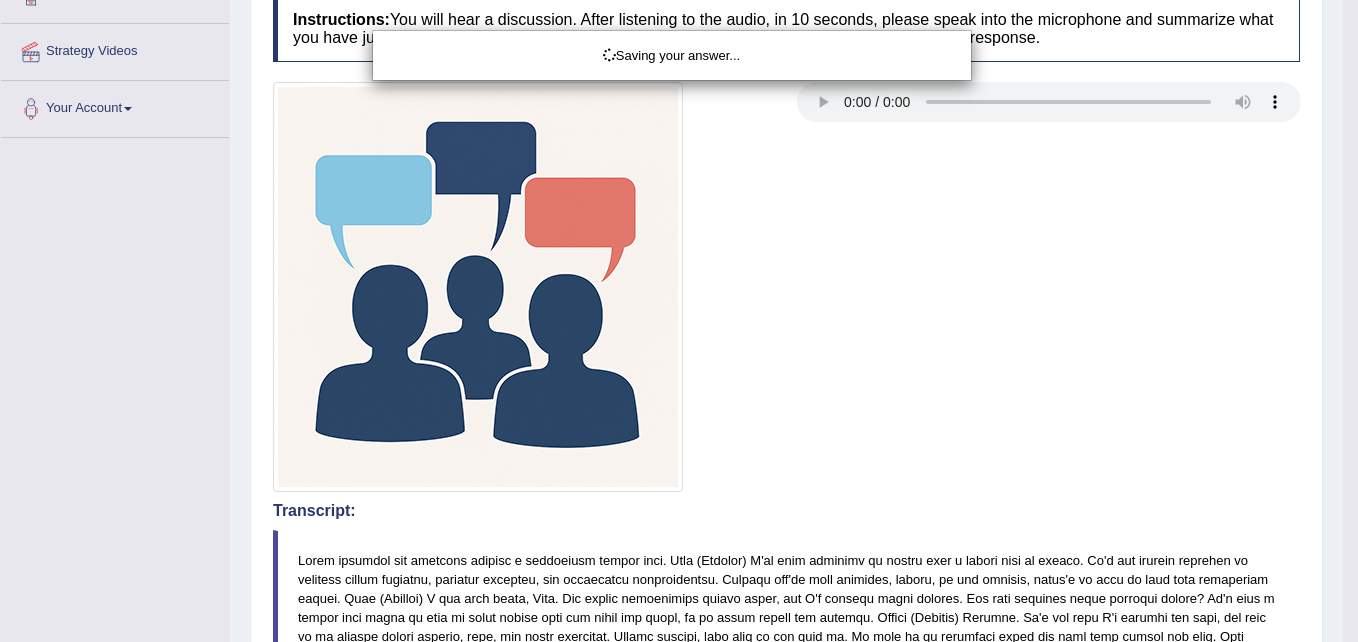 click on "Toggle navigation
Home
Practice Questions   Speaking Practice Read Aloud
Repeat Sentence
Describe Image
Re-tell Lecture
Answer Short Question
Summarize Group Discussion
Respond To A Situation
Writing Practice  Summarize Written Text
Write Essay
Reading Practice  Reading & Writing: Fill In The Blanks
Choose Multiple Answers
Re-order Paragraphs
Fill In The Blanks
Choose Single Answer
Listening Practice  Summarize Spoken Text
Highlight Incorrect Words
Highlight Correct Summary
Select Missing Word
Choose Single Answer
Choose Multiple Answers
Fill In The Blanks
Write From Dictation
Pronunciation
Tests
Take Mock Test" at bounding box center [679, -39] 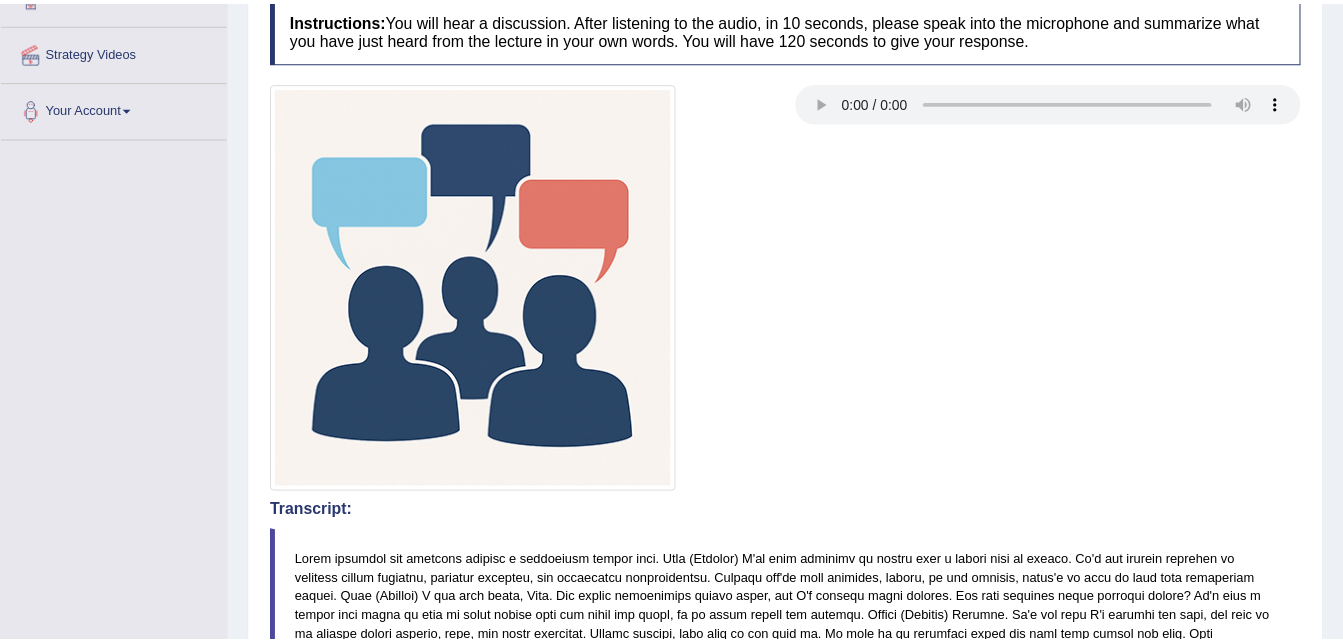 scroll, scrollTop: 921, scrollLeft: 0, axis: vertical 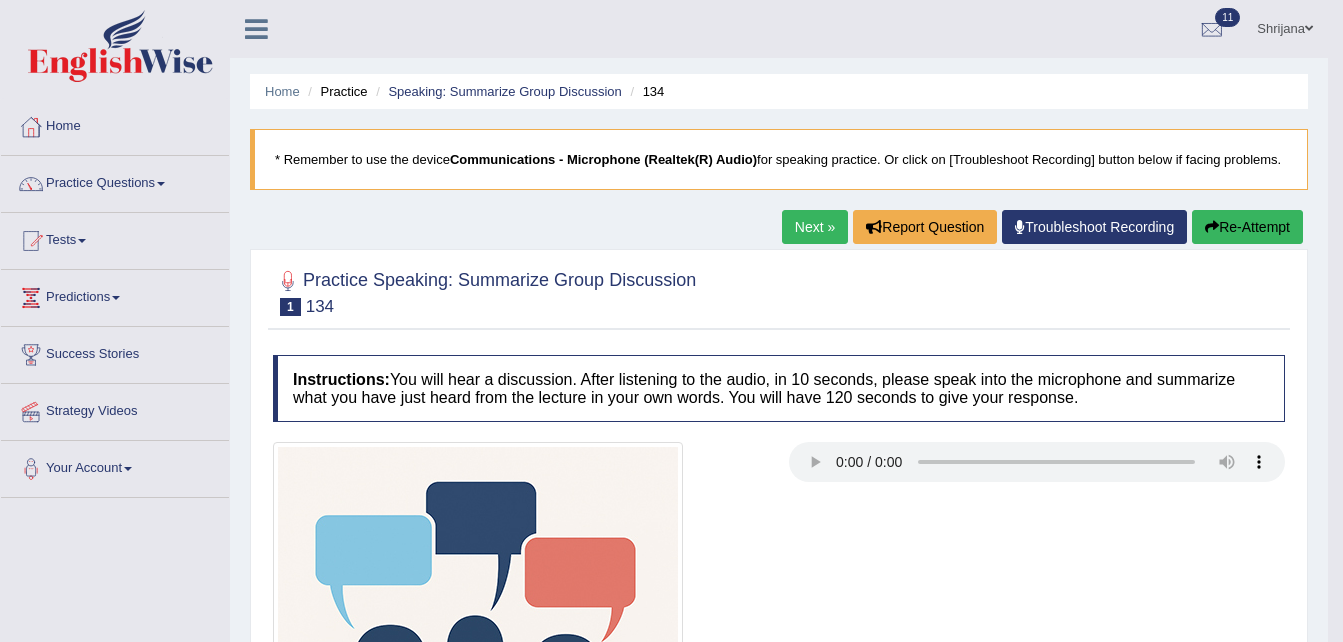 click on "Next »" at bounding box center [815, 227] 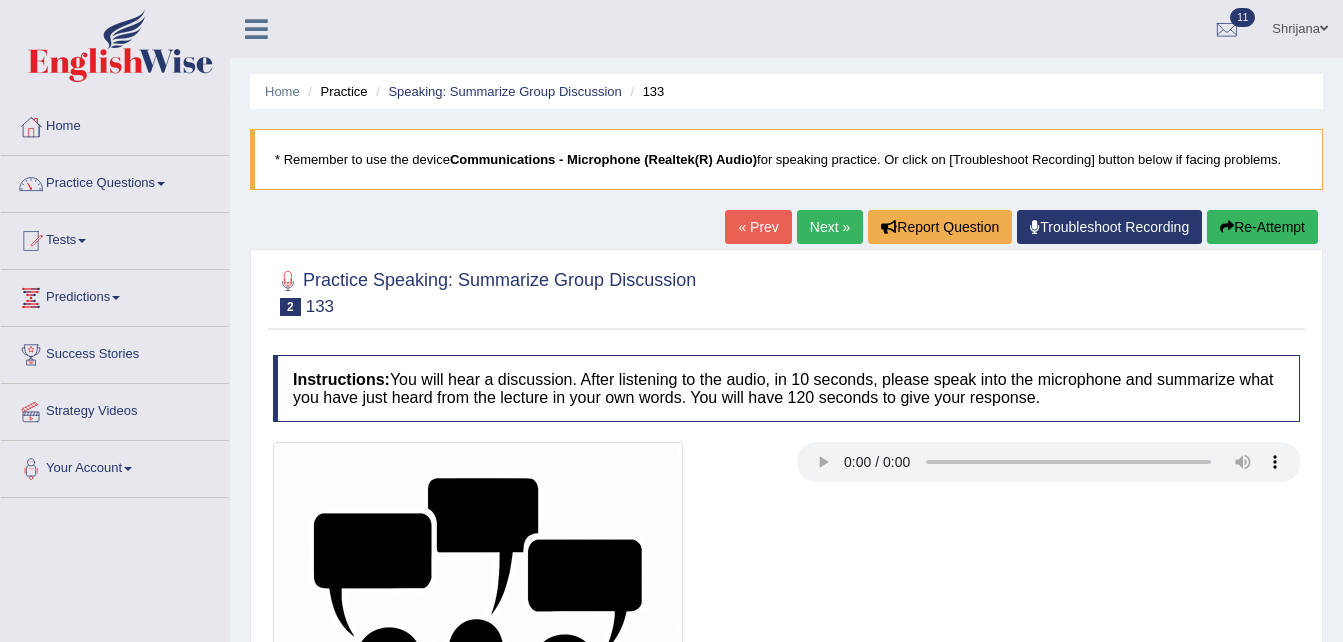 scroll, scrollTop: 0, scrollLeft: 0, axis: both 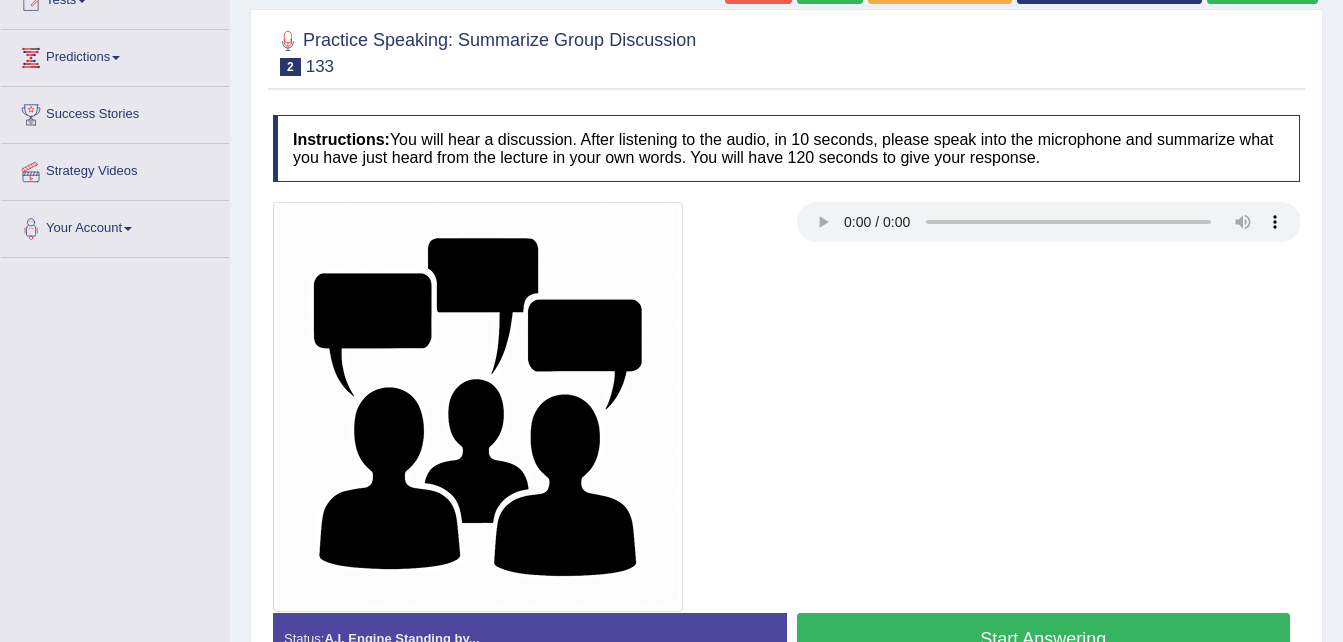 type 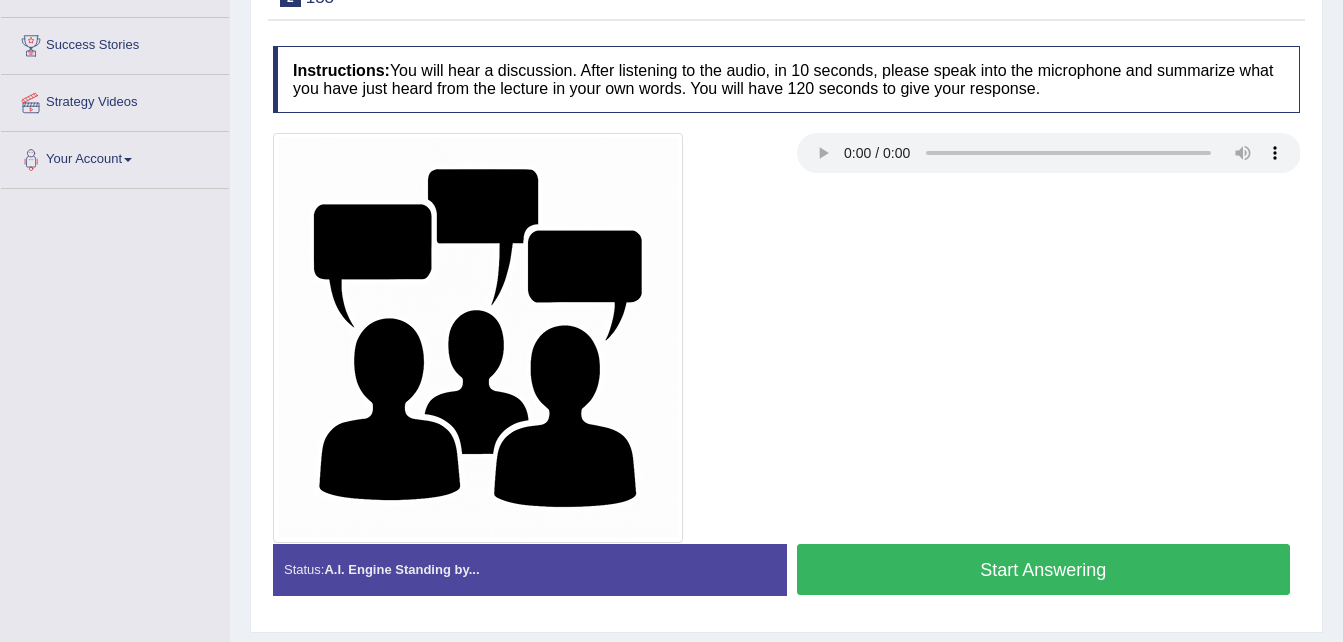 scroll, scrollTop: 320, scrollLeft: 0, axis: vertical 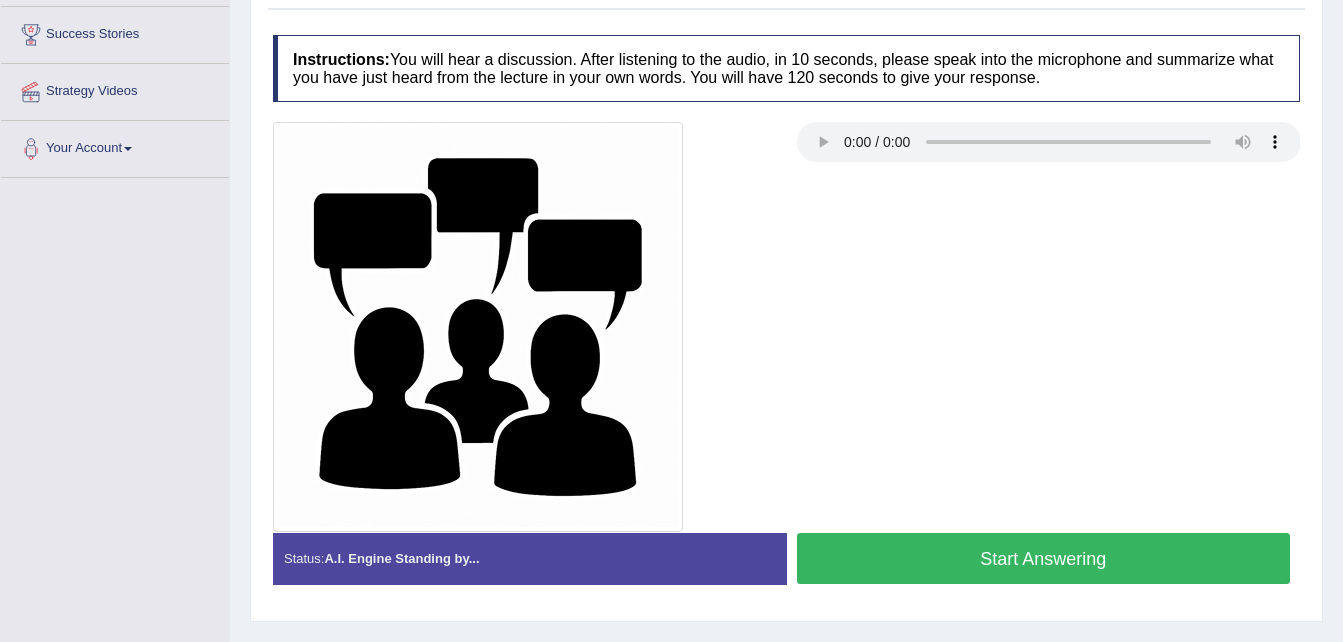 click on "Start Answering" at bounding box center (1044, 558) 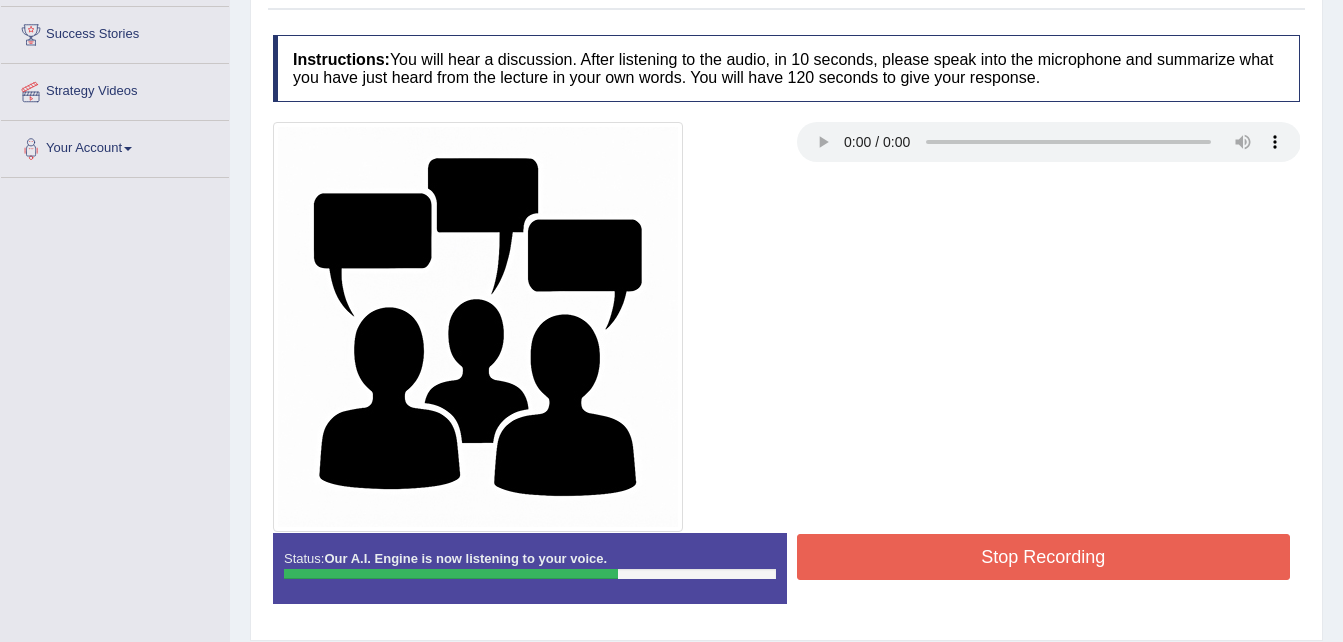 click on "Stop Recording" at bounding box center [1044, 557] 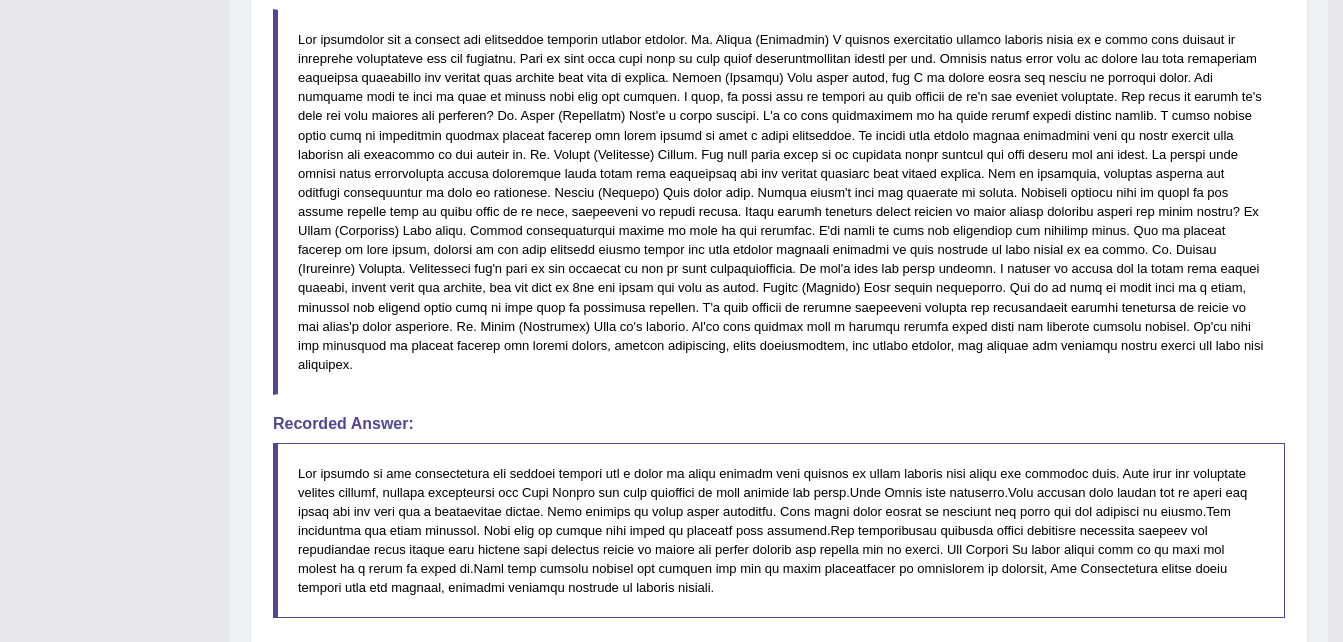 scroll, scrollTop: 1436, scrollLeft: 0, axis: vertical 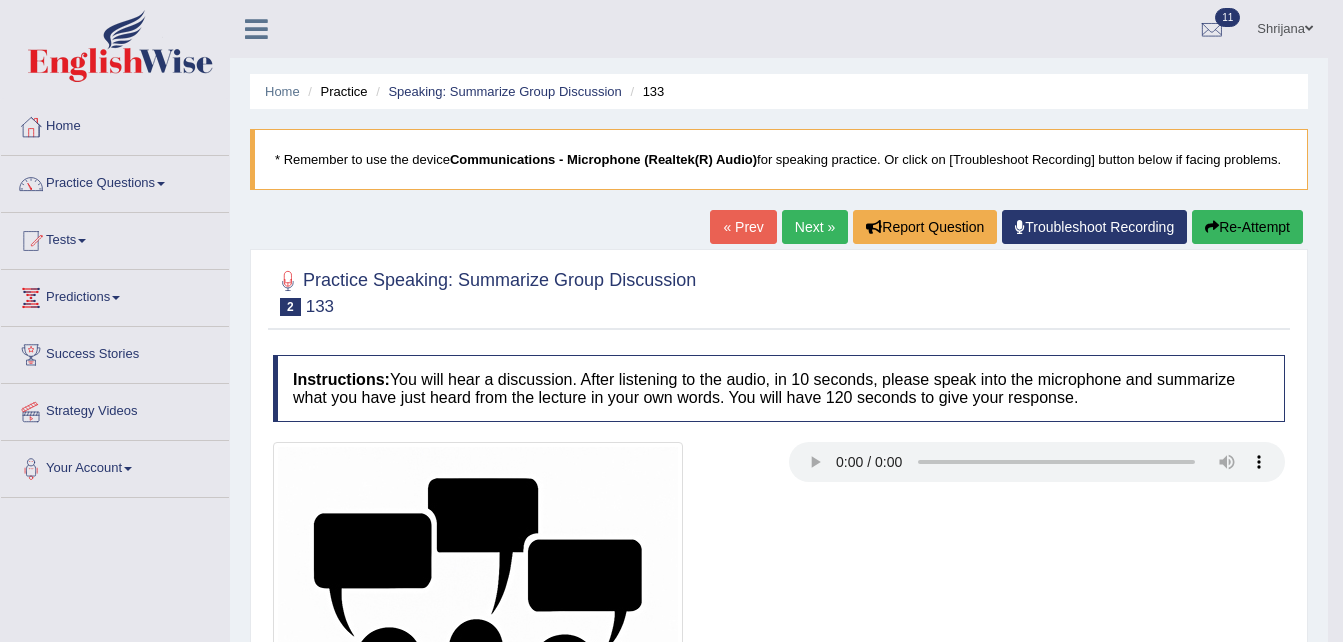 click on "Next »" at bounding box center (815, 227) 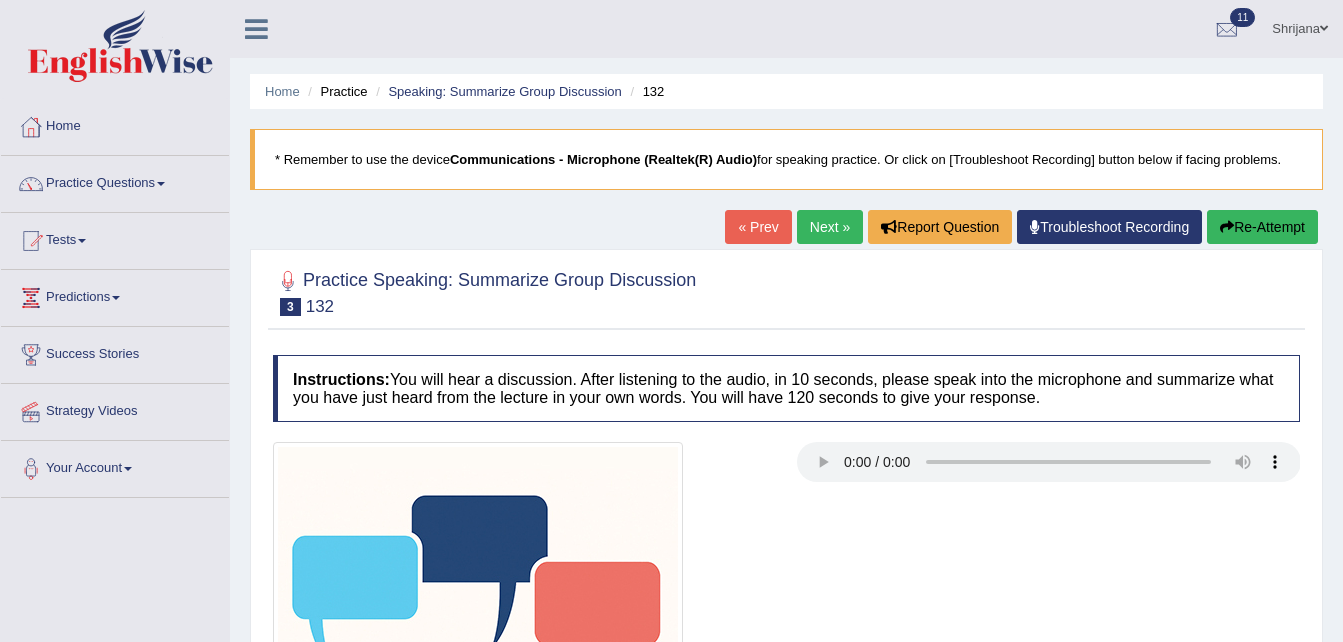 scroll, scrollTop: 0, scrollLeft: 0, axis: both 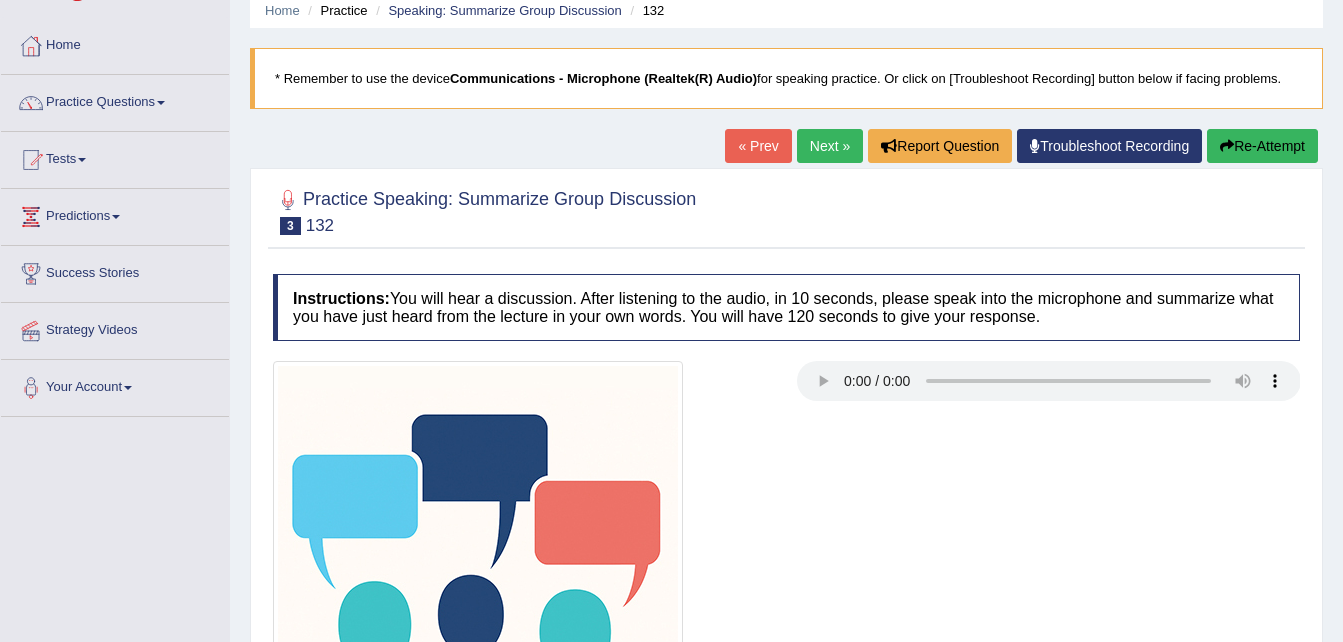 click on "Next »" at bounding box center [830, 146] 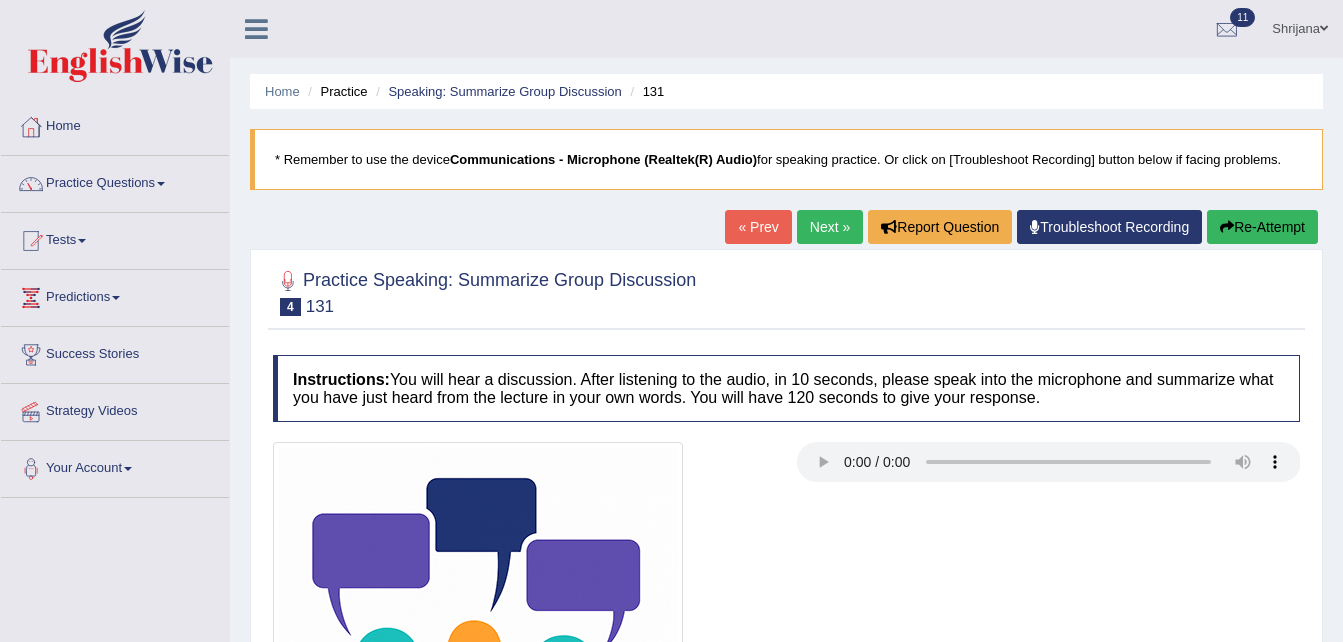 scroll, scrollTop: 0, scrollLeft: 0, axis: both 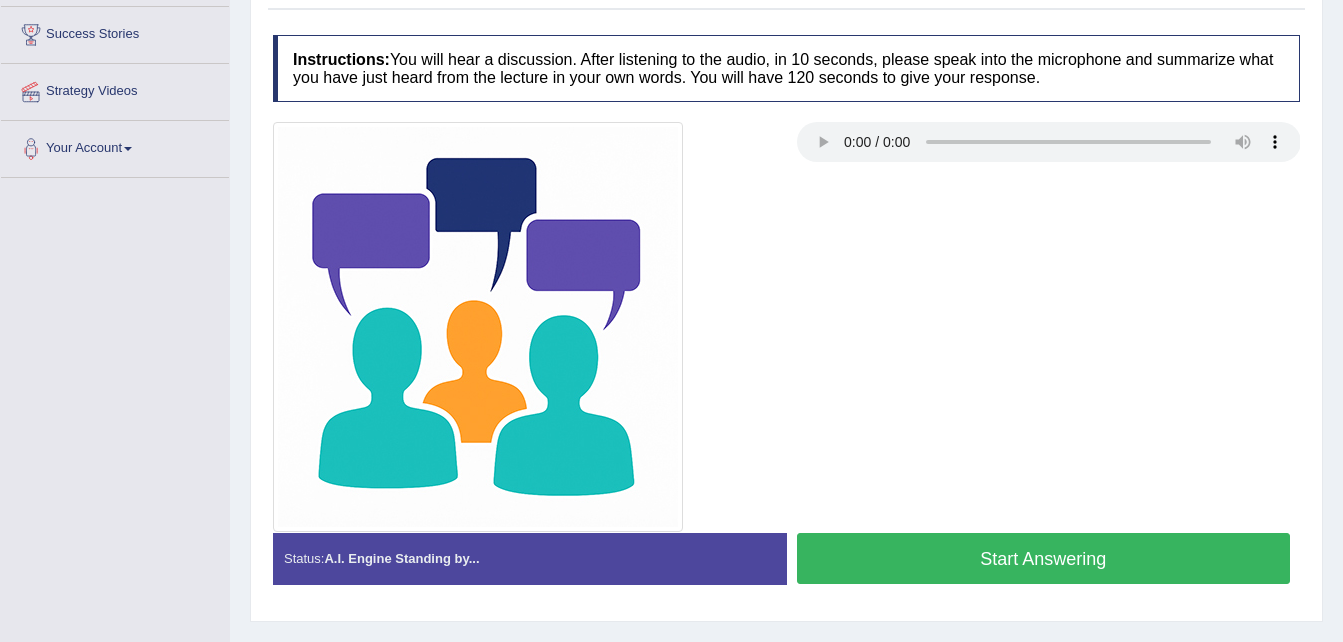click on "Start Answering" at bounding box center (1044, 558) 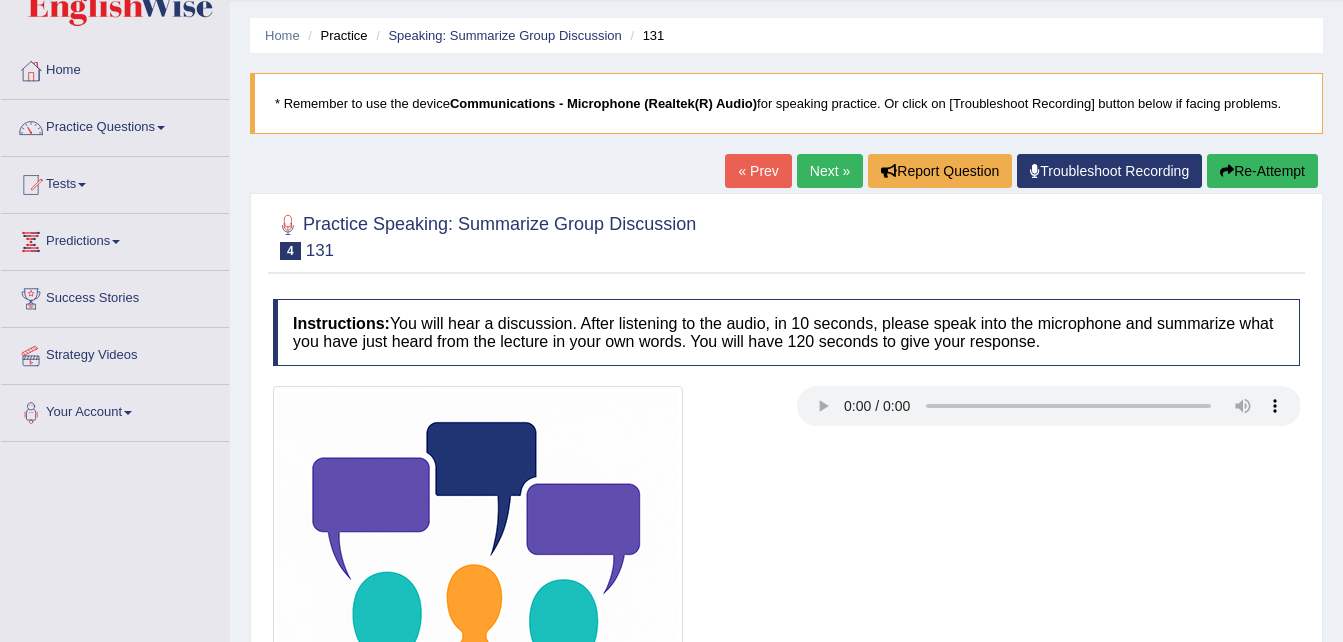 scroll, scrollTop: 0, scrollLeft: 0, axis: both 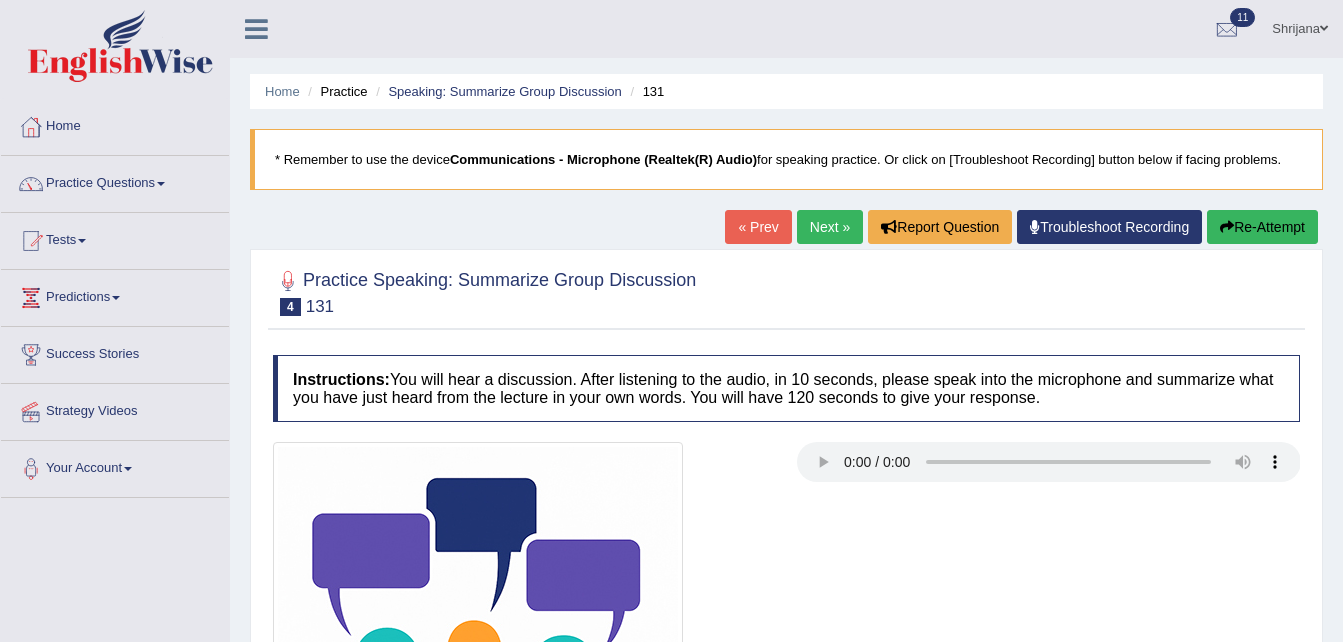 click on "Re-Attempt" at bounding box center (1262, 227) 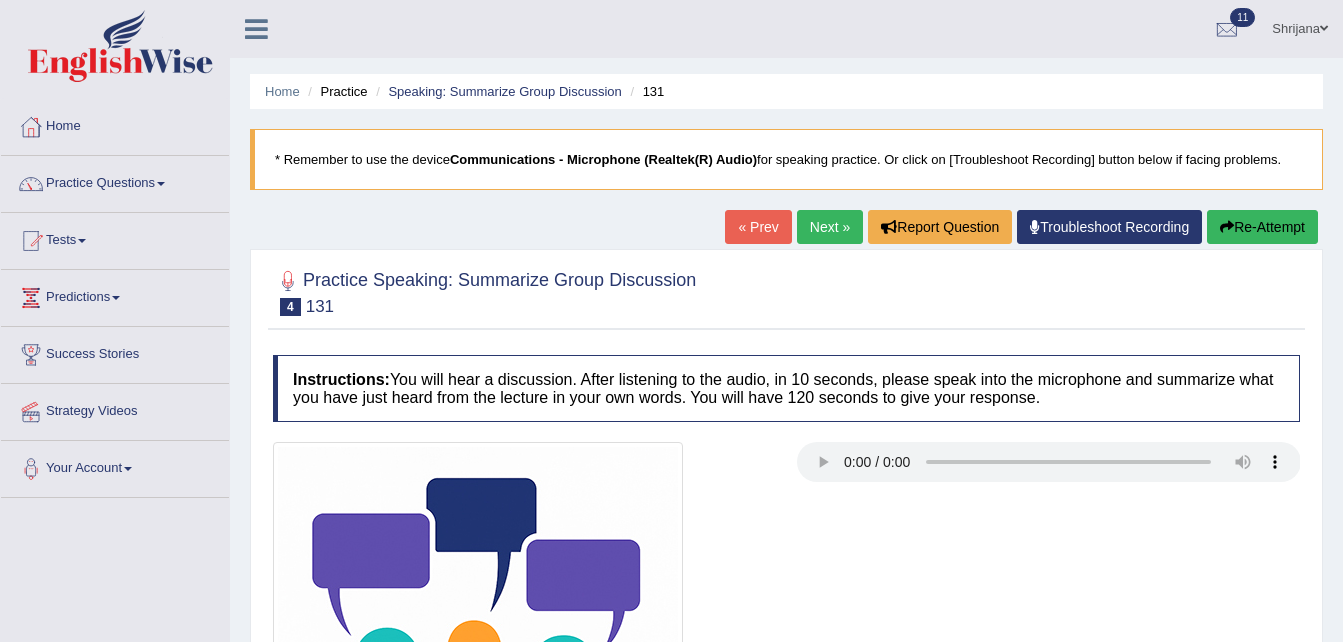 scroll, scrollTop: 0, scrollLeft: 0, axis: both 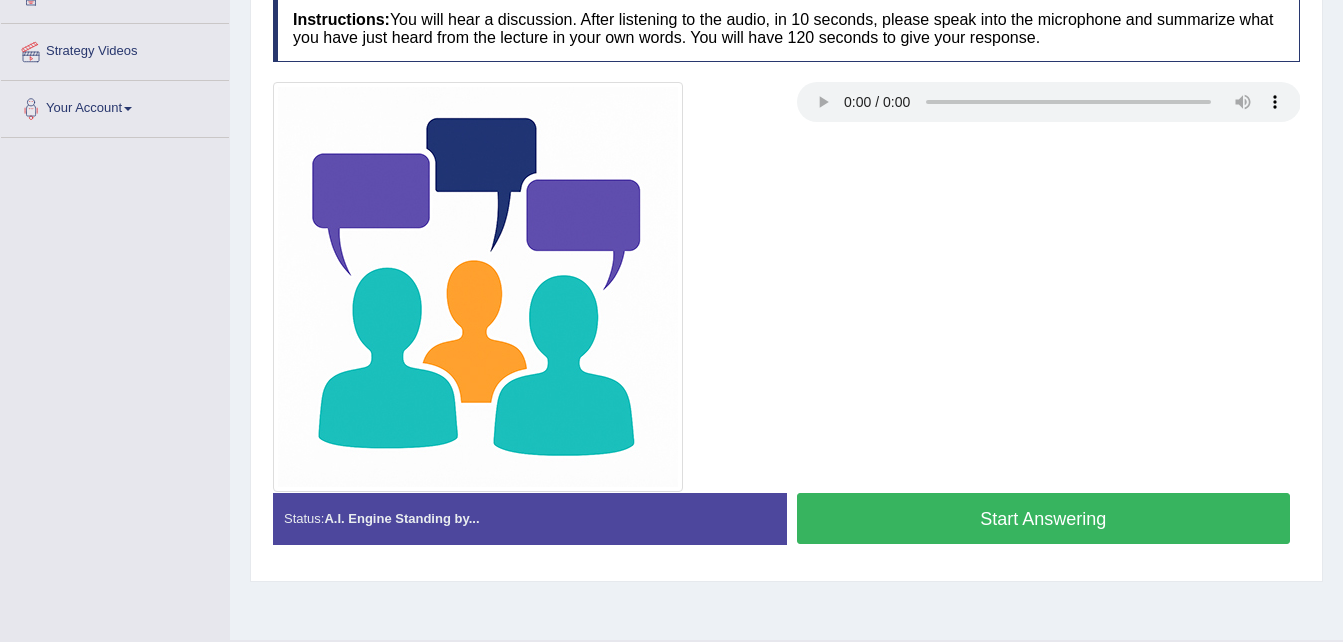click on "Start Answering" at bounding box center (1044, 518) 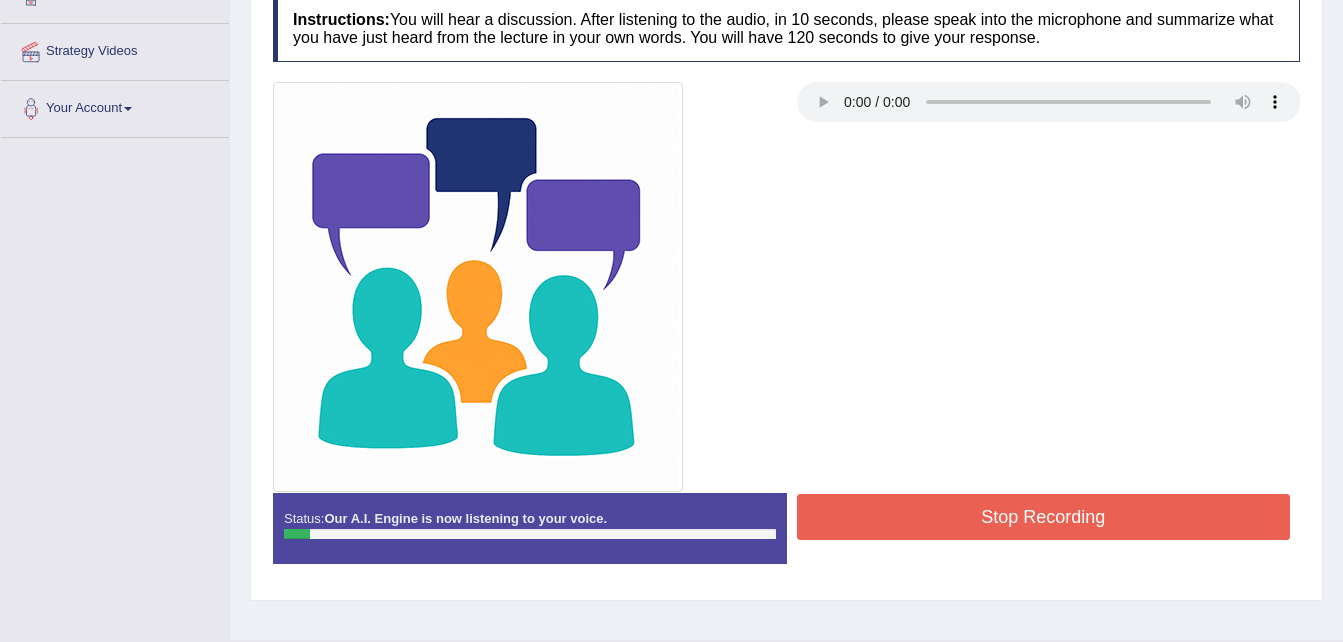 scroll, scrollTop: 0, scrollLeft: 0, axis: both 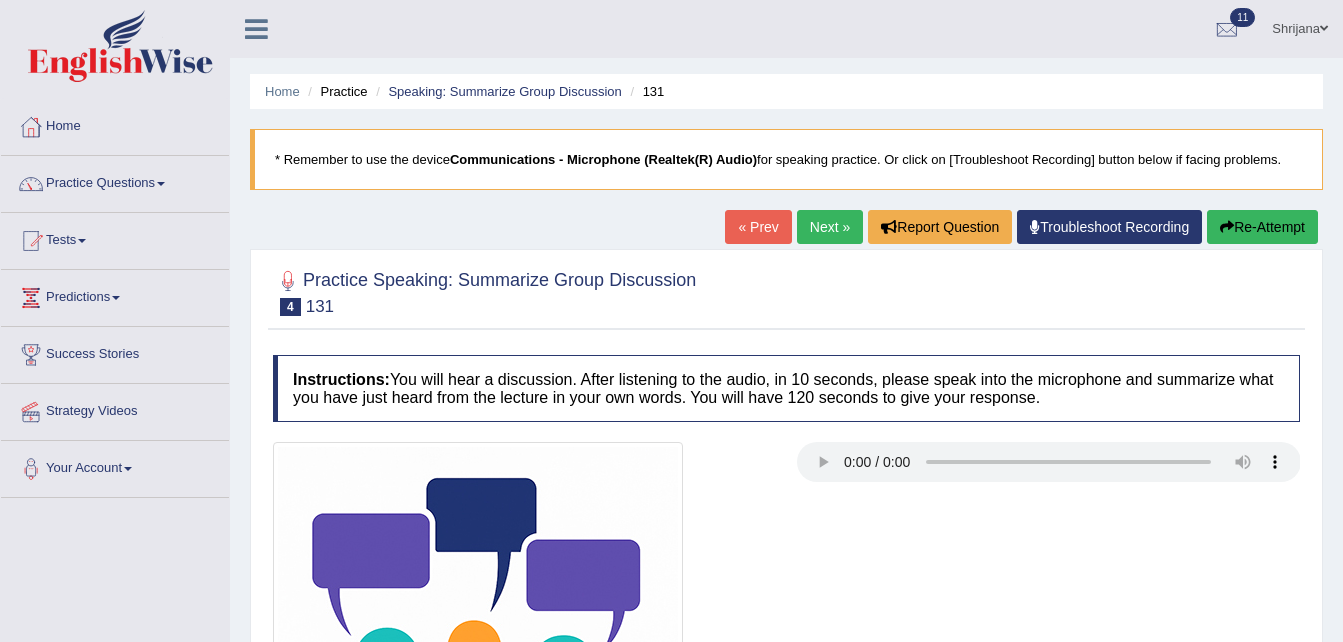 click on "Re-Attempt" at bounding box center [1262, 227] 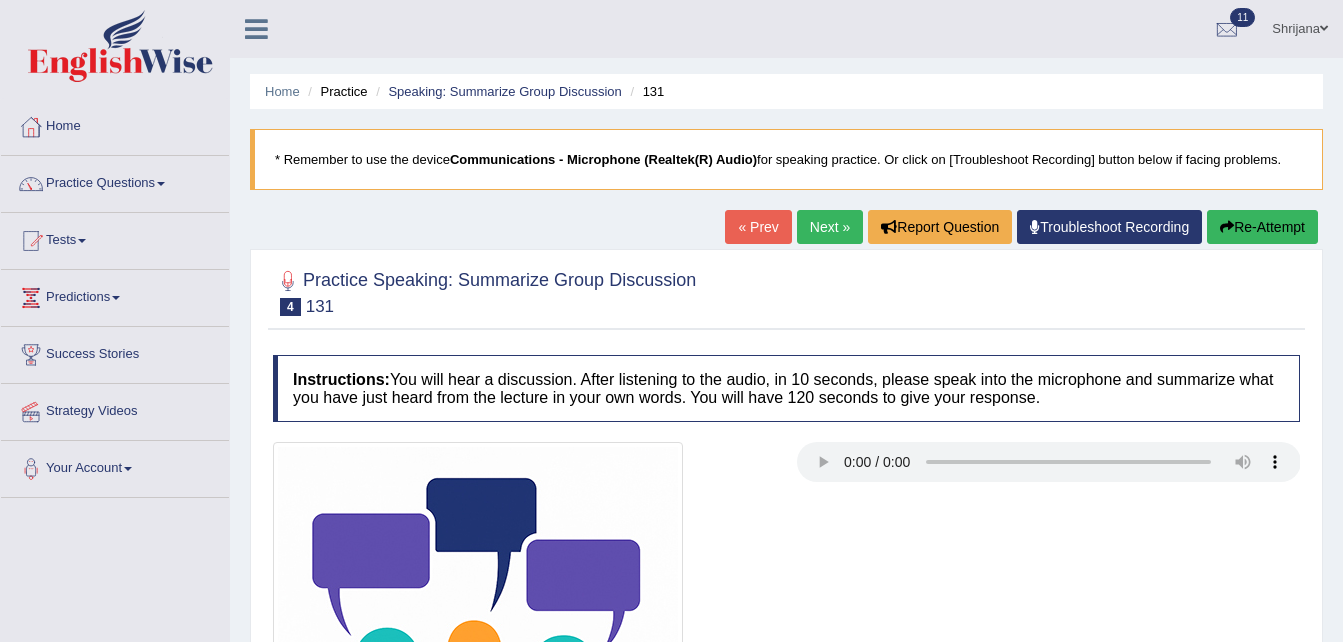 scroll, scrollTop: 0, scrollLeft: 0, axis: both 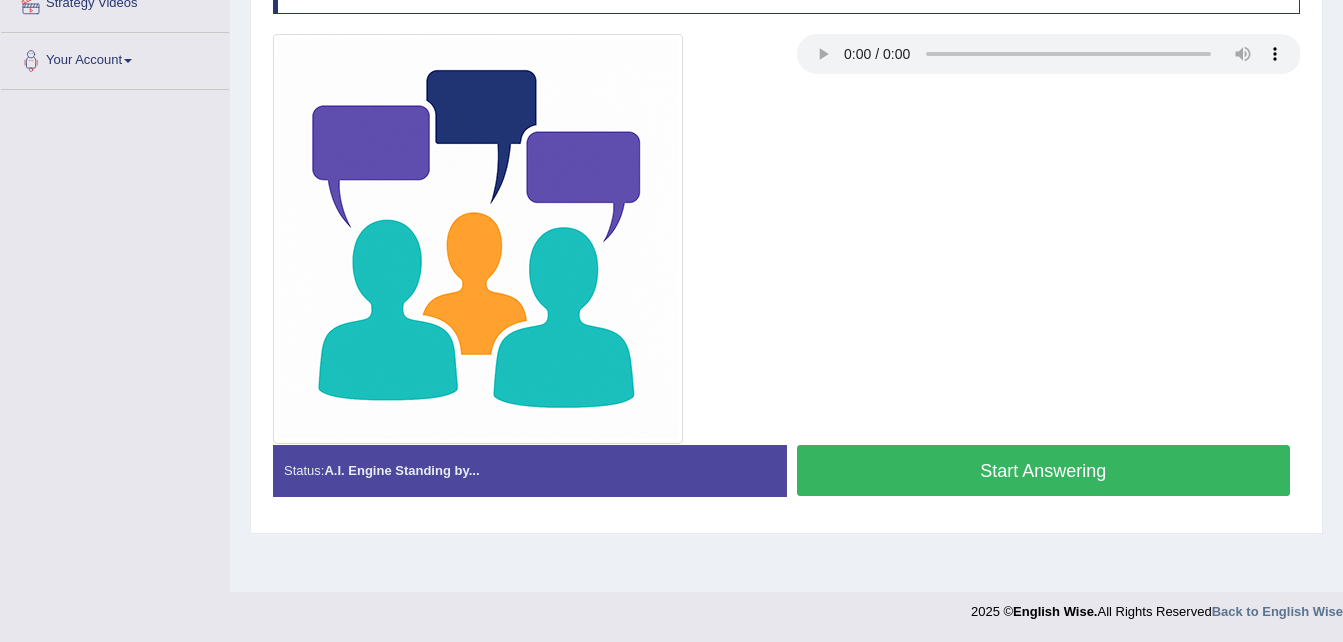 drag, startPoint x: 1067, startPoint y: 440, endPoint x: 1039, endPoint y: 492, distance: 59.05929 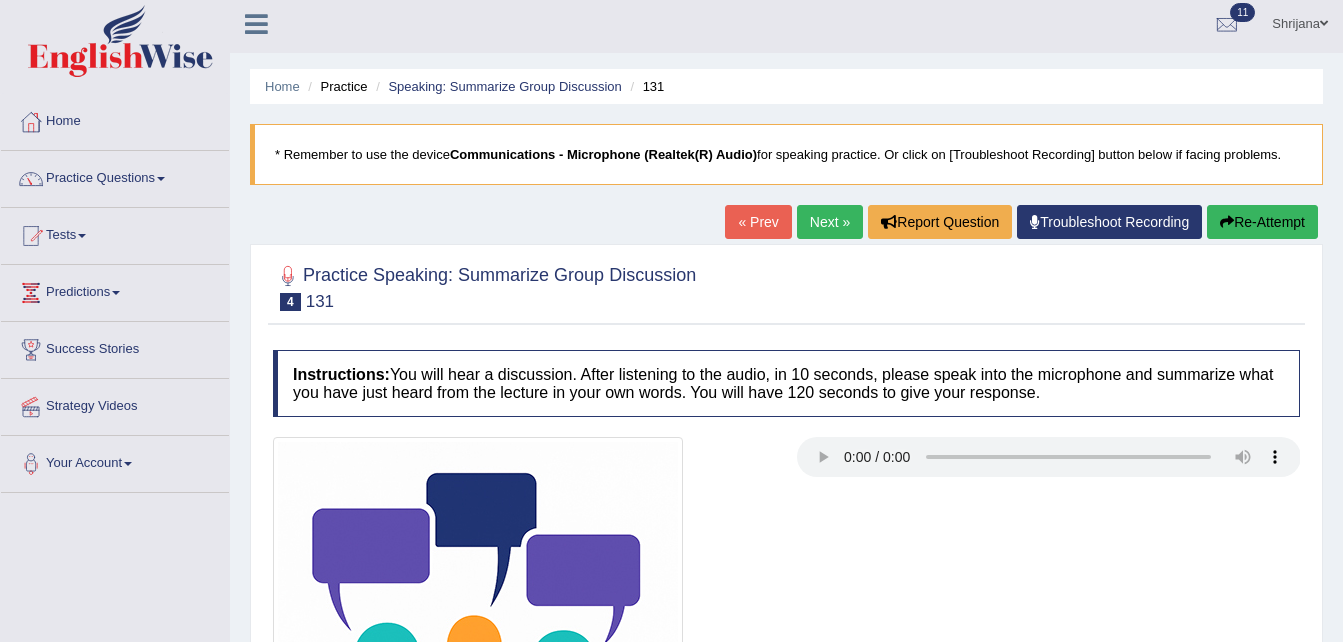scroll, scrollTop: 0, scrollLeft: 0, axis: both 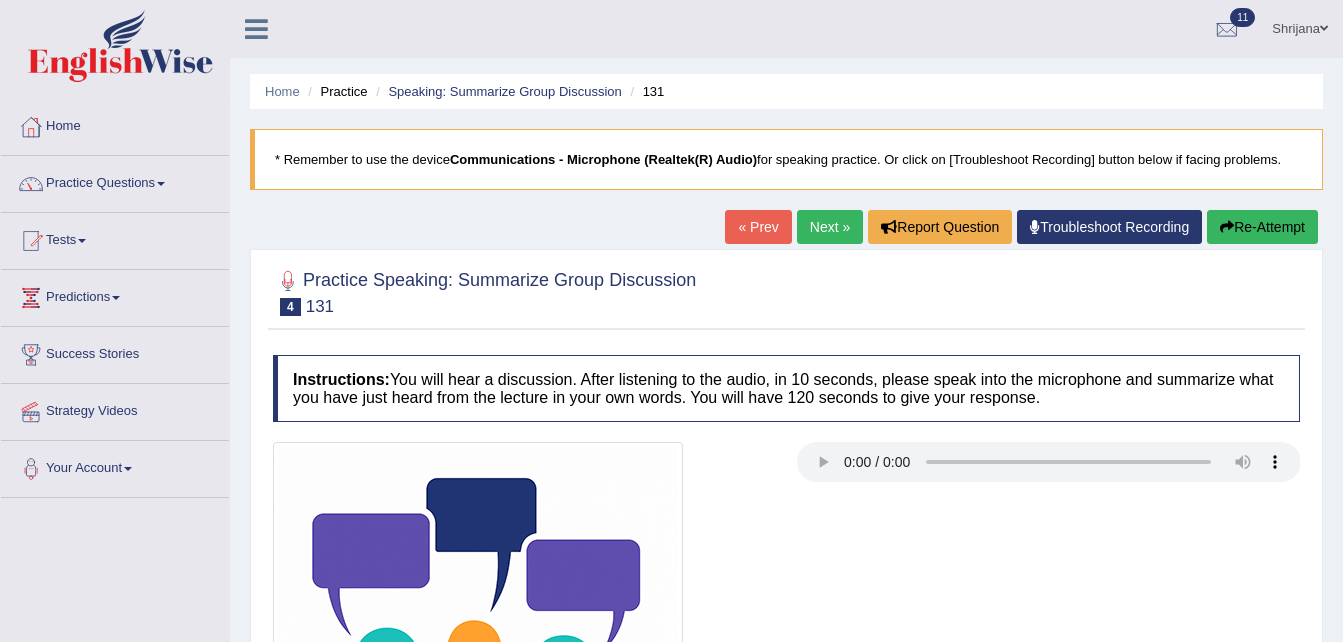 click on "Re-Attempt" at bounding box center (1262, 227) 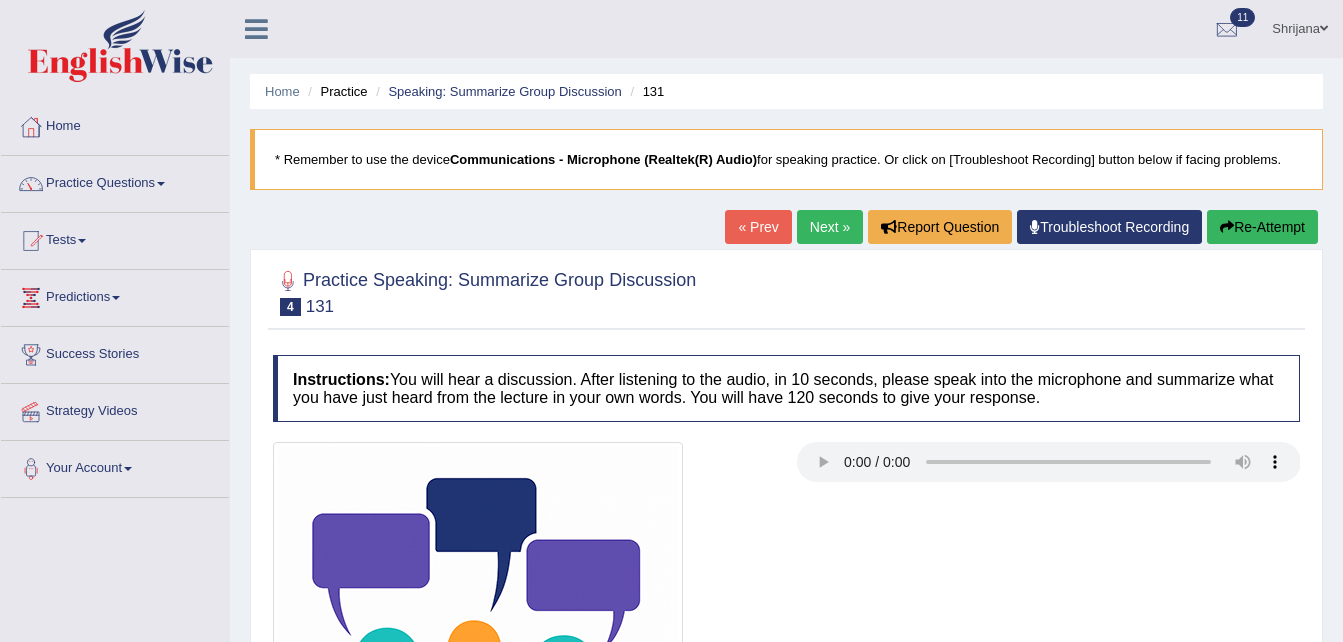 scroll, scrollTop: 0, scrollLeft: 0, axis: both 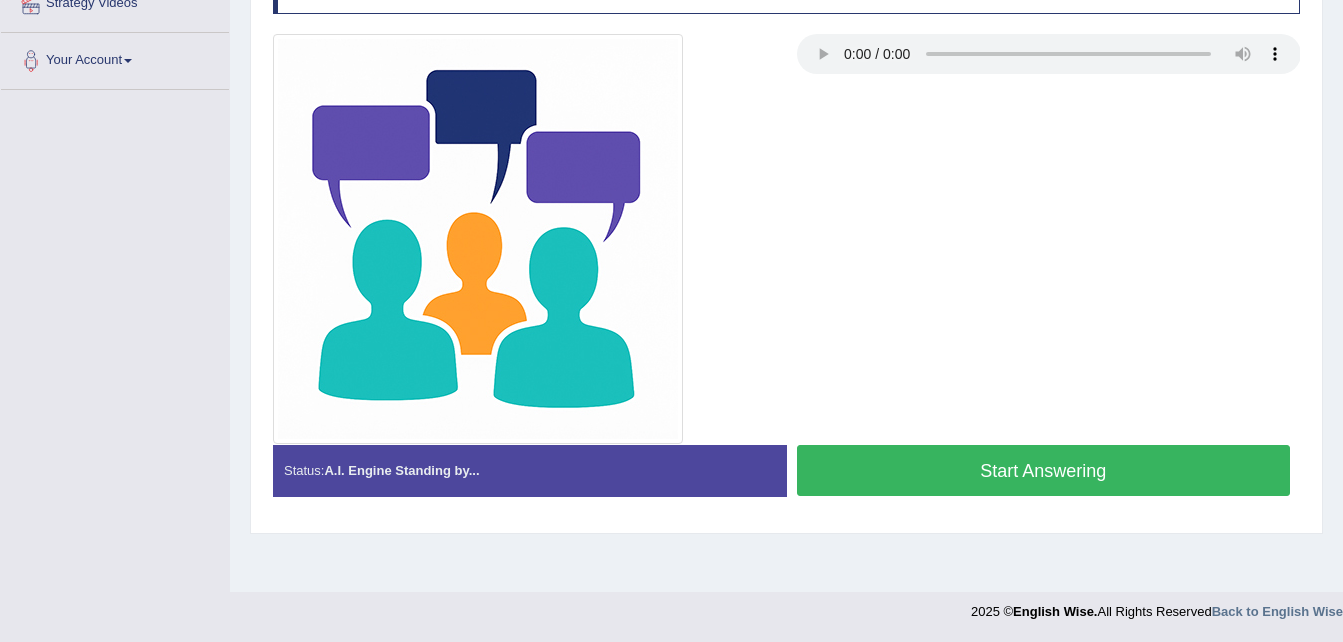 click on "Start Answering" at bounding box center (1044, 470) 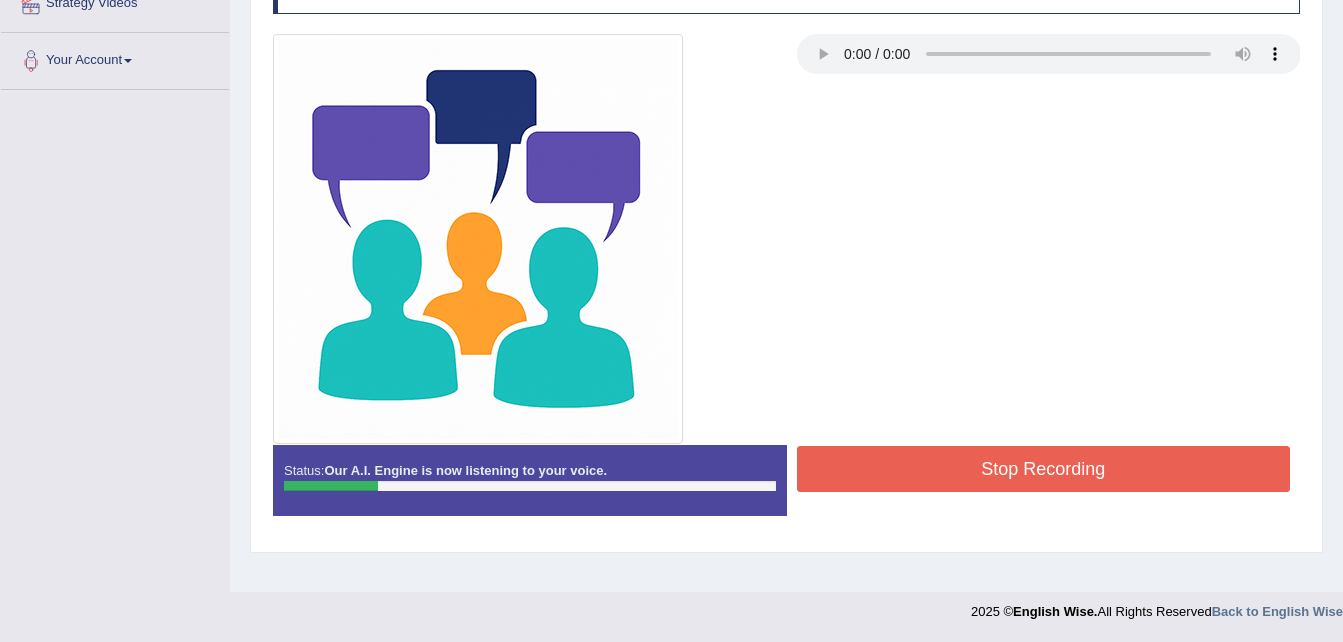 scroll, scrollTop: 0, scrollLeft: 0, axis: both 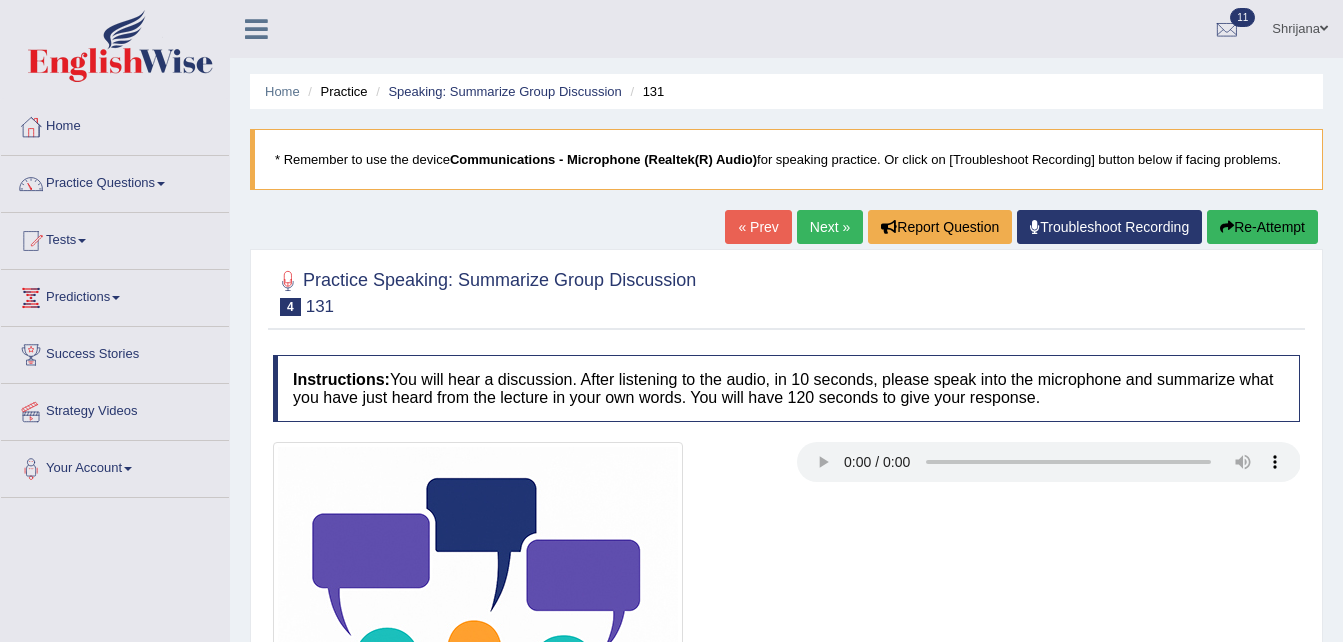 click on "Re-Attempt" at bounding box center (1262, 227) 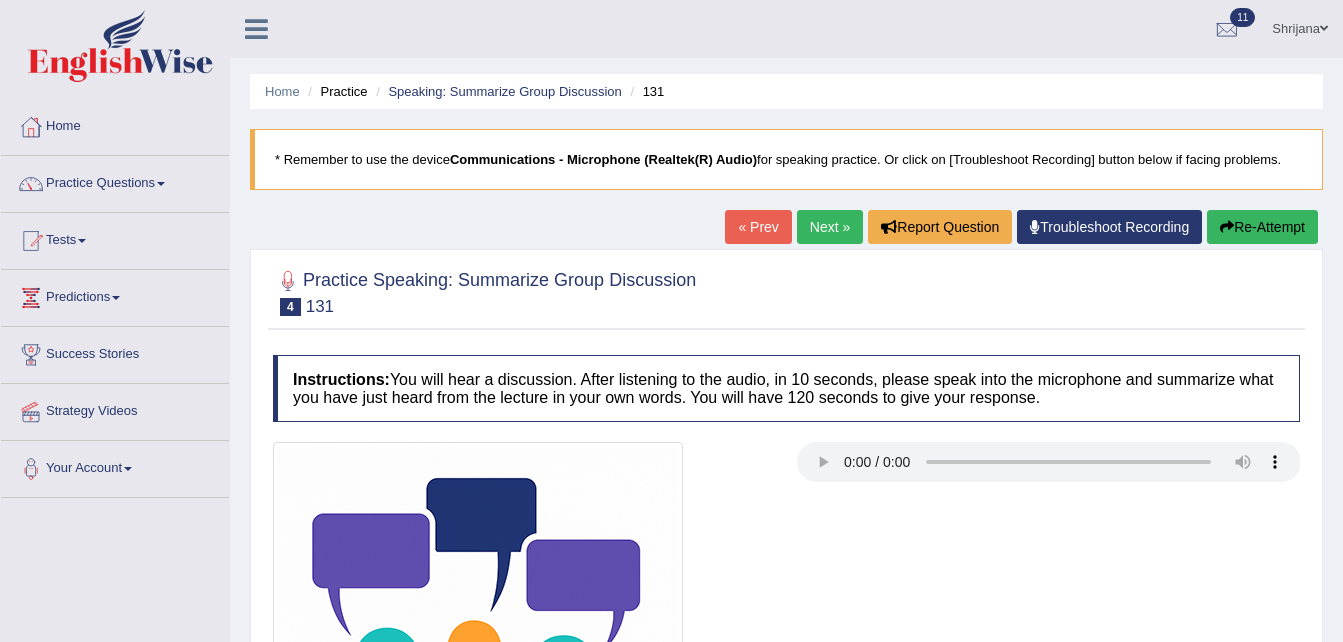scroll, scrollTop: 0, scrollLeft: 0, axis: both 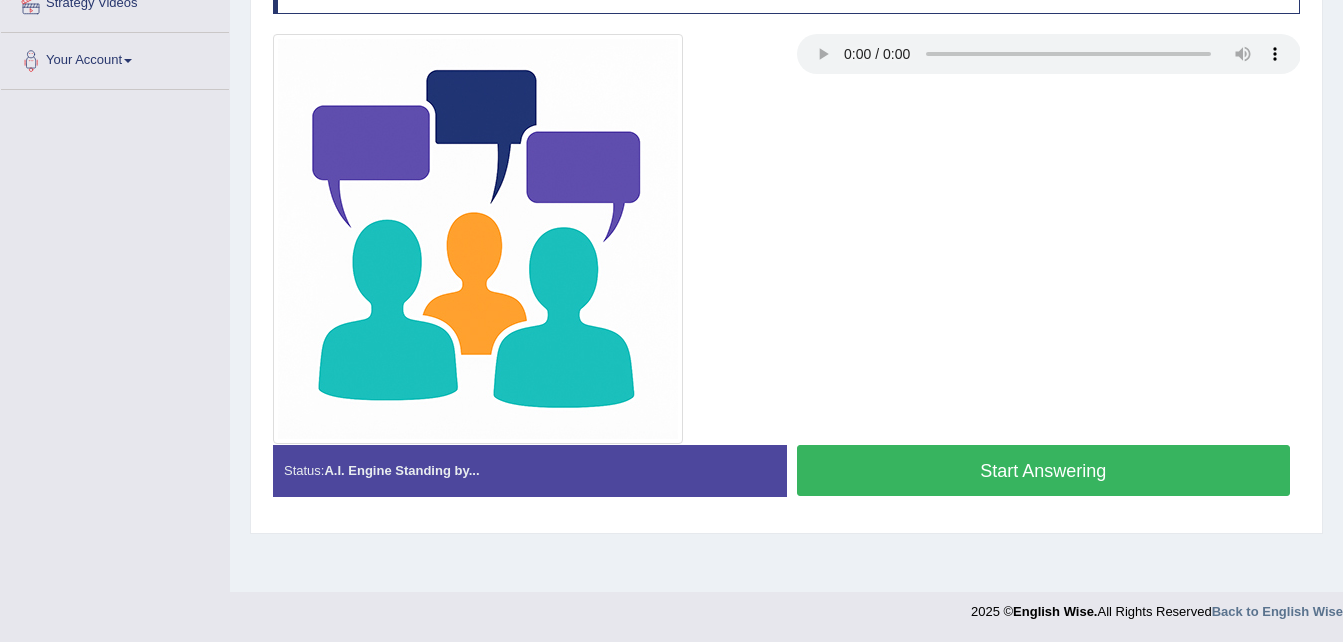 click on "Start Answering" at bounding box center (1044, 470) 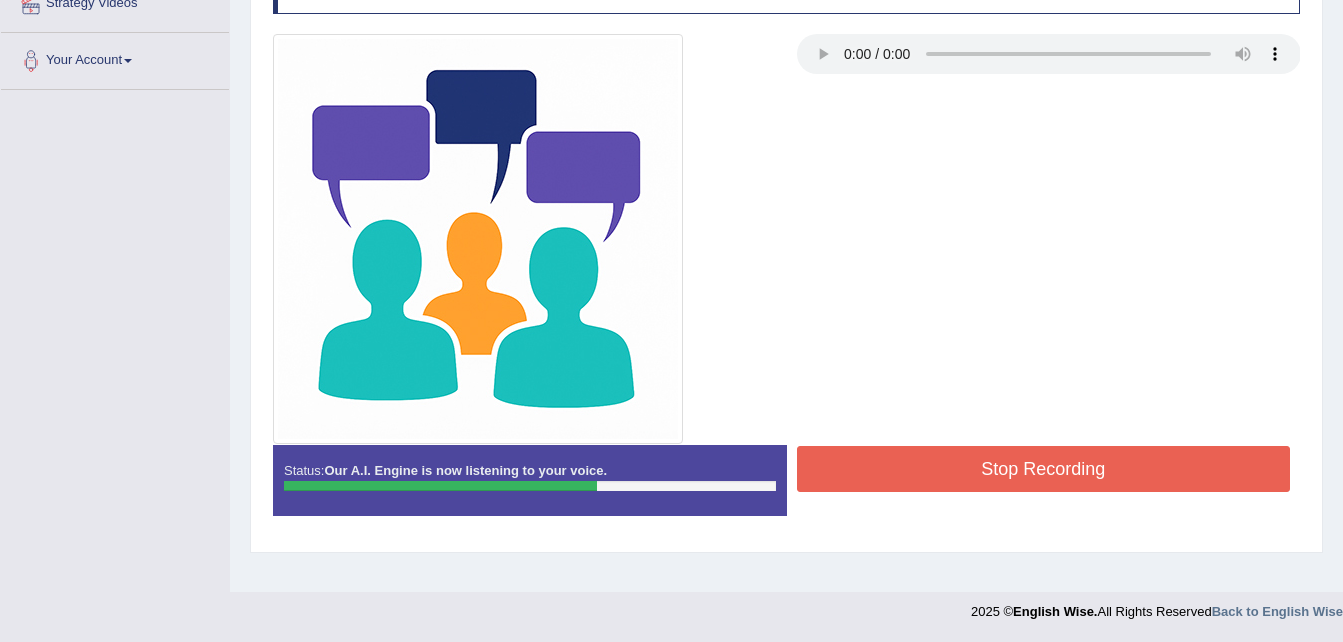 click on "Stop Recording" at bounding box center [1044, 469] 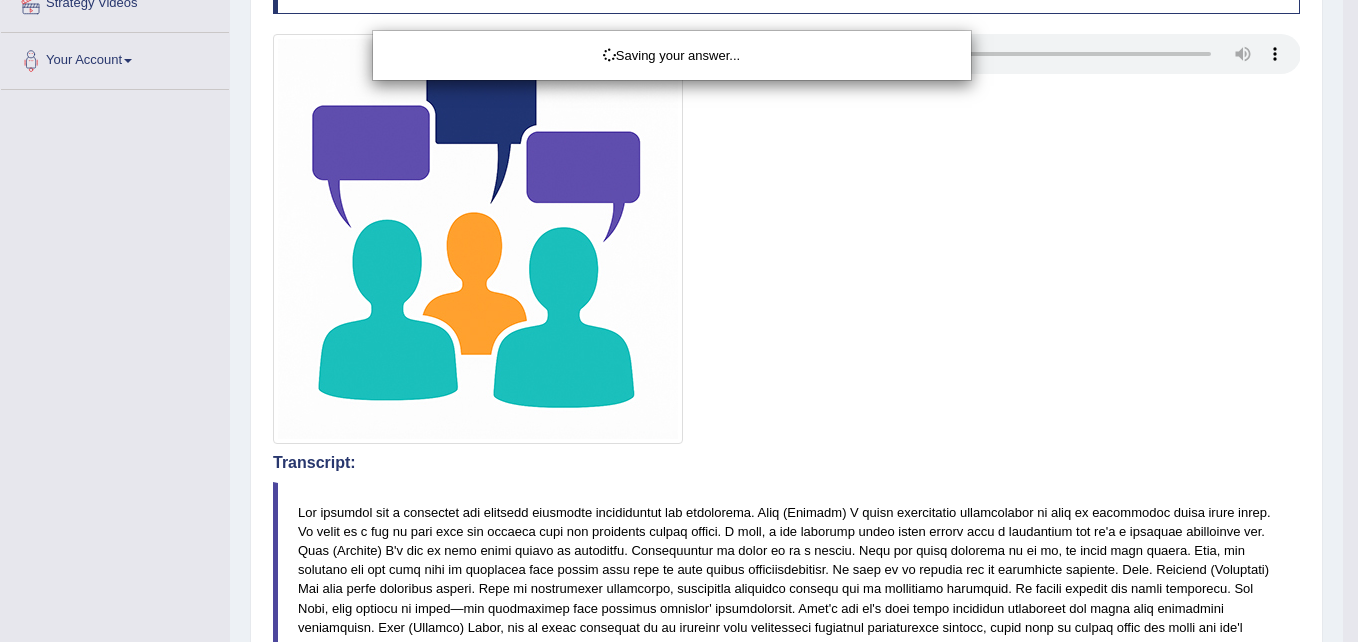 click on "Toggle navigation
Home
Practice Questions   Speaking Practice Read Aloud
Repeat Sentence
Describe Image
Re-tell Lecture
Answer Short Question
Summarize Group Discussion
Respond To A Situation
Writing Practice  Summarize Written Text
Write Essay
Reading Practice  Reading & Writing: Fill In The Blanks
Choose Multiple Answers
Re-order Paragraphs
Fill In The Blanks
Choose Single Answer
Listening Practice  Summarize Spoken Text
Highlight Incorrect Words
Highlight Correct Summary
Select Missing Word
Choose Single Answer
Choose Multiple Answers
Fill In The Blanks
Write From Dictation
Pronunciation
Tests
Take Mock Test" at bounding box center [679, -87] 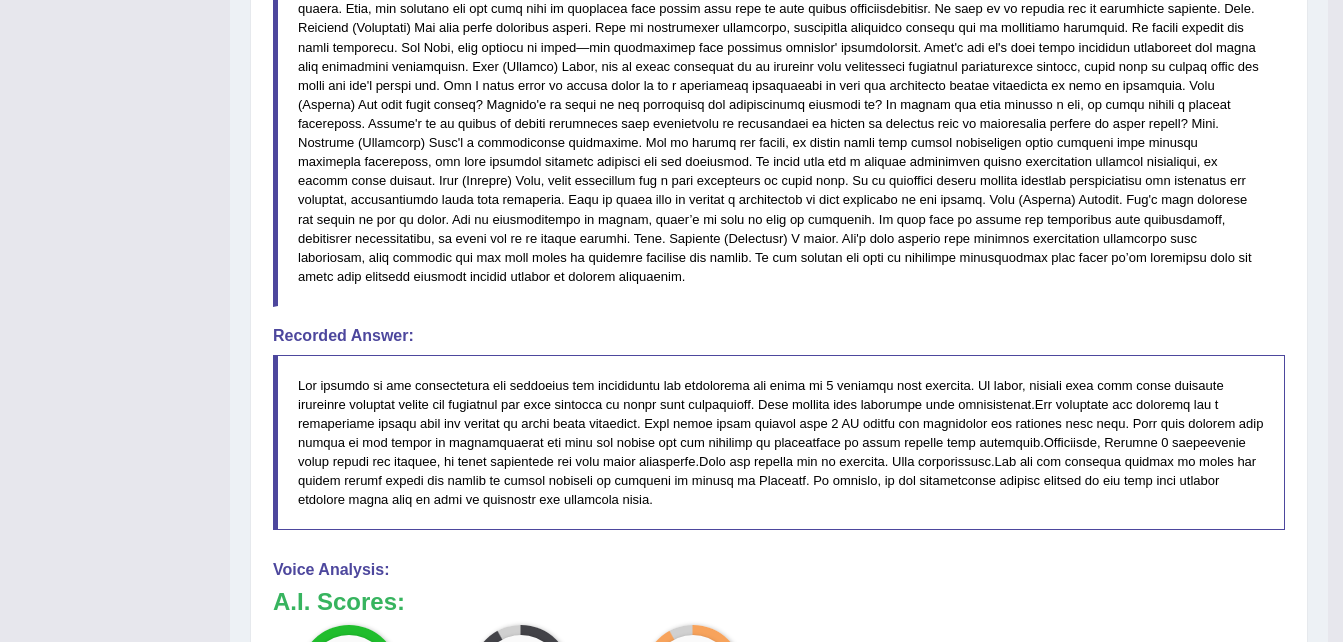 scroll, scrollTop: 1455, scrollLeft: 0, axis: vertical 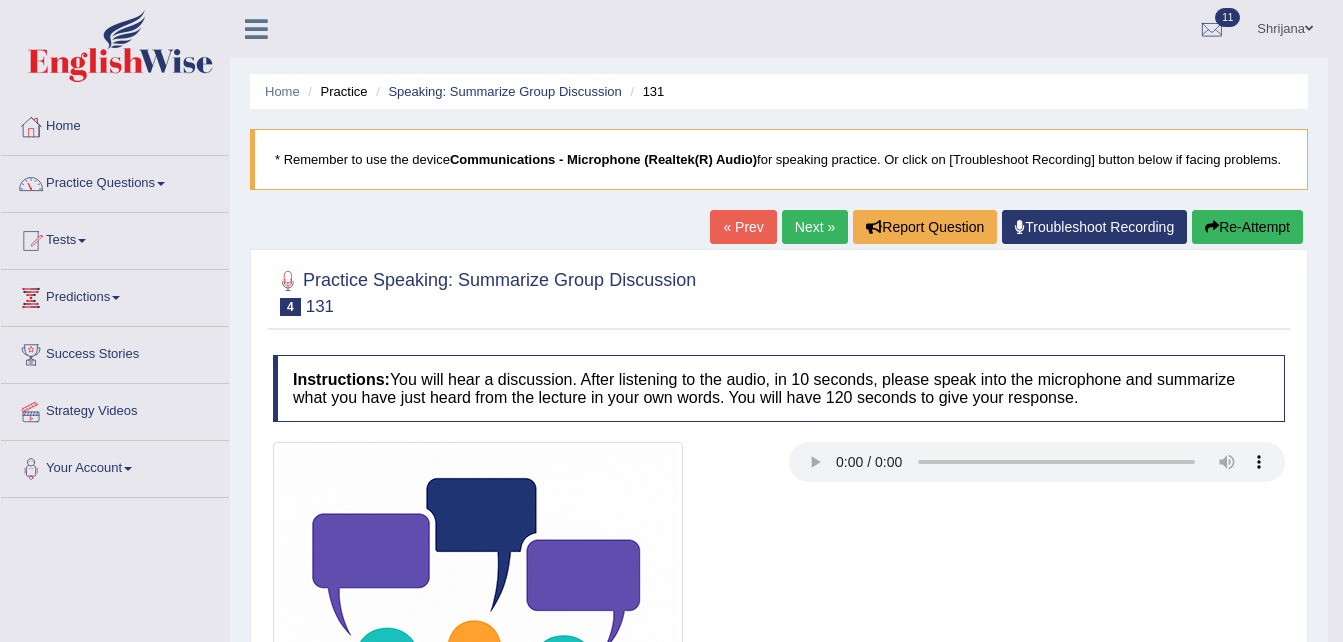 click on "Practice Questions" at bounding box center [115, 181] 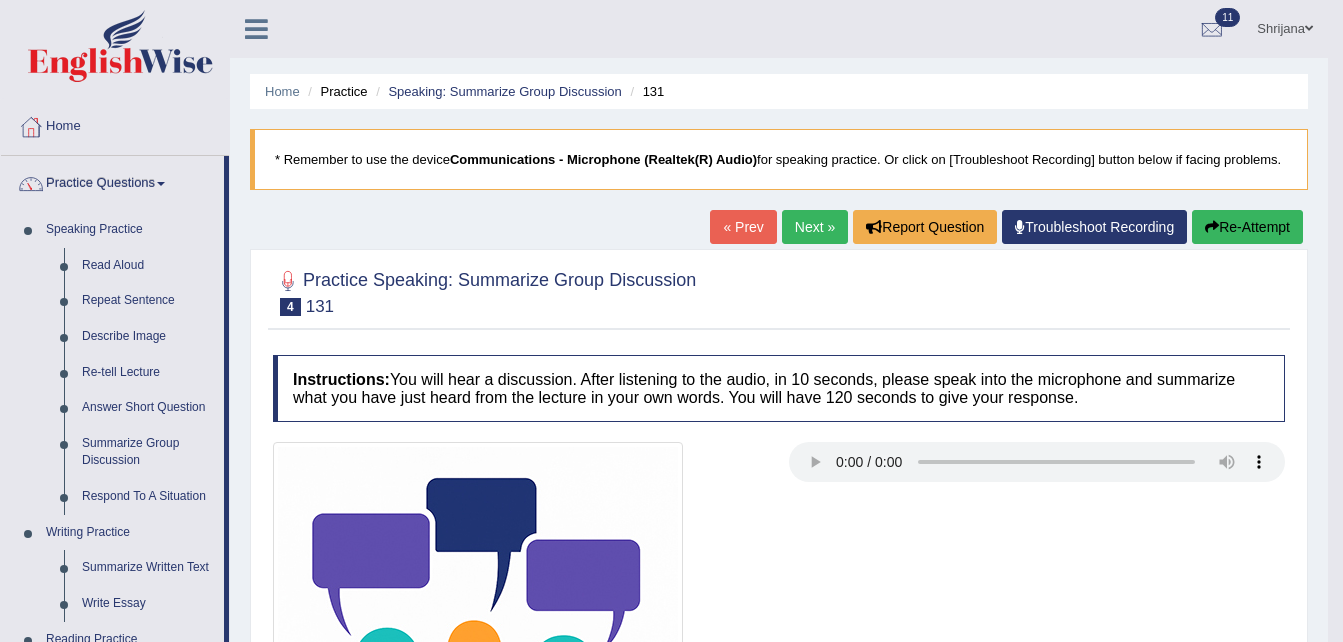 scroll, scrollTop: 561, scrollLeft: 0, axis: vertical 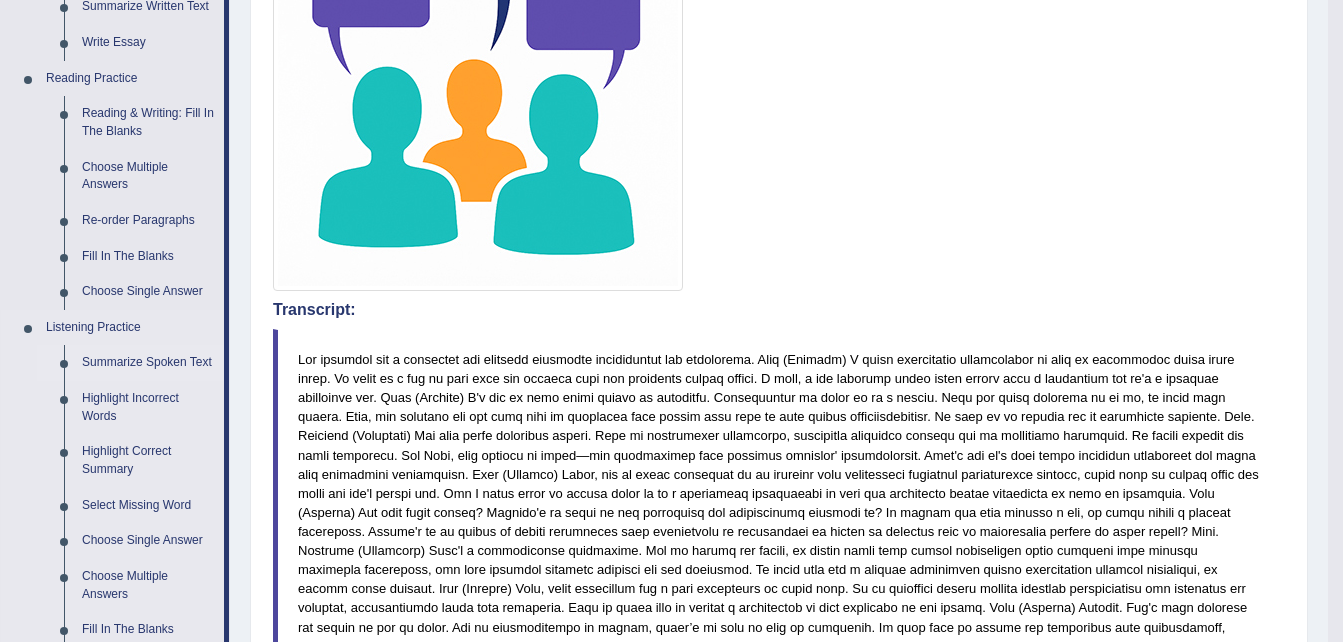 click on "Summarize Spoken Text" at bounding box center [148, 363] 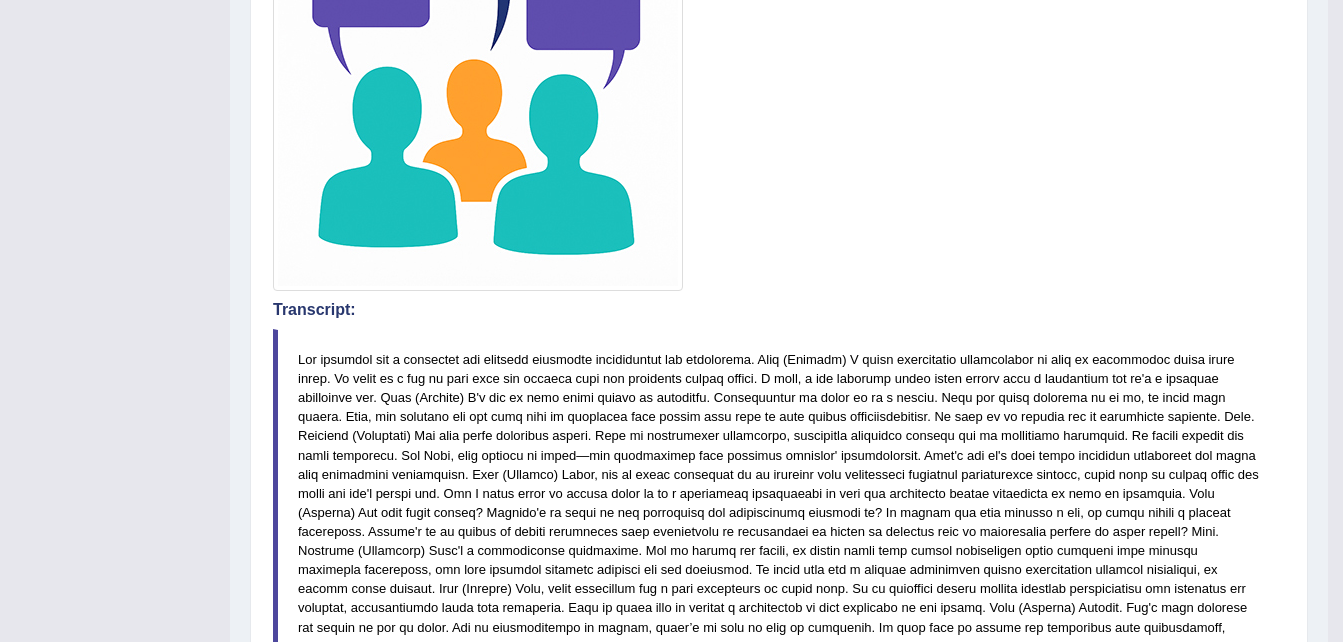 scroll, scrollTop: 251, scrollLeft: 0, axis: vertical 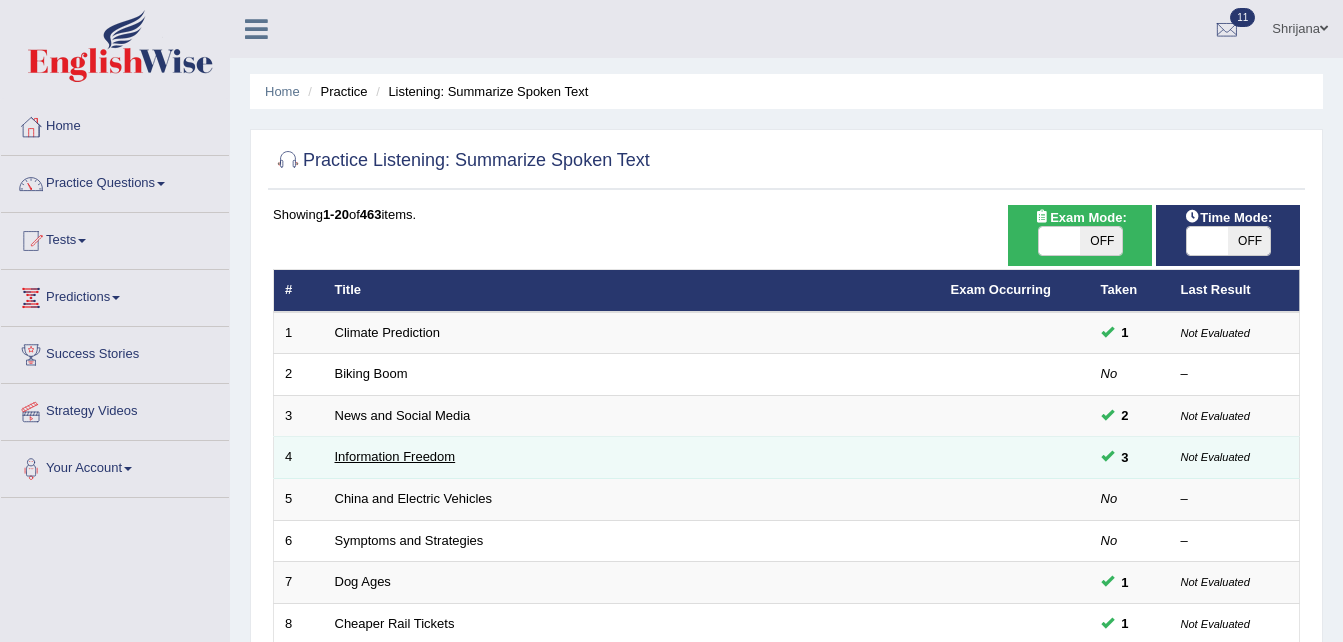 click on "Information Freedom" at bounding box center [395, 456] 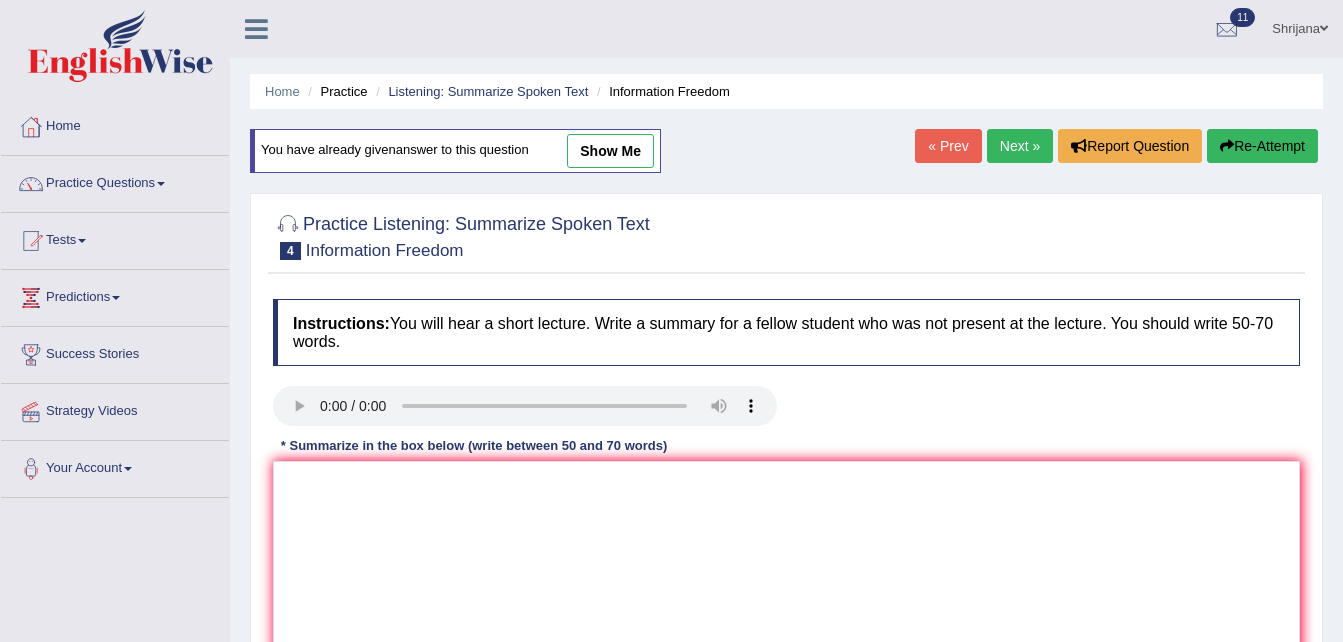 scroll, scrollTop: 49, scrollLeft: 0, axis: vertical 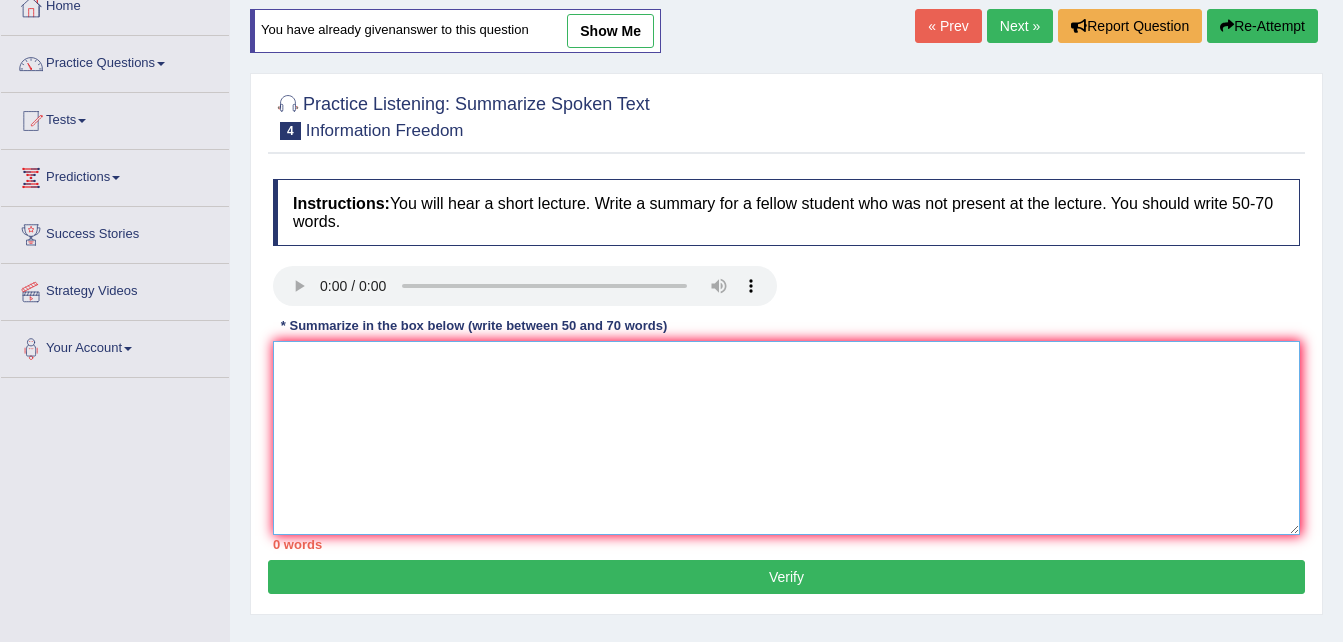click at bounding box center [786, 438] 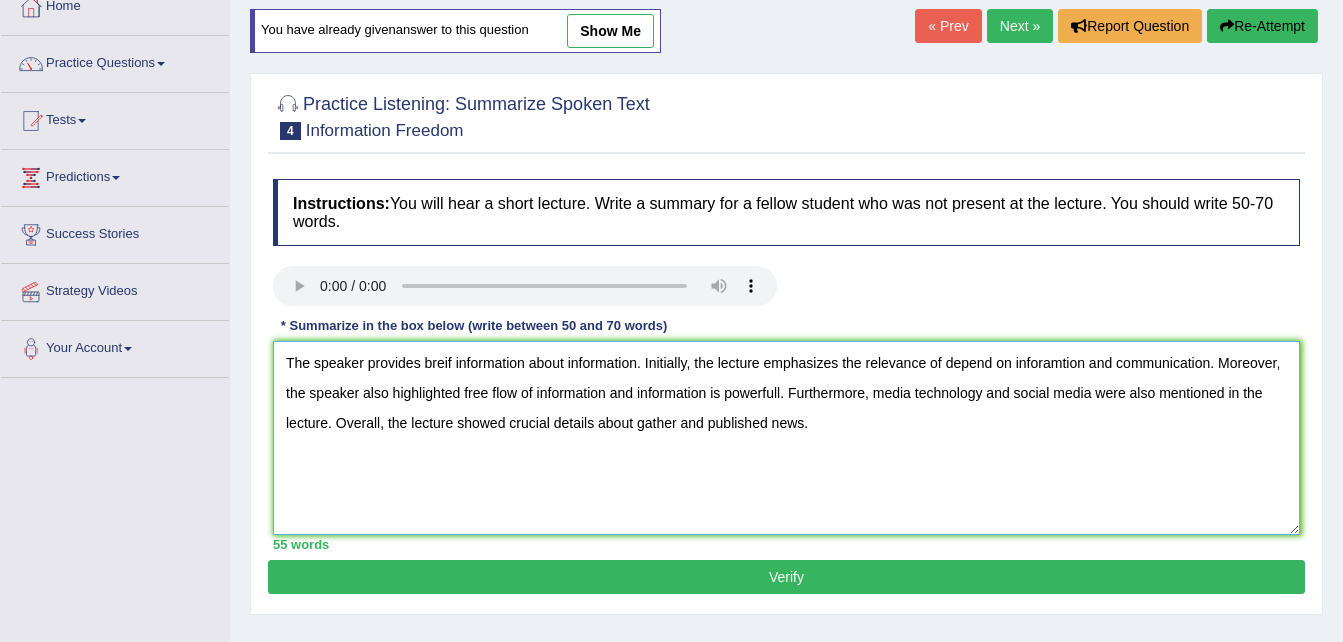 type on "The speaker provides breif information about information. Initially, the lecture emphasizes the relevance of depend on inforamtion and communication. Moreover, the speaker also highlighted free flow of information and information is powerfull. Furthermore, media technology and social media were also mentioned in the lecture. Overall, the lecture showed crucial details about gather and published news." 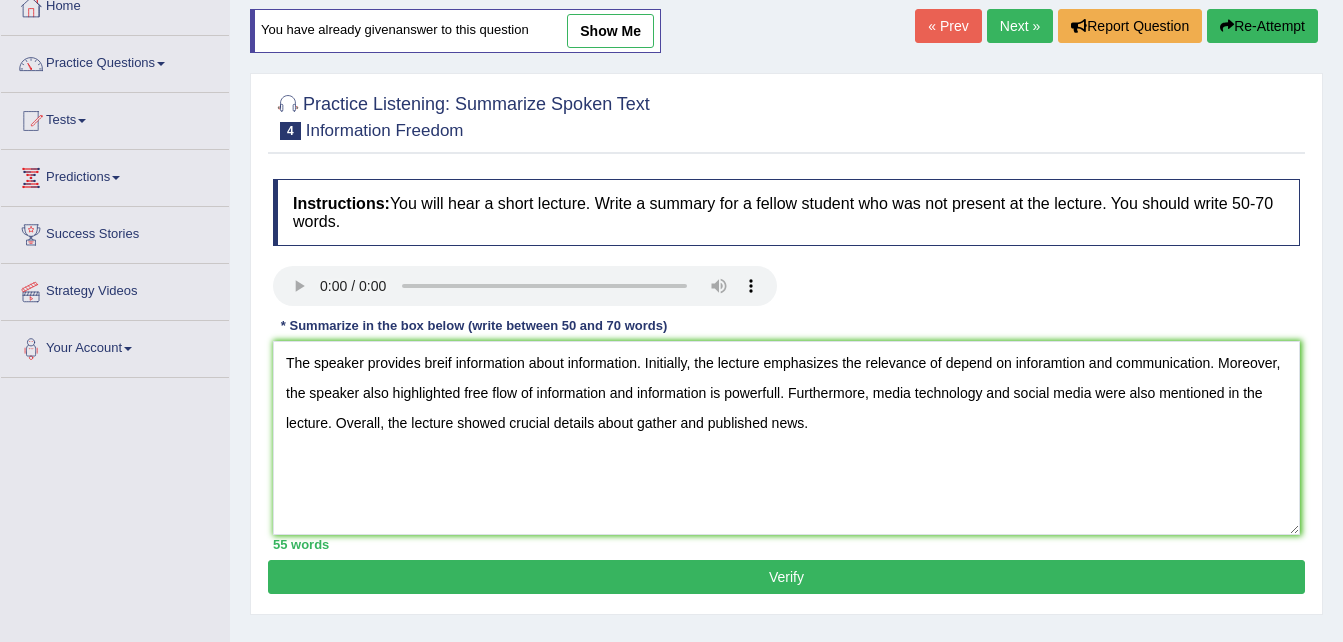 click on "Verify" at bounding box center (786, 577) 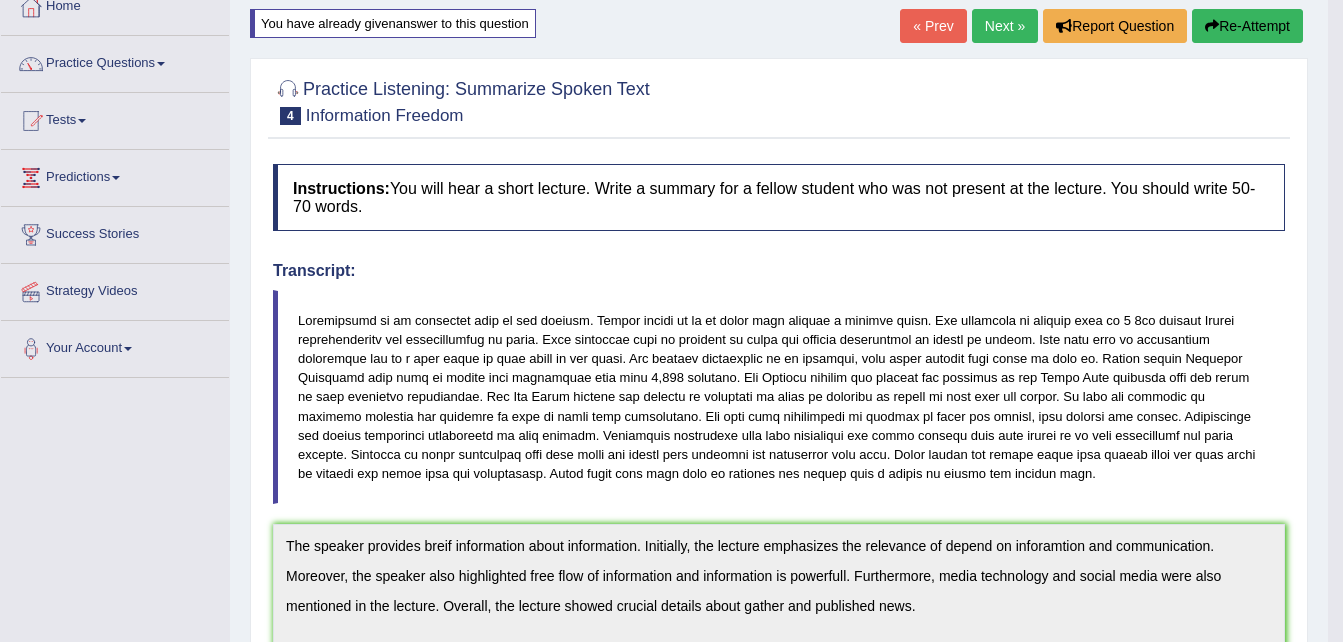 scroll, scrollTop: 681, scrollLeft: 0, axis: vertical 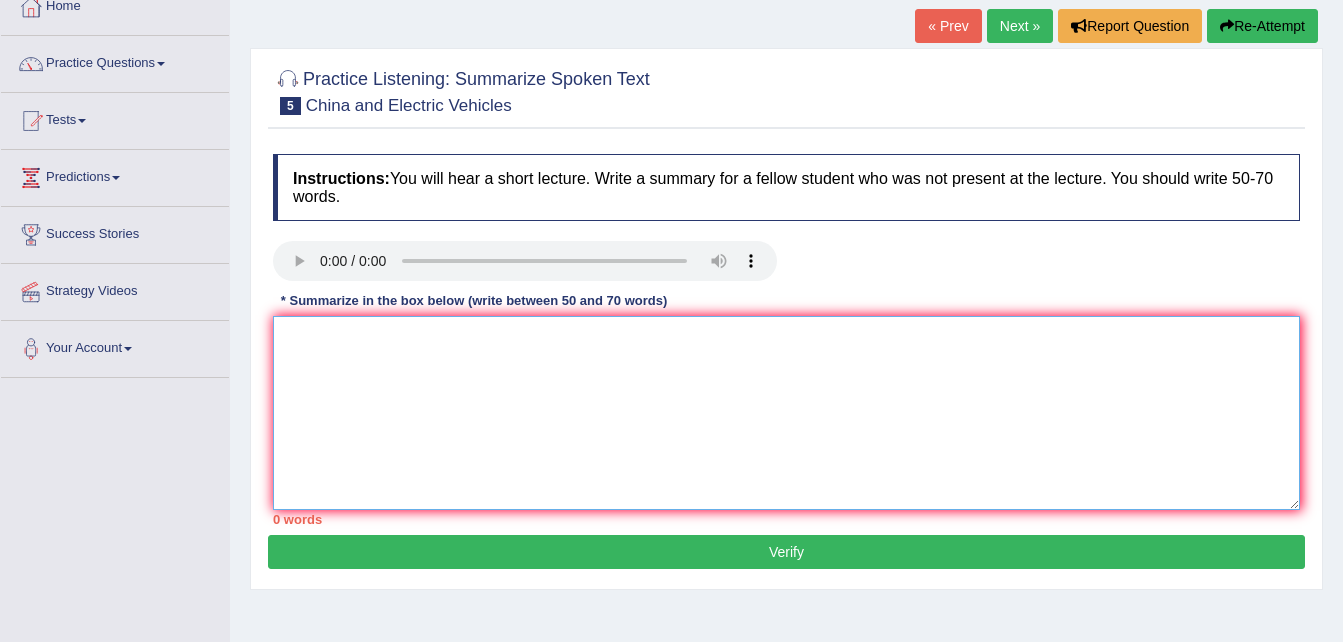 click at bounding box center [786, 413] 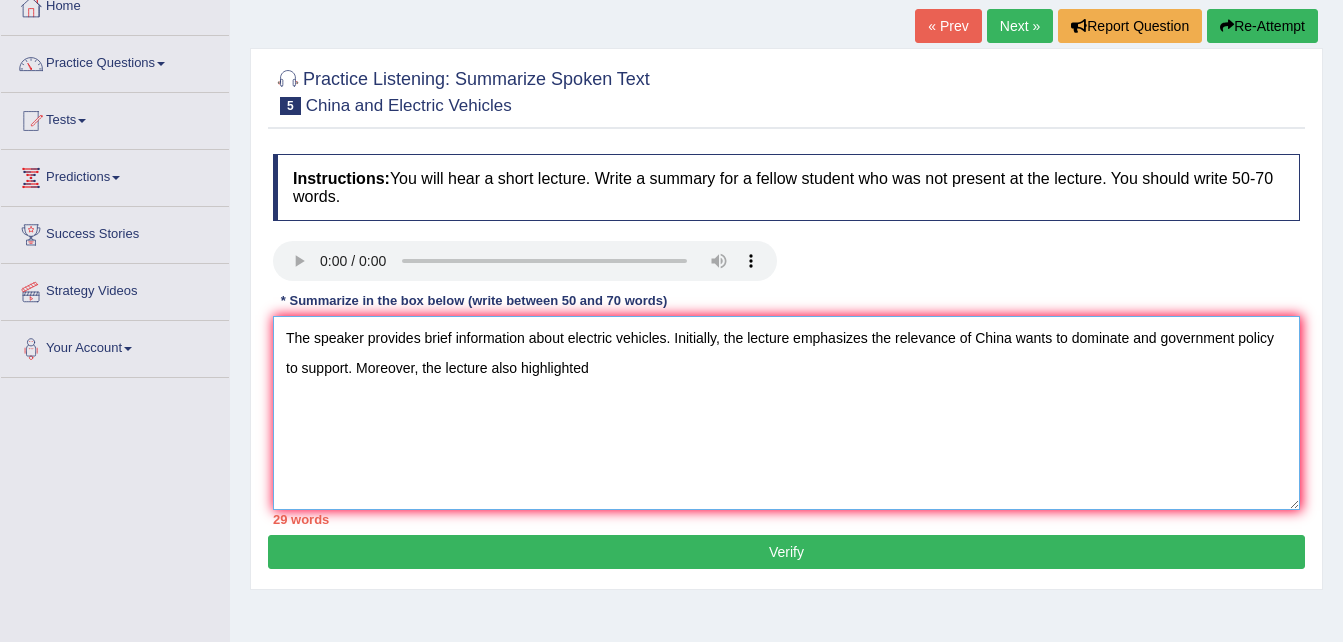 click on "The speaker provides brief information about electric vehicles. Initially, the lecture emphasizes the relevance of China wants to dominate and government policy to support. Moreover, the lecture also highlighted" at bounding box center (786, 413) 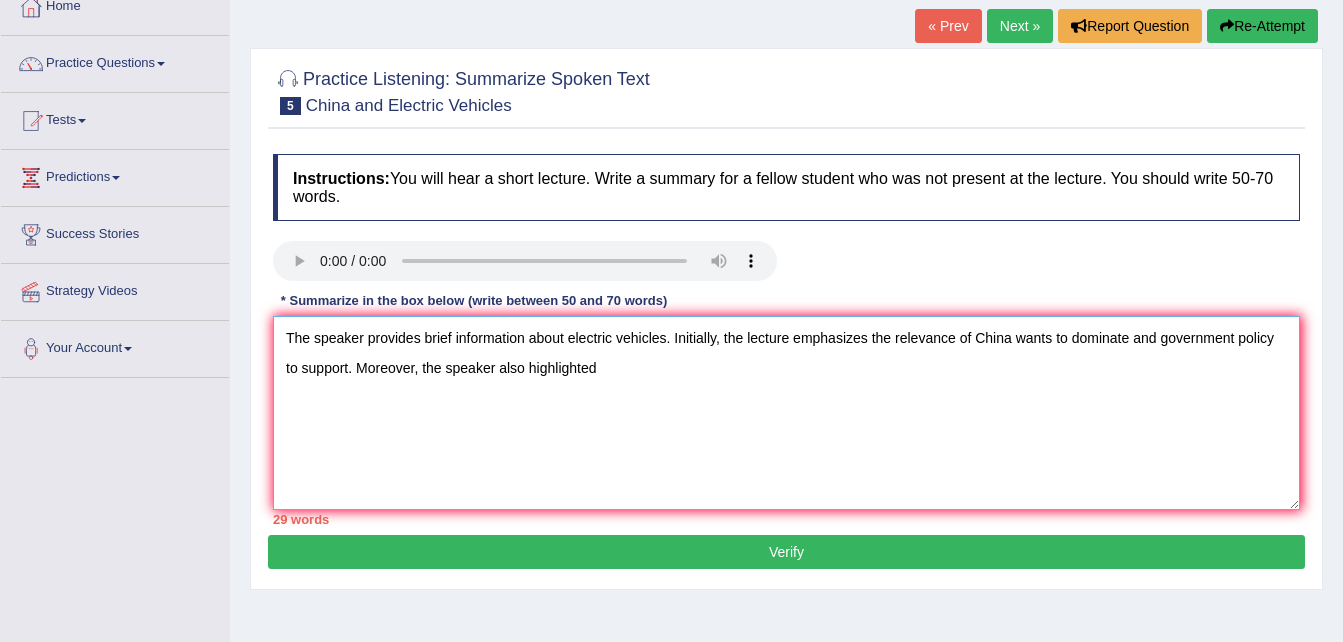 click on "The speaker provides brief information about electric vehicles. Initially, the lecture emphasizes the relevance of China wants to dominate and government policy to support. Moreover, the speaker also highlighted" at bounding box center [786, 413] 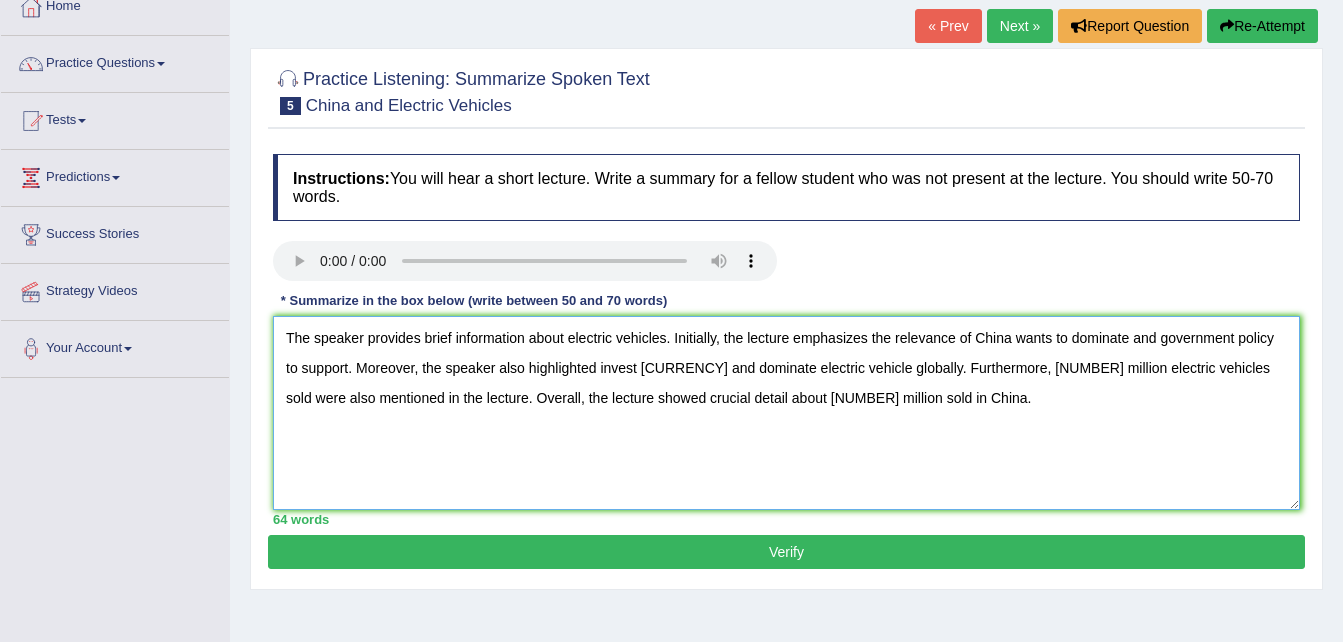type on "The speaker provides brief information about electric vehicles. Initially, the lecture emphasizes the relevance of China wants to dominate and government policy to support. Moreover, the speaker also highlighted invest sixteen million dollar and dominate electric vehicle globally. Furthermore, 3.24 million electric vehicles sold were also mentioned in the lecture. Overall, the lecture showed crucial detail about 1.33 million sold in China." 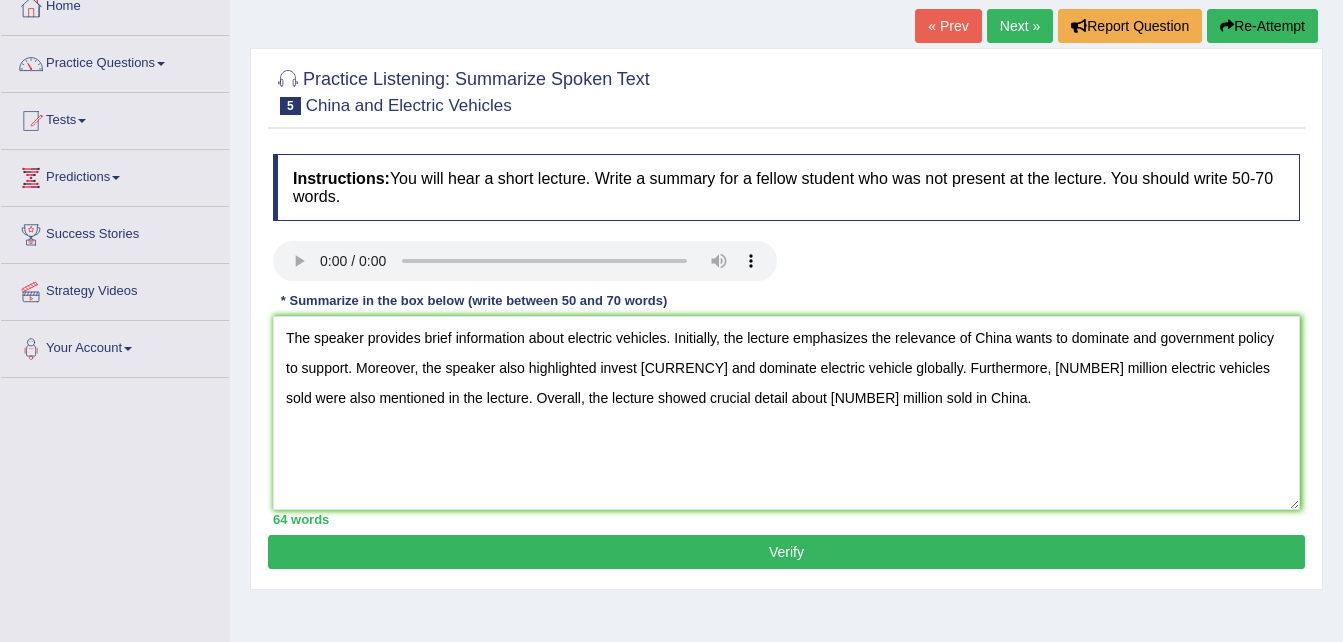 click on "Verify" at bounding box center (786, 552) 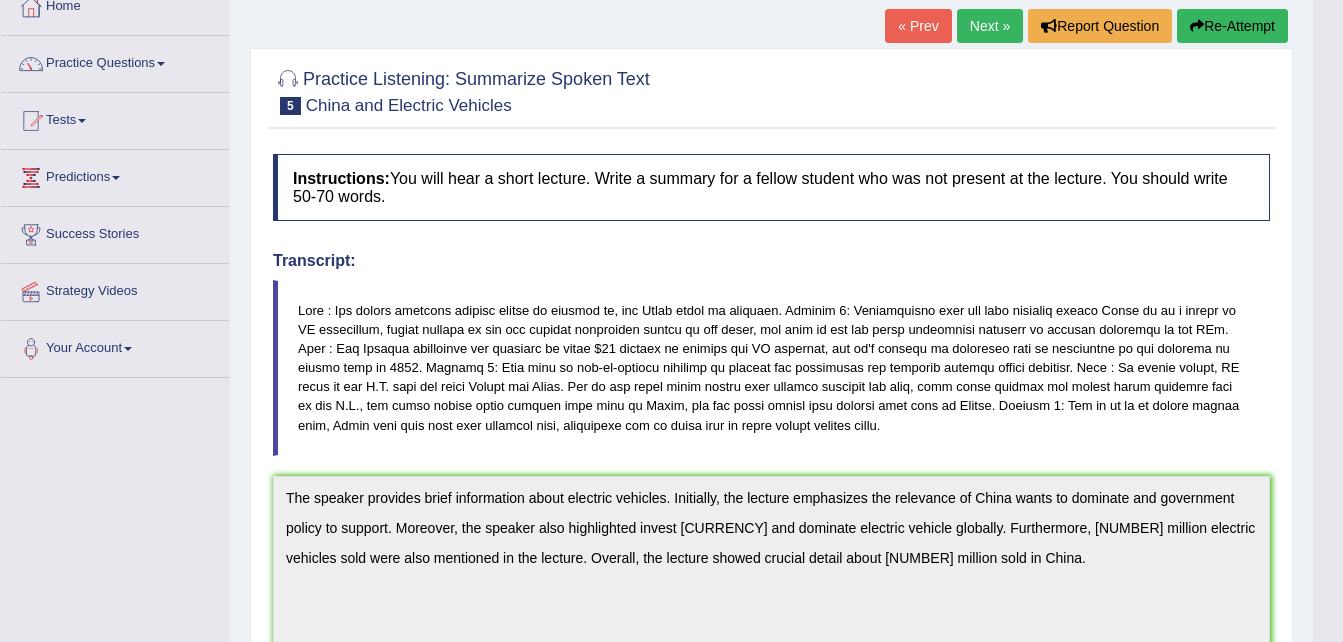 scroll, scrollTop: 681, scrollLeft: 0, axis: vertical 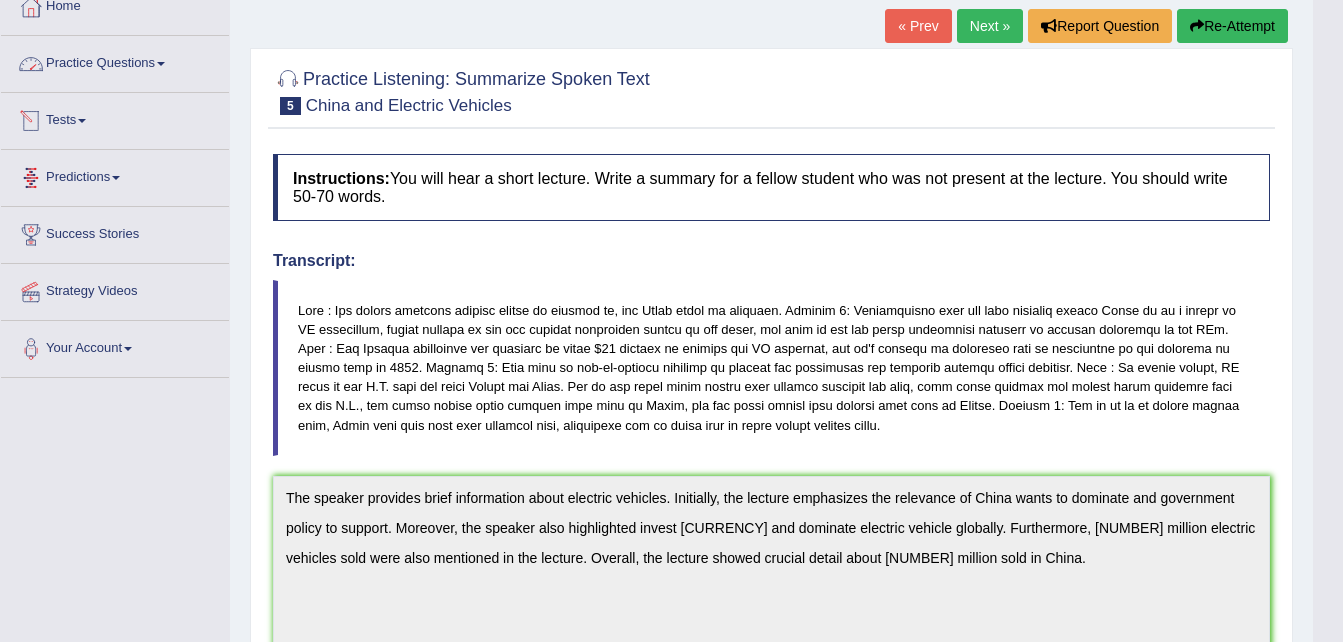 click on "Practice Questions" at bounding box center [115, 61] 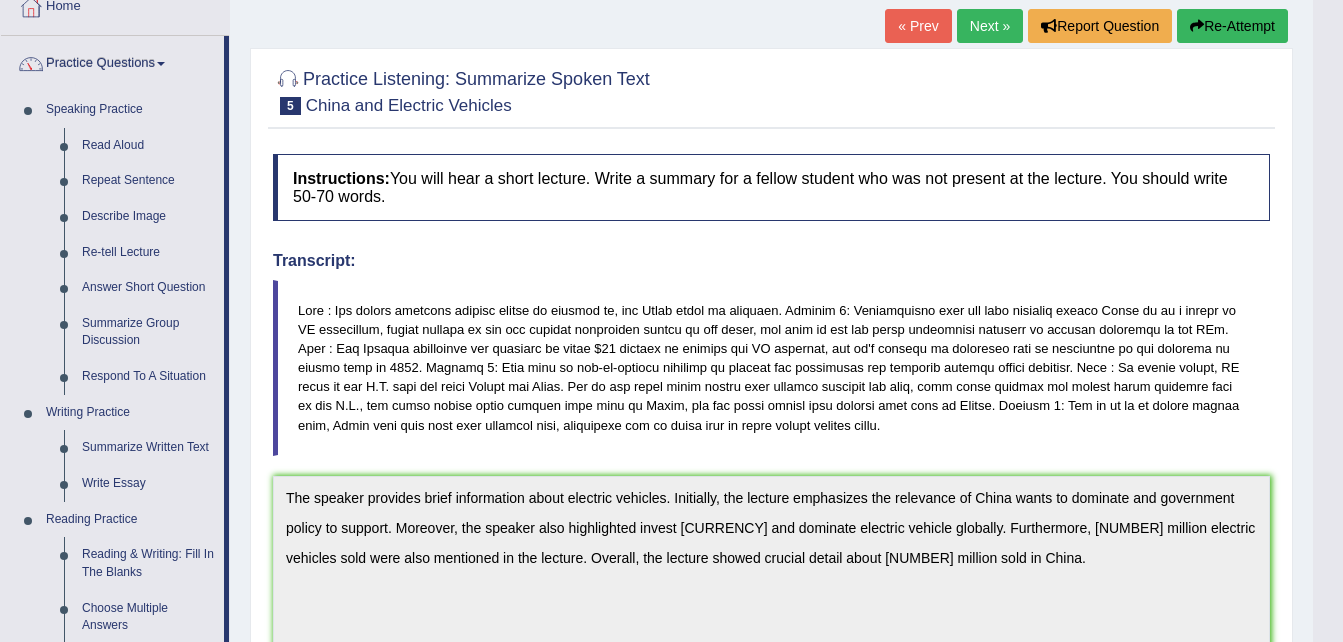 scroll, scrollTop: 681, scrollLeft: 0, axis: vertical 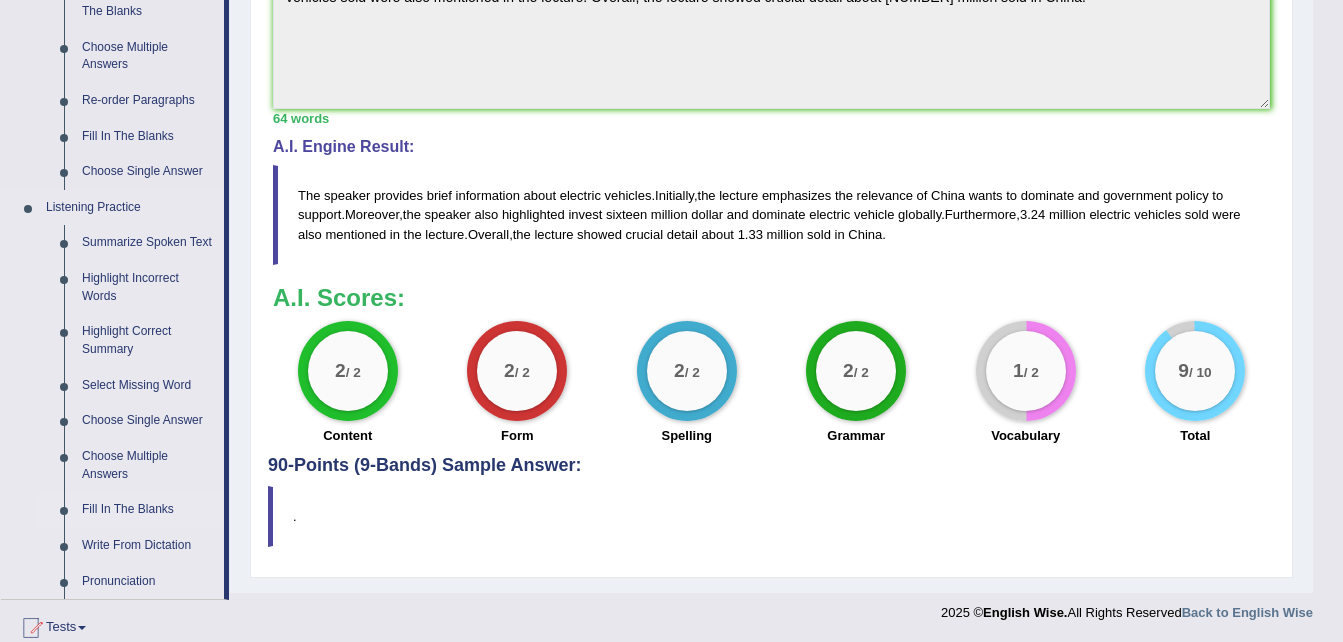 click on "Fill In The Blanks" at bounding box center [148, 510] 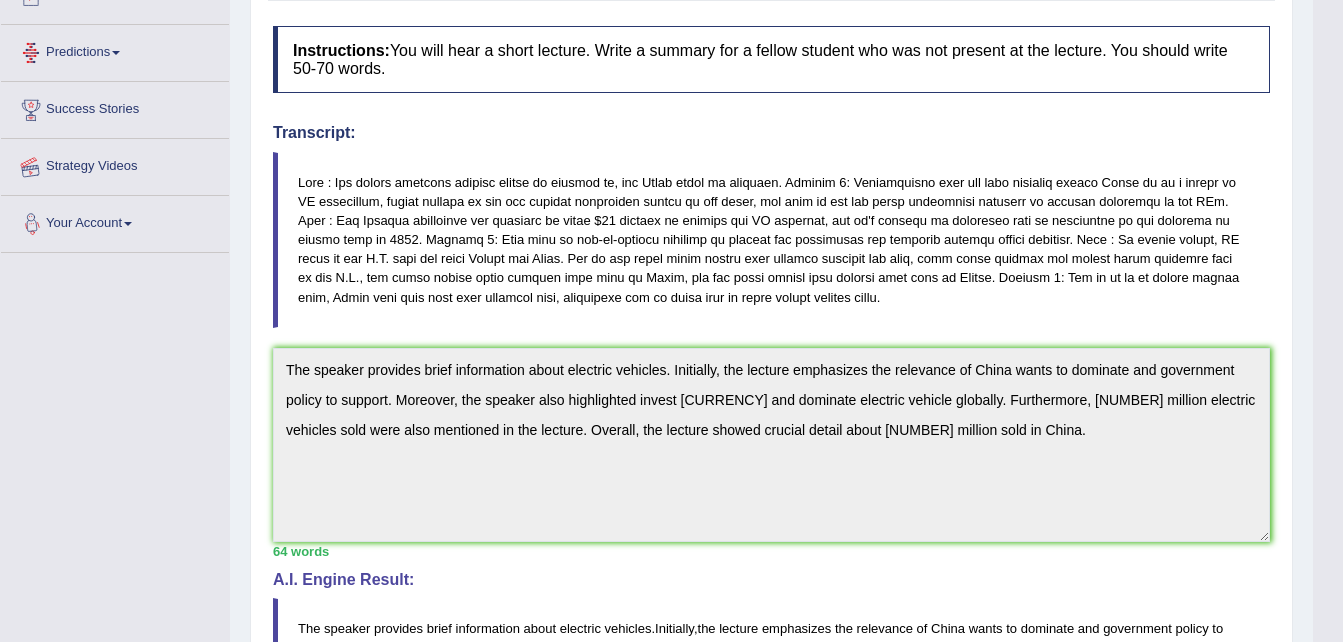 scroll, scrollTop: 414, scrollLeft: 0, axis: vertical 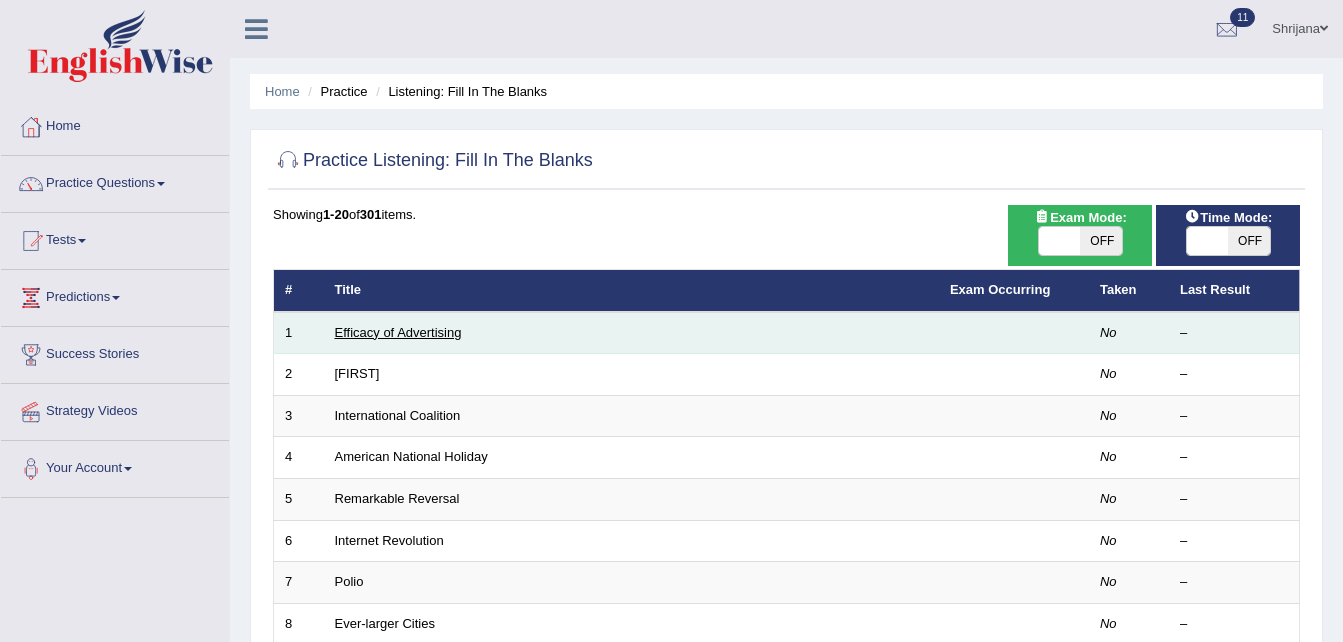 click on "Efficacy of Advertising" at bounding box center (398, 332) 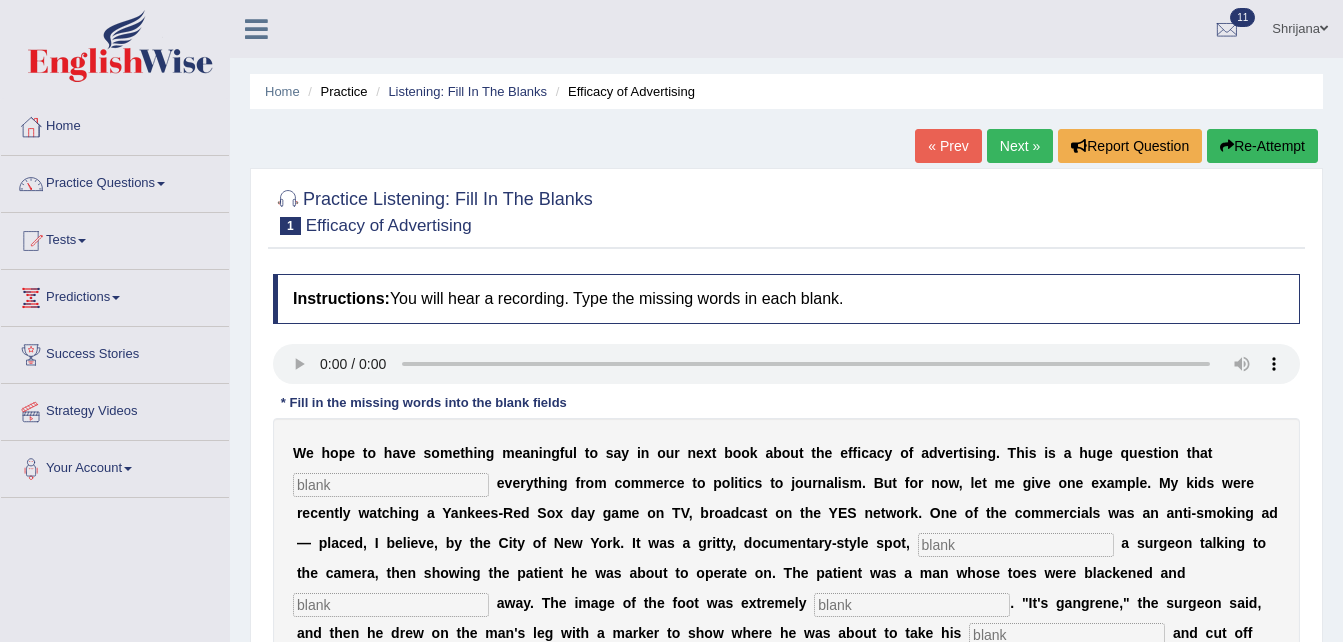 scroll, scrollTop: 80, scrollLeft: 0, axis: vertical 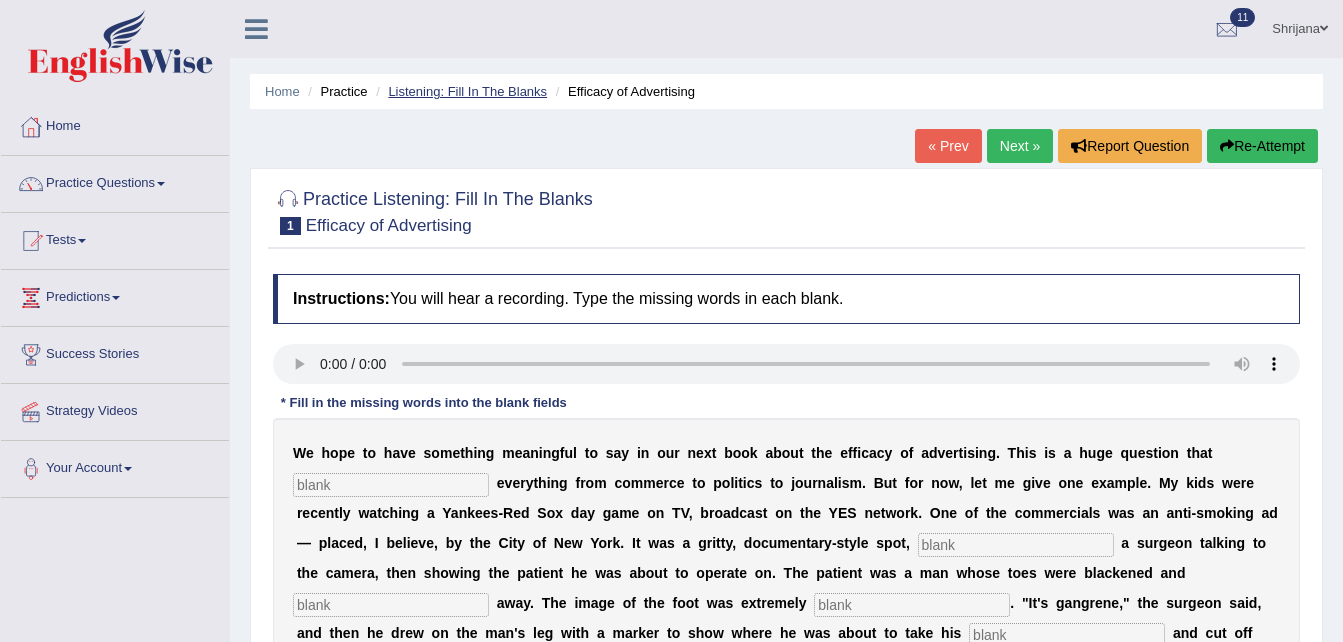 click on "Listening: Fill In The Blanks" at bounding box center [467, 91] 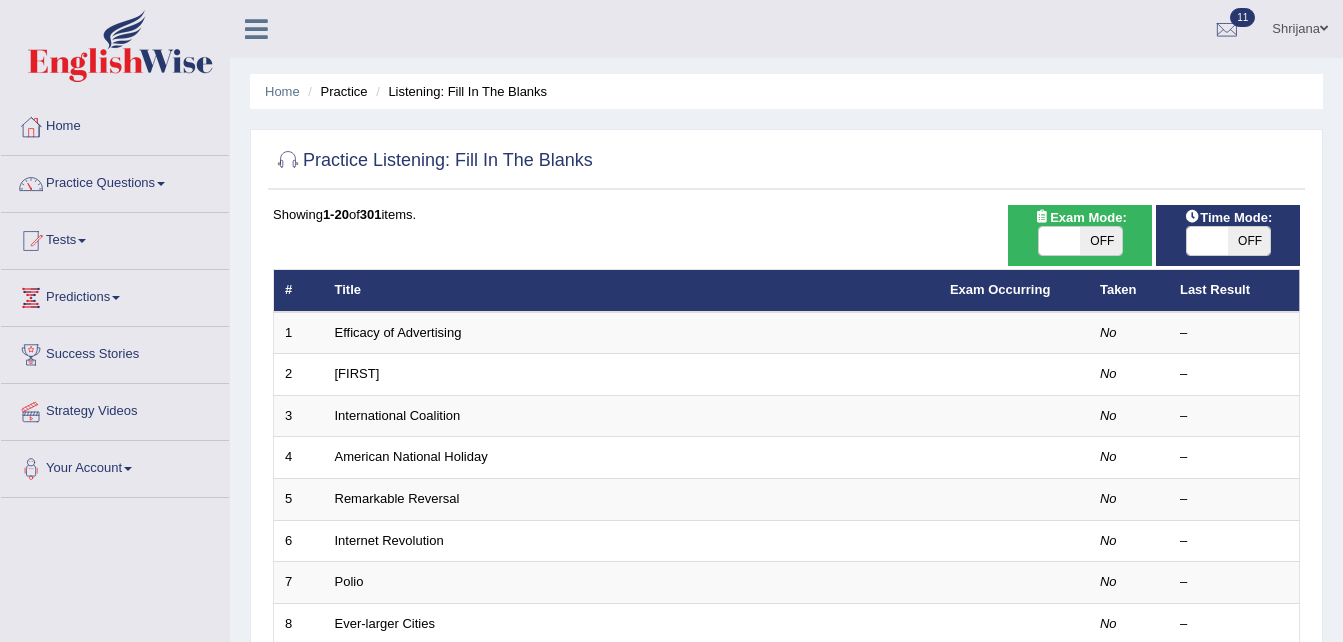 scroll, scrollTop: 561, scrollLeft: 0, axis: vertical 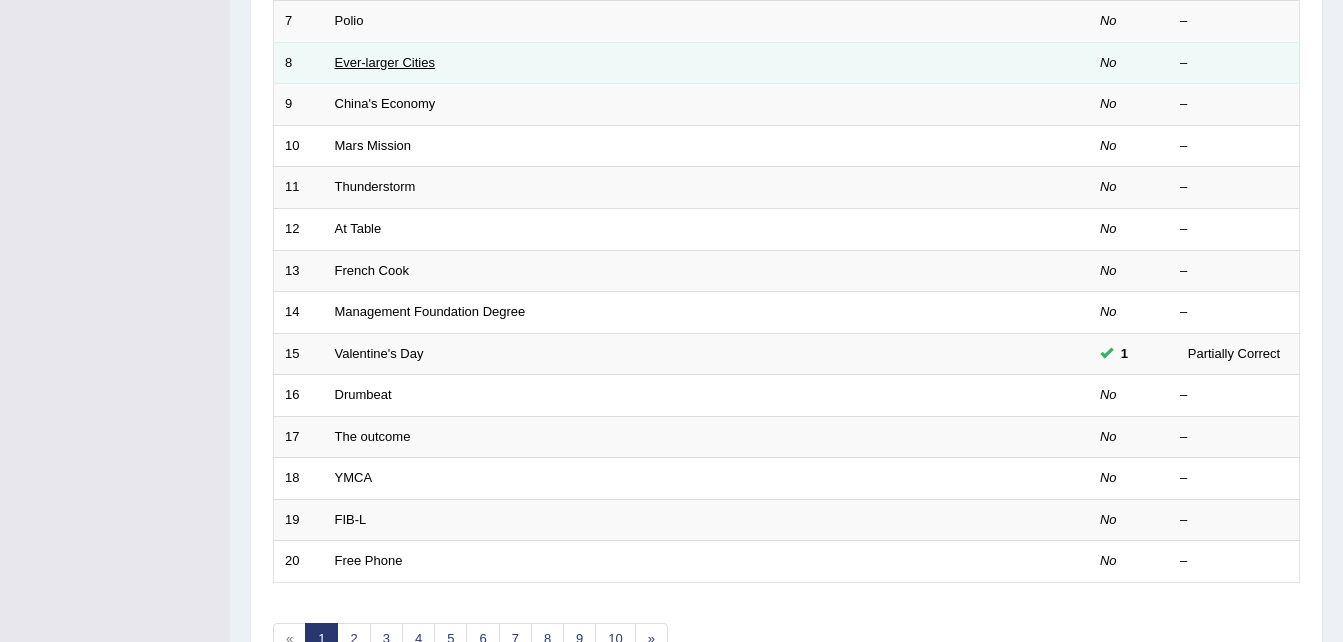 click on "Ever-larger Cities" at bounding box center [385, 62] 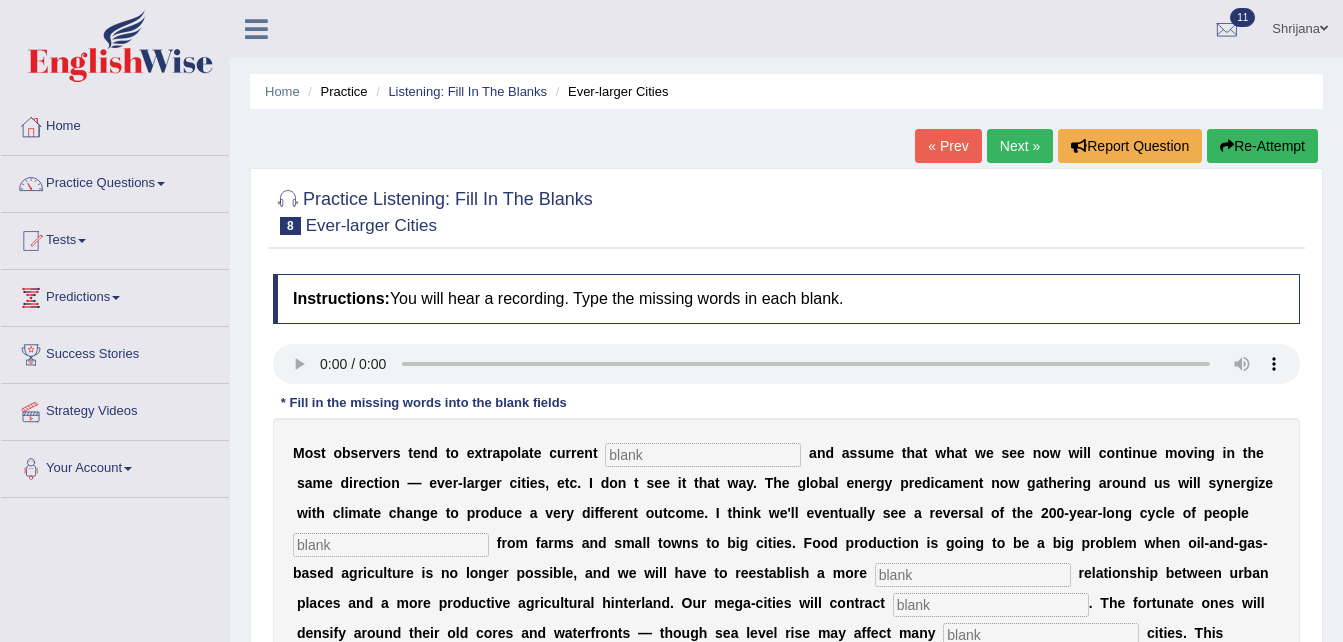 scroll, scrollTop: 0, scrollLeft: 0, axis: both 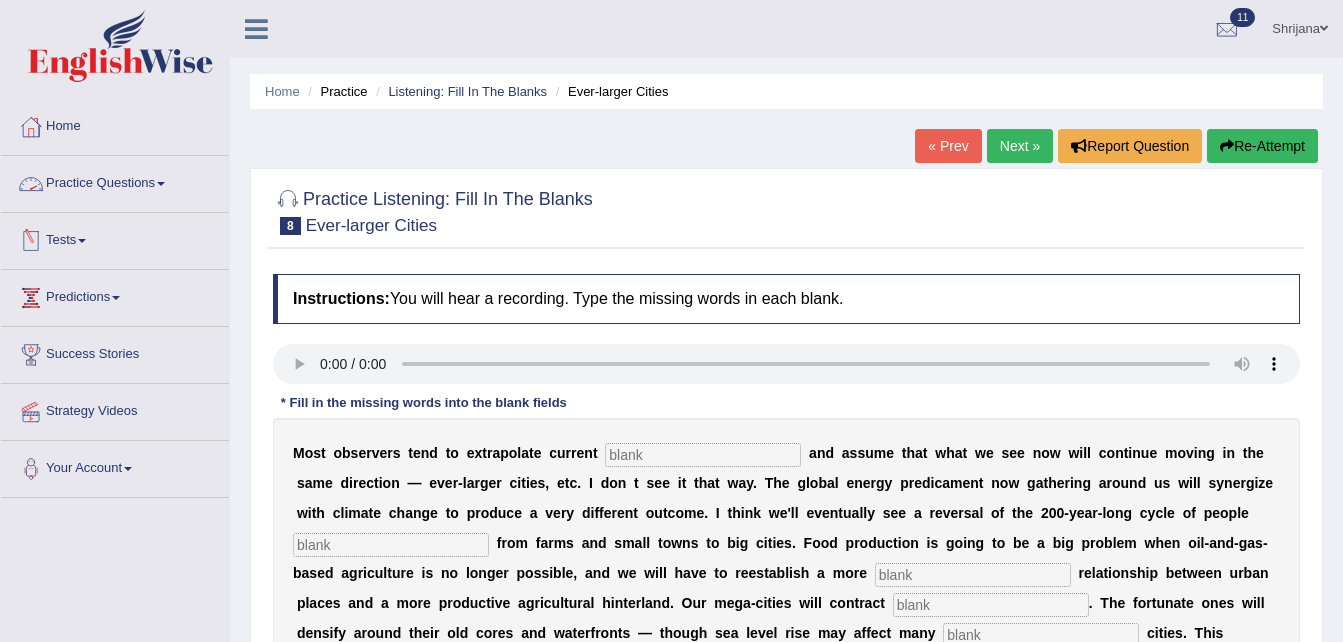 click on "Practice Questions" at bounding box center (115, 181) 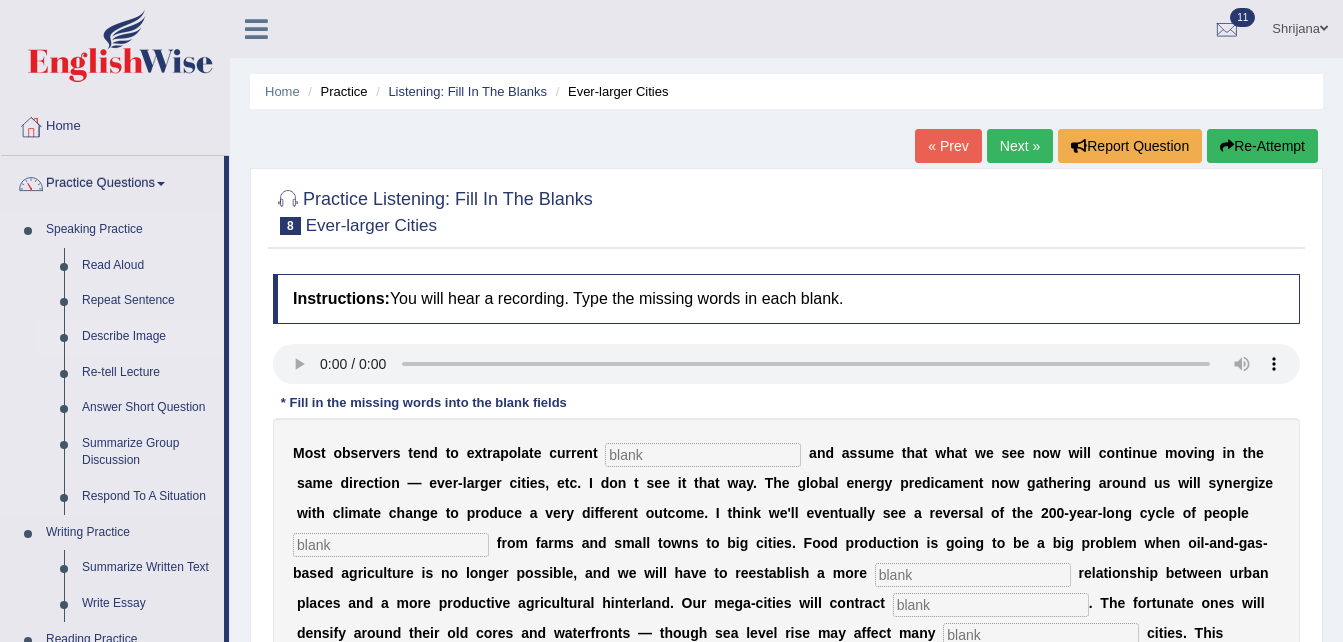 click on "Describe Image" at bounding box center (148, 337) 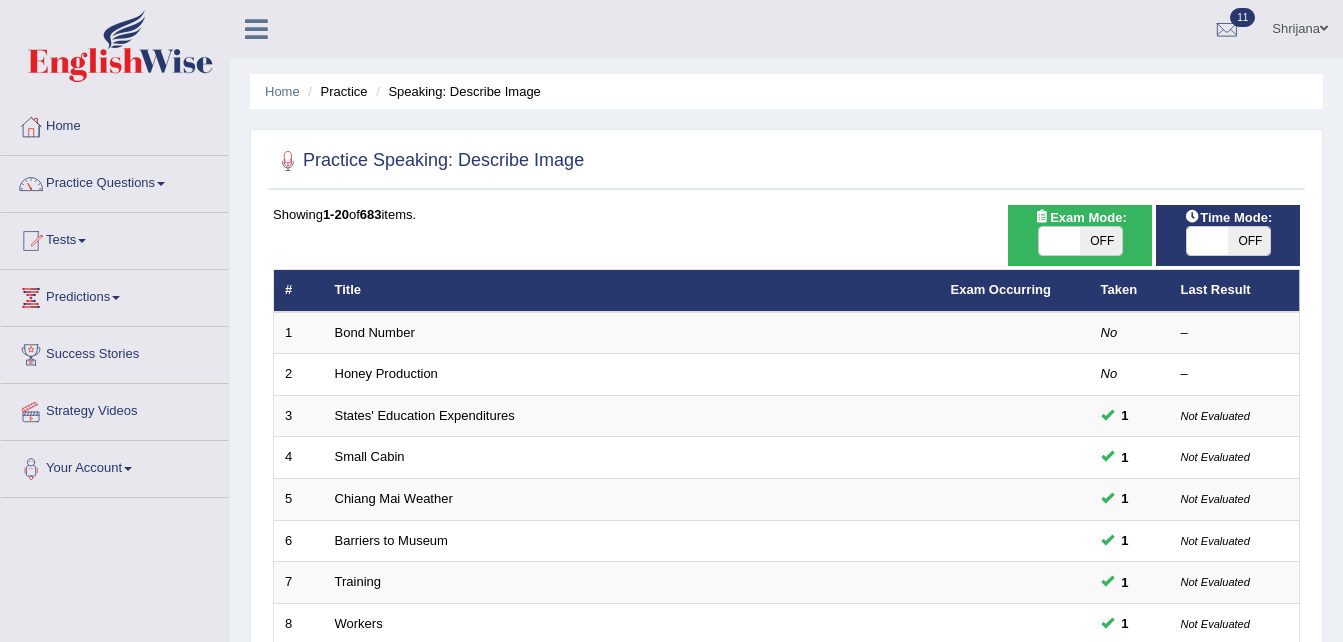 scroll, scrollTop: 561, scrollLeft: 0, axis: vertical 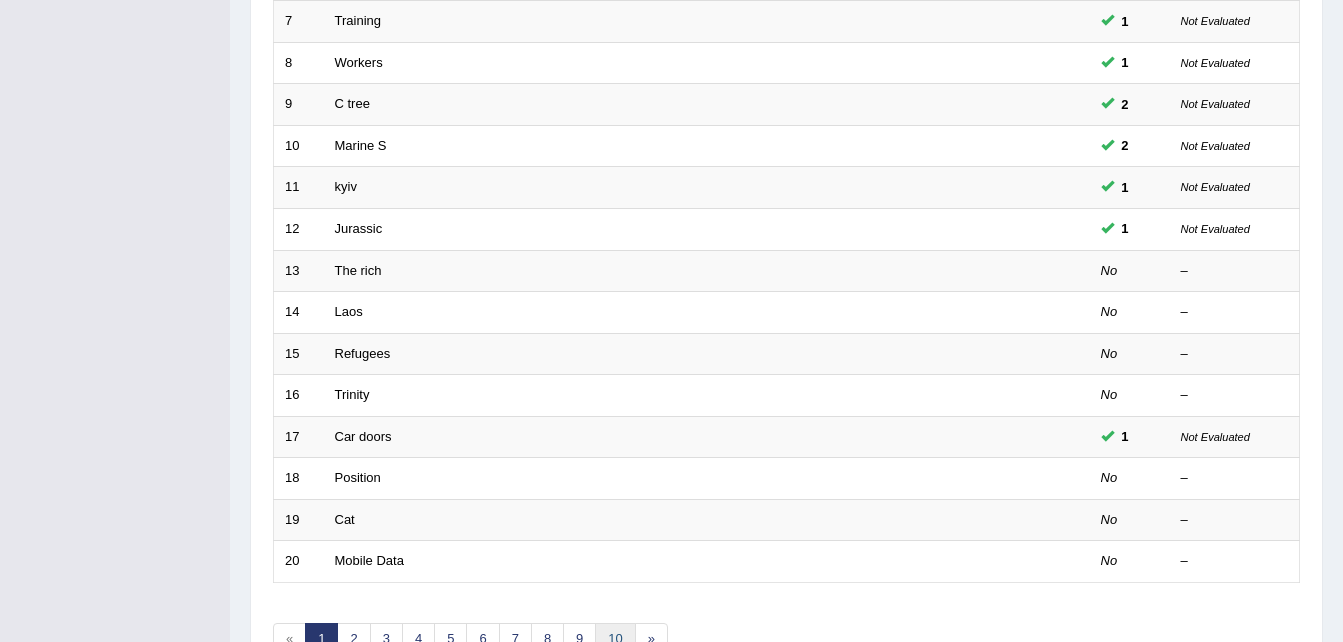 click on "10" at bounding box center (615, 639) 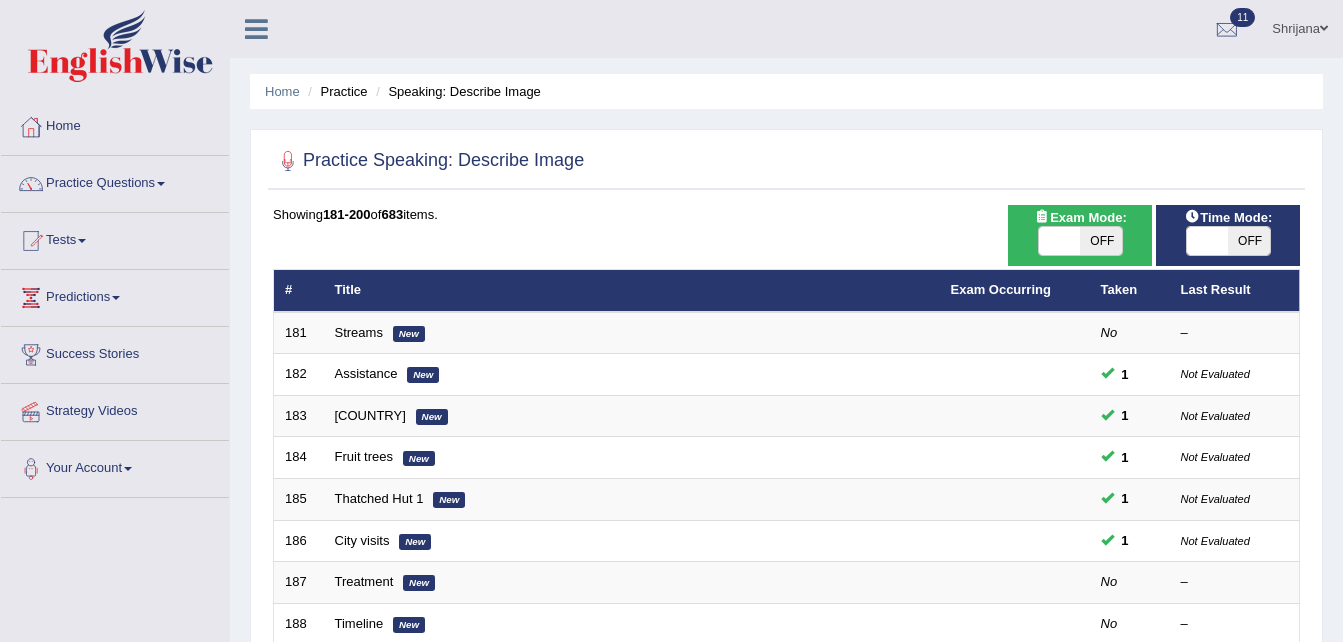 scroll, scrollTop: 561, scrollLeft: 0, axis: vertical 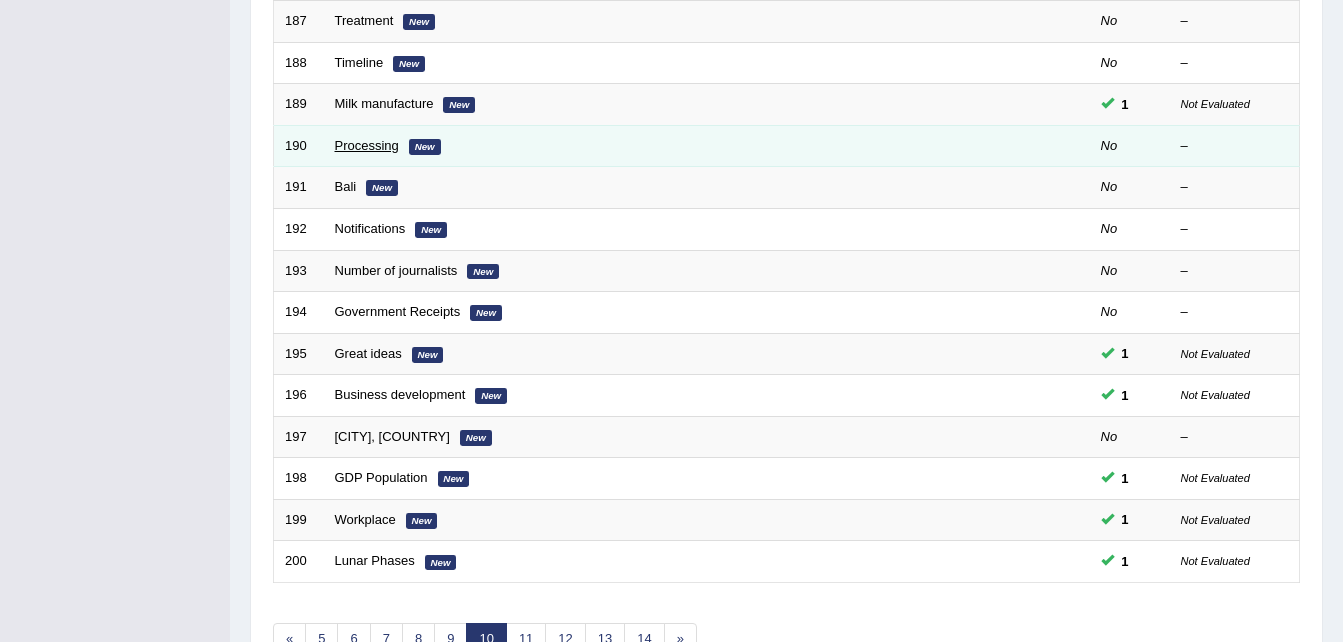 click on "Processing" at bounding box center [367, 145] 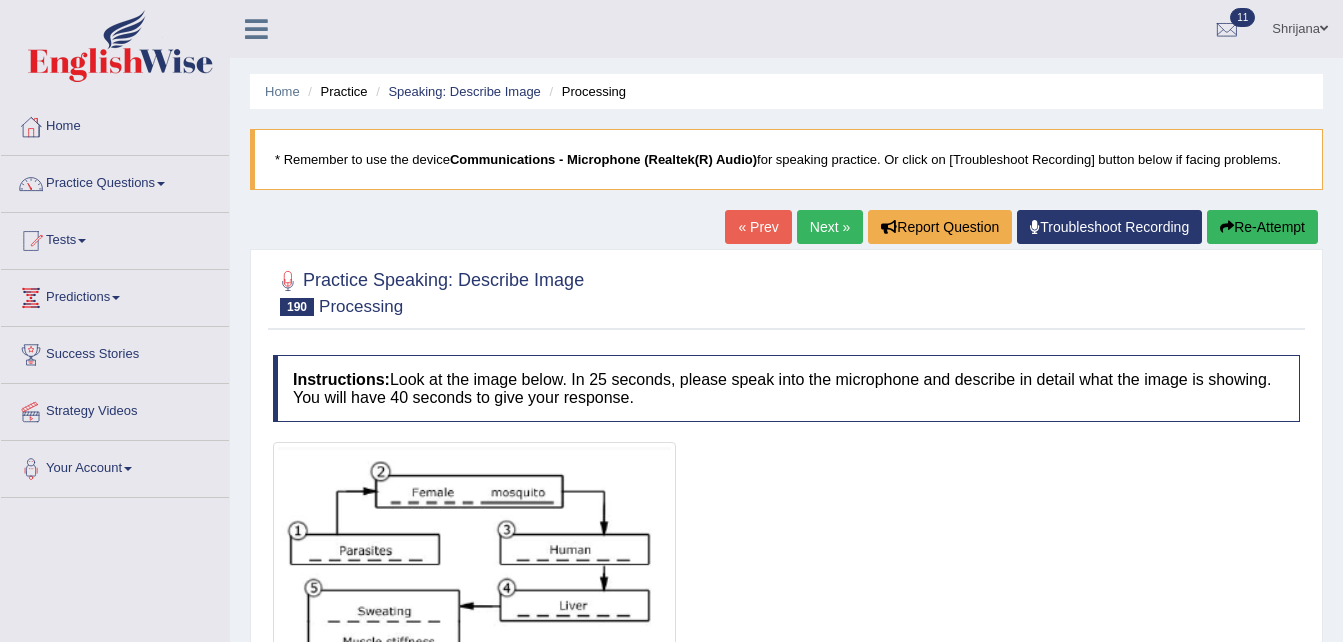 scroll, scrollTop: 41, scrollLeft: 0, axis: vertical 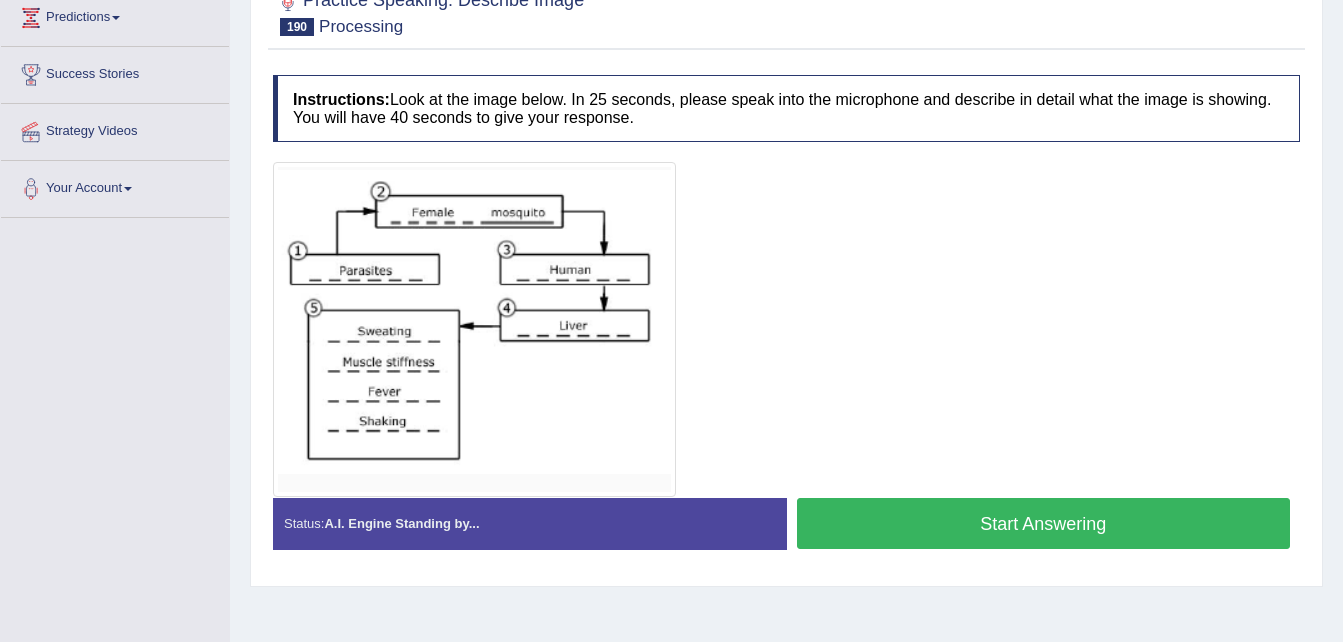 click on "Start Answering" at bounding box center [1044, 523] 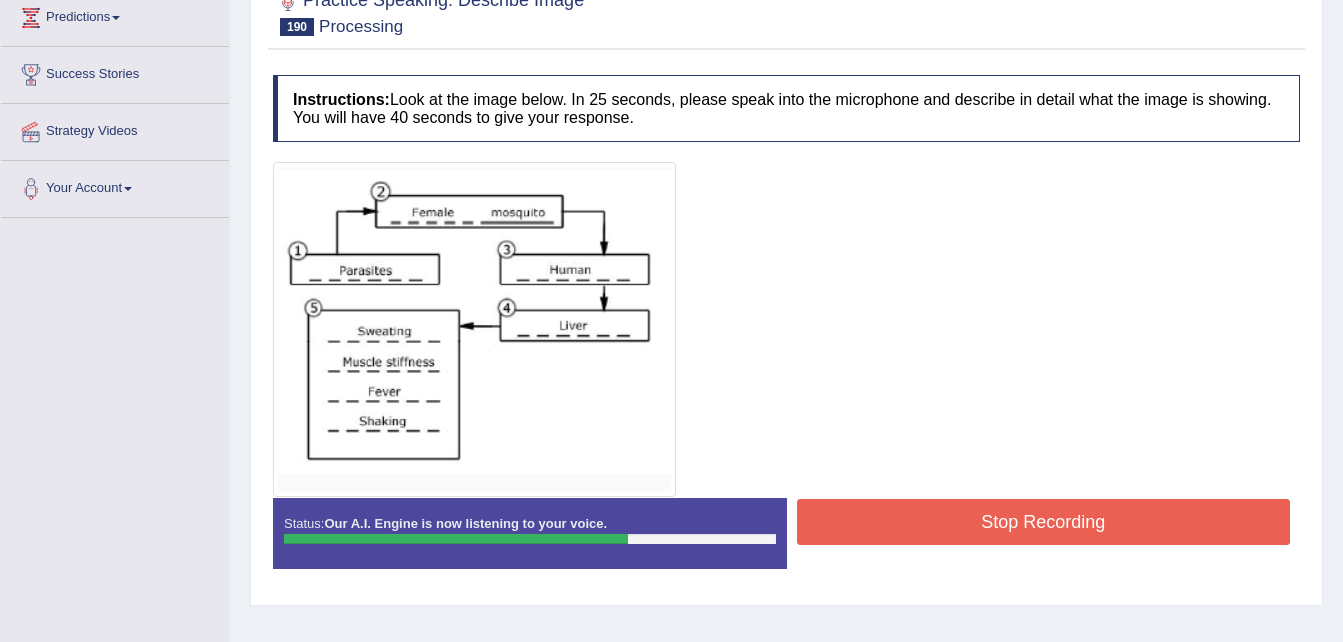 click on "Stop Recording" at bounding box center (1044, 522) 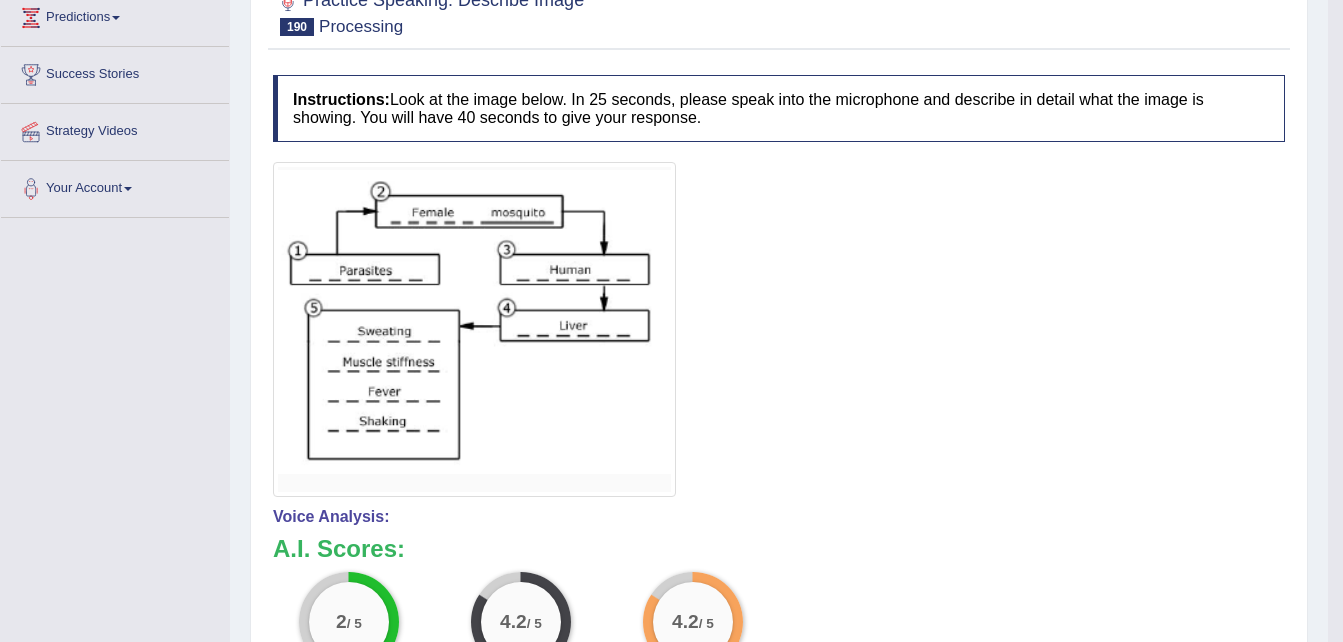 scroll, scrollTop: 0, scrollLeft: 0, axis: both 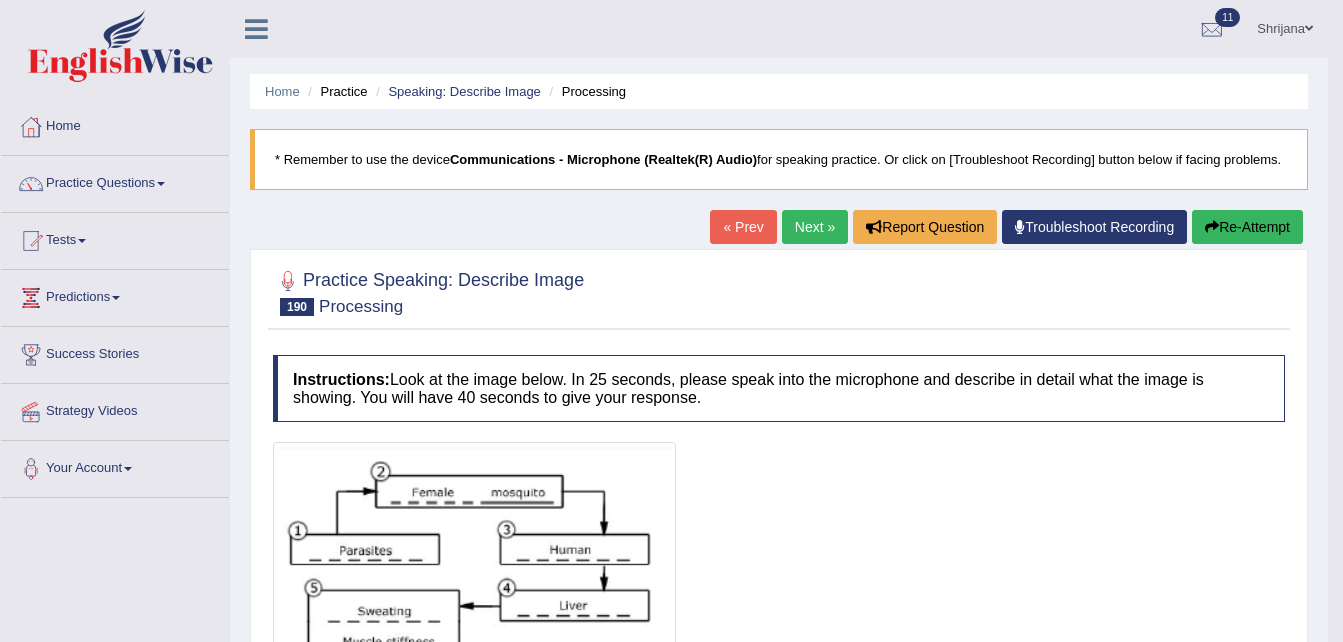 click on "Next »" at bounding box center [815, 227] 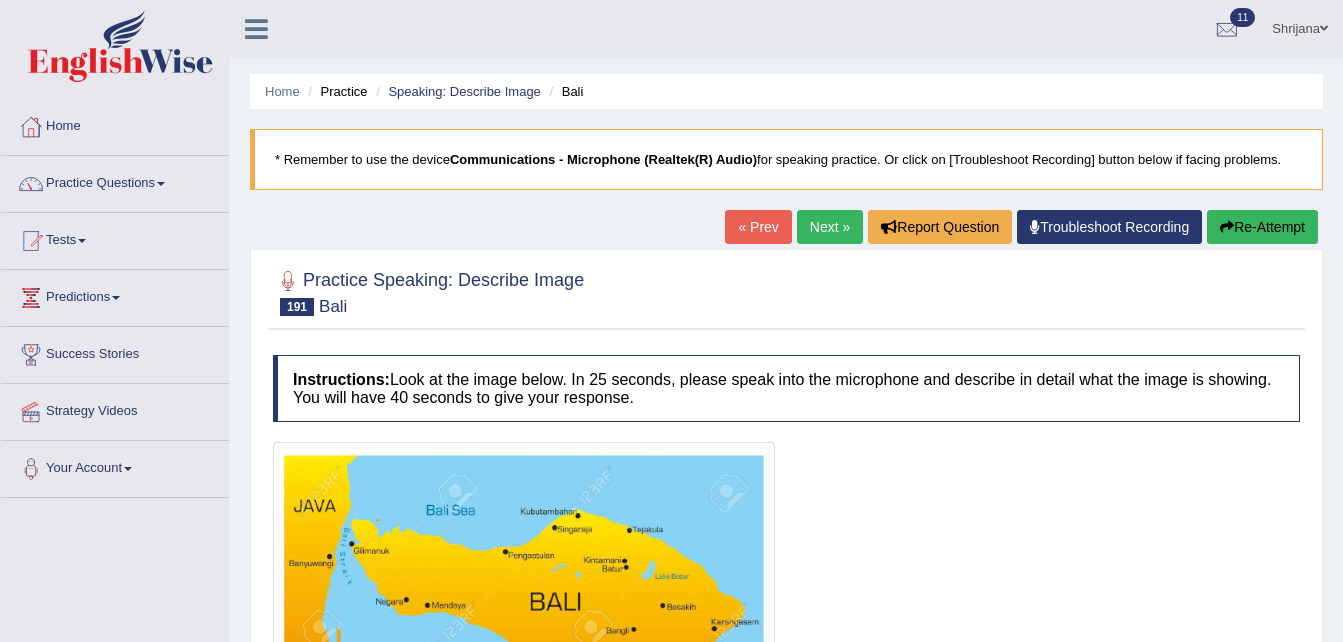 scroll, scrollTop: 0, scrollLeft: 0, axis: both 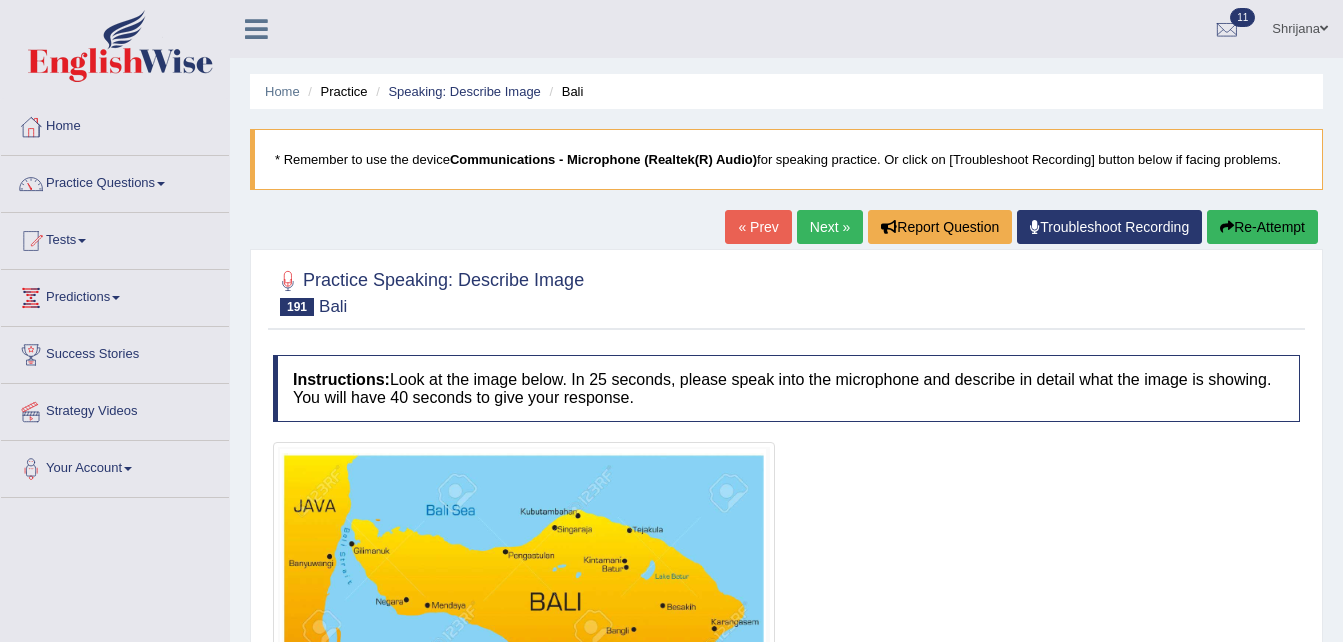 click on "Next »" at bounding box center (830, 227) 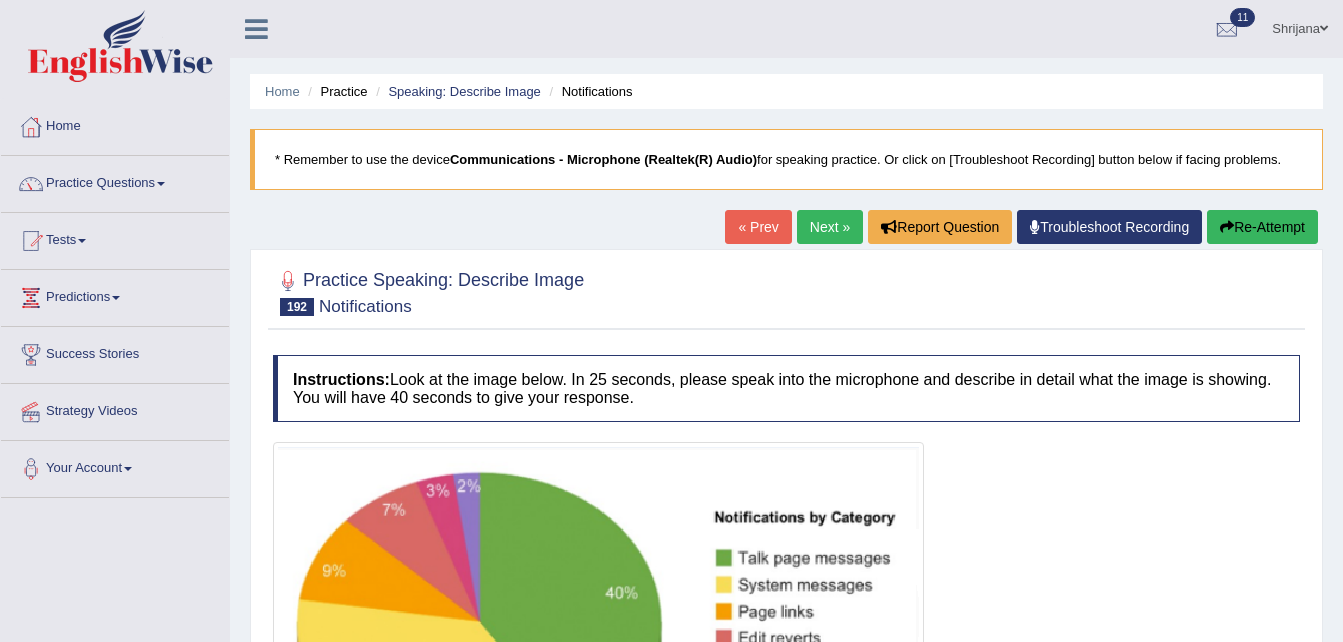scroll, scrollTop: 0, scrollLeft: 0, axis: both 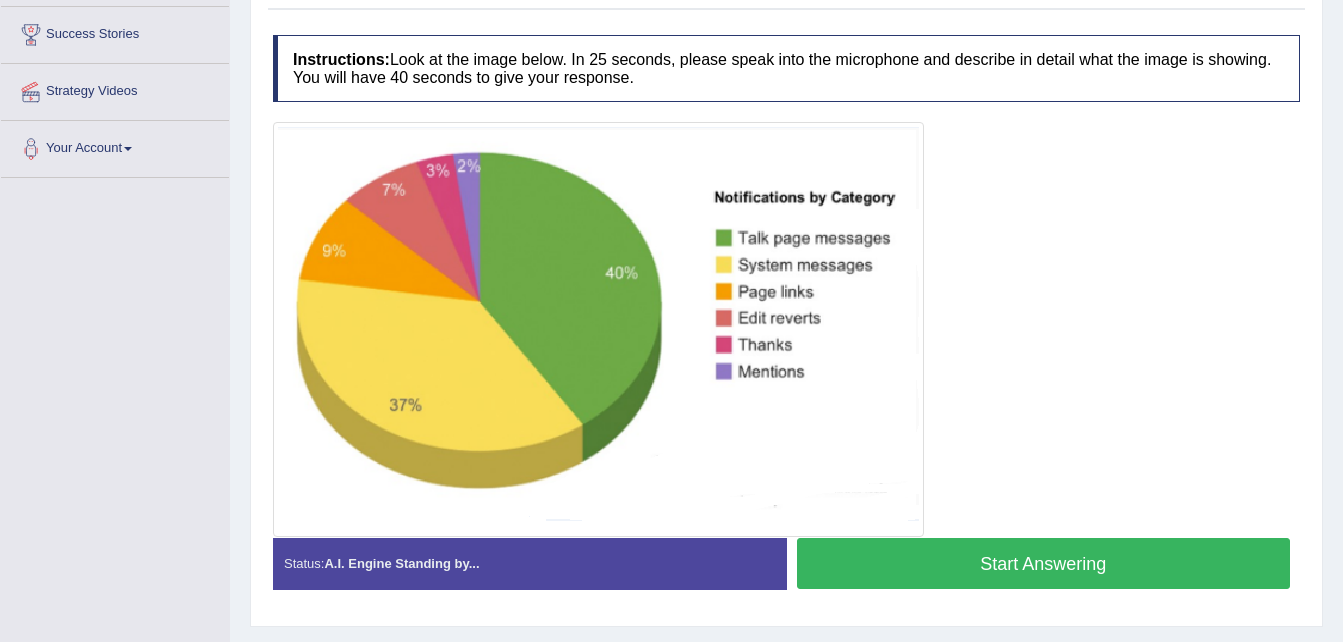 click on "Start Answering" at bounding box center [1044, 563] 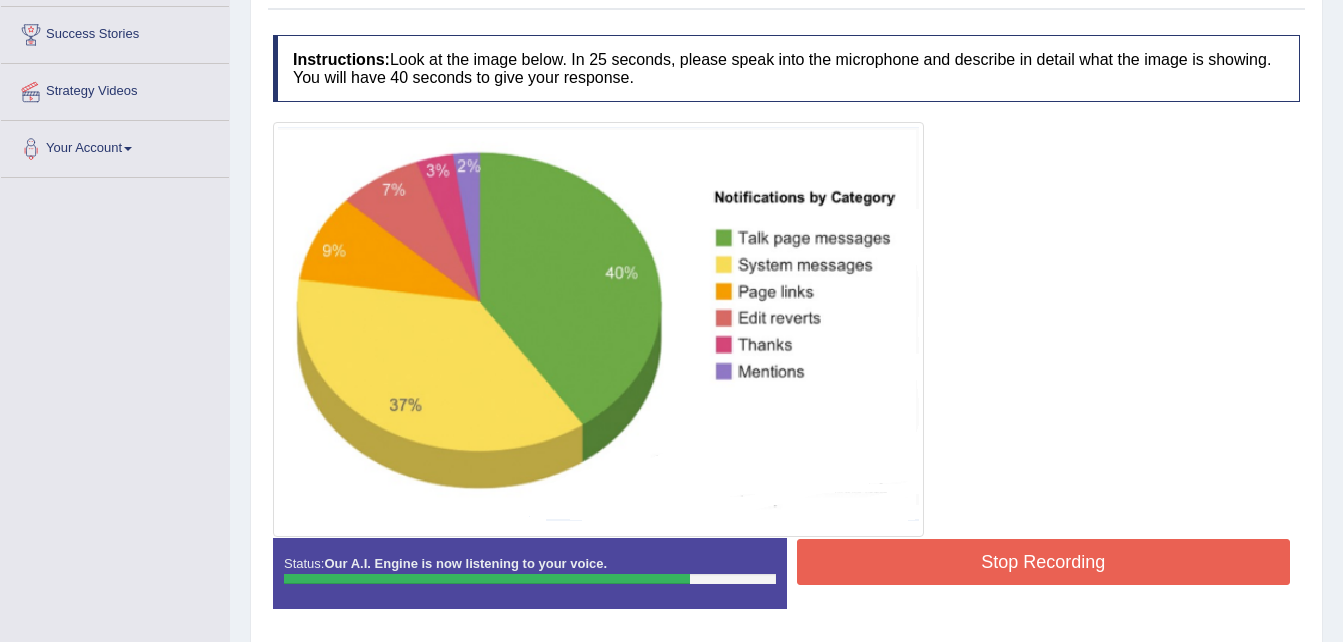 click on "Stop Recording" at bounding box center [1044, 562] 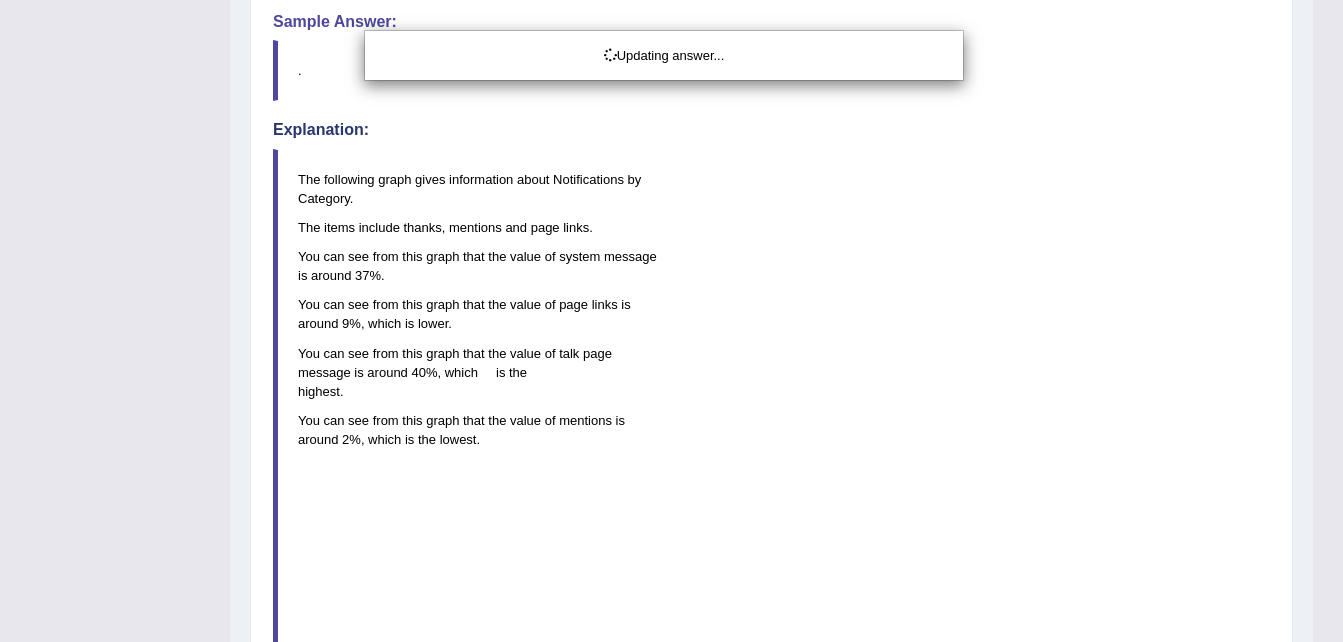 scroll, scrollTop: 1164, scrollLeft: 0, axis: vertical 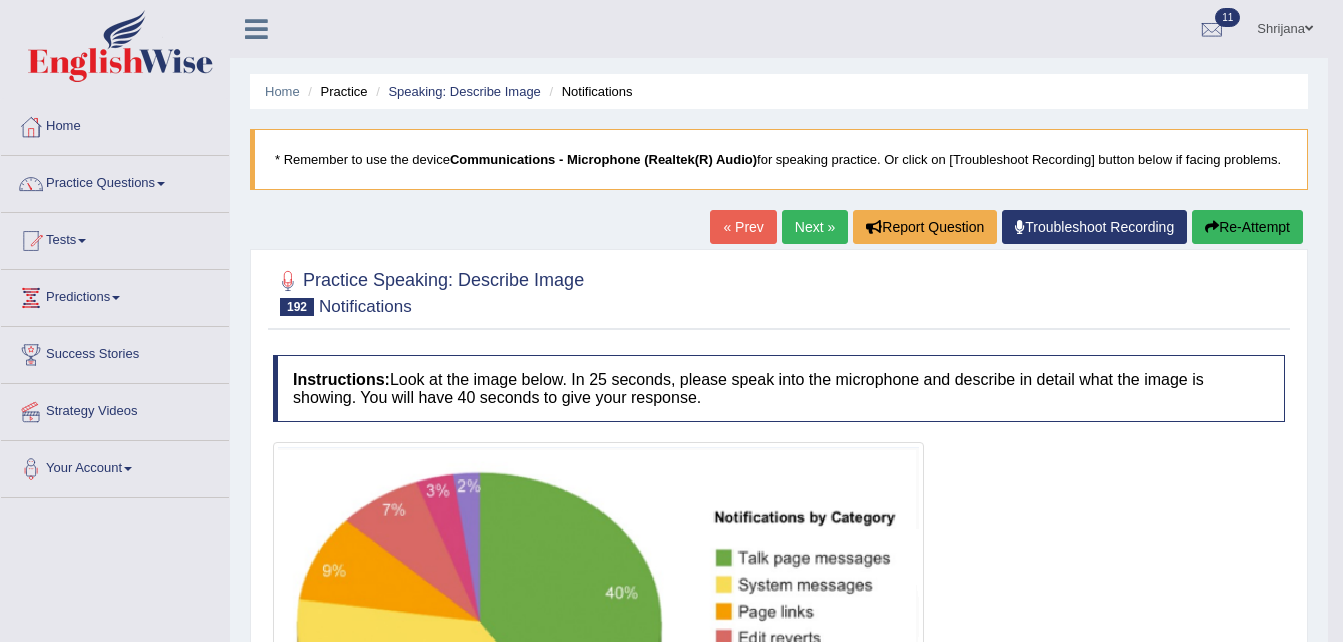 click on "Next »" at bounding box center [815, 227] 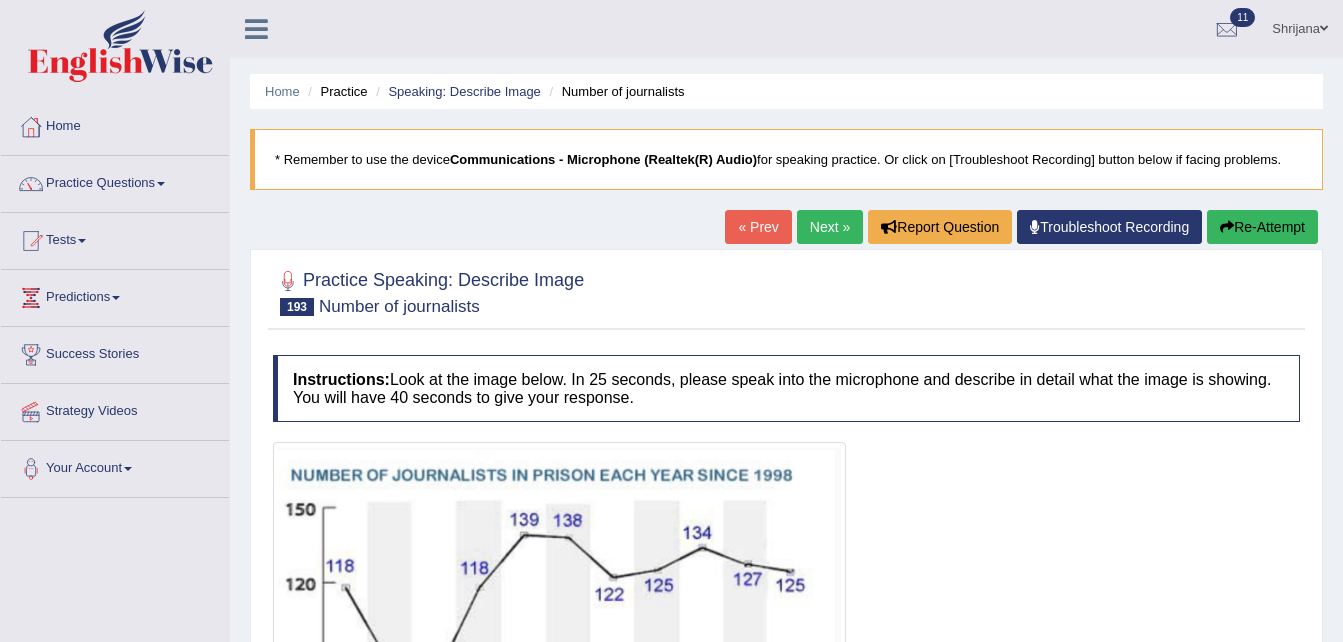 scroll, scrollTop: 0, scrollLeft: 0, axis: both 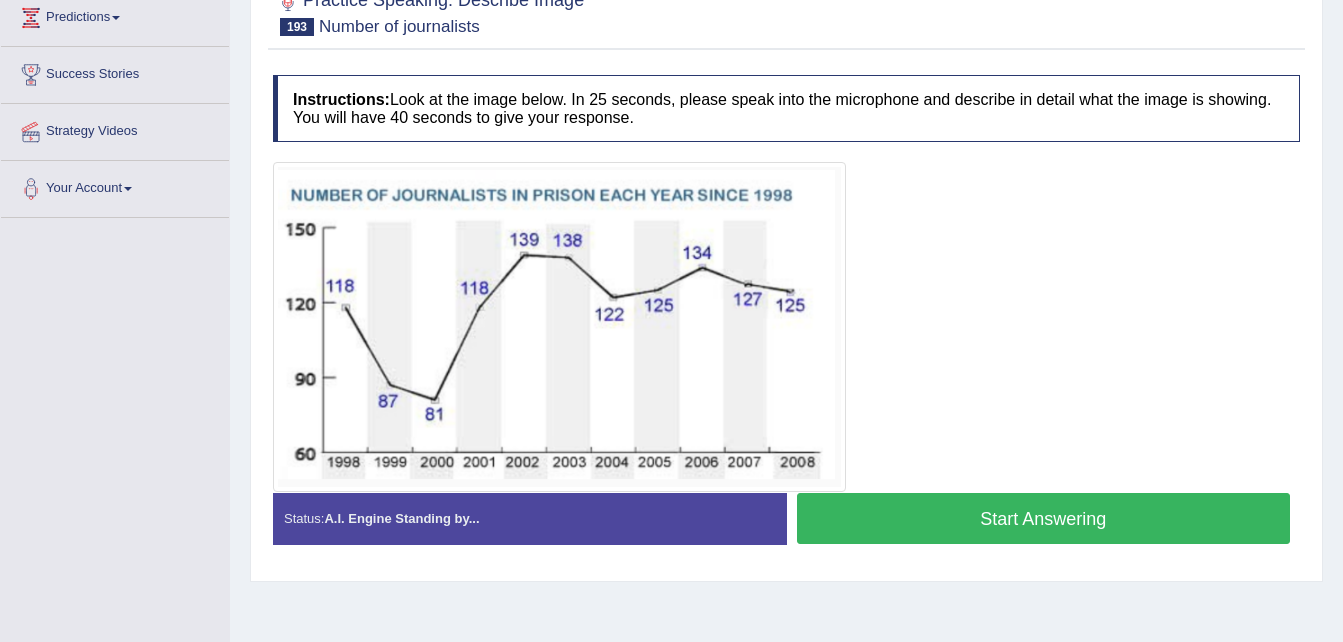 click on "Start Answering" at bounding box center [1044, 518] 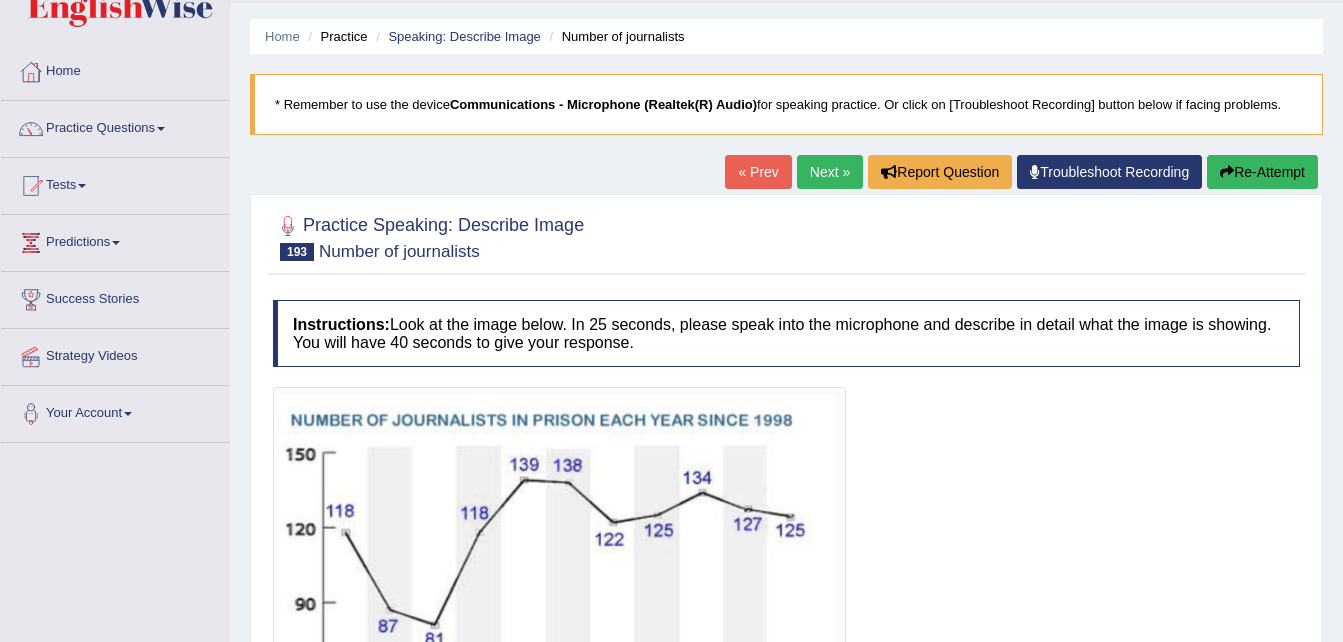 scroll, scrollTop: 0, scrollLeft: 0, axis: both 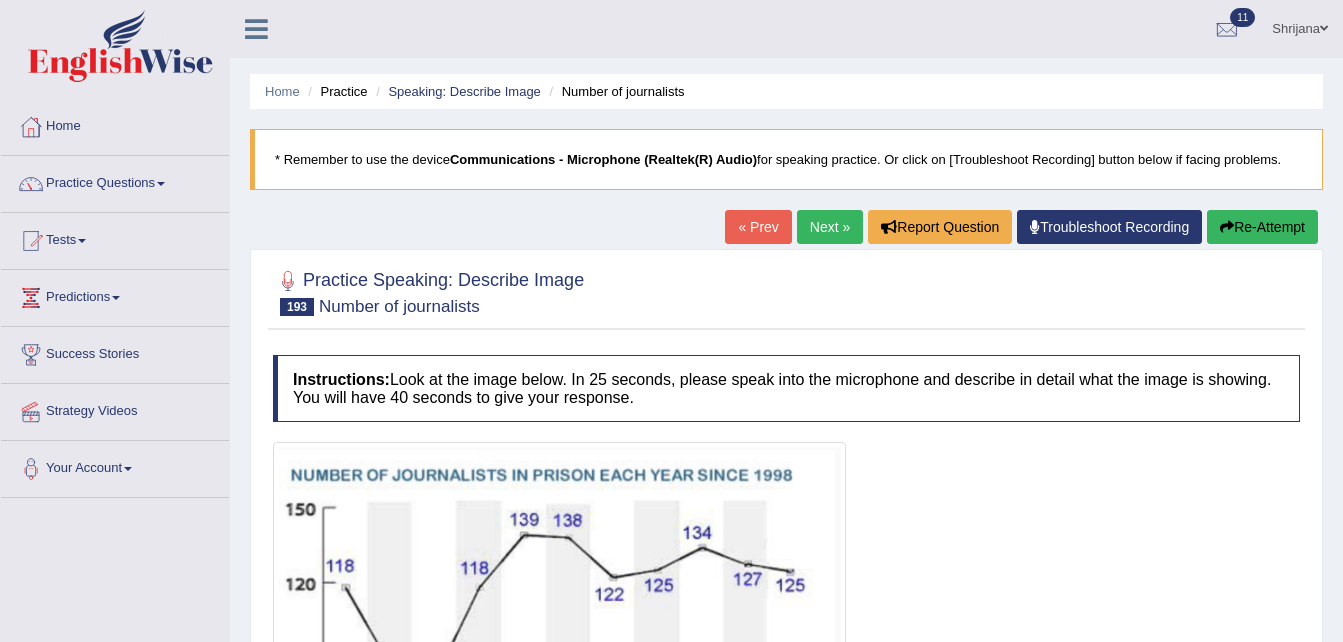 click on "Re-Attempt" at bounding box center [1262, 227] 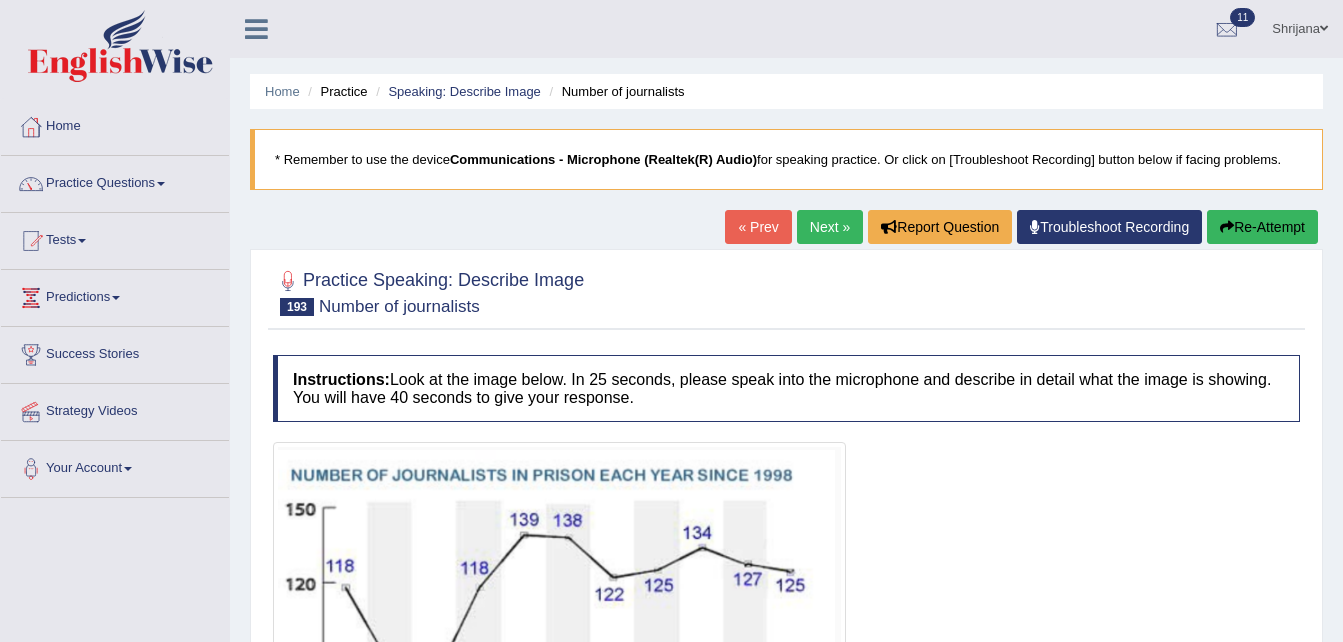 scroll, scrollTop: 0, scrollLeft: 0, axis: both 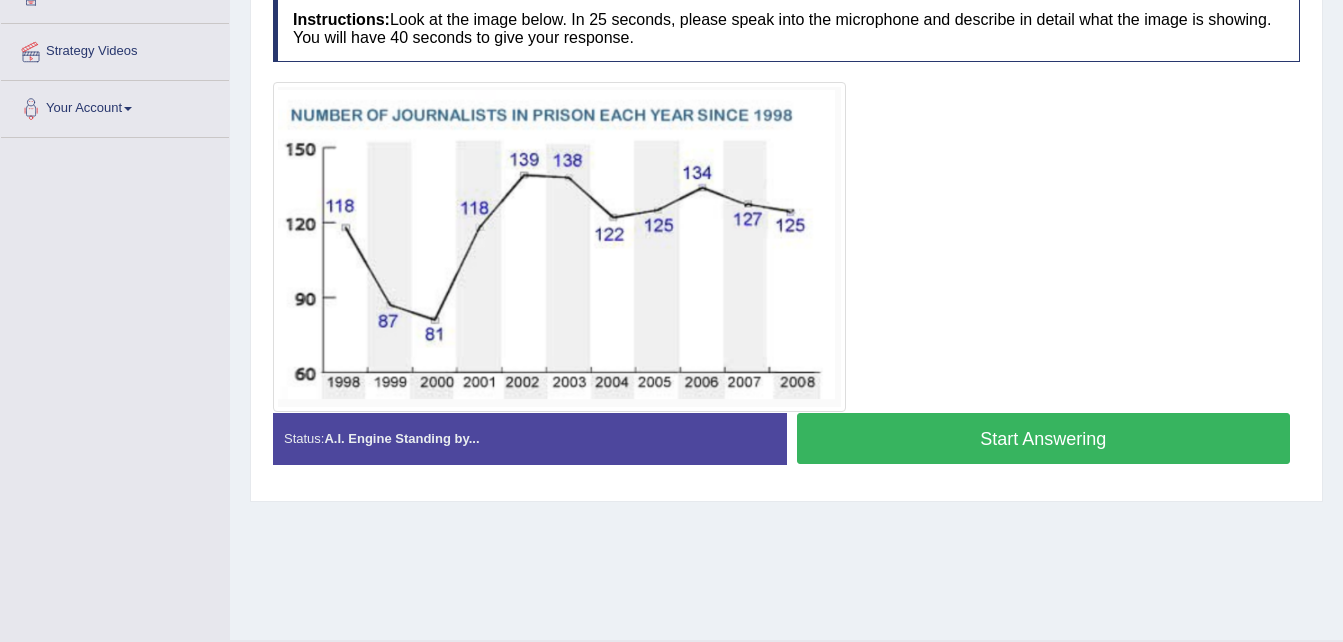 click on "Start Answering" at bounding box center [1044, 438] 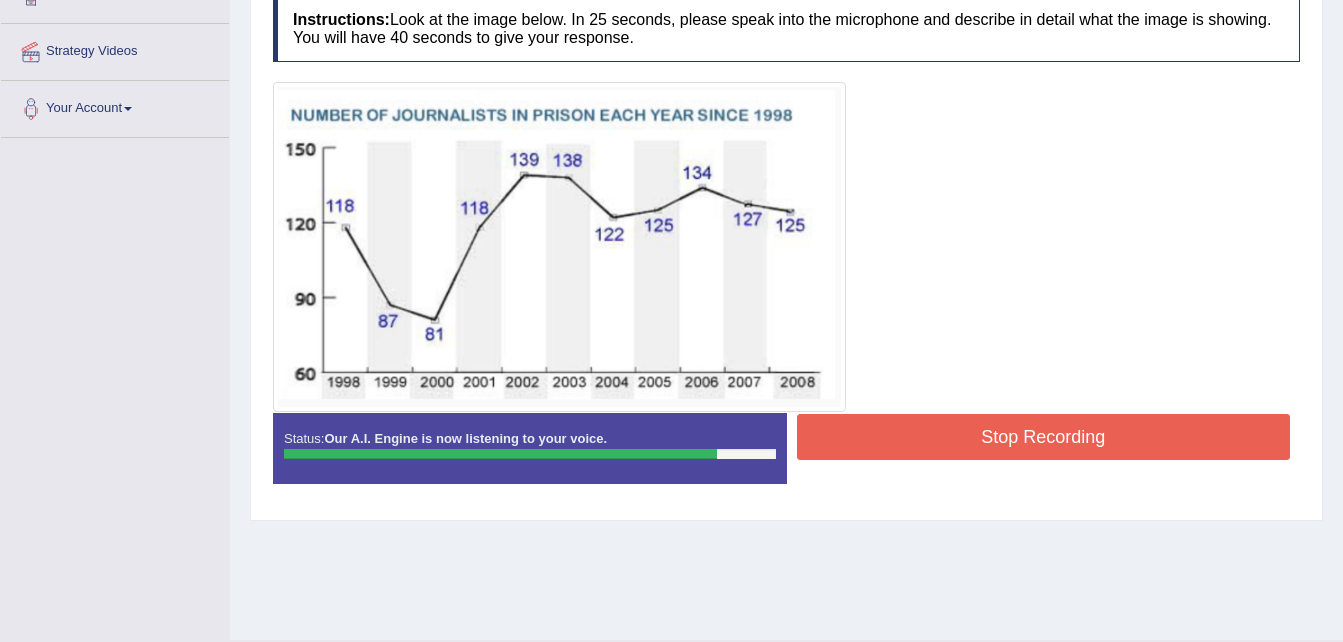 click on "Stop Recording" at bounding box center (1044, 437) 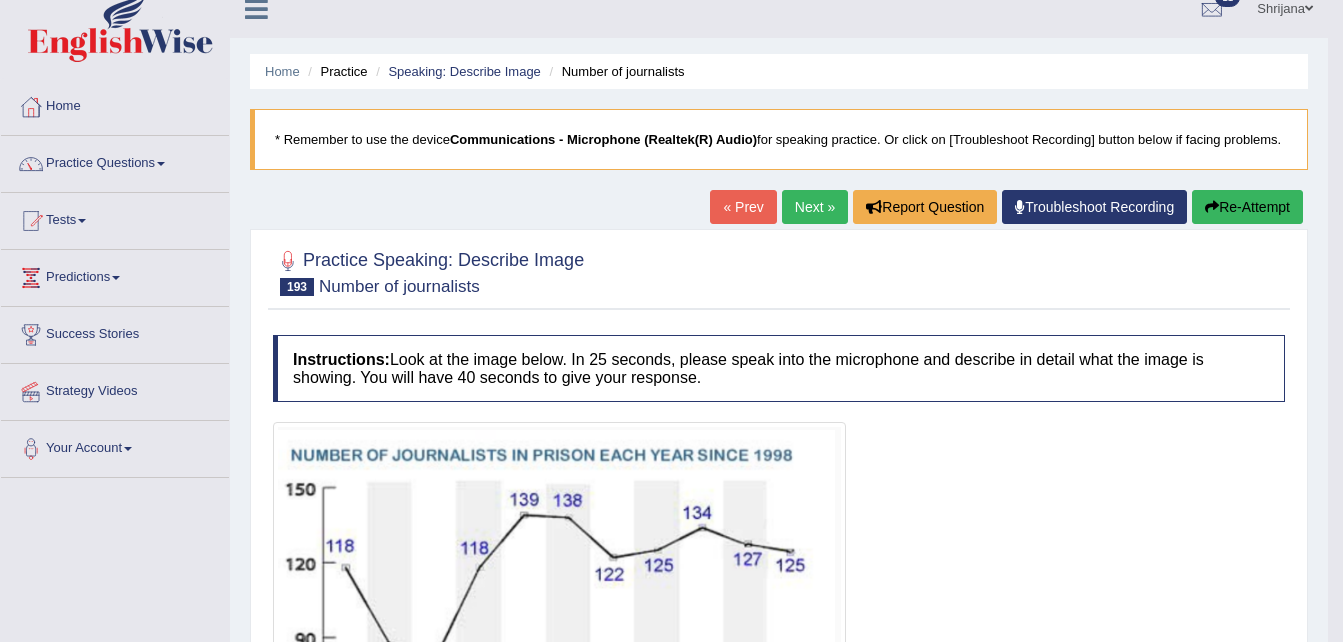 scroll, scrollTop: 0, scrollLeft: 0, axis: both 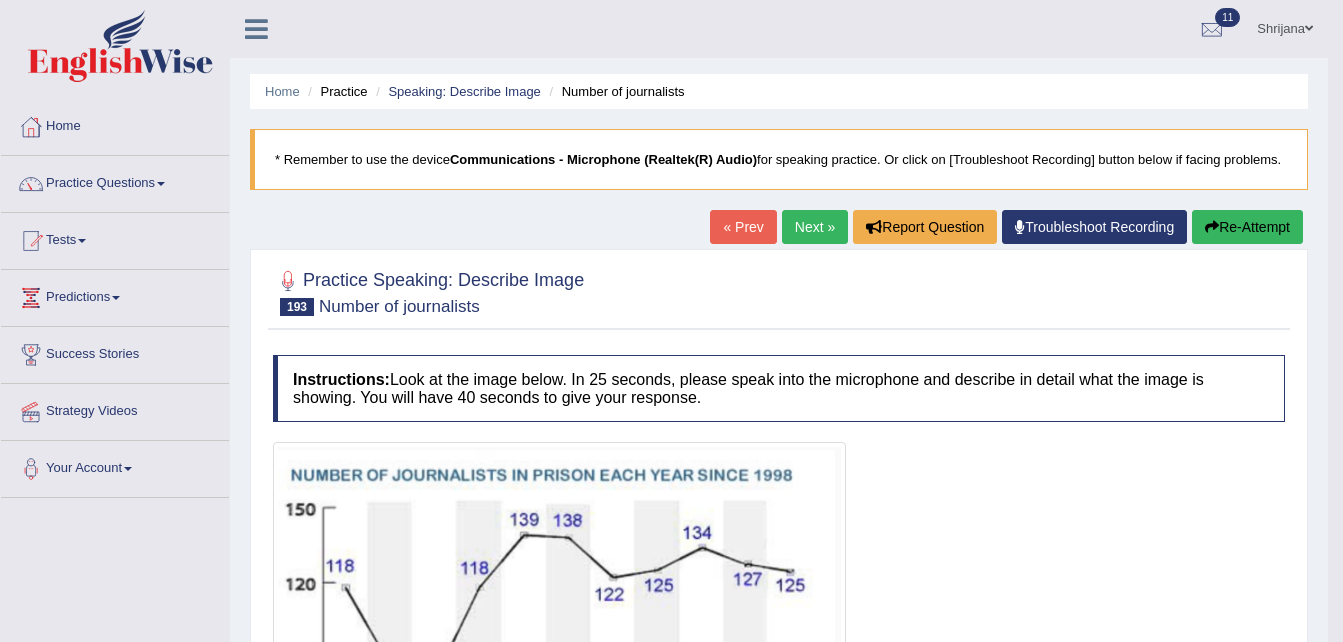 click on "Next »" at bounding box center [815, 227] 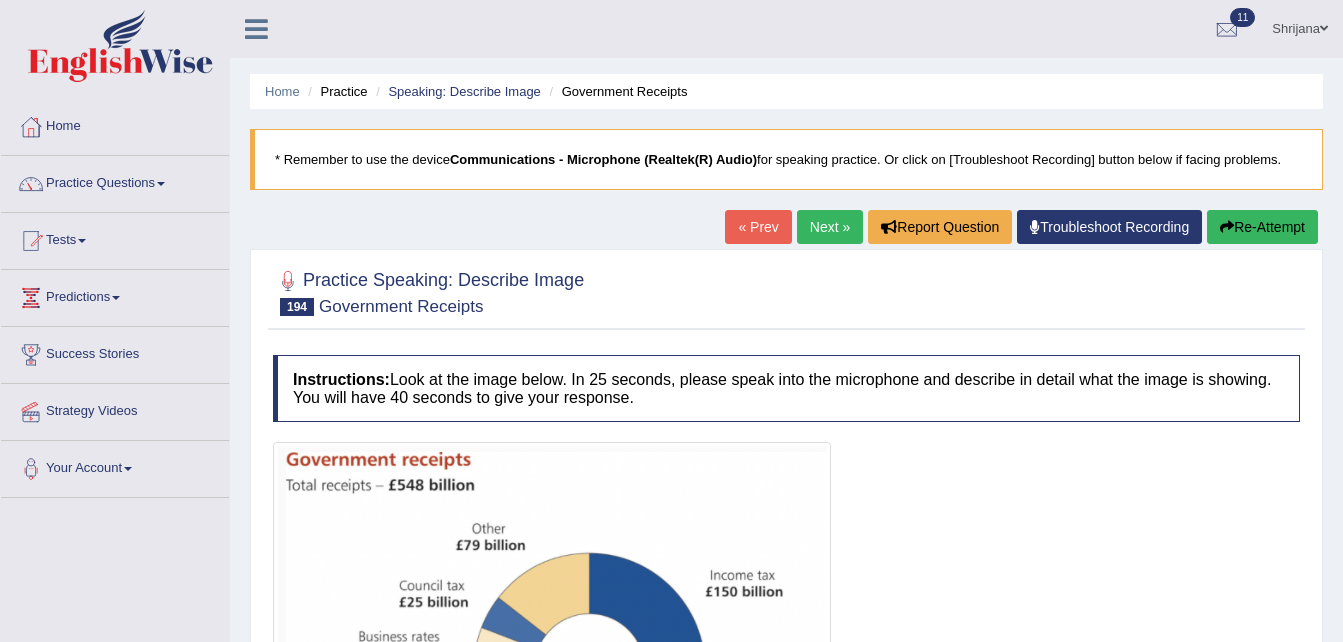 scroll, scrollTop: 0, scrollLeft: 0, axis: both 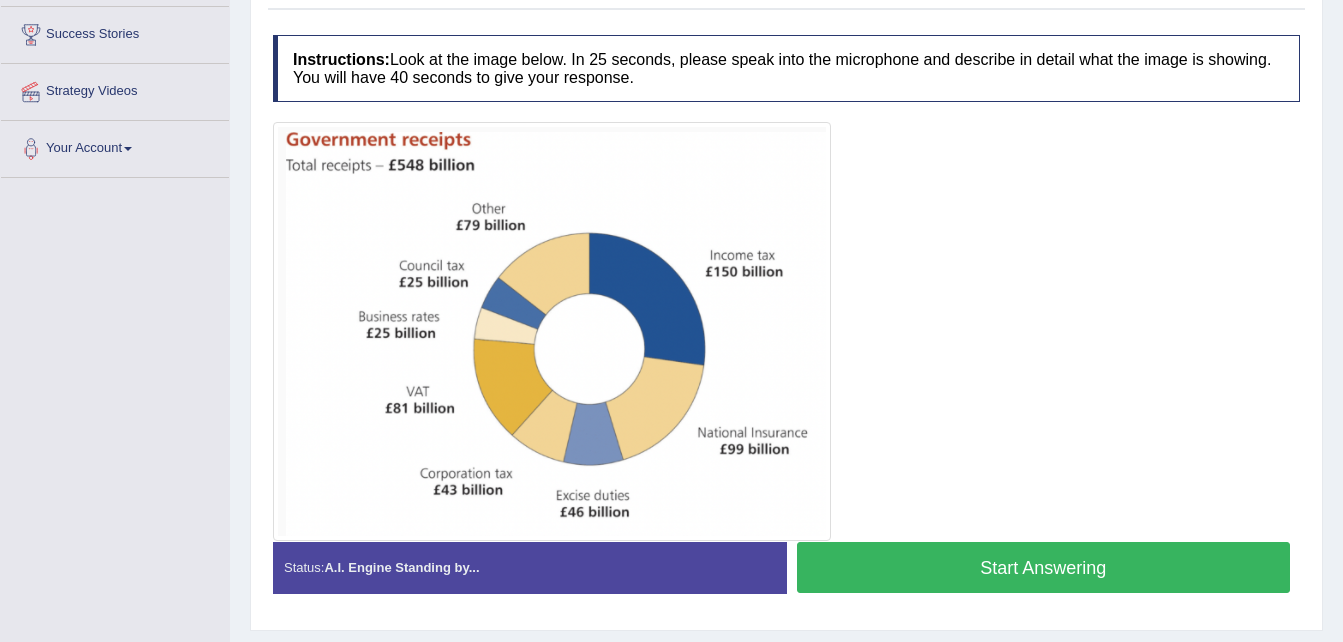 click on "Start Answering" at bounding box center [1044, 567] 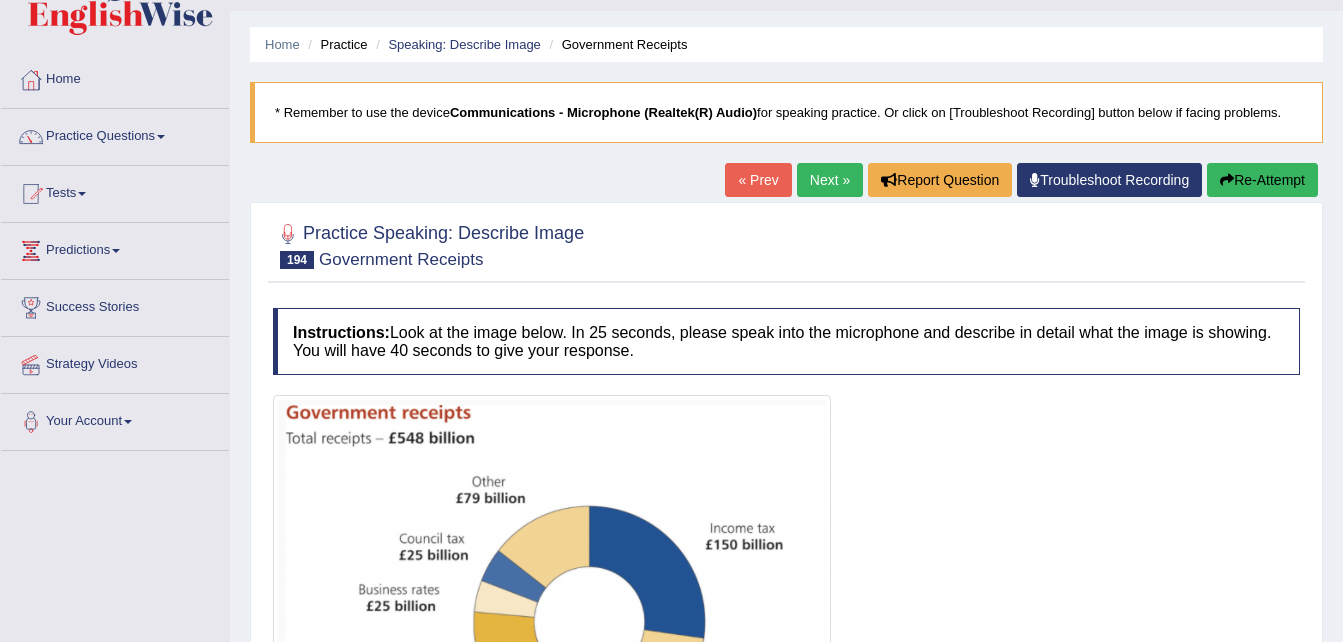 scroll, scrollTop: 0, scrollLeft: 0, axis: both 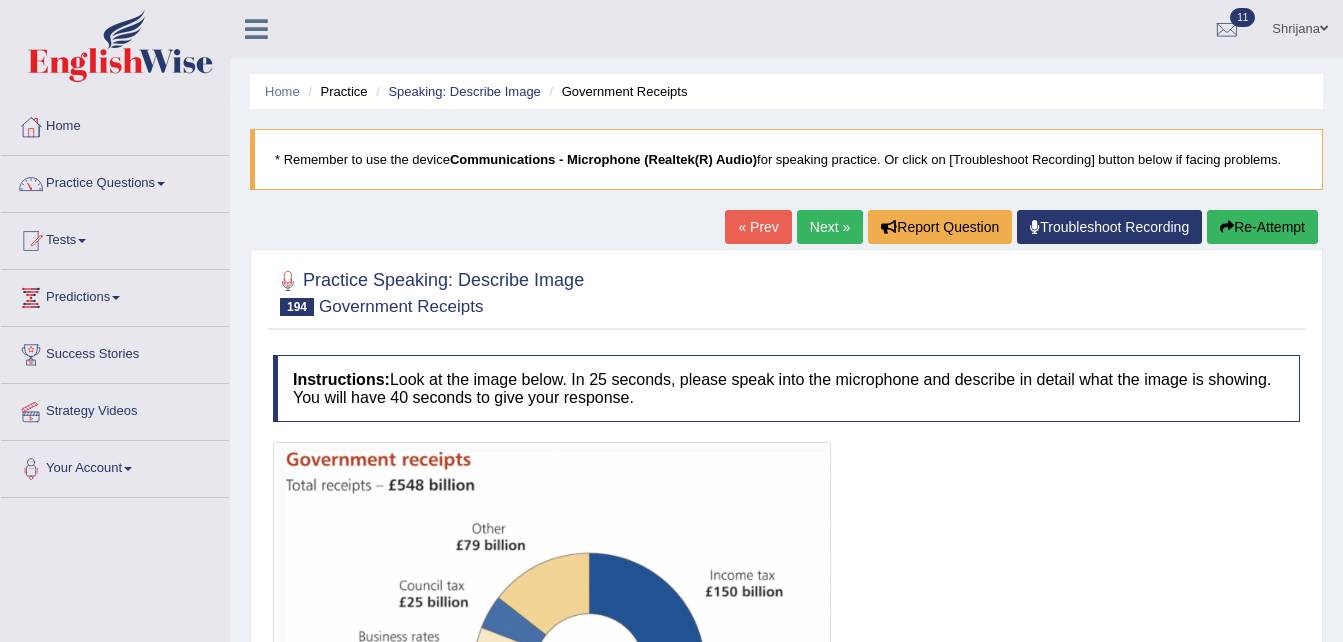 click on "Re-Attempt" at bounding box center (1262, 227) 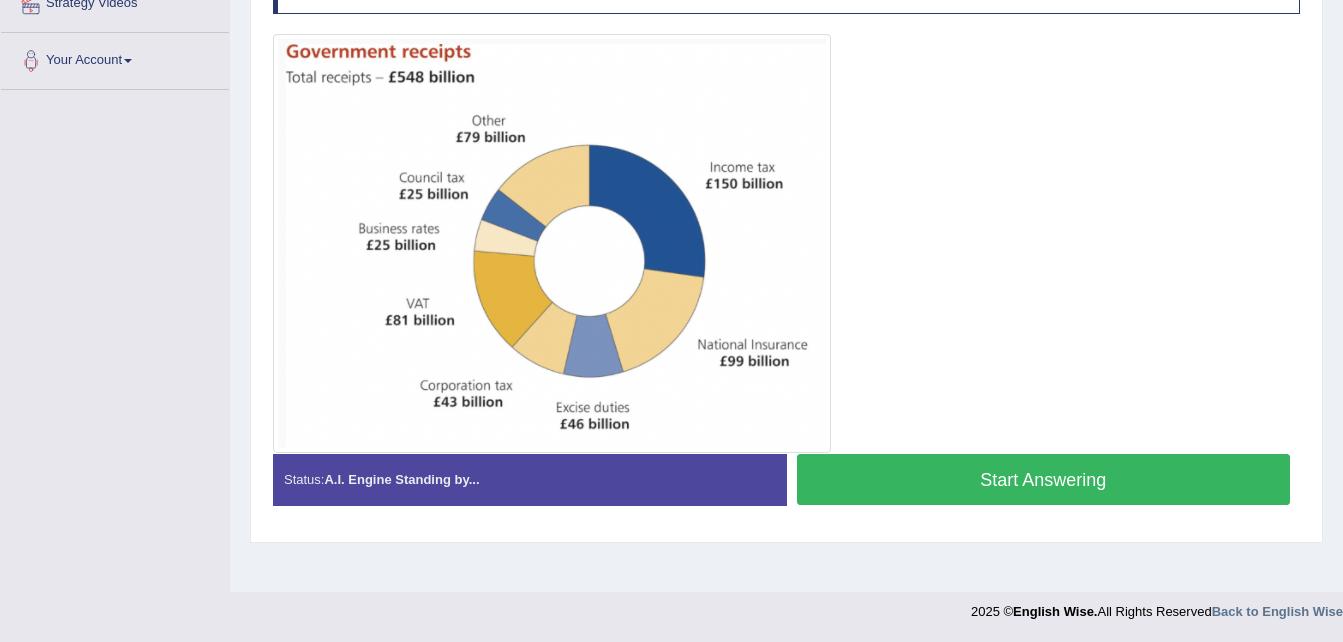 scroll, scrollTop: 0, scrollLeft: 0, axis: both 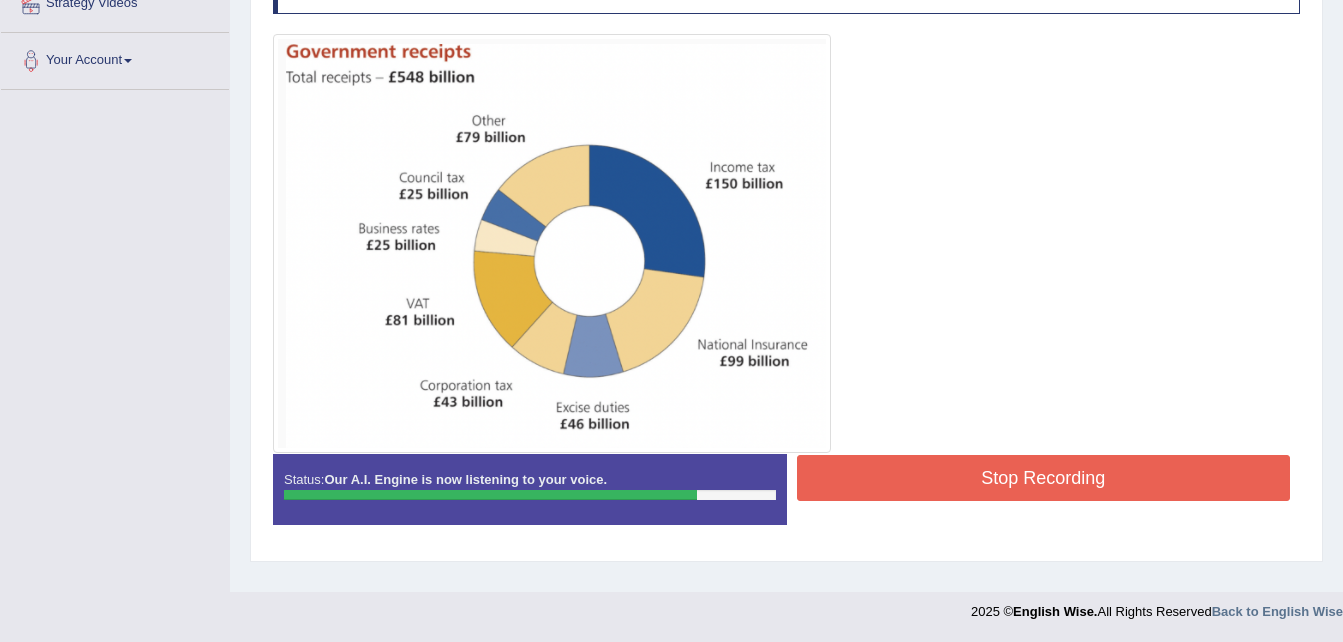 click on "Stop Recording" at bounding box center (1044, 478) 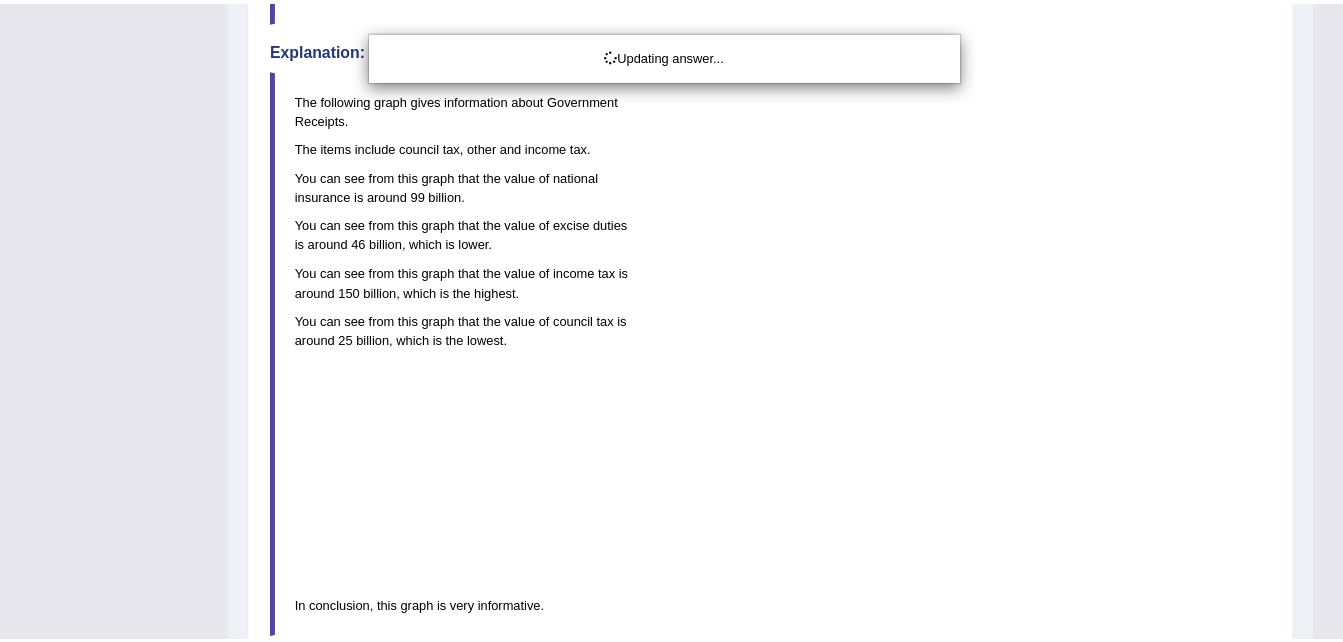 scroll, scrollTop: 1252, scrollLeft: 0, axis: vertical 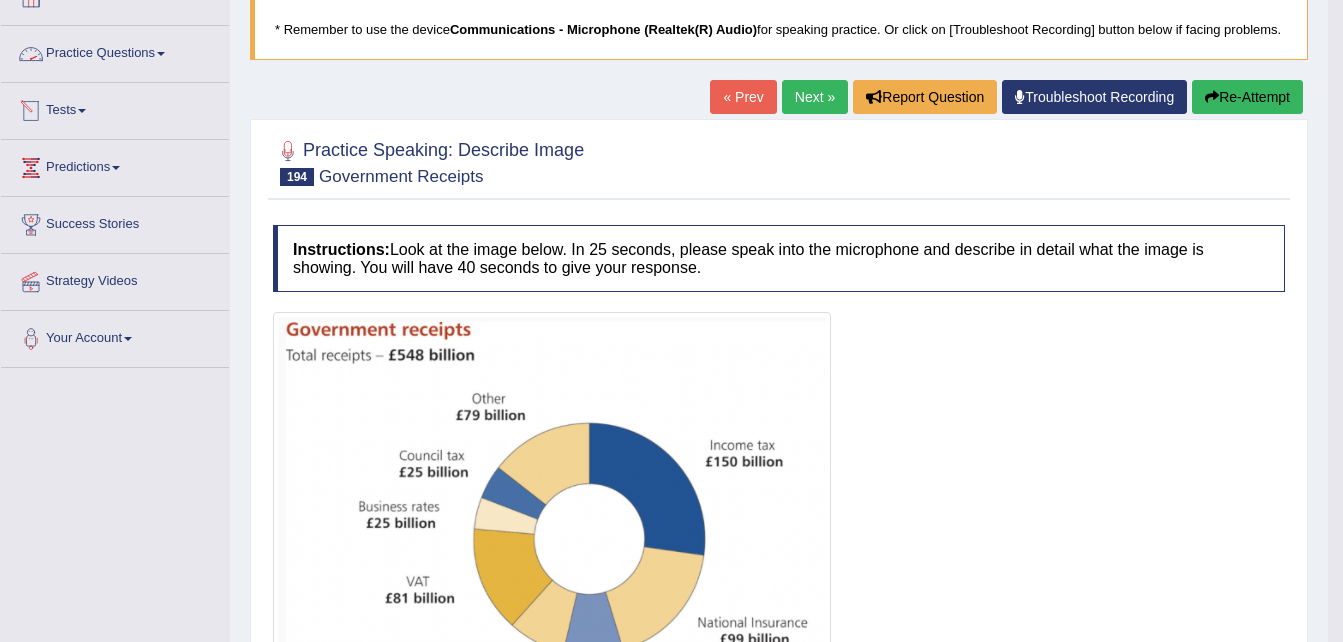 click on "Practice Questions" at bounding box center [115, 51] 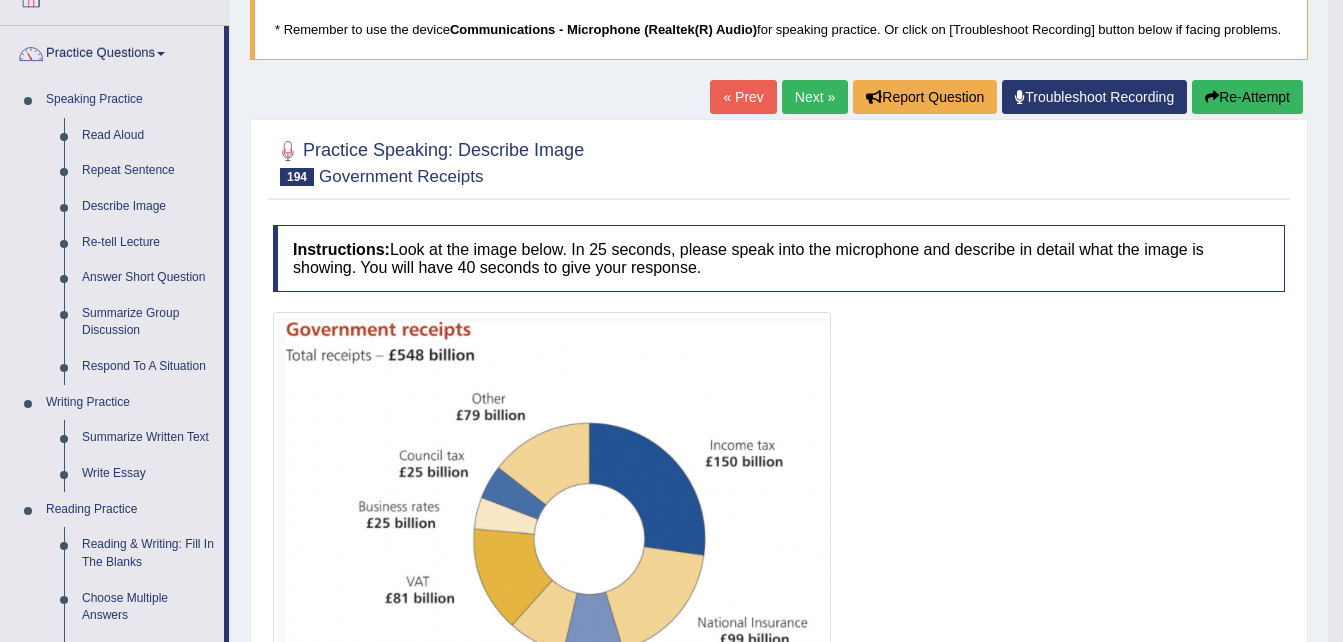 scroll, scrollTop: 691, scrollLeft: 0, axis: vertical 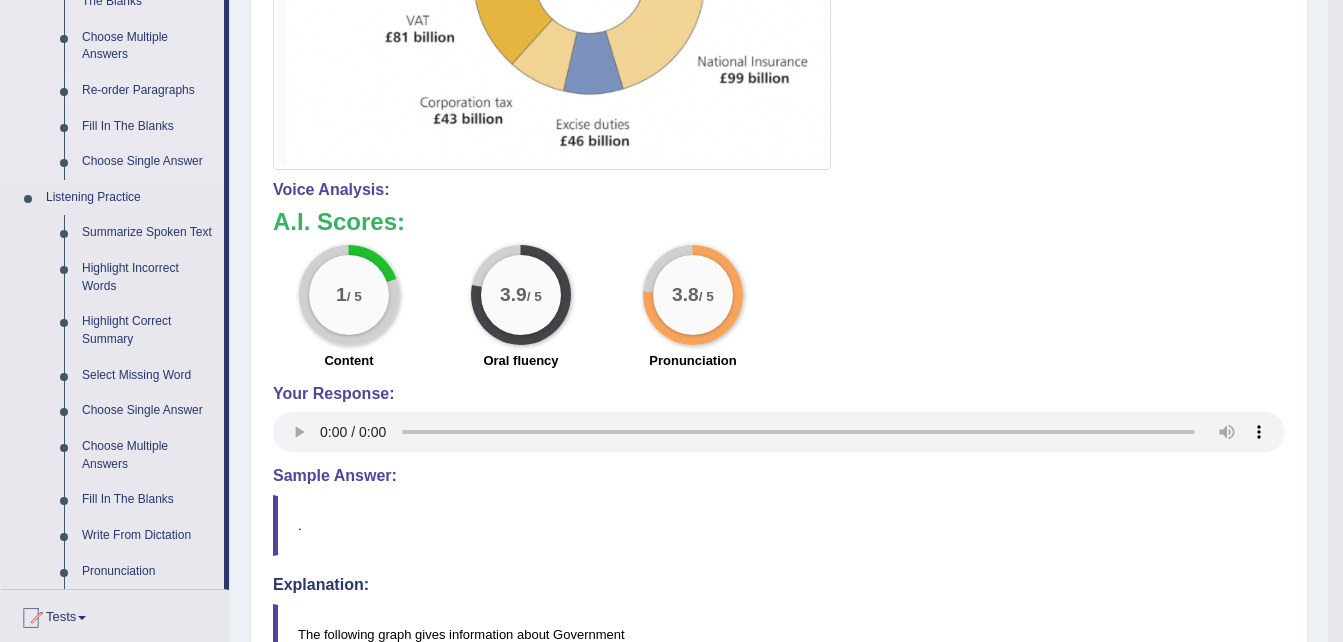 click on "Re-order Paragraphs" at bounding box center [148, 91] 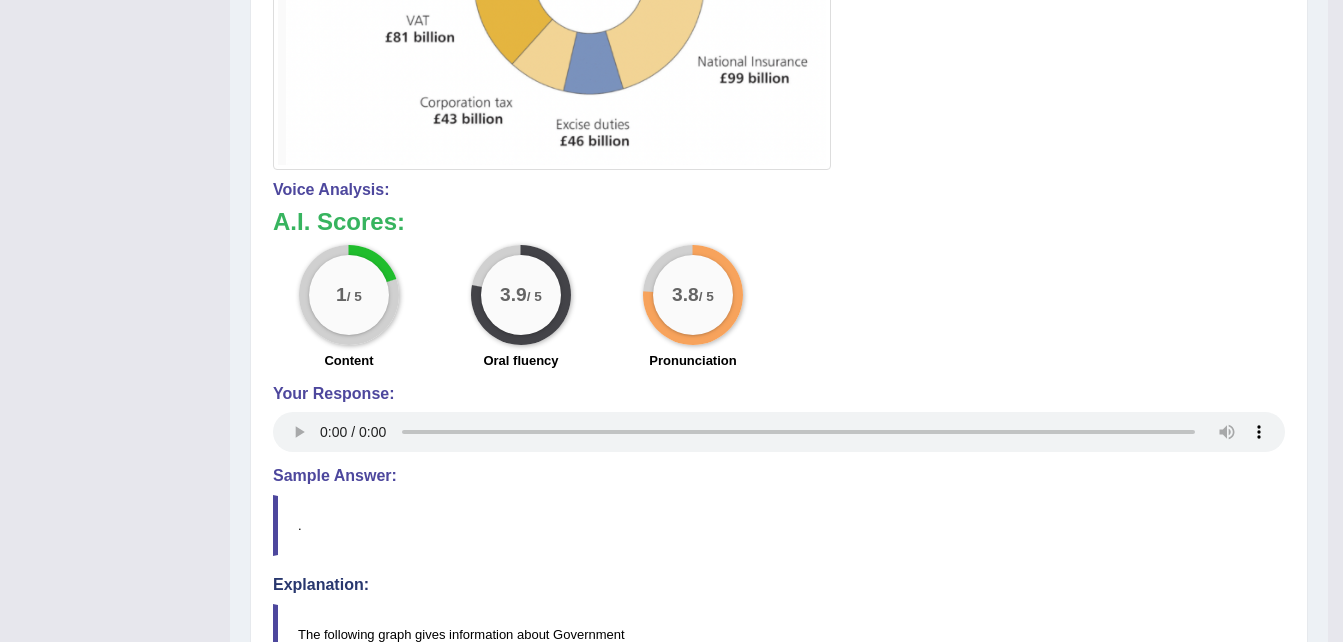 scroll, scrollTop: 250, scrollLeft: 0, axis: vertical 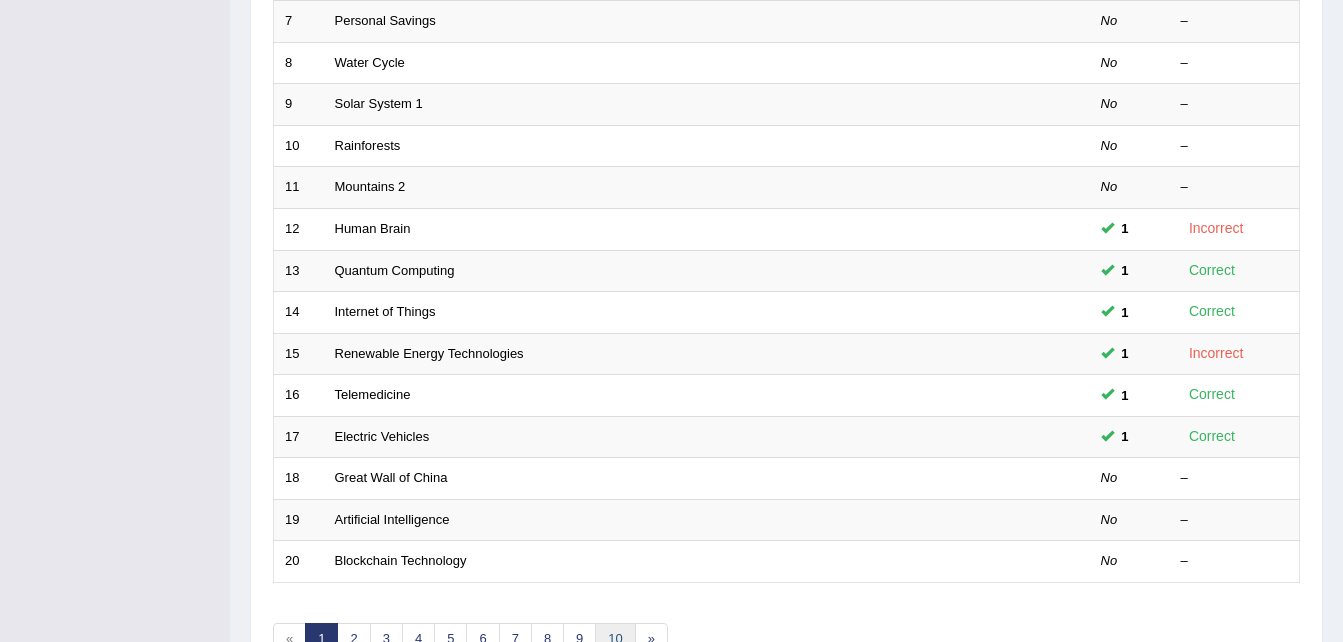click on "10" at bounding box center (615, 639) 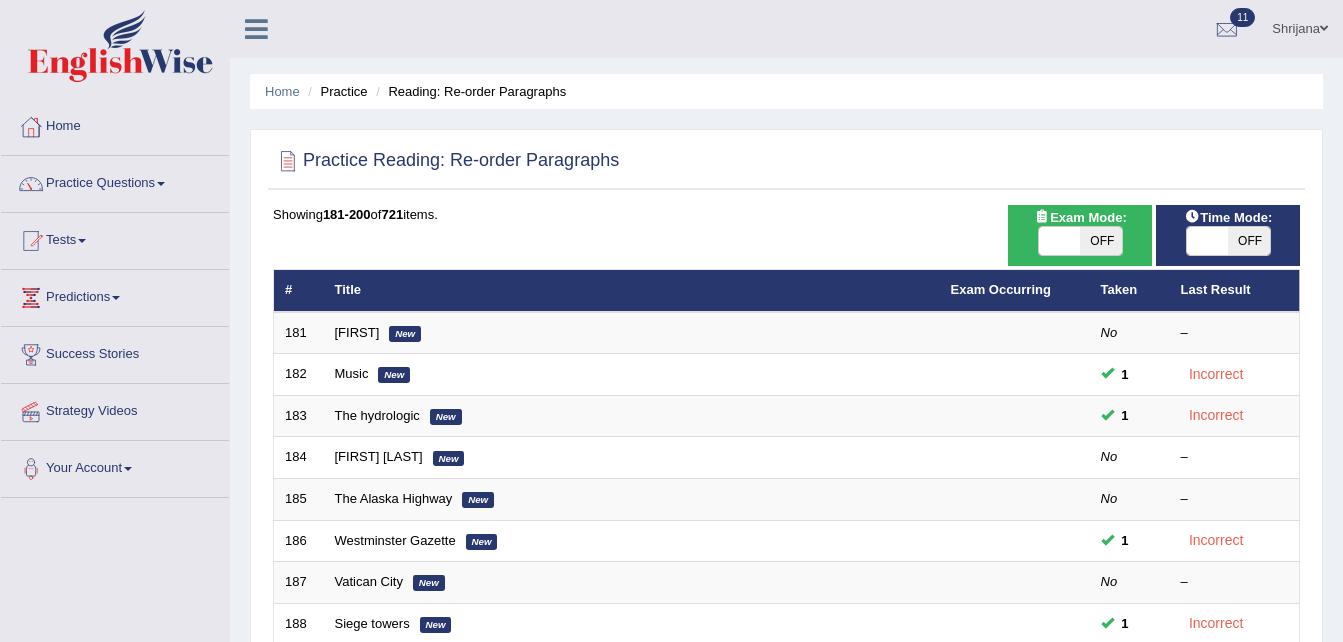 scroll, scrollTop: 561, scrollLeft: 0, axis: vertical 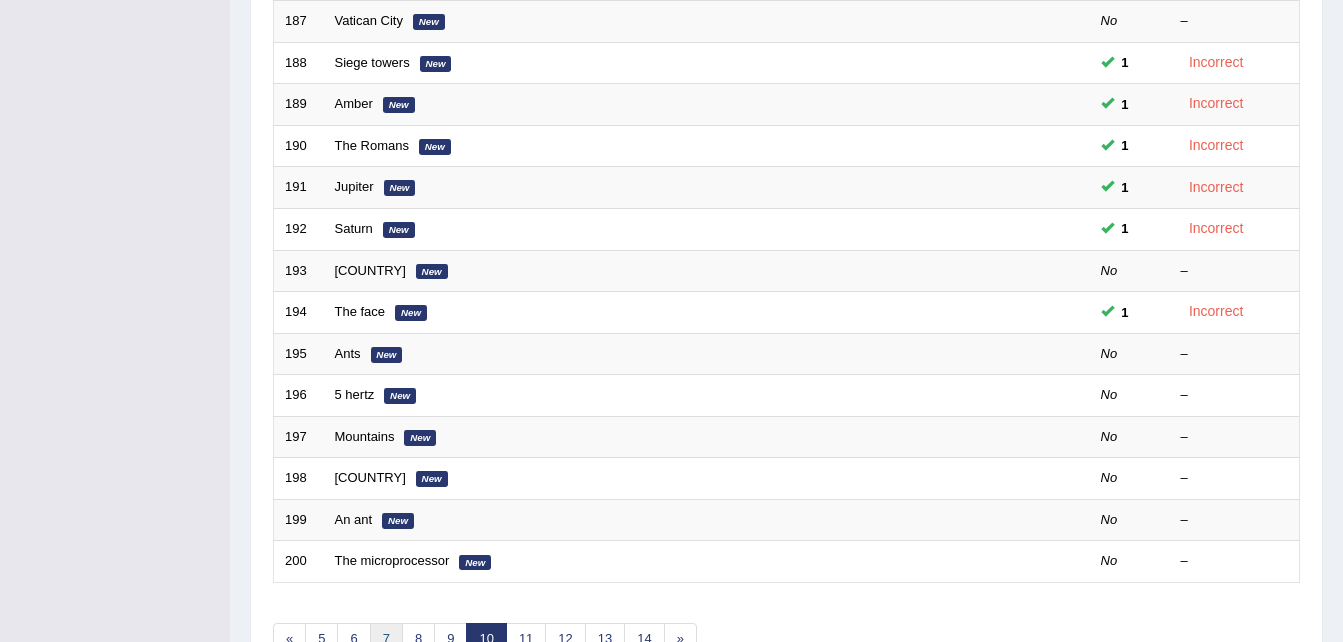 click on "7" at bounding box center [386, 639] 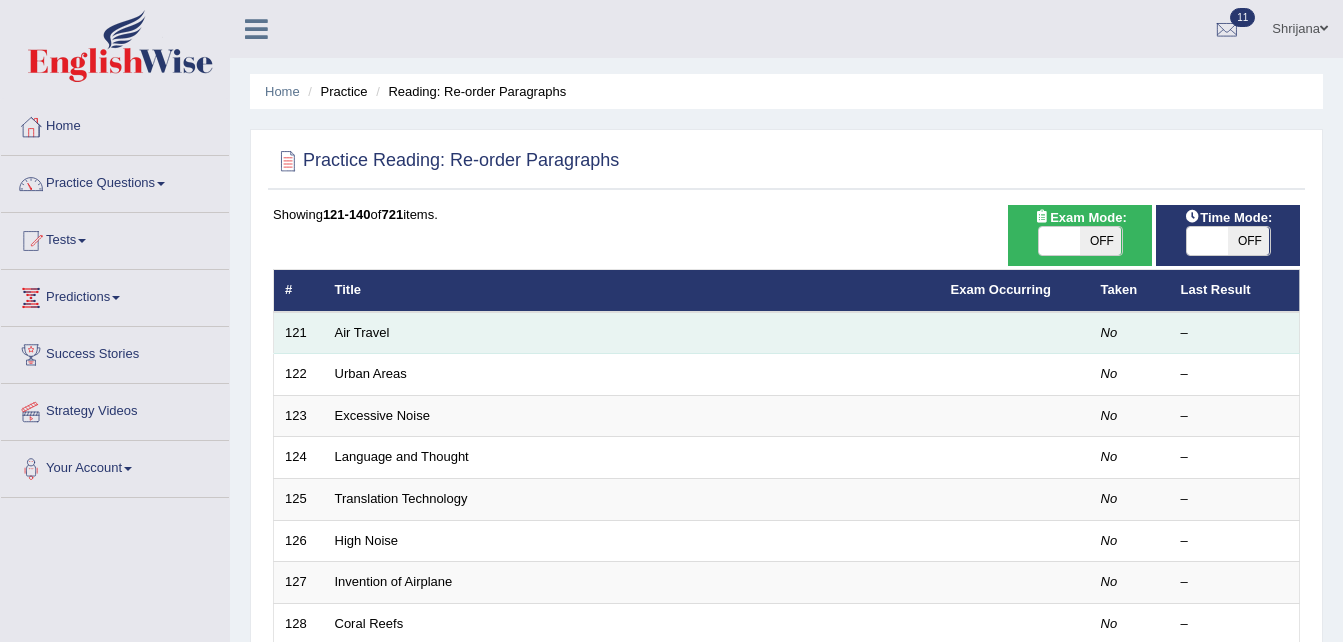 scroll, scrollTop: 0, scrollLeft: 0, axis: both 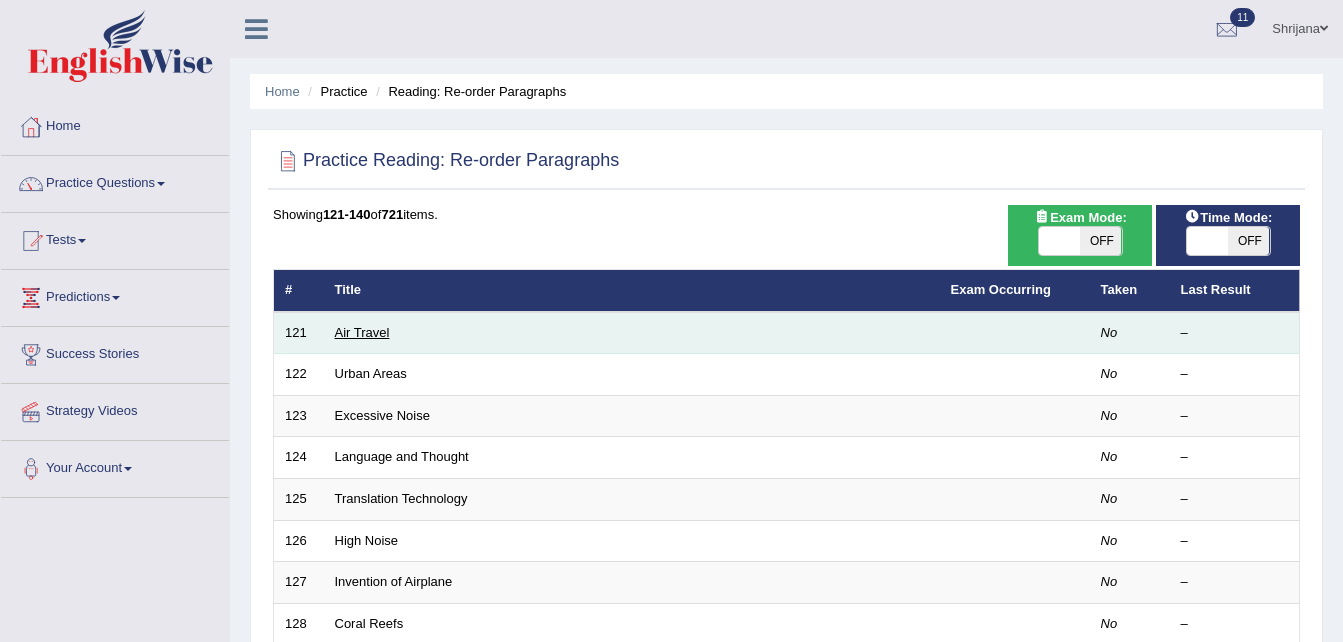 click on "Air Travel" at bounding box center [362, 332] 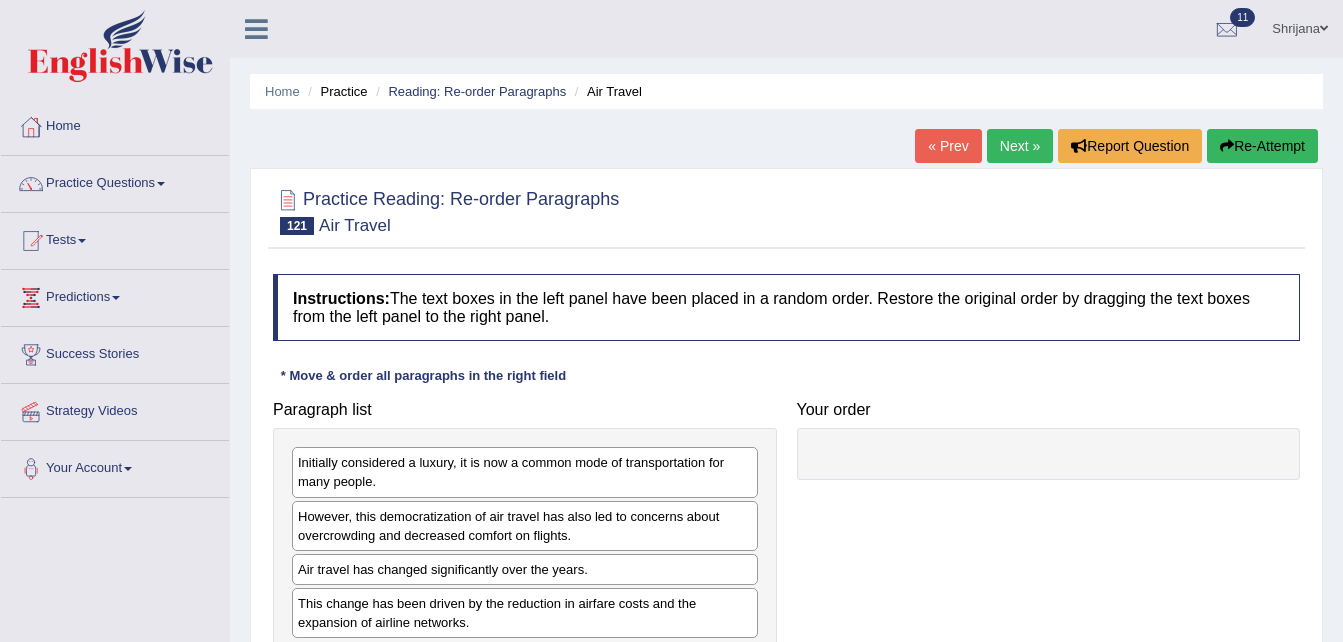 scroll, scrollTop: 63, scrollLeft: 0, axis: vertical 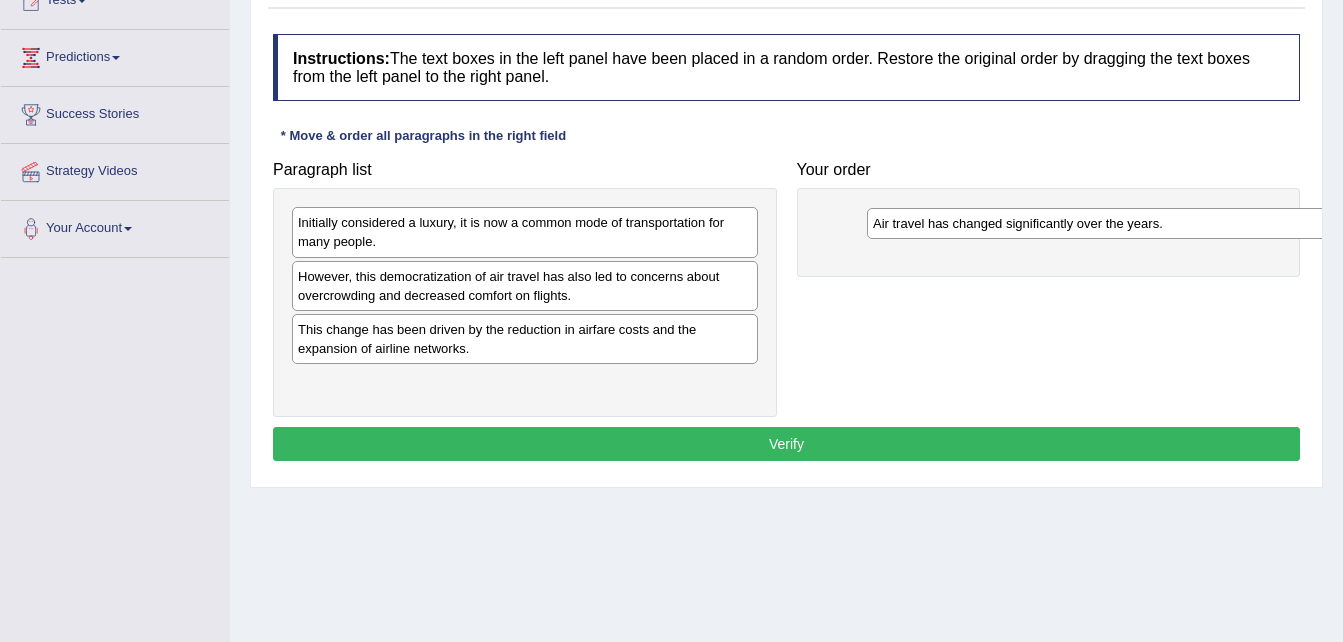 drag, startPoint x: 598, startPoint y: 344, endPoint x: 1192, endPoint y: 237, distance: 603.56024 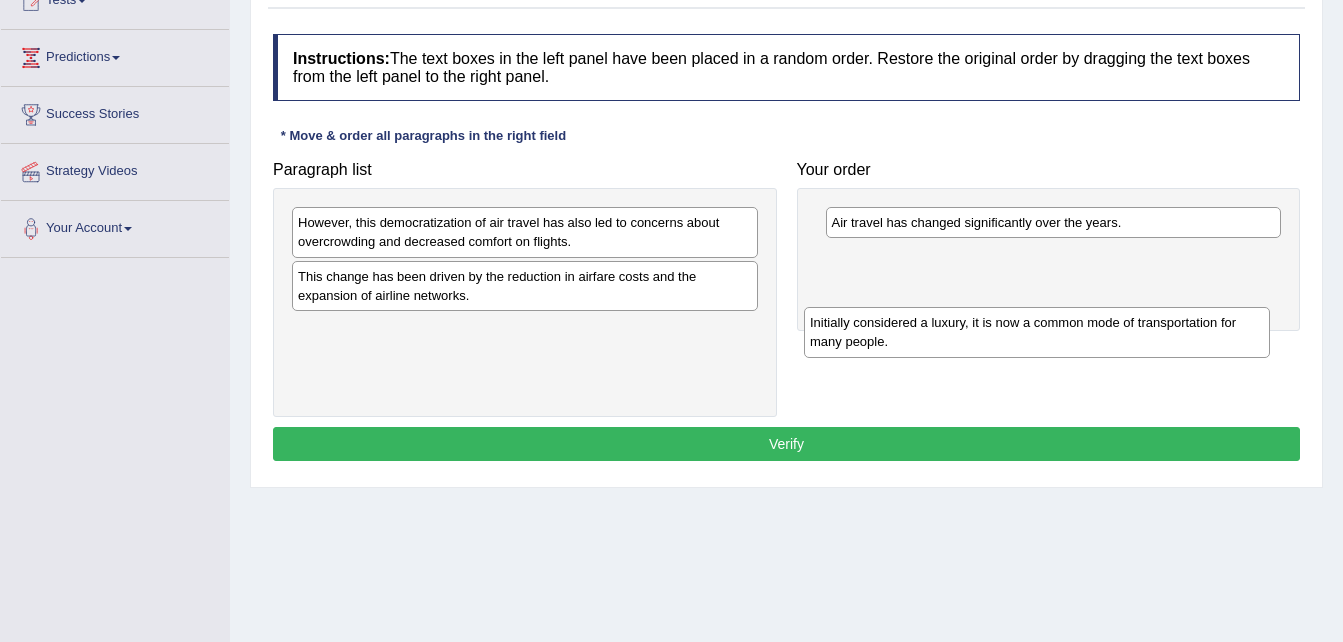 drag, startPoint x: 650, startPoint y: 226, endPoint x: 1164, endPoint y: 255, distance: 514.81744 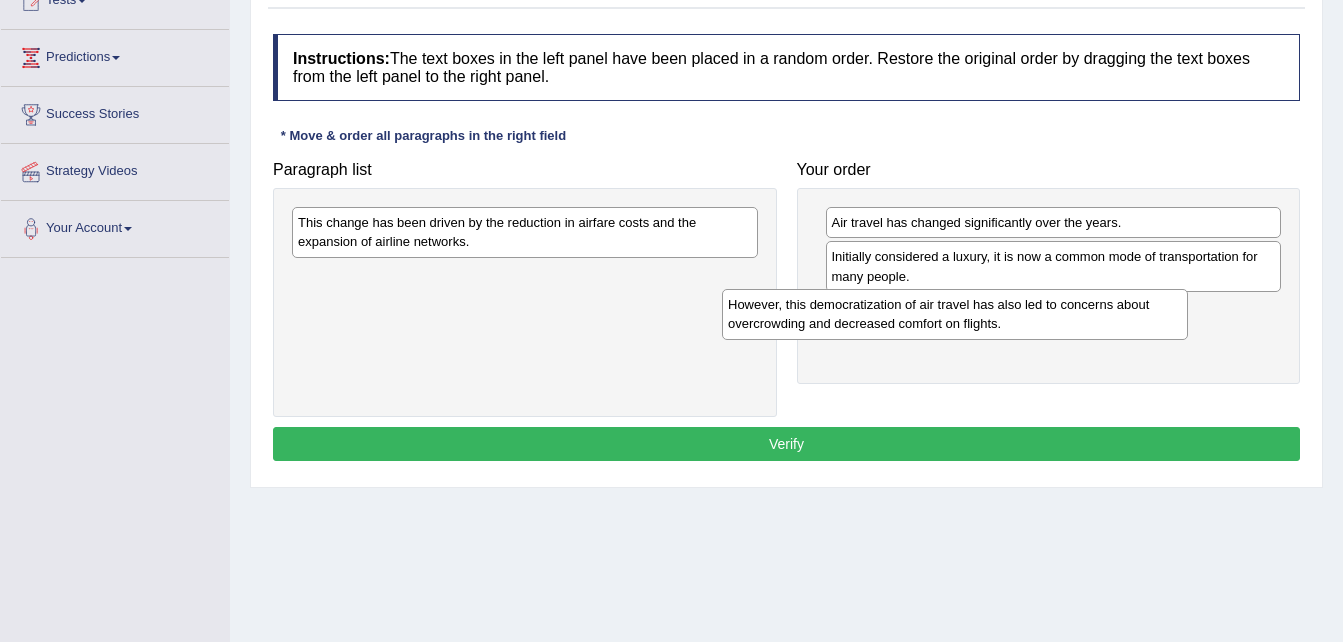 drag, startPoint x: 658, startPoint y: 255, endPoint x: 1101, endPoint y: 309, distance: 446.27905 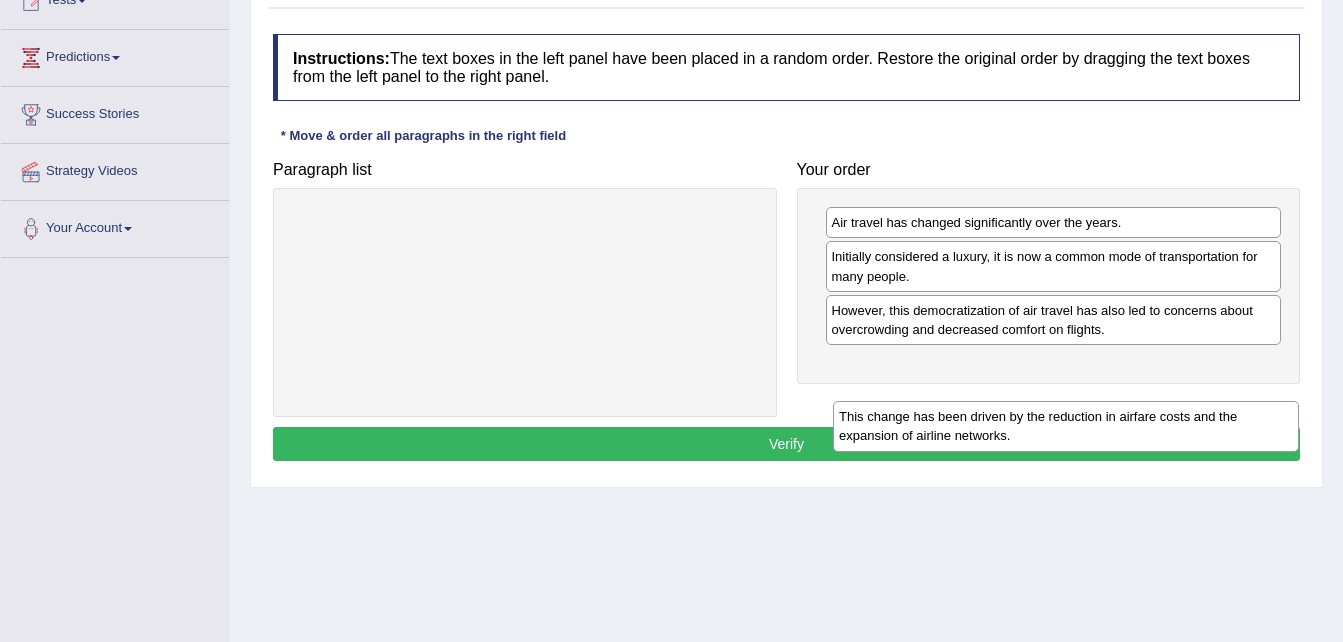 drag, startPoint x: 650, startPoint y: 232, endPoint x: 1208, endPoint y: 349, distance: 570.1342 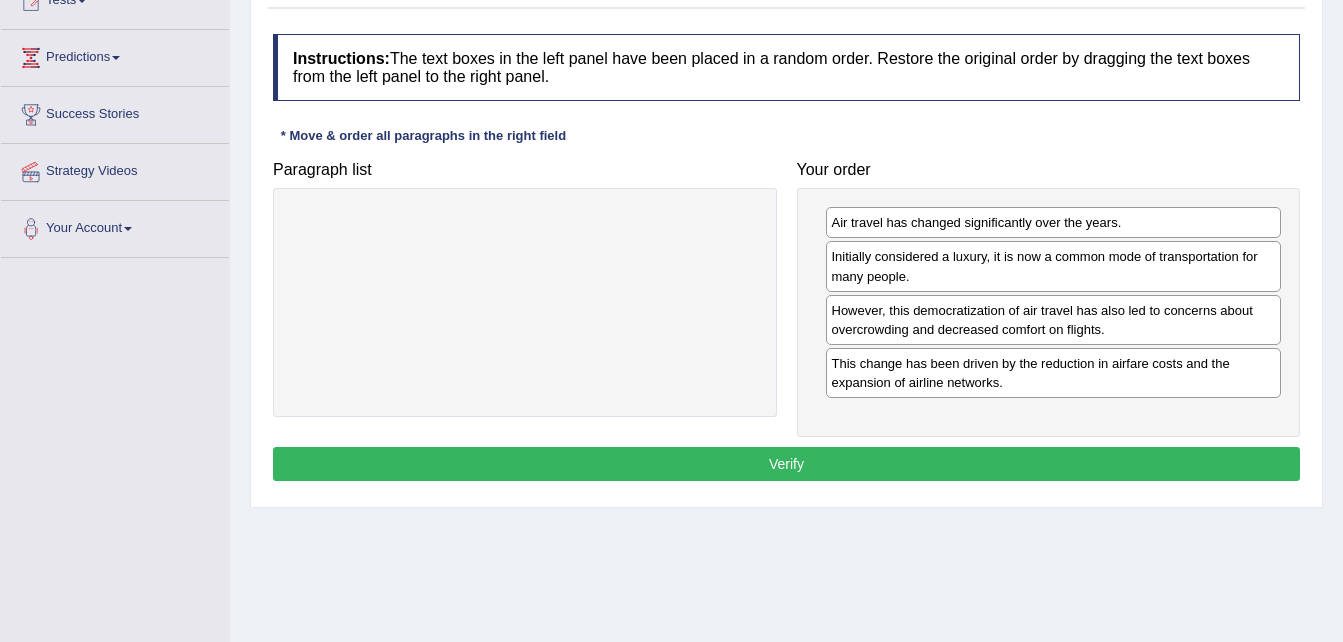 click on "Verify" at bounding box center (786, 464) 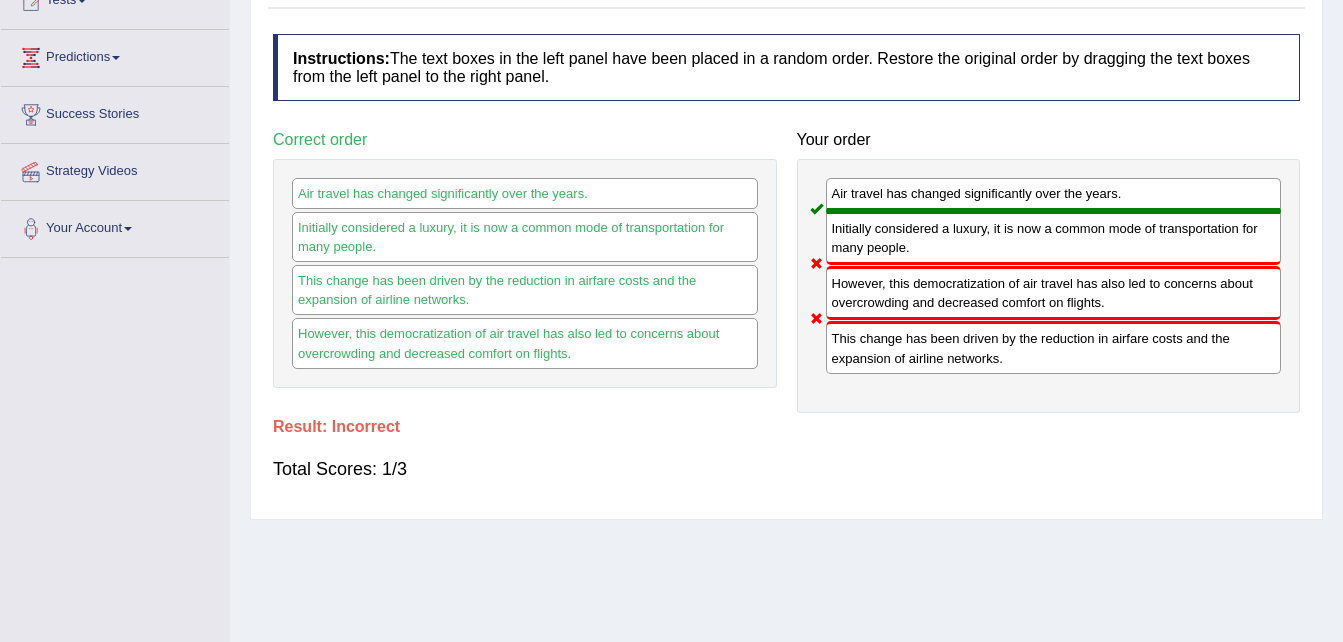 scroll, scrollTop: 0, scrollLeft: 0, axis: both 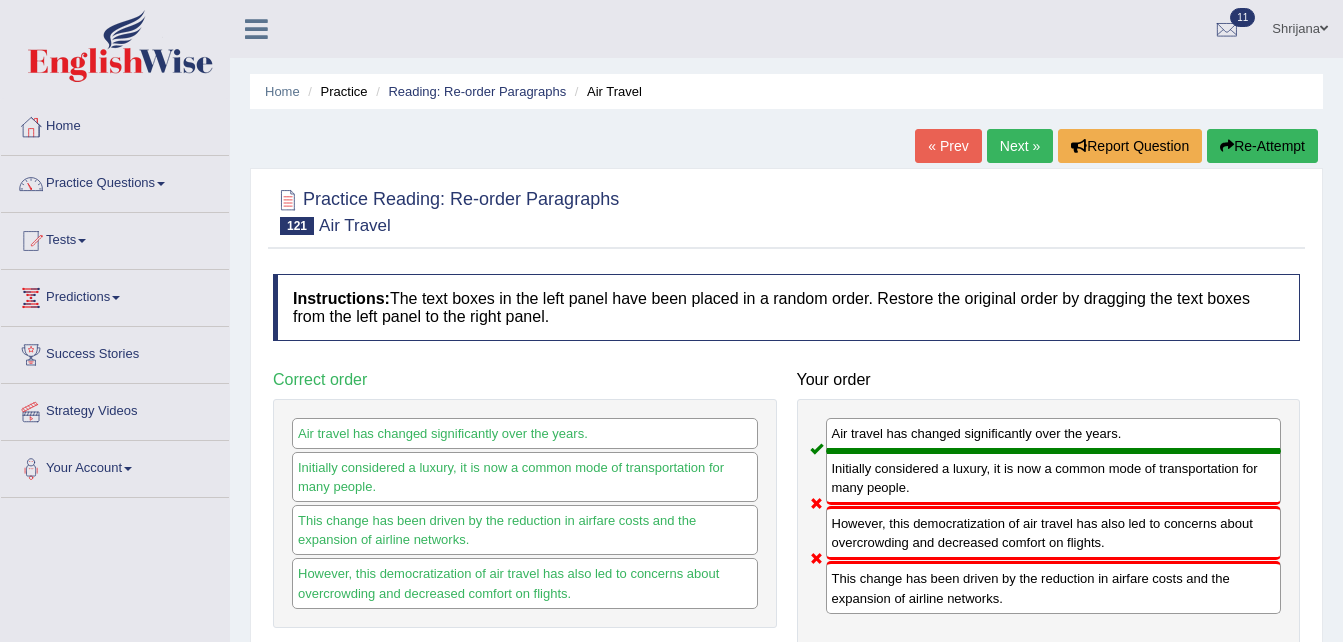 click on "Re-Attempt" at bounding box center (1262, 146) 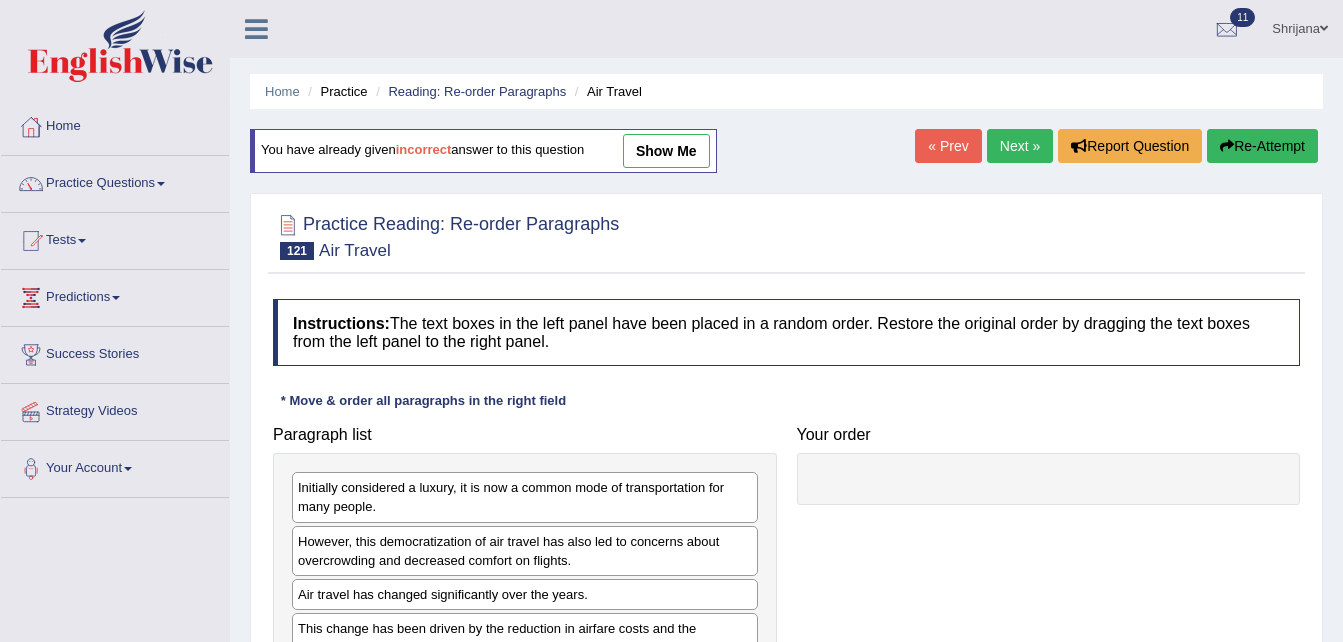 scroll, scrollTop: 408, scrollLeft: 0, axis: vertical 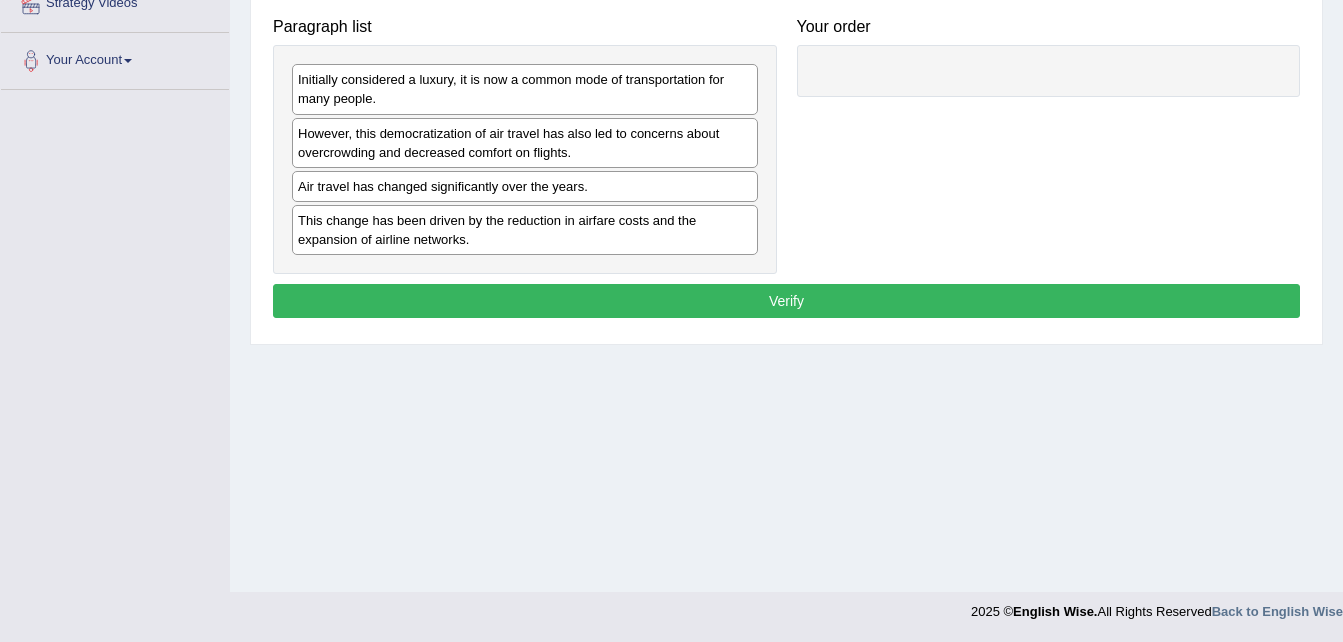 click on "Air travel has changed significantly over the years." at bounding box center [525, 186] 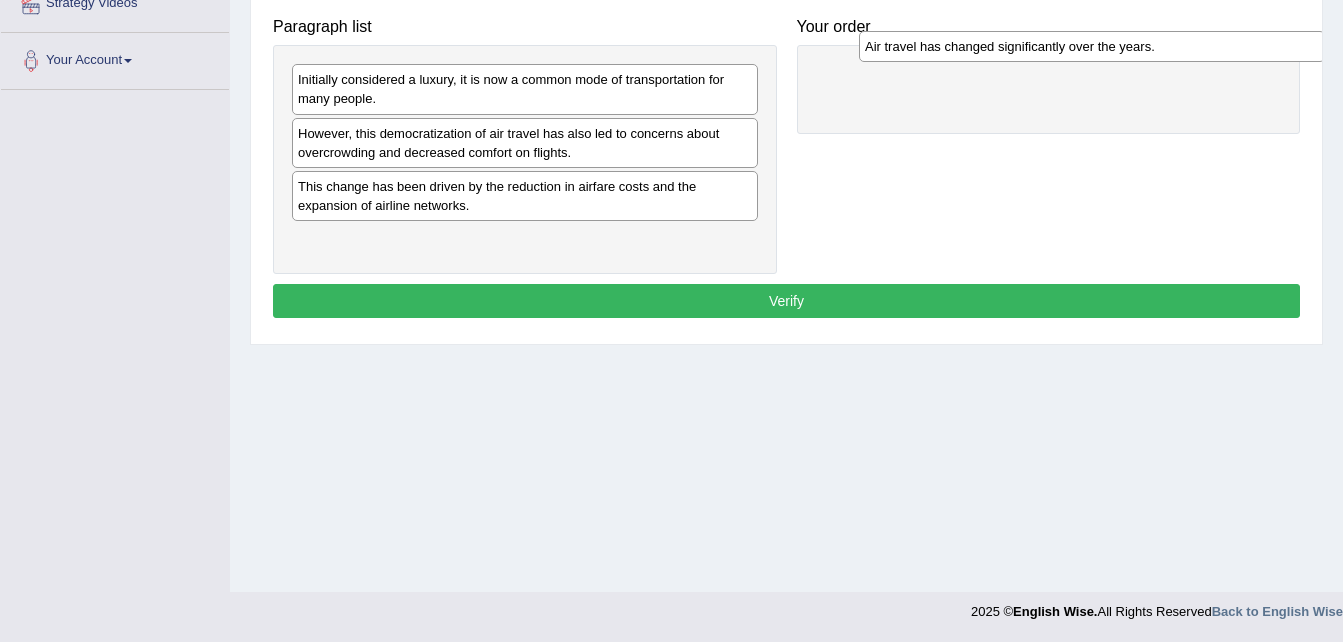 drag, startPoint x: 566, startPoint y: 193, endPoint x: 1062, endPoint y: 60, distance: 513.52216 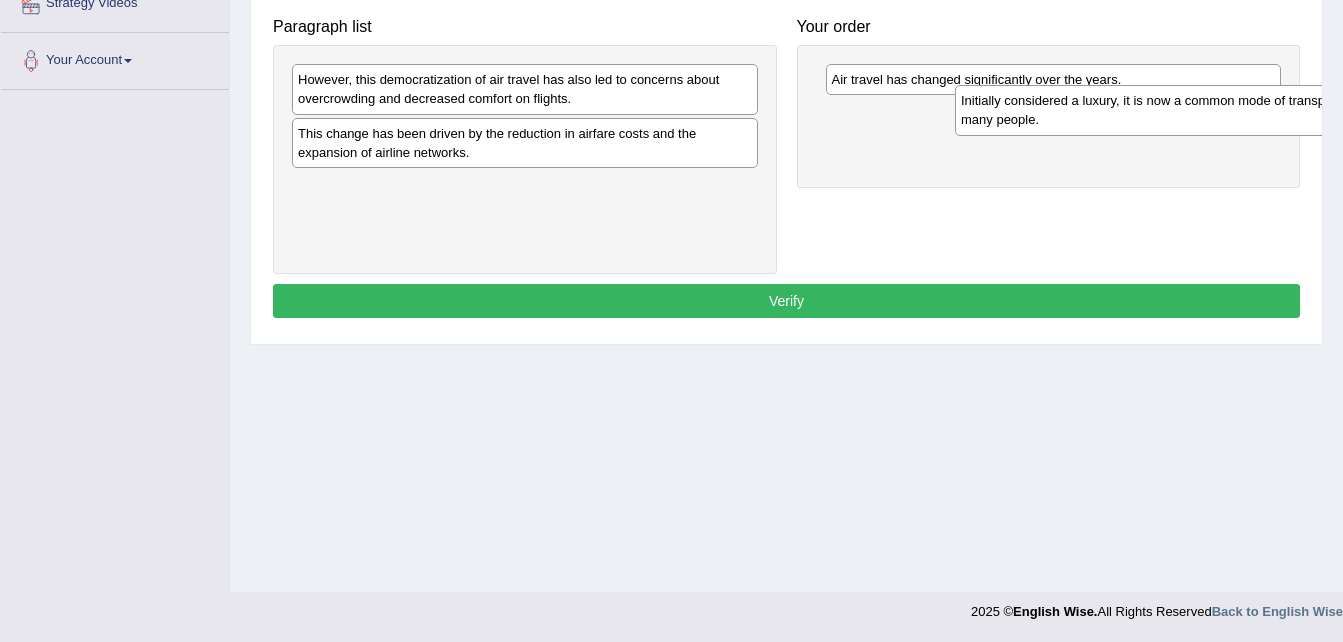 drag, startPoint x: 423, startPoint y: 84, endPoint x: 1011, endPoint y: 114, distance: 588.76483 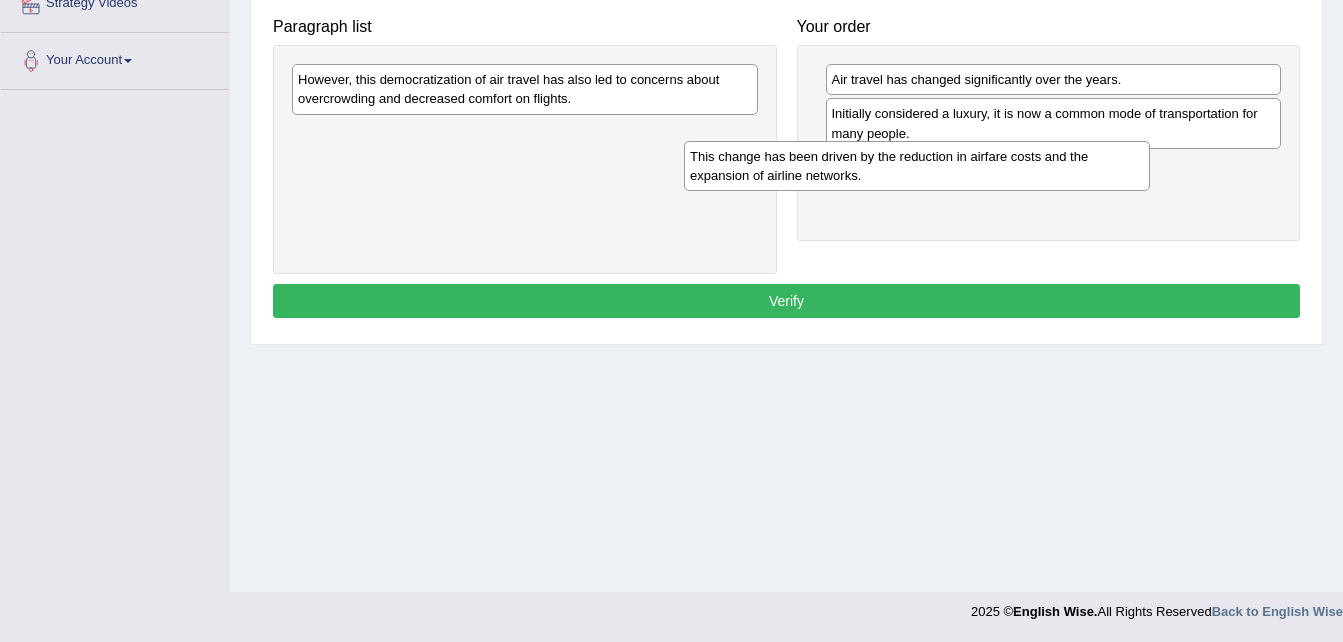 drag, startPoint x: 552, startPoint y: 142, endPoint x: 975, endPoint y: 154, distance: 423.17017 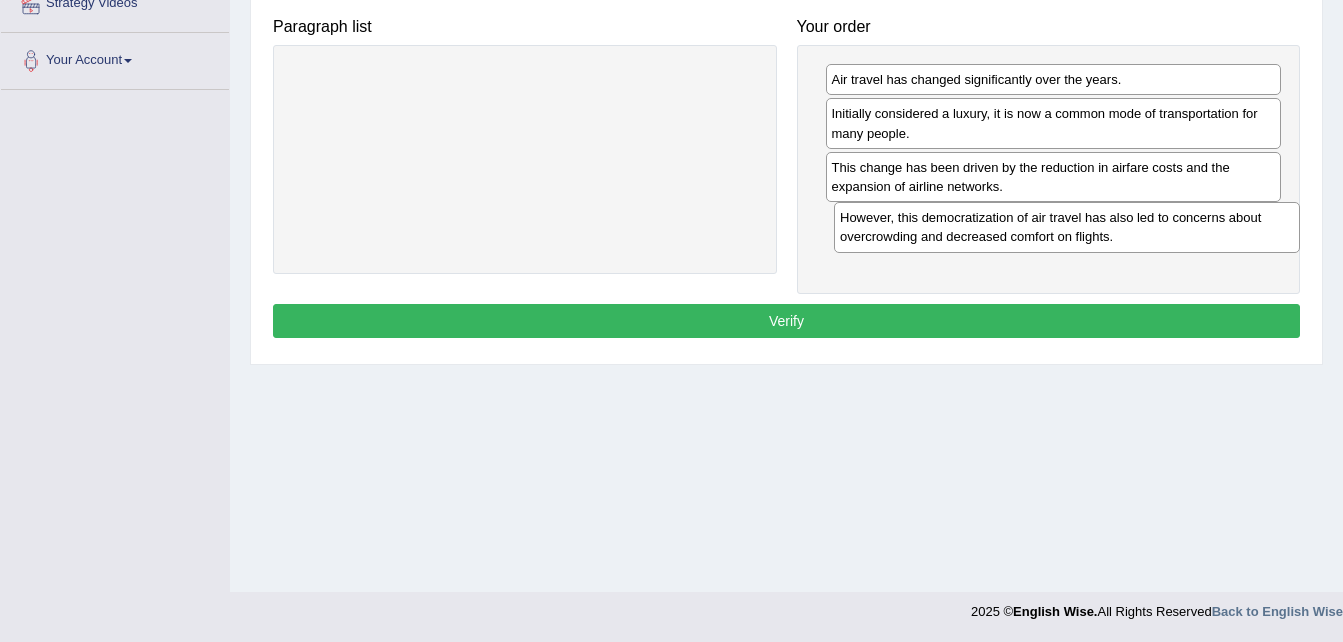 drag, startPoint x: 533, startPoint y: 90, endPoint x: 1073, endPoint y: 228, distance: 557.3545 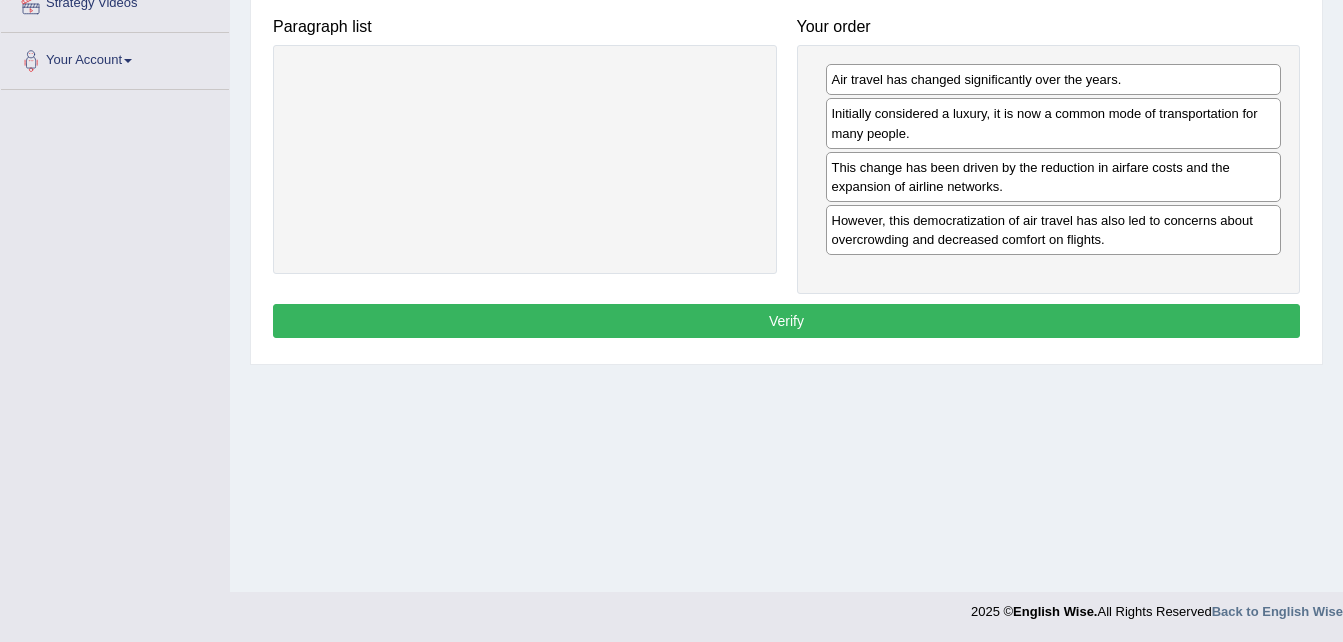 click on "Verify" at bounding box center (786, 321) 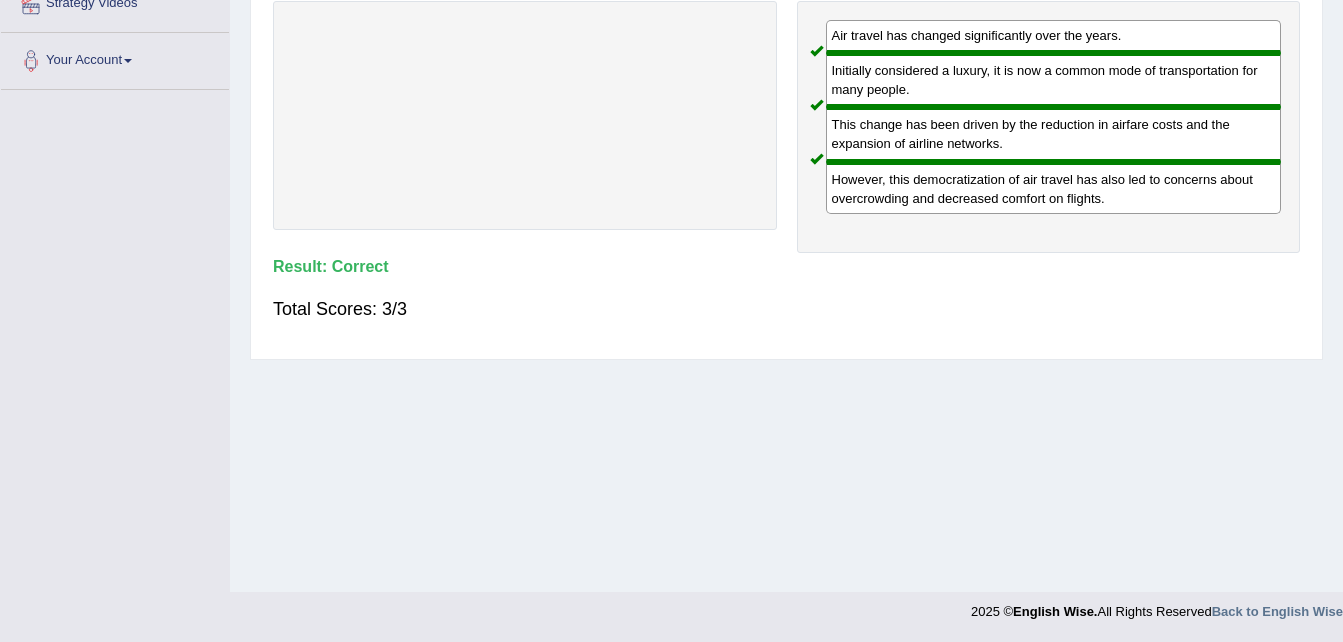 scroll, scrollTop: 0, scrollLeft: 0, axis: both 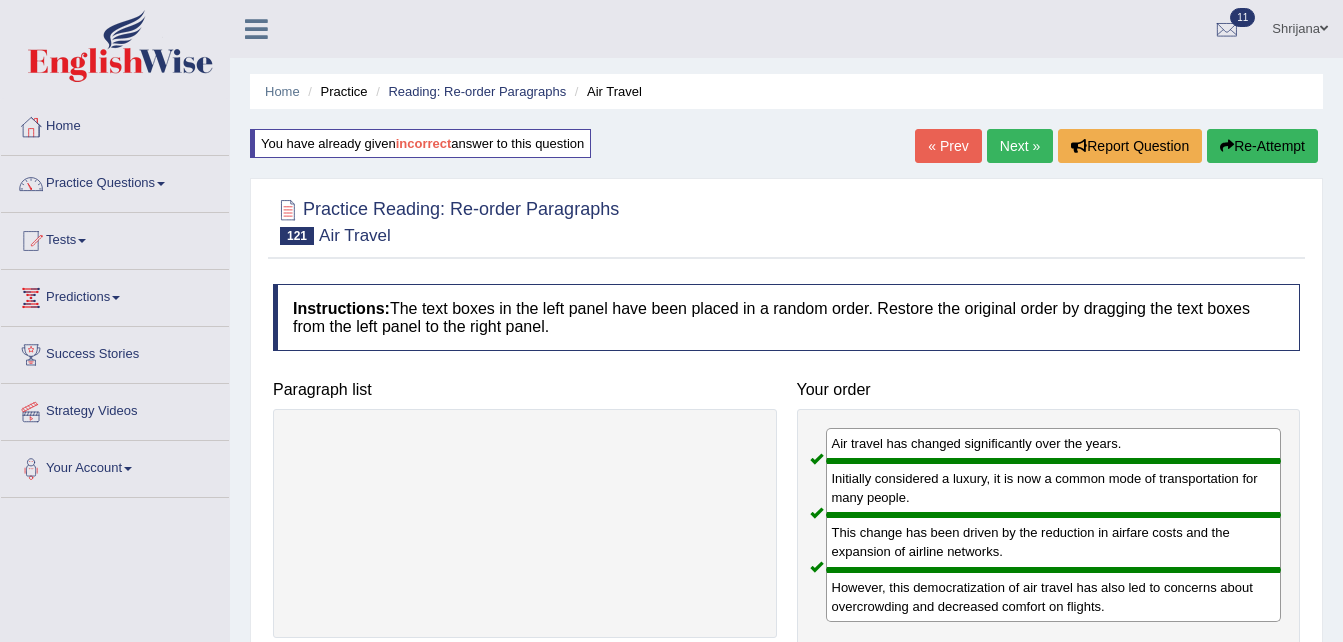 click on "Next »" at bounding box center [1020, 146] 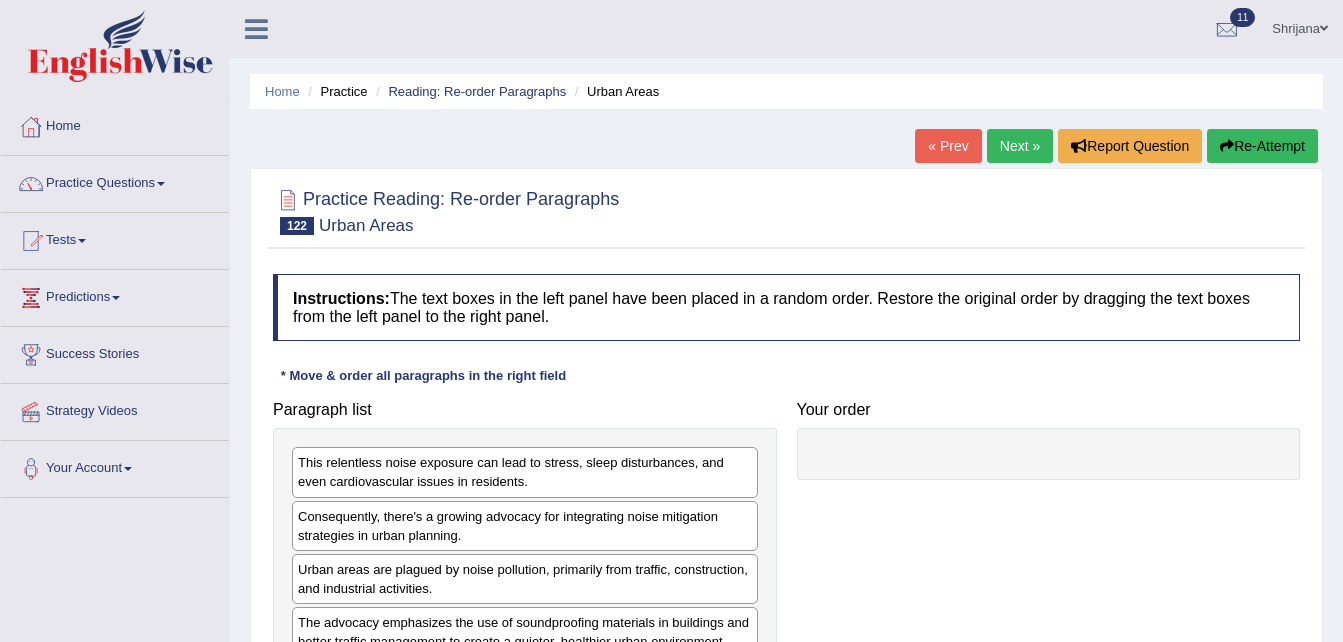 scroll, scrollTop: 0, scrollLeft: 0, axis: both 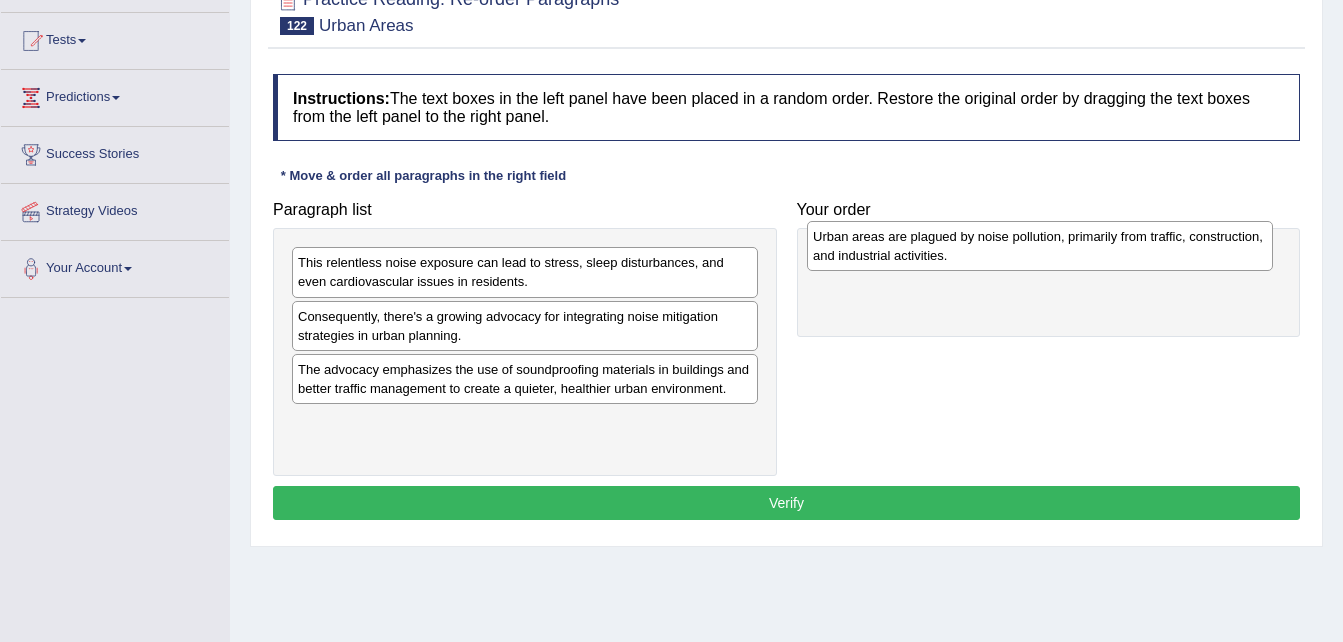 drag, startPoint x: 509, startPoint y: 386, endPoint x: 1030, endPoint y: 259, distance: 536.25555 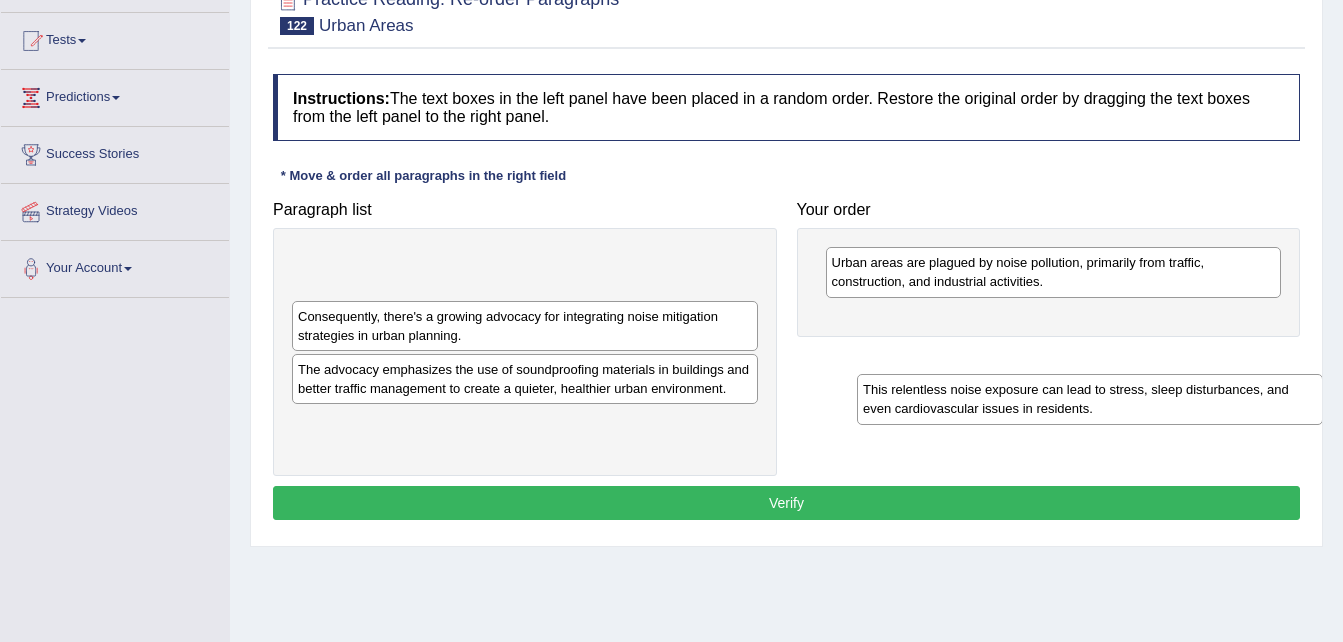 drag, startPoint x: 663, startPoint y: 270, endPoint x: 1158, endPoint y: 322, distance: 497.72382 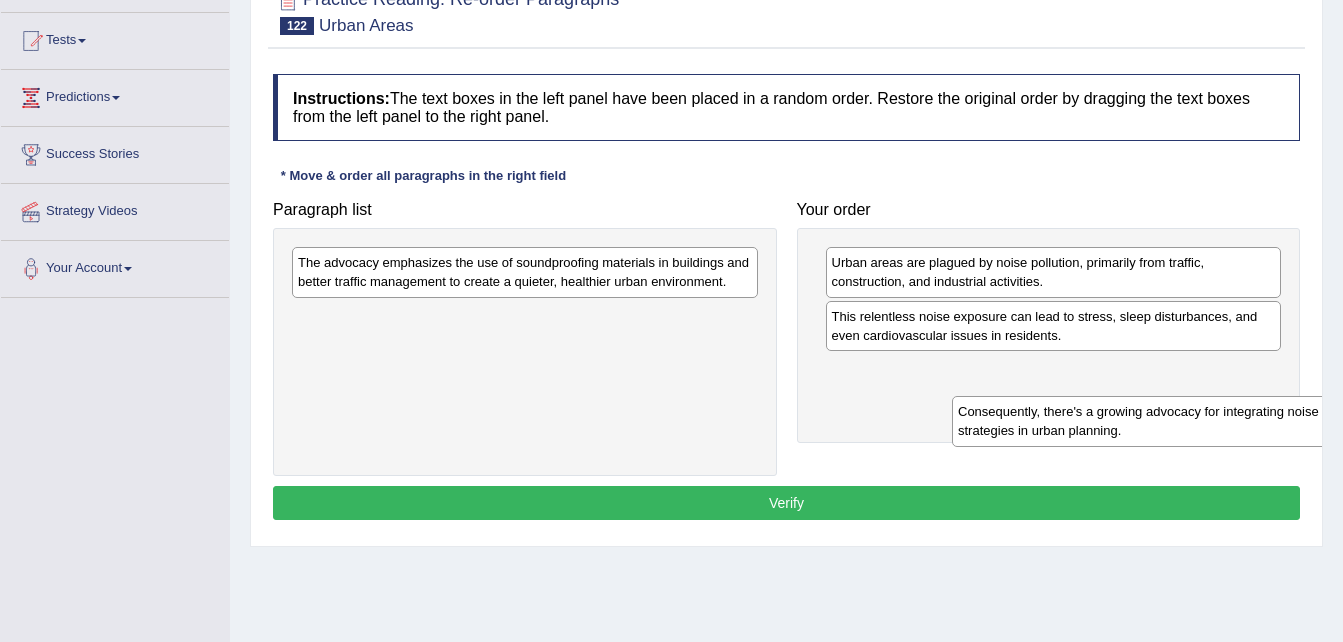 drag, startPoint x: 595, startPoint y: 271, endPoint x: 1171, endPoint y: 401, distance: 590.4879 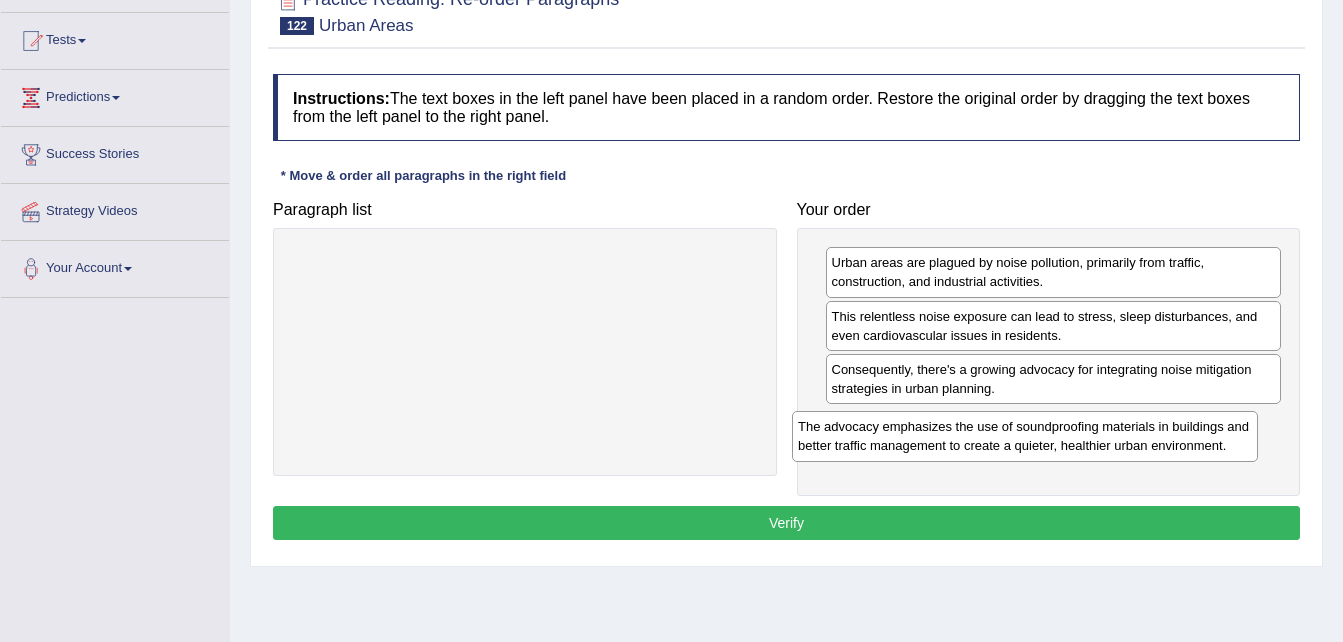 drag, startPoint x: 598, startPoint y: 275, endPoint x: 1100, endPoint y: 439, distance: 528.10986 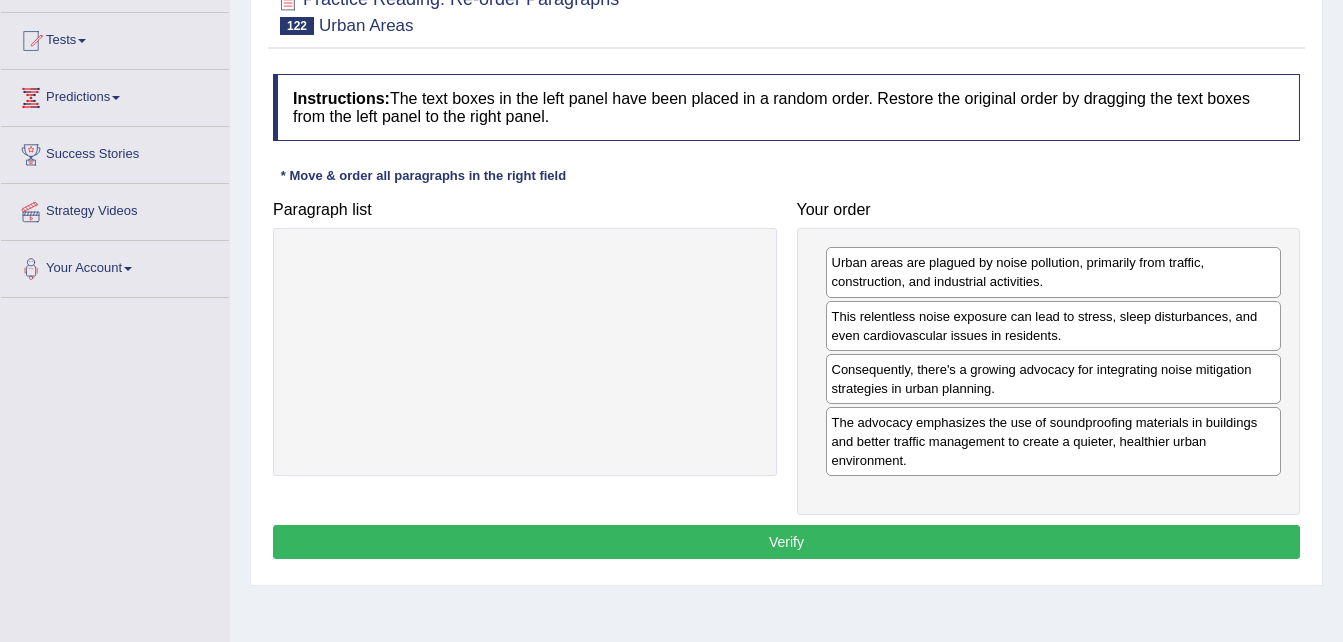 click on "Verify" at bounding box center [786, 542] 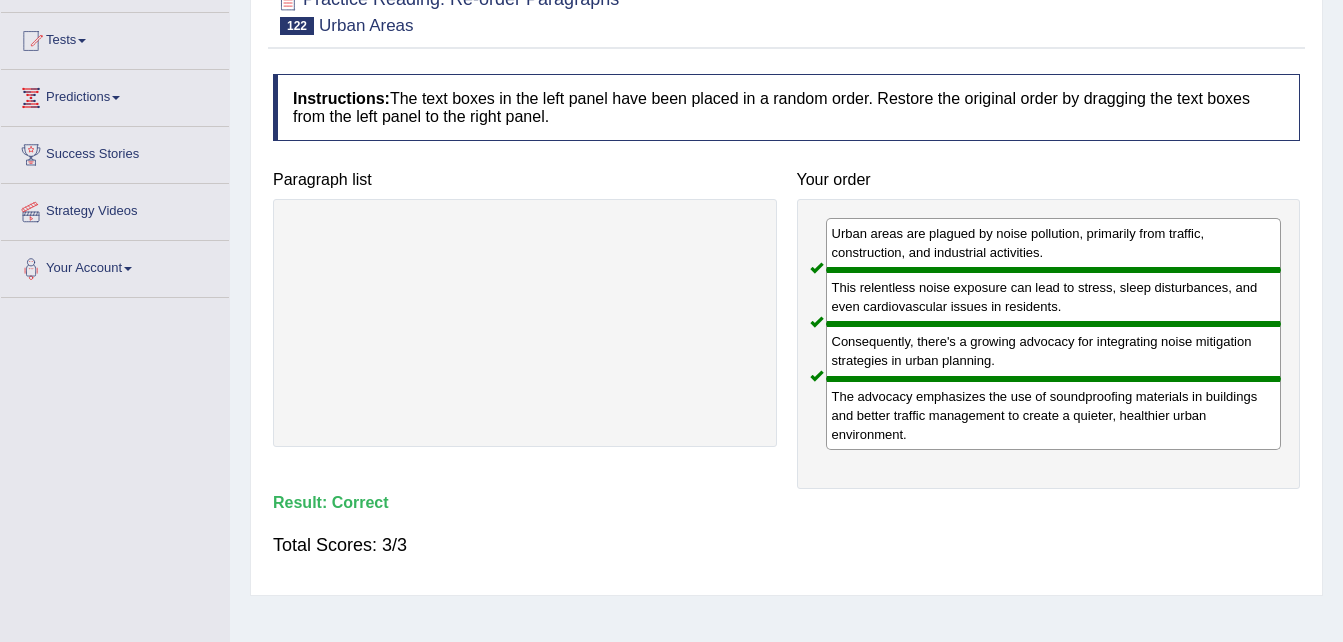 scroll, scrollTop: 67, scrollLeft: 0, axis: vertical 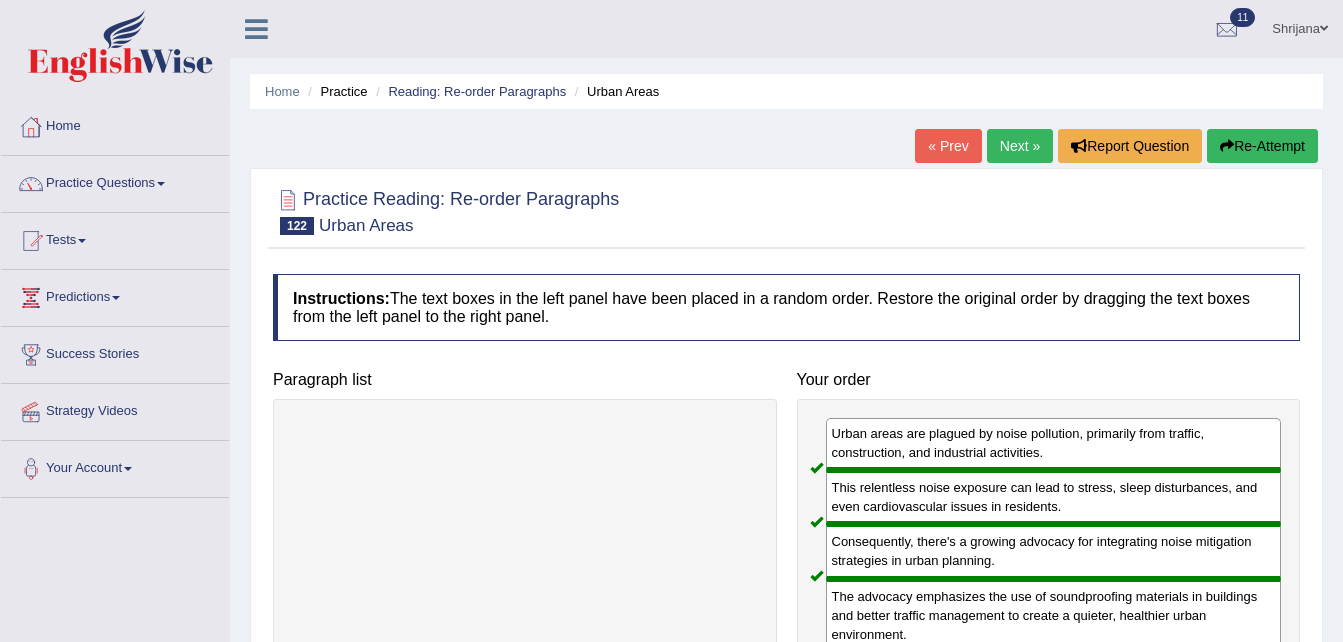 click on "Next »" at bounding box center (1020, 146) 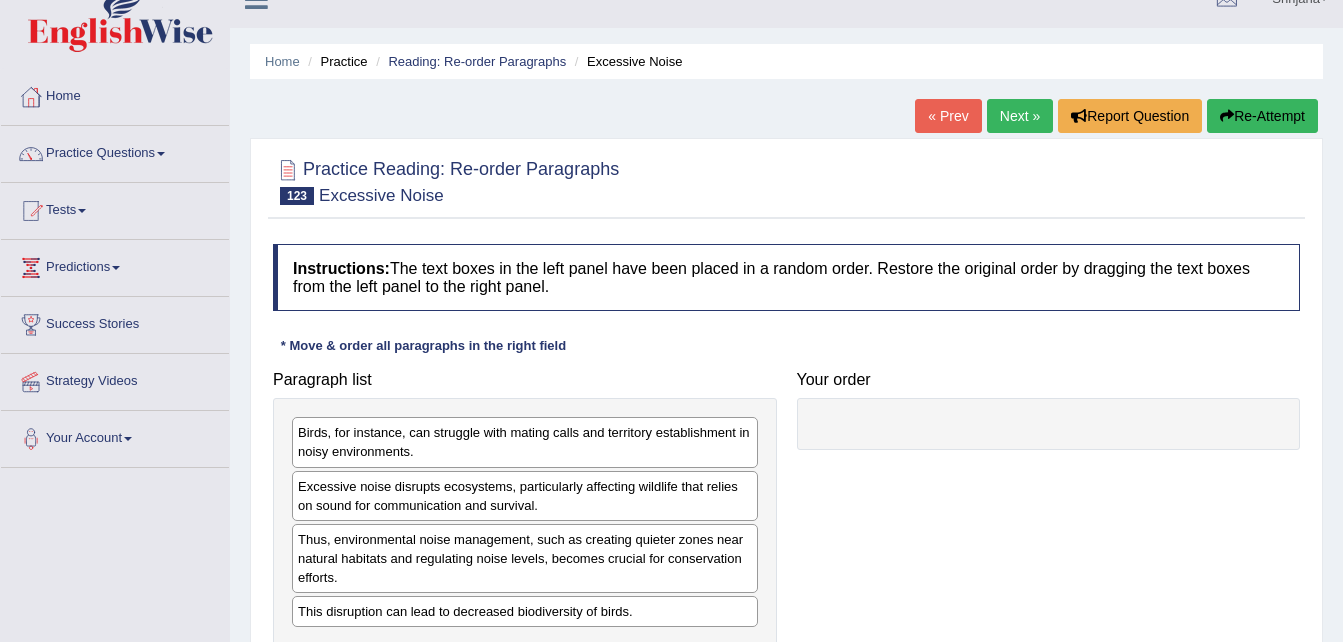 scroll, scrollTop: 0, scrollLeft: 0, axis: both 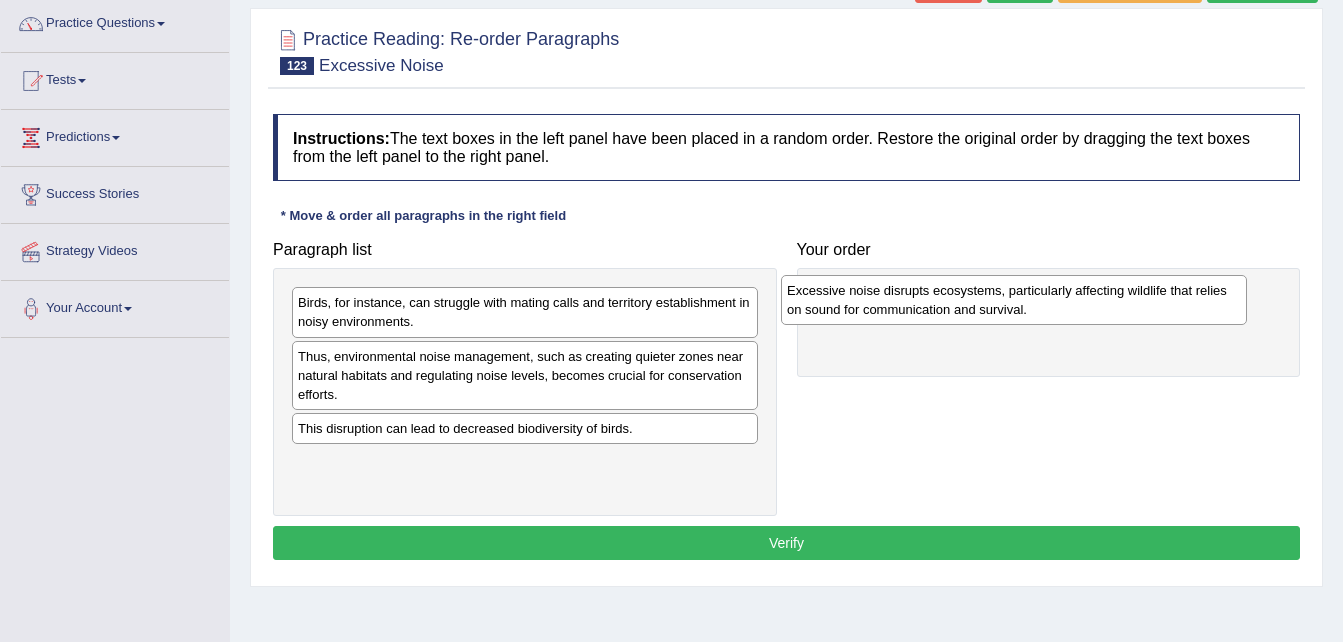 drag, startPoint x: 619, startPoint y: 381, endPoint x: 1125, endPoint y: 288, distance: 514.47546 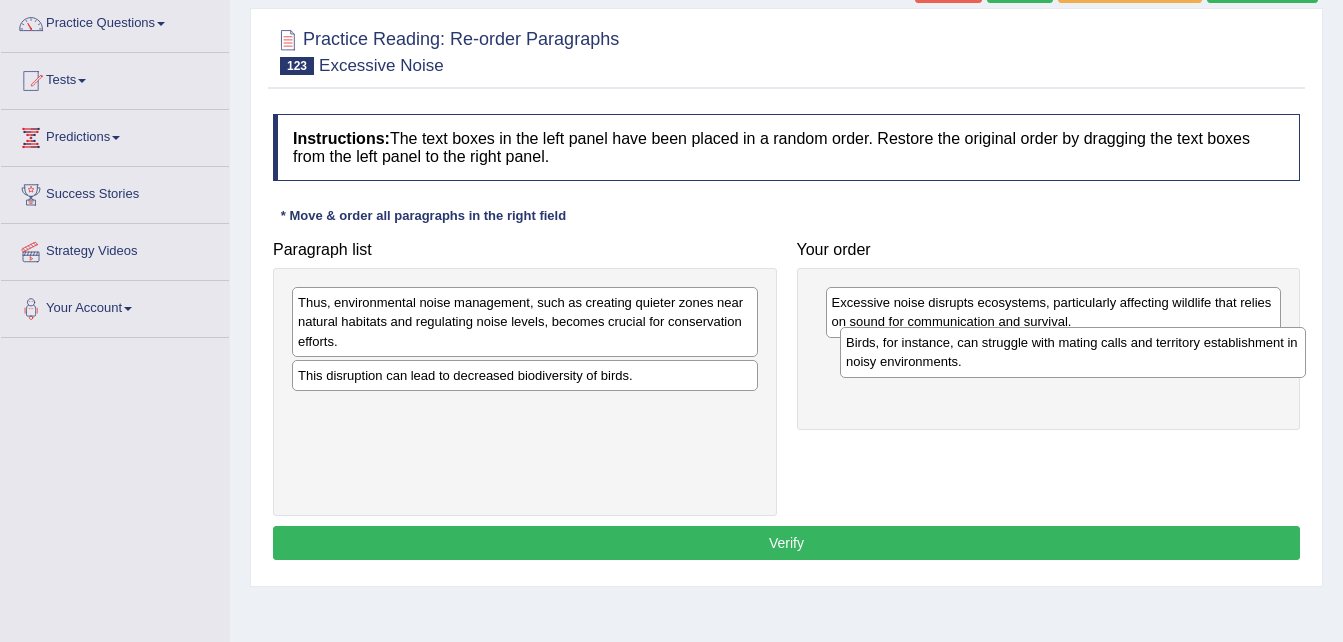 drag, startPoint x: 558, startPoint y: 311, endPoint x: 1106, endPoint y: 351, distance: 549.4579 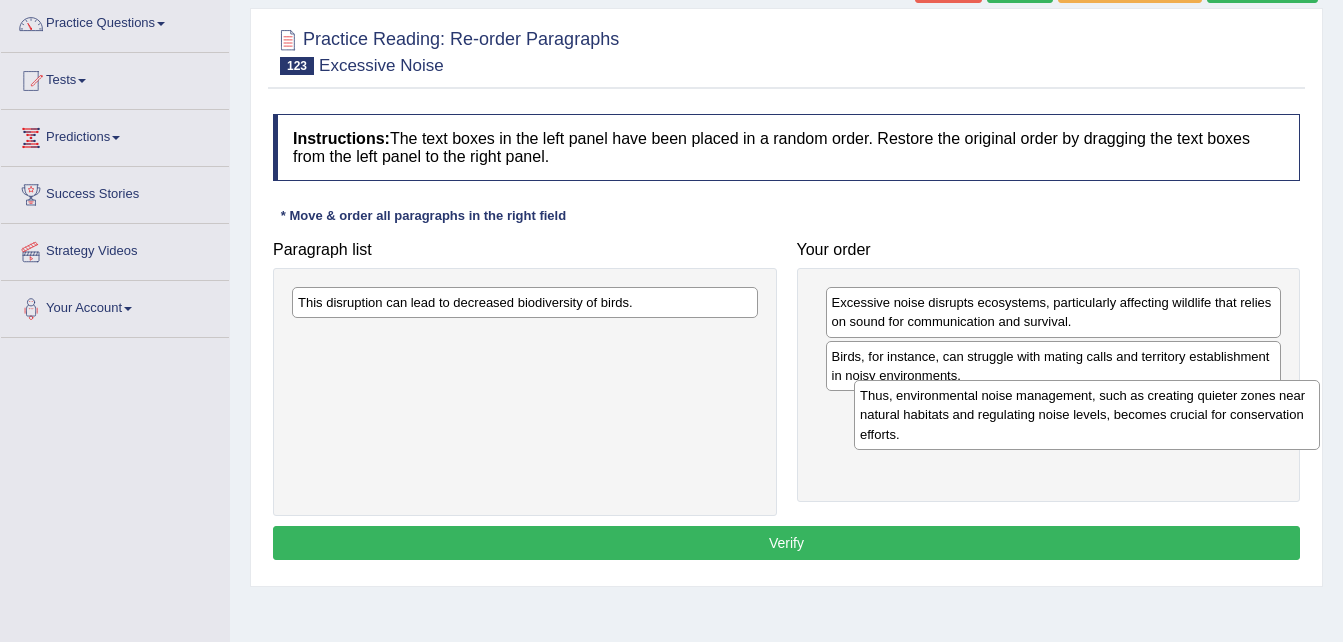 drag, startPoint x: 662, startPoint y: 323, endPoint x: 1213, endPoint y: 410, distance: 557.8261 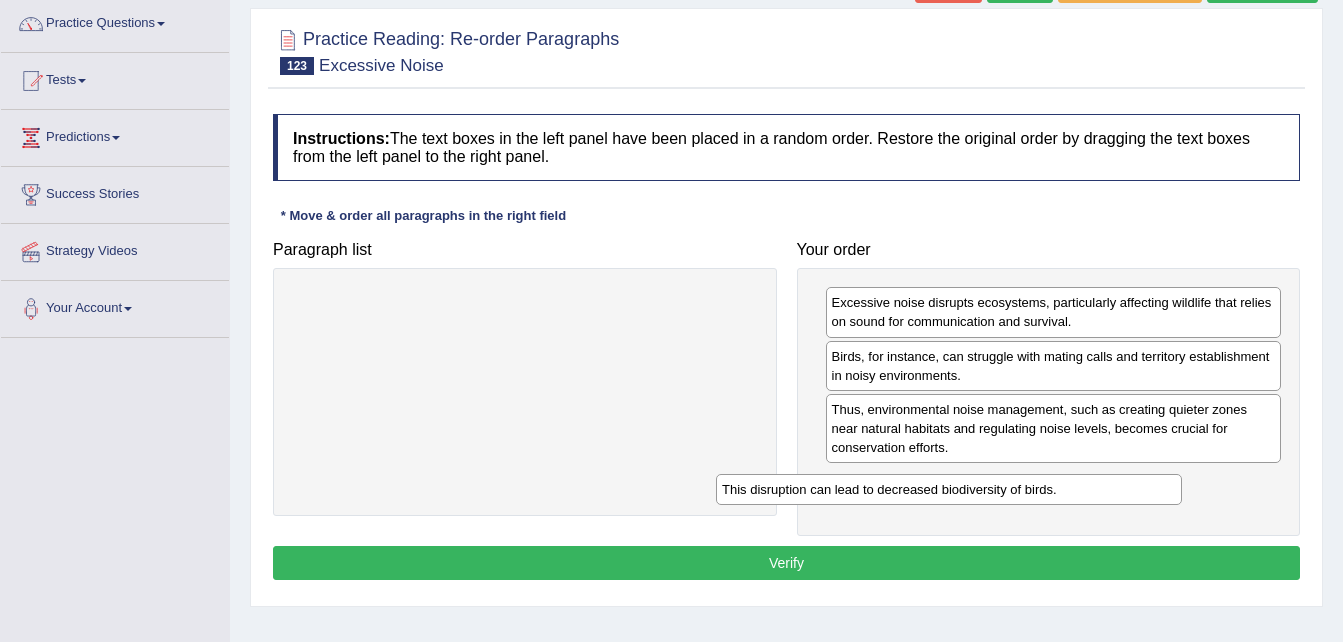 drag, startPoint x: 619, startPoint y: 299, endPoint x: 1055, endPoint y: 476, distance: 470.55817 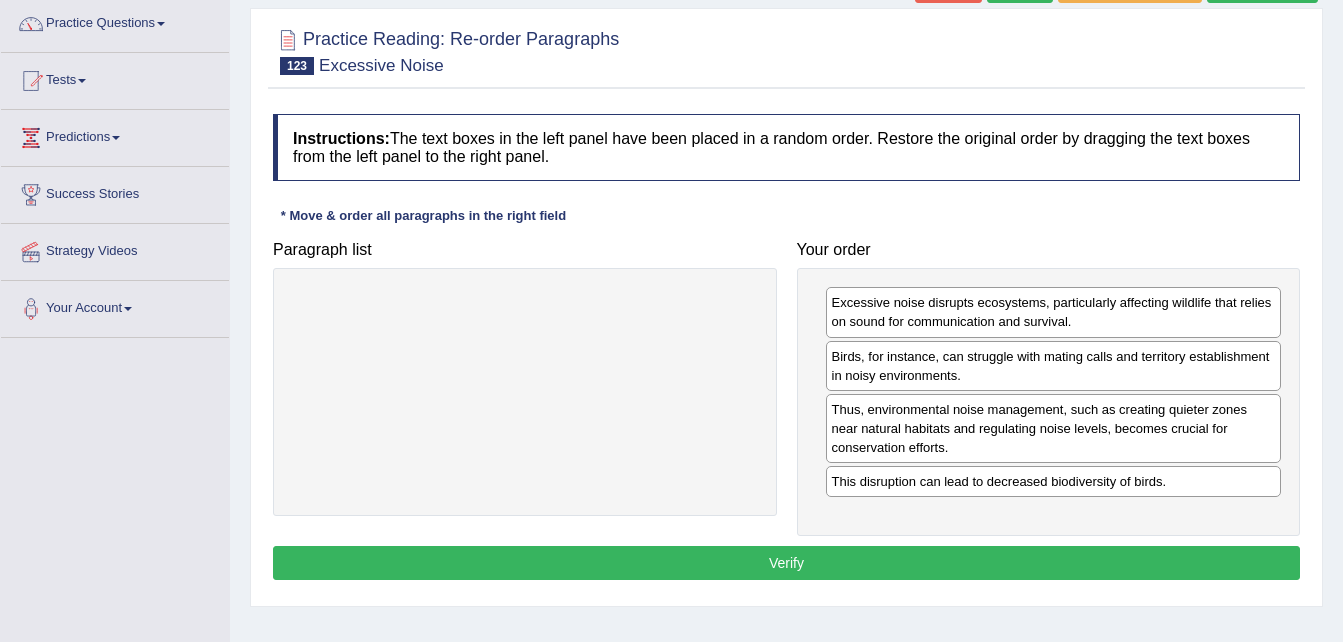 click on "Verify" at bounding box center (786, 563) 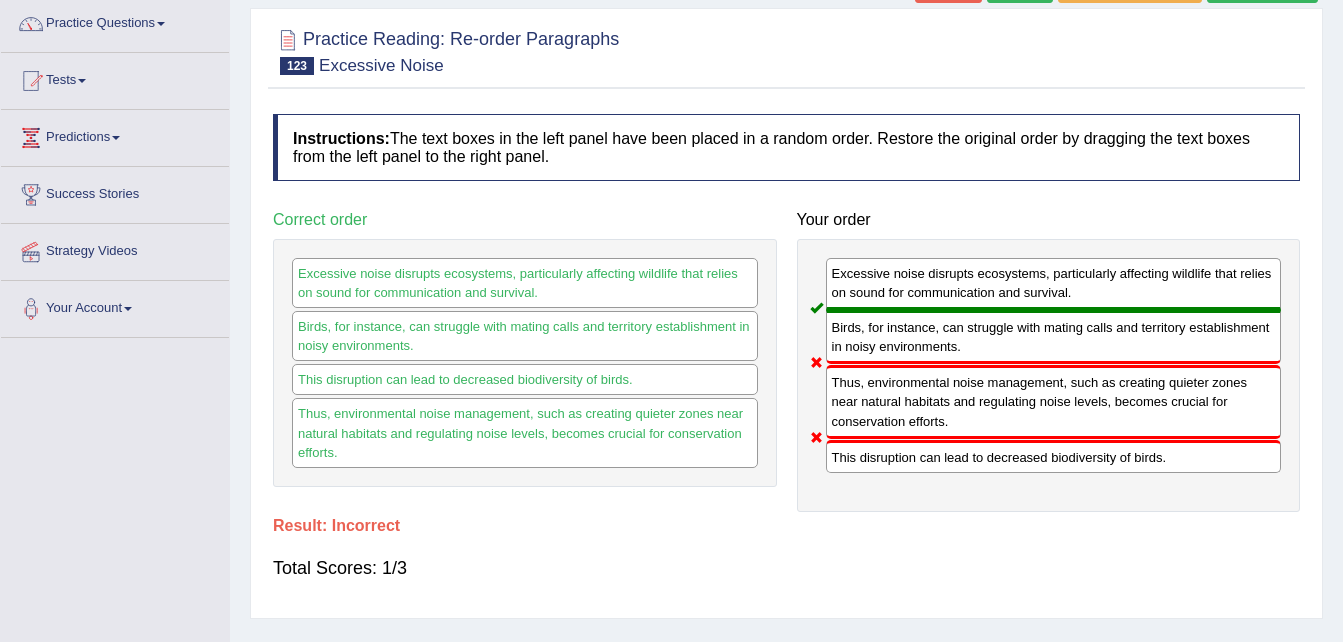 scroll, scrollTop: 70, scrollLeft: 0, axis: vertical 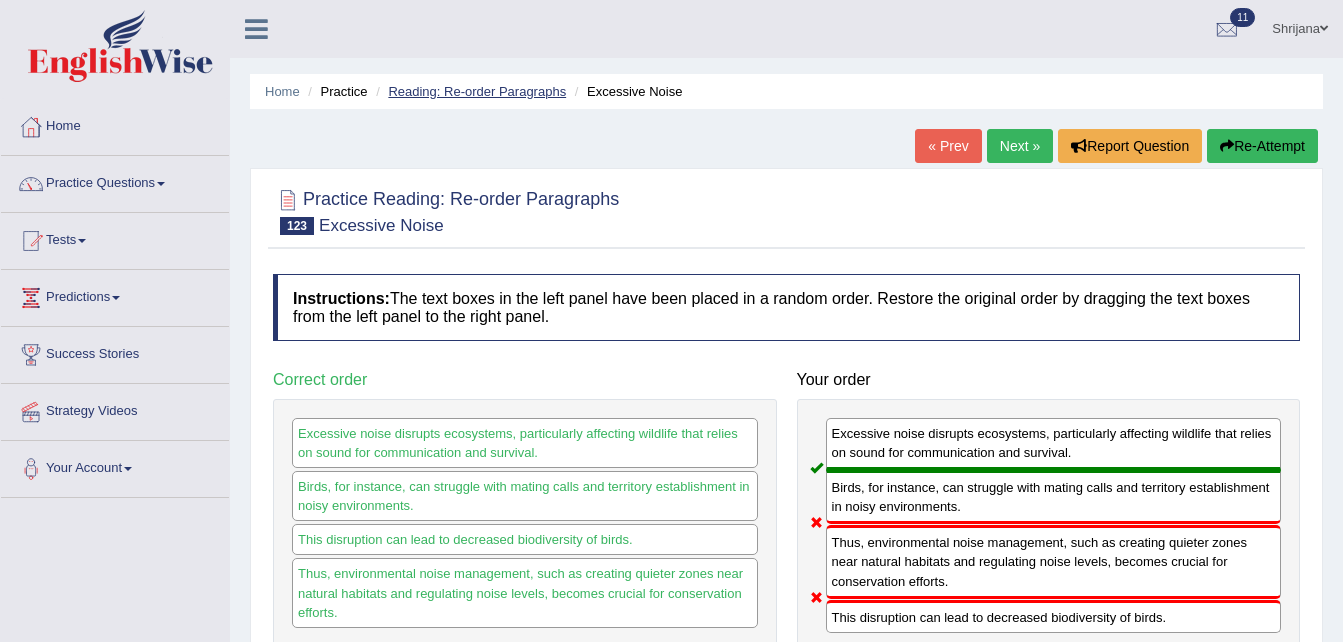 click on "Reading: Re-order Paragraphs" at bounding box center [477, 91] 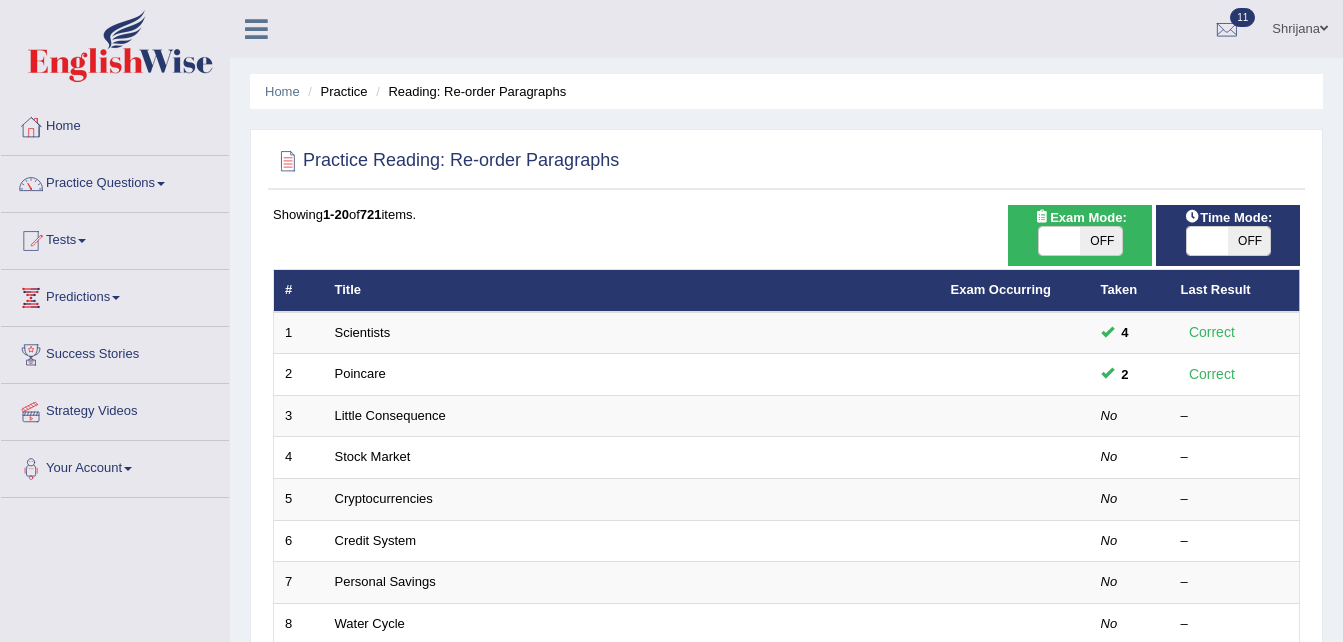 scroll, scrollTop: 561, scrollLeft: 0, axis: vertical 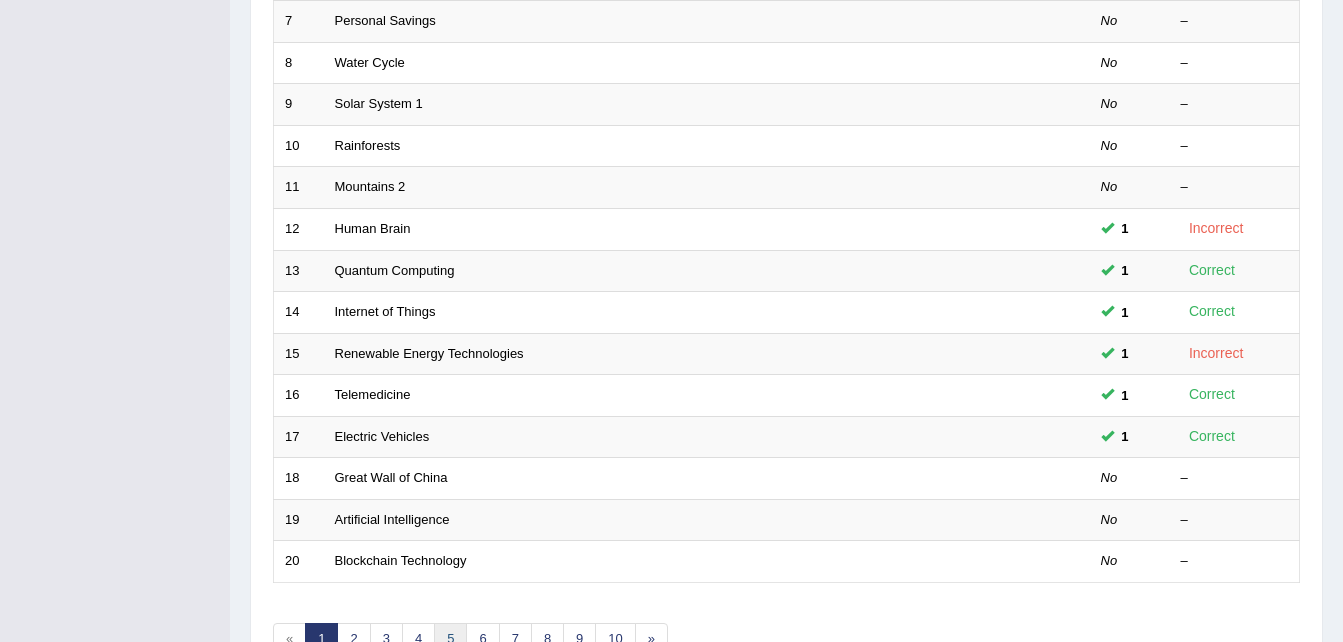 click on "5" at bounding box center (450, 639) 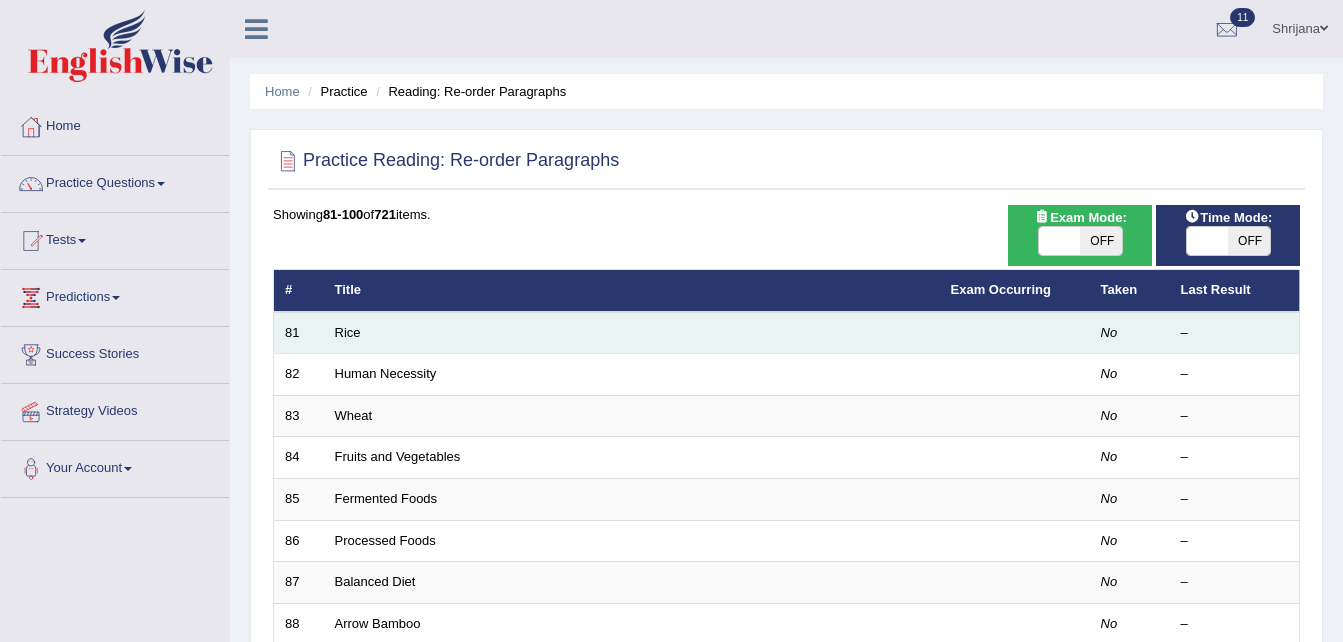 scroll, scrollTop: 0, scrollLeft: 0, axis: both 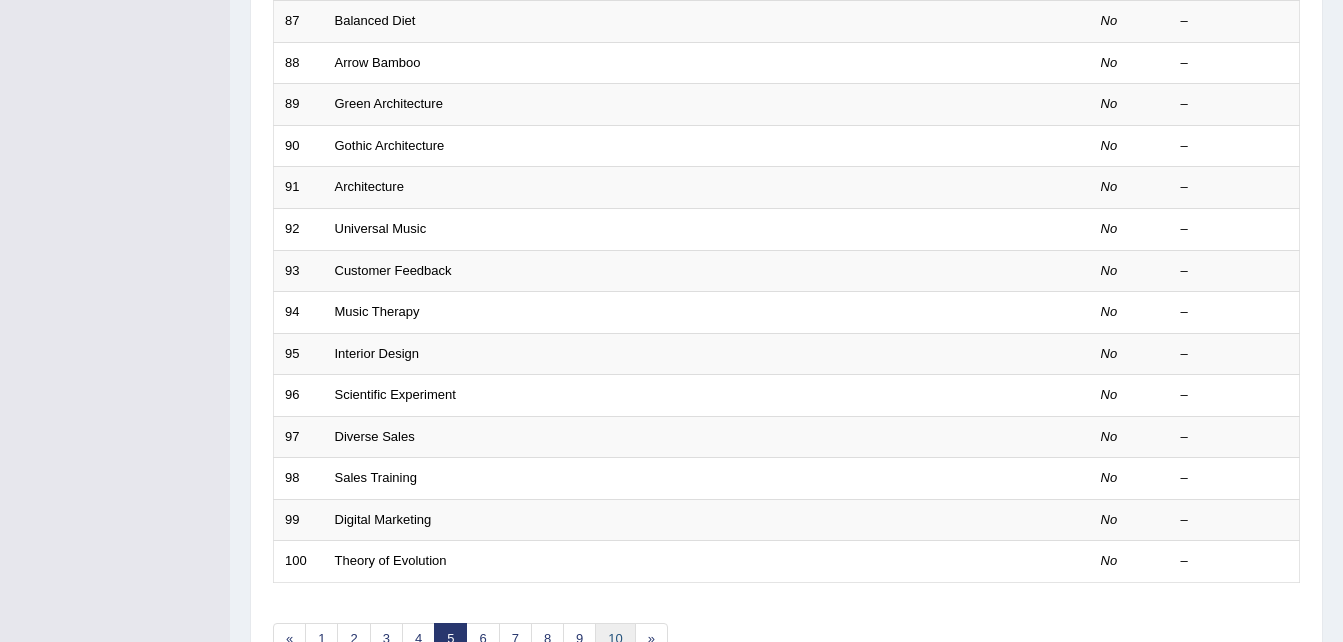 click on "10" at bounding box center (615, 639) 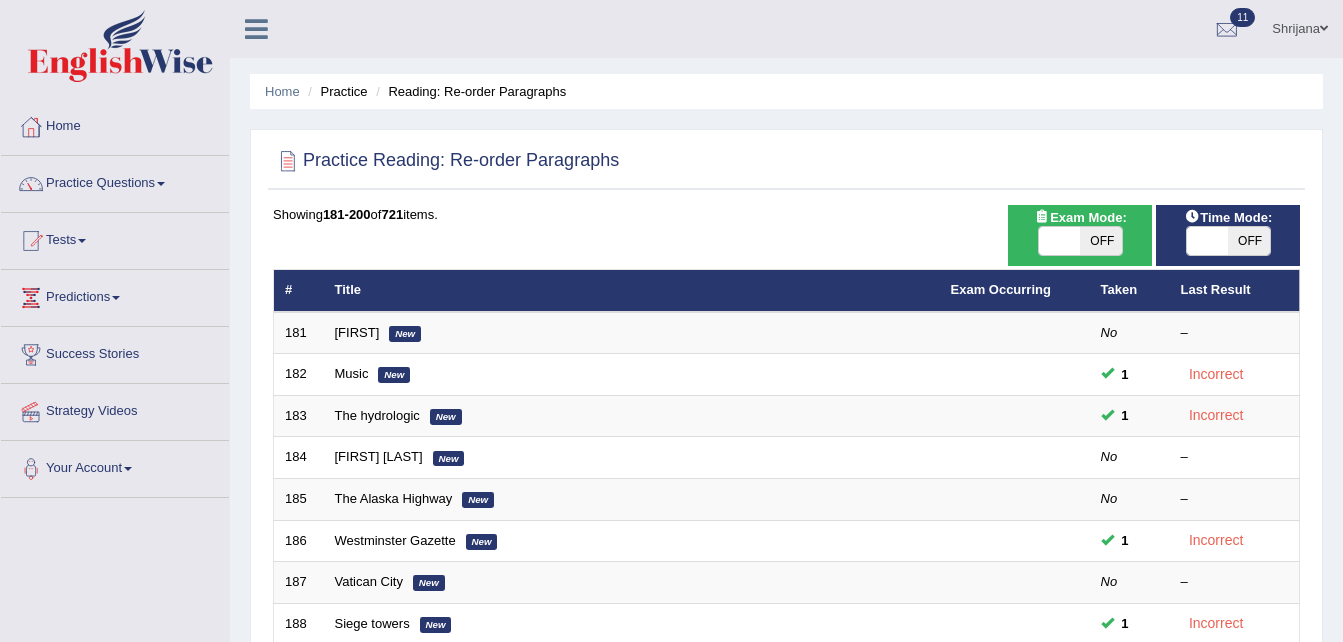 scroll, scrollTop: 561, scrollLeft: 0, axis: vertical 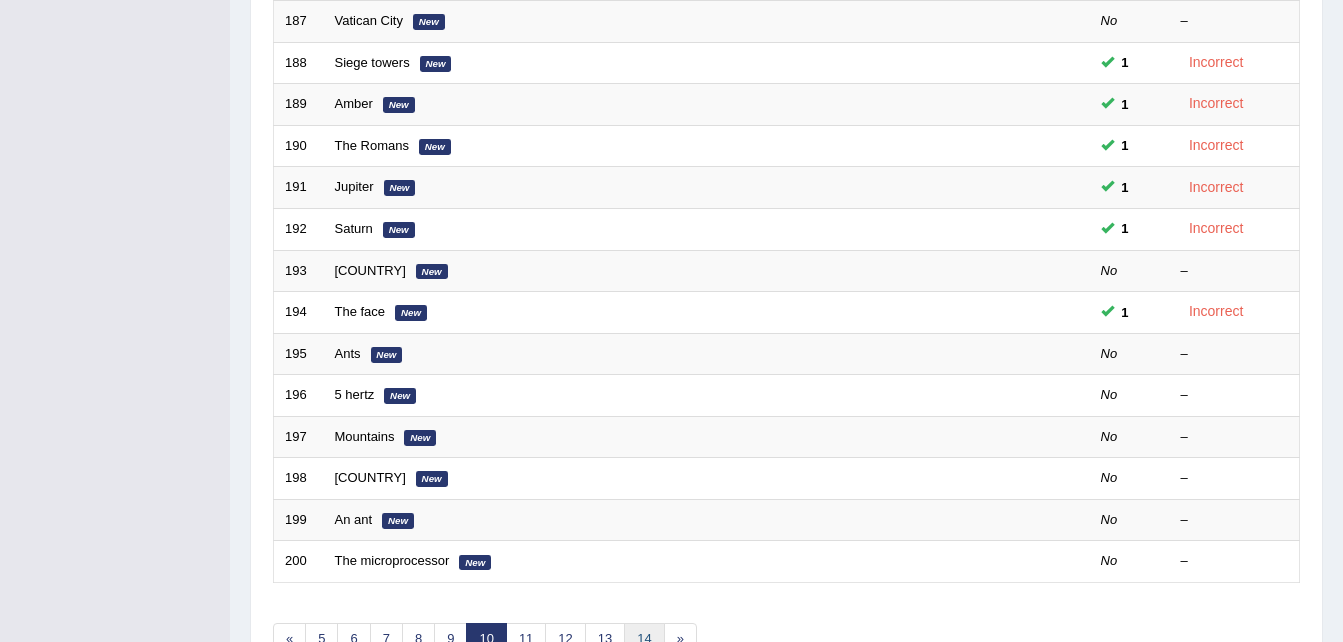 click on "14" at bounding box center [644, 639] 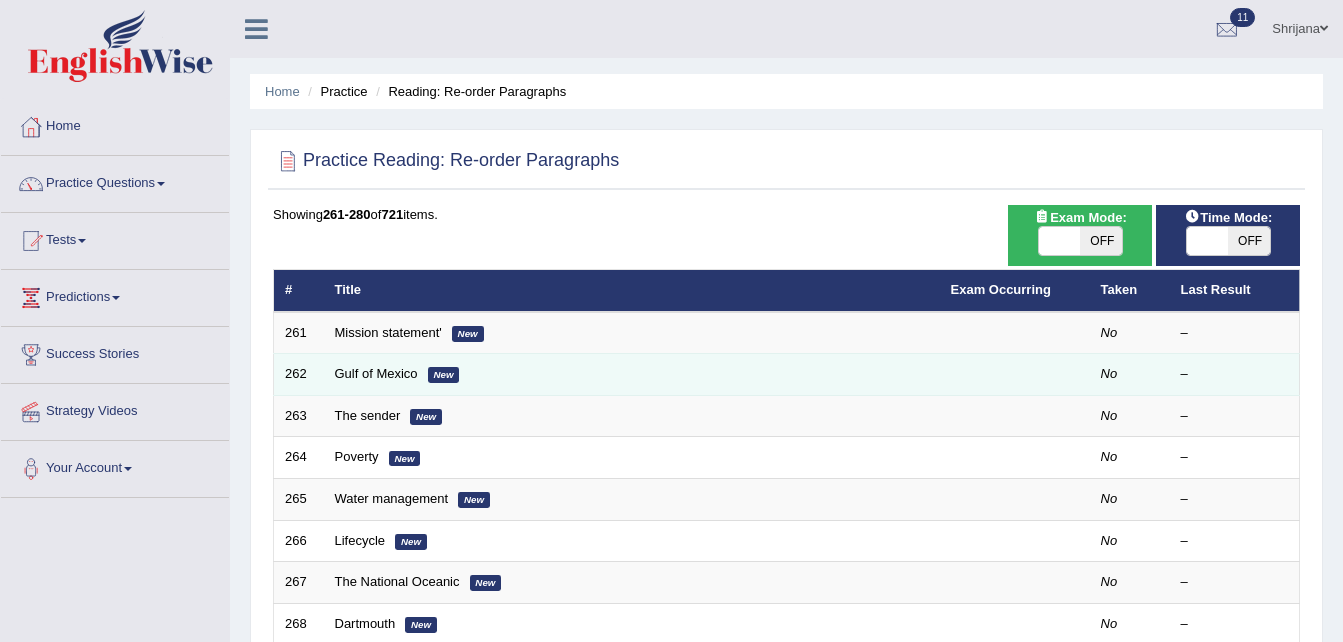 scroll, scrollTop: 0, scrollLeft: 0, axis: both 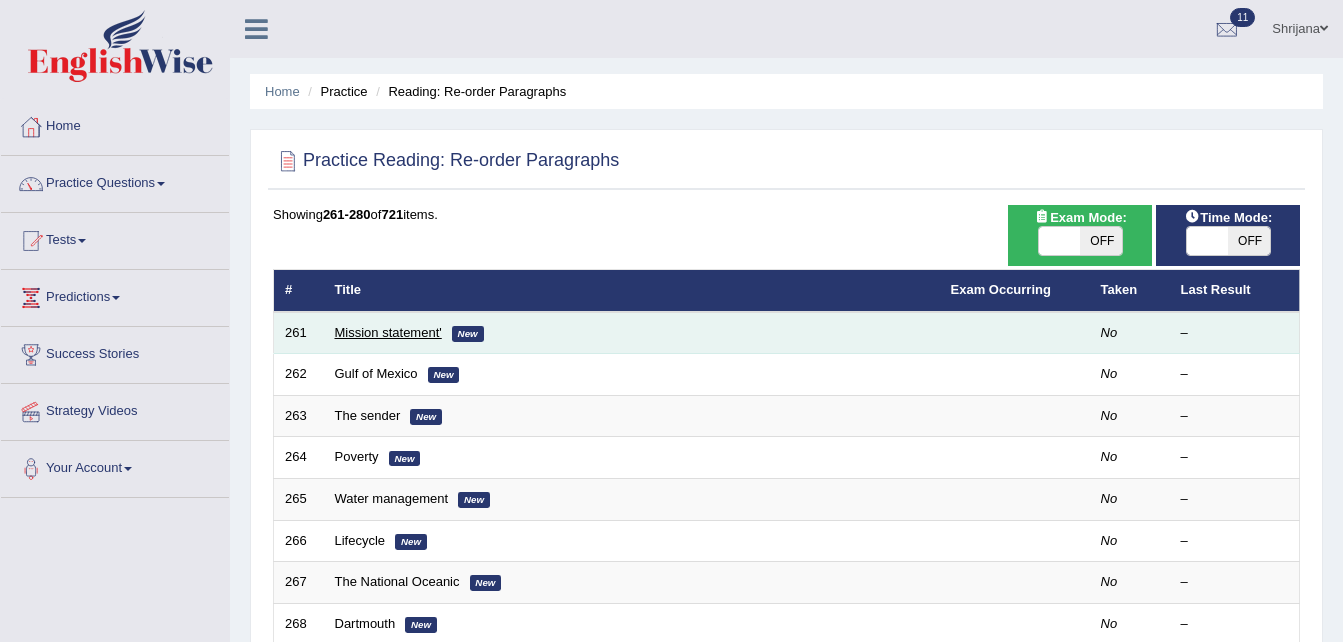 click on "Mission statement'" at bounding box center (388, 332) 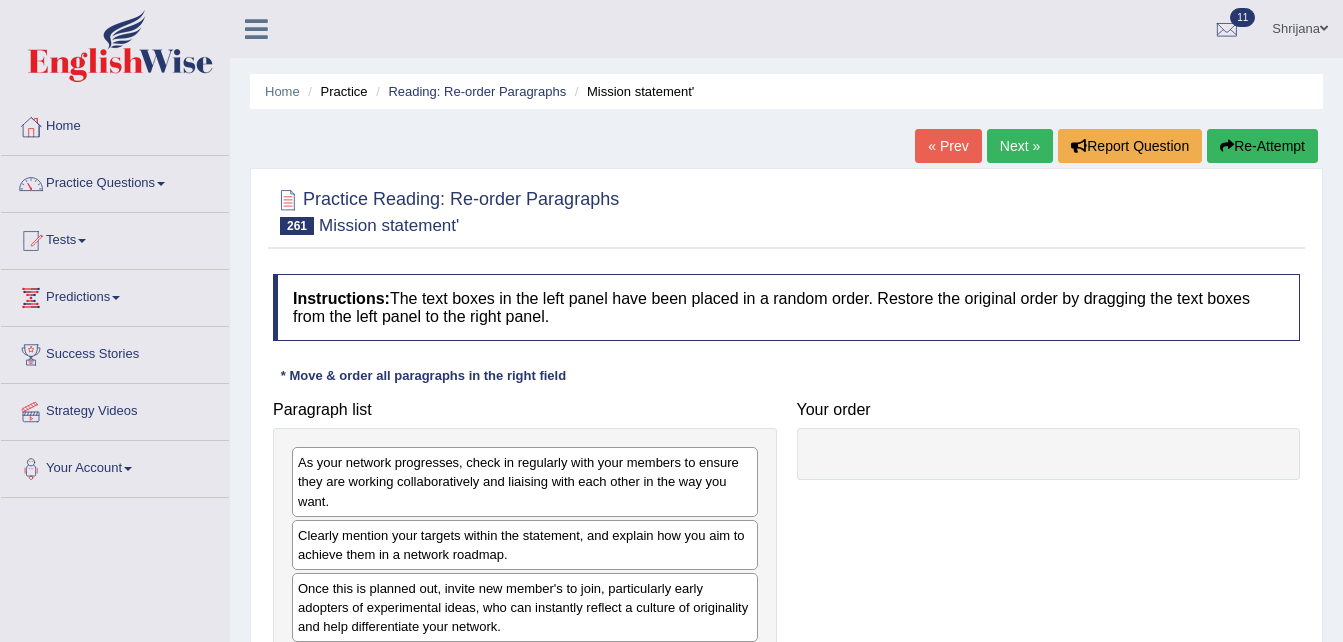 scroll, scrollTop: 0, scrollLeft: 0, axis: both 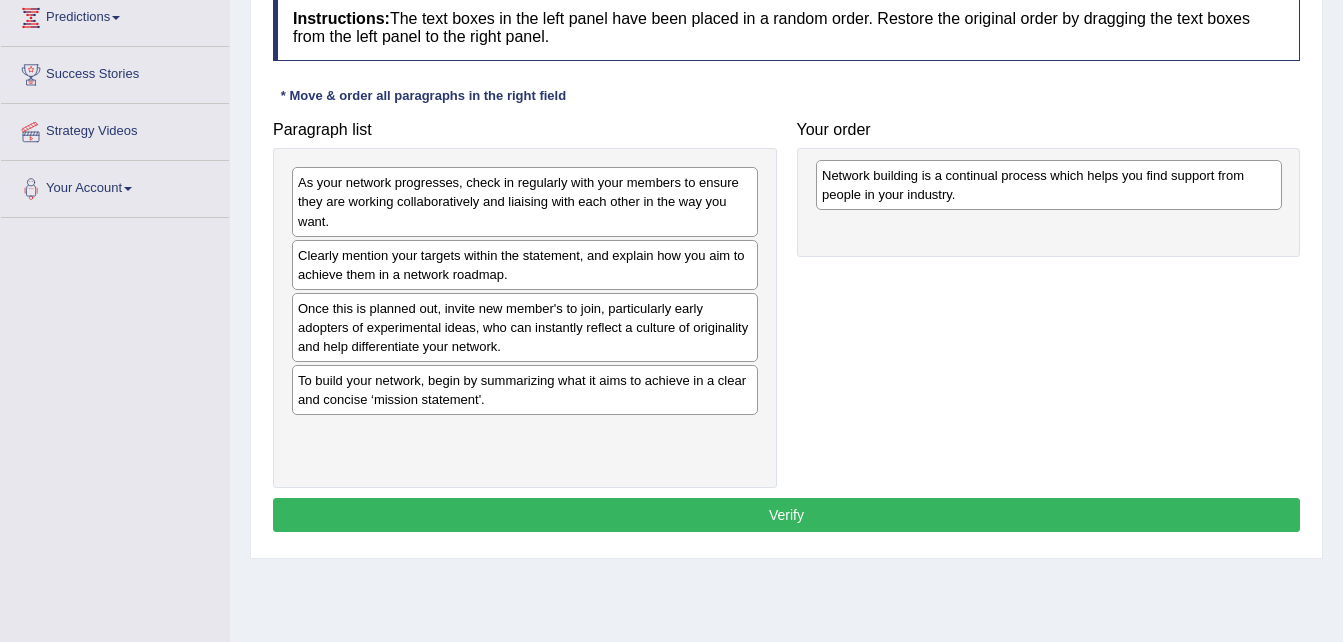drag, startPoint x: 587, startPoint y: 404, endPoint x: 1111, endPoint y: 198, distance: 563.0382 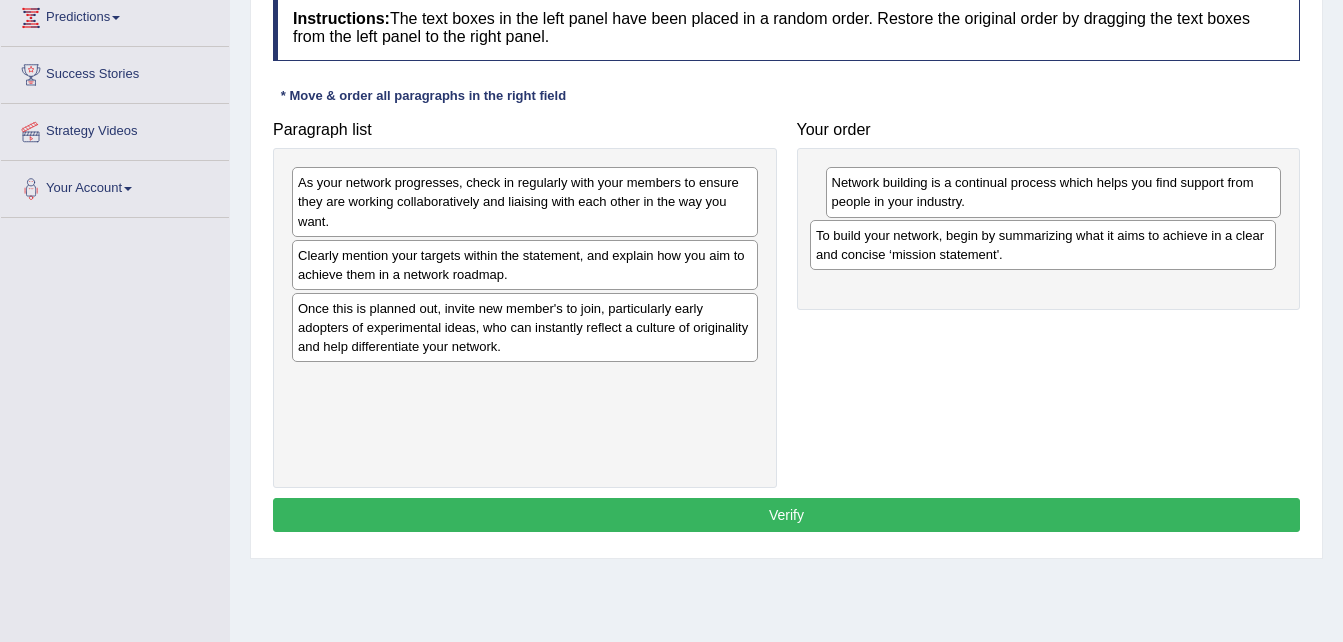 drag, startPoint x: 657, startPoint y: 401, endPoint x: 1203, endPoint y: 260, distance: 563.91223 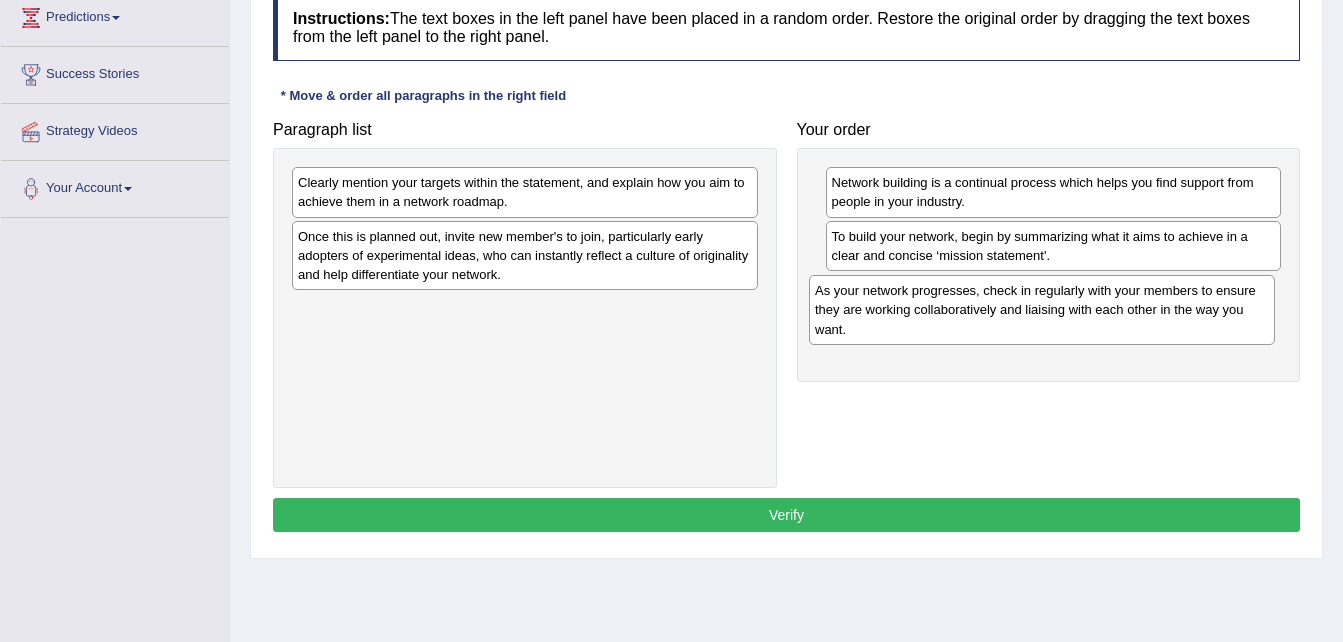drag, startPoint x: 606, startPoint y: 212, endPoint x: 1140, endPoint y: 297, distance: 540.72266 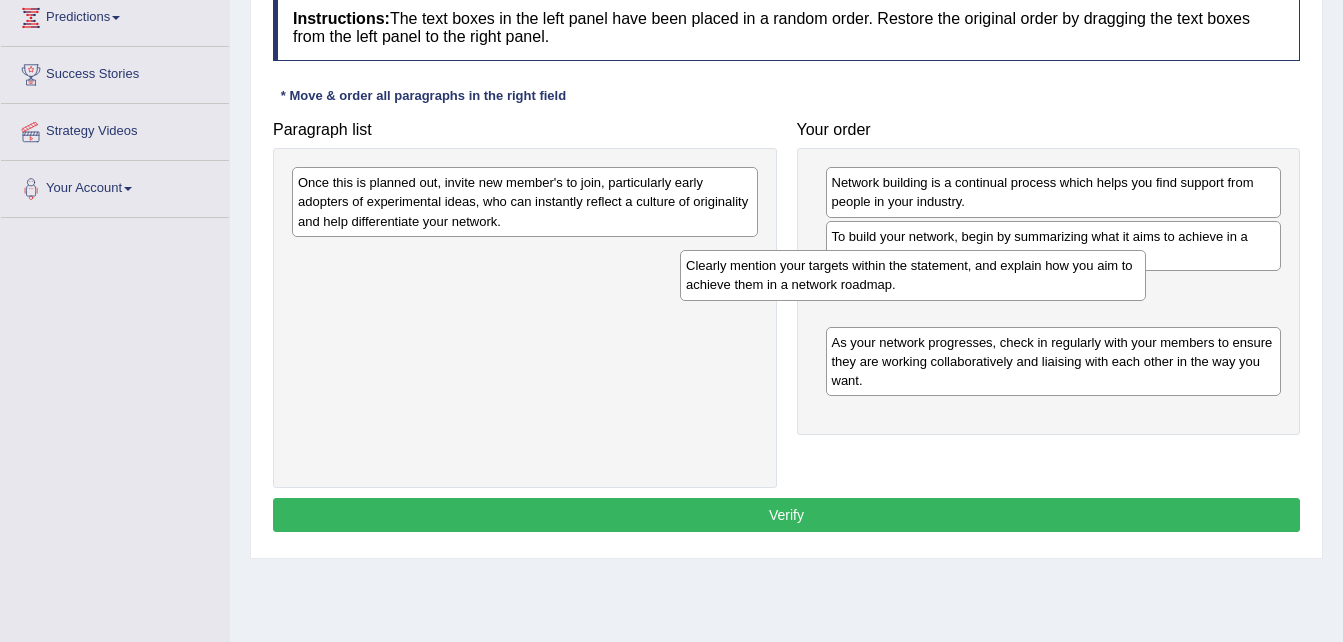 drag, startPoint x: 625, startPoint y: 198, endPoint x: 1041, endPoint y: 281, distance: 424.19925 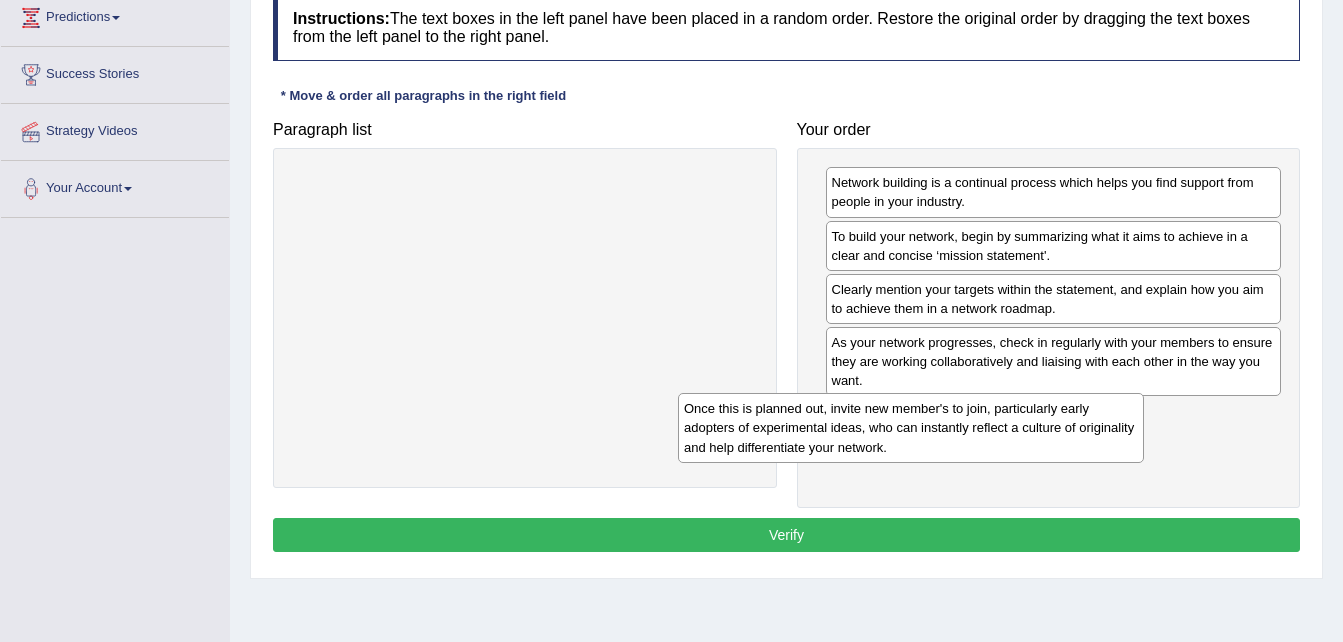 drag, startPoint x: 667, startPoint y: 222, endPoint x: 1161, endPoint y: 441, distance: 540.3675 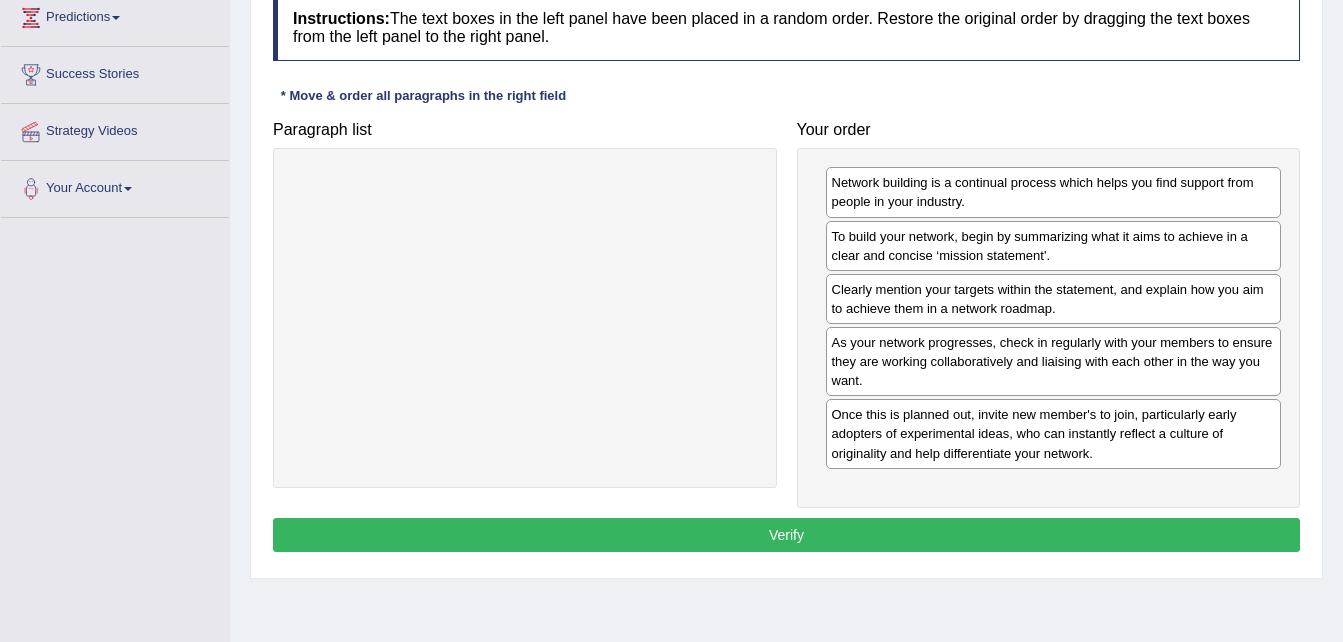 click on "Verify" at bounding box center [786, 535] 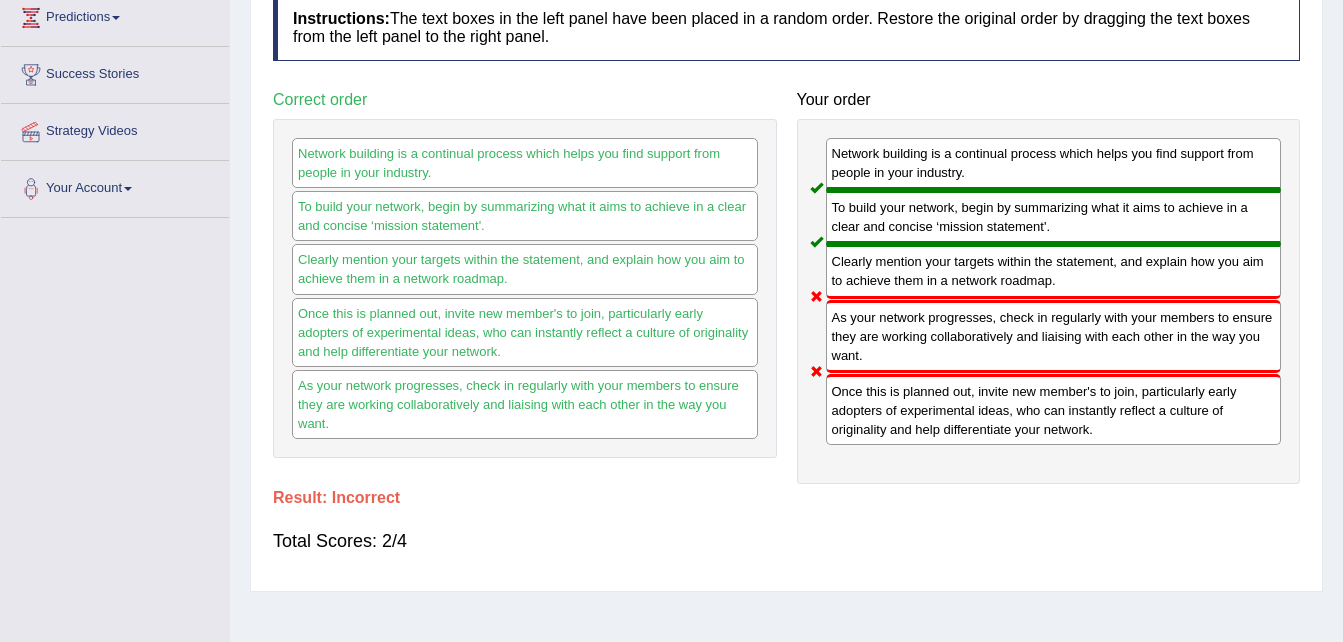 scroll, scrollTop: 0, scrollLeft: 0, axis: both 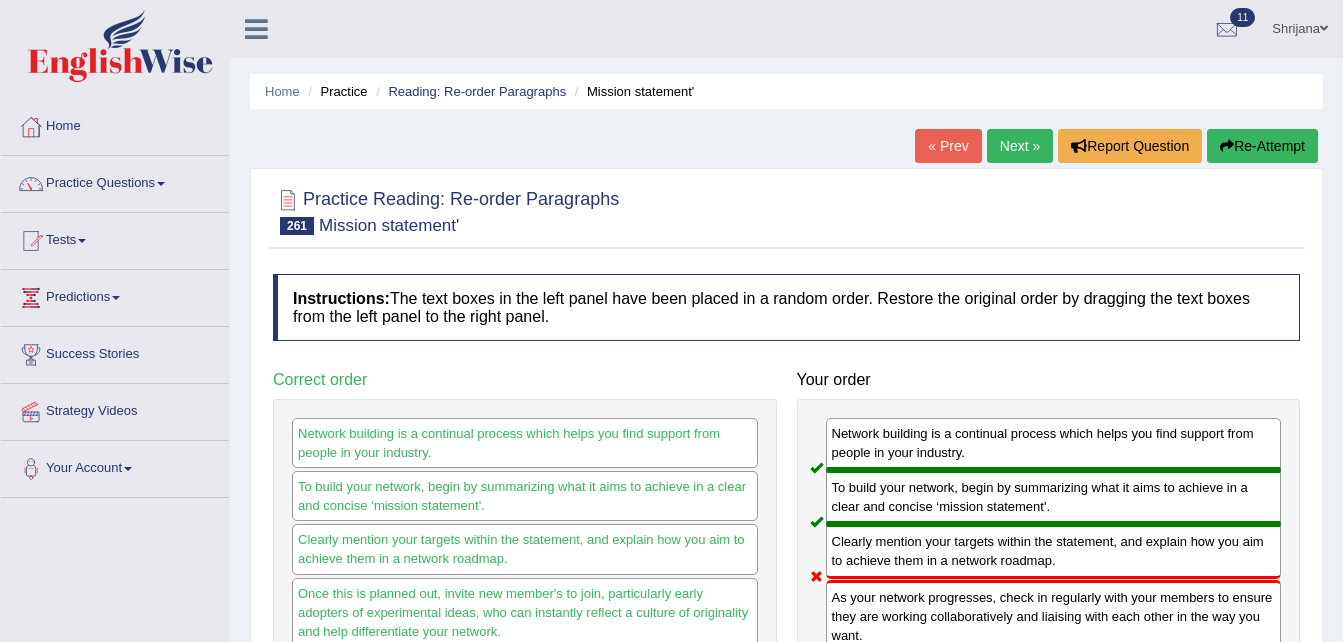click on "Next »" at bounding box center [1020, 146] 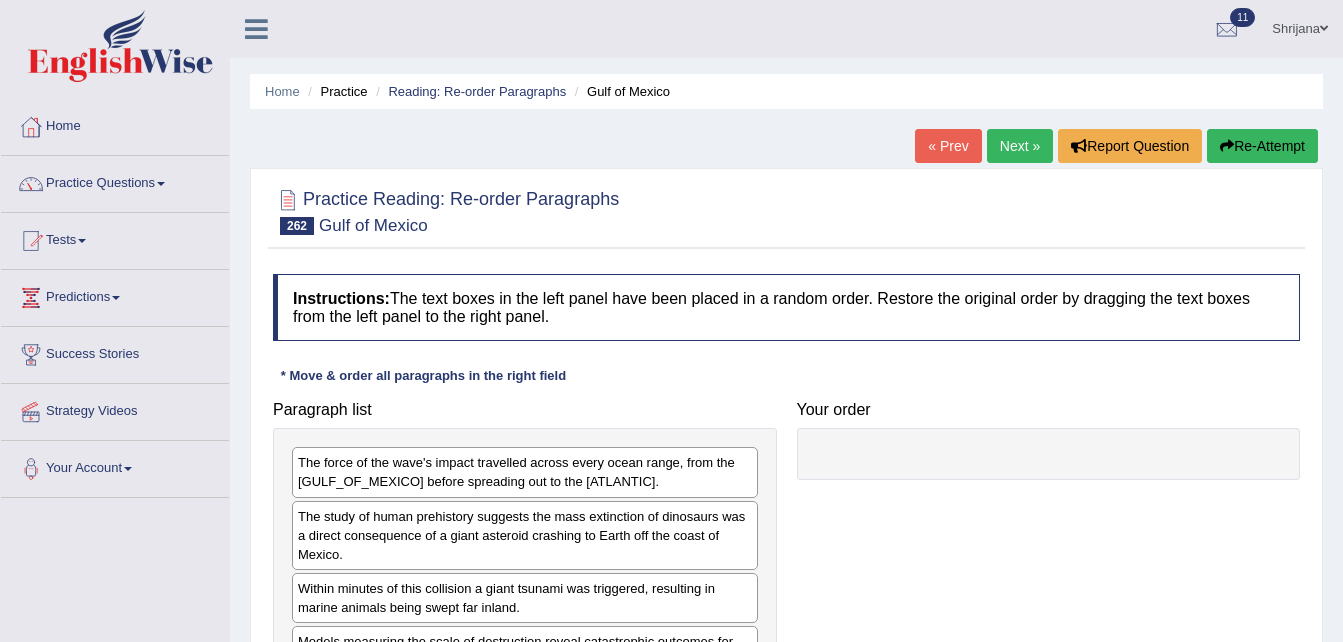 scroll, scrollTop: 0, scrollLeft: 0, axis: both 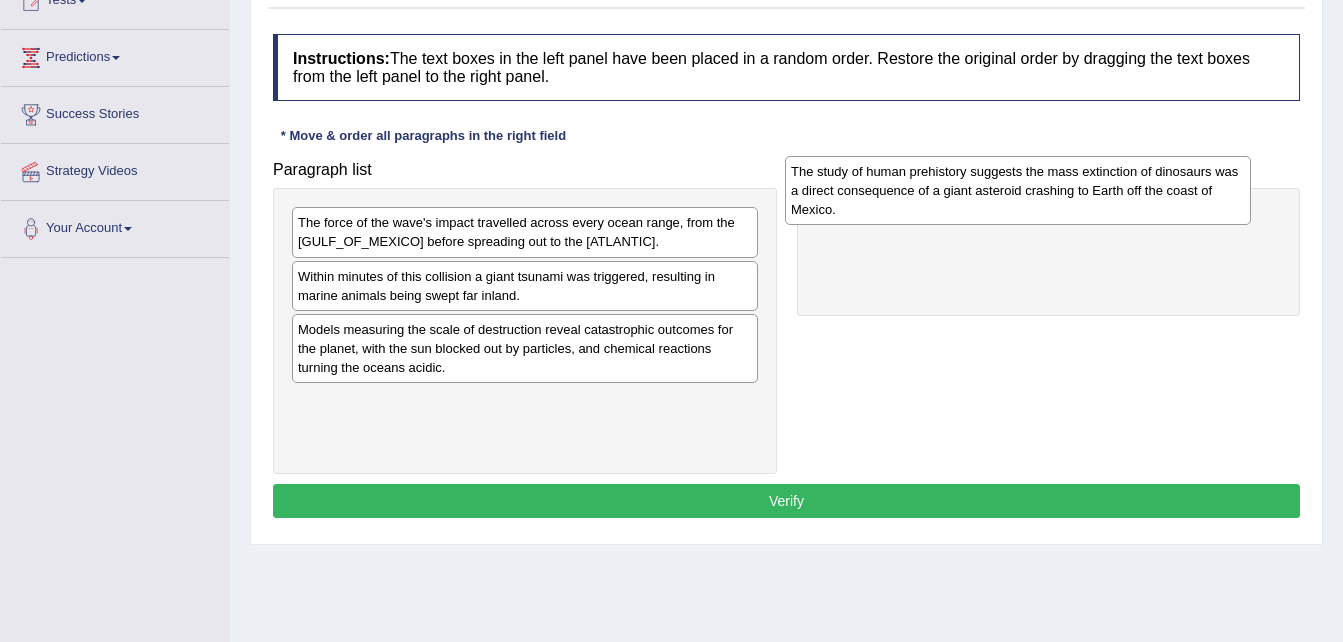 drag, startPoint x: 696, startPoint y: 313, endPoint x: 1188, endPoint y: 215, distance: 501.66522 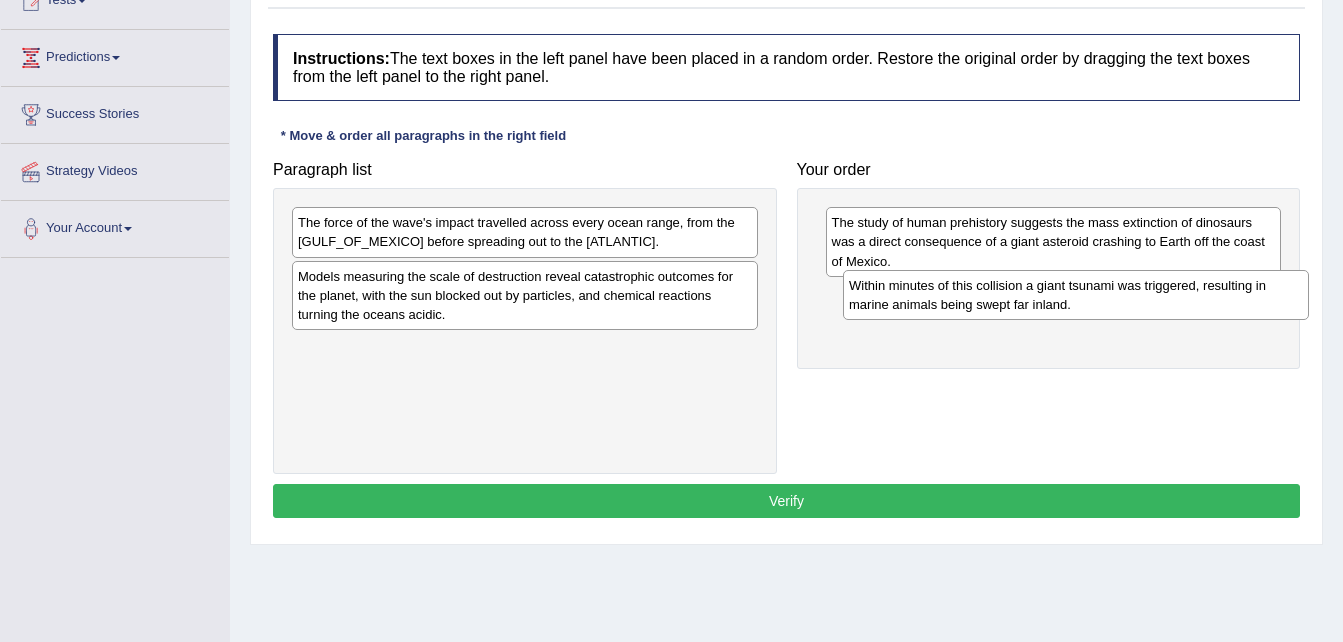 drag, startPoint x: 684, startPoint y: 298, endPoint x: 1231, endPoint y: 324, distance: 547.61755 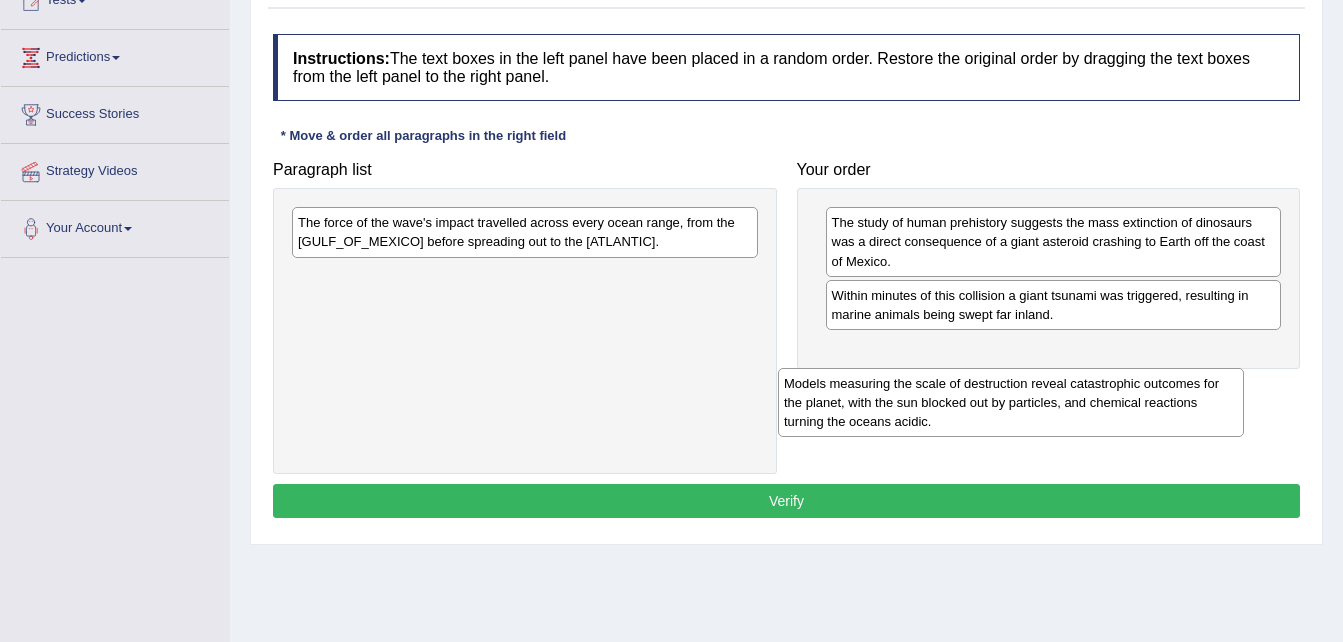 drag, startPoint x: 709, startPoint y: 296, endPoint x: 1216, endPoint y: 376, distance: 513.2728 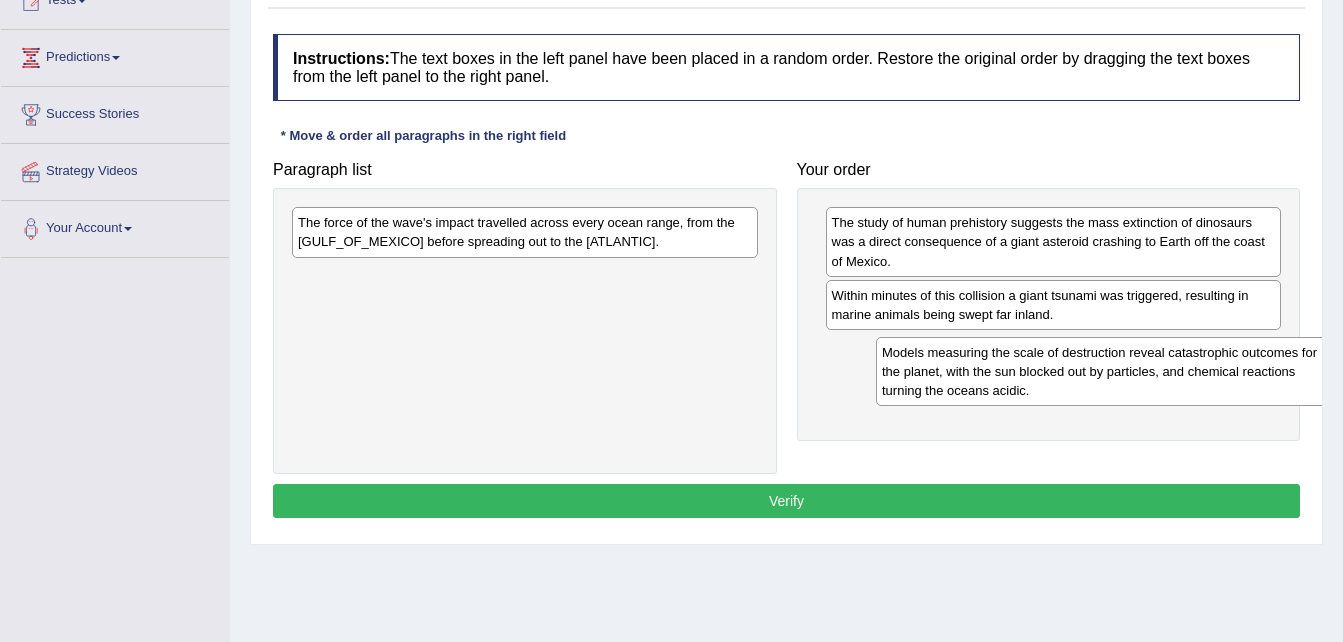 drag, startPoint x: 559, startPoint y: 295, endPoint x: 1136, endPoint y: 370, distance: 581.85394 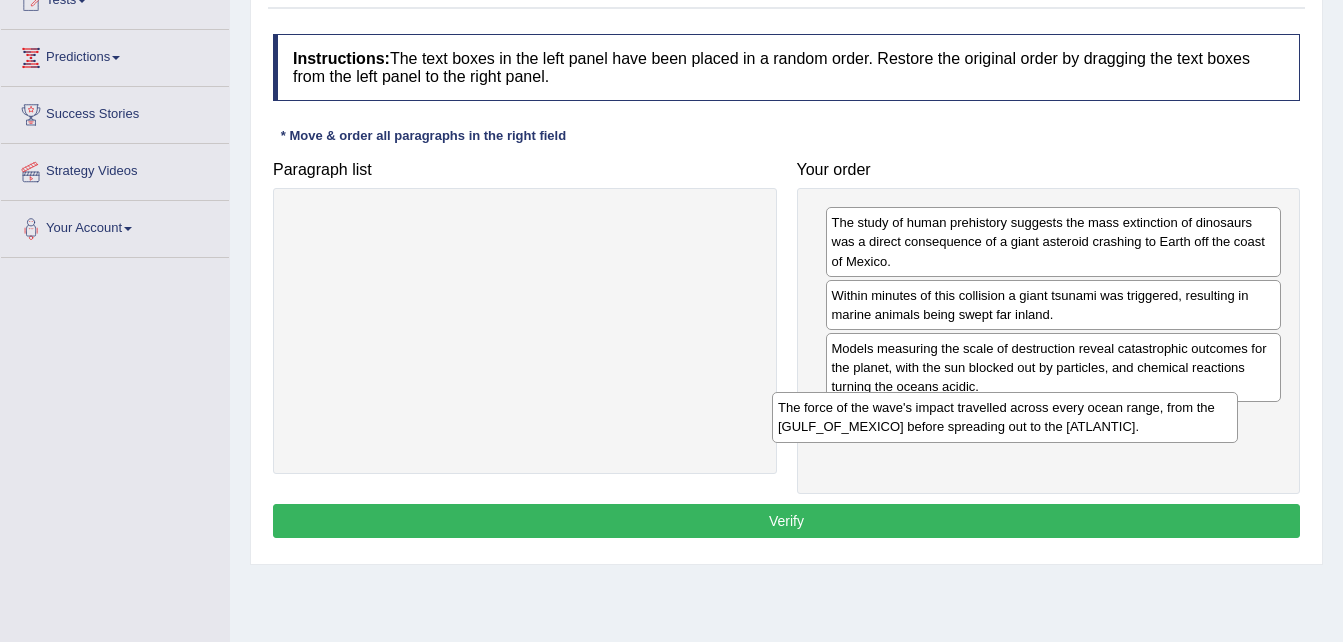 drag, startPoint x: 648, startPoint y: 240, endPoint x: 1134, endPoint y: 406, distance: 513.56793 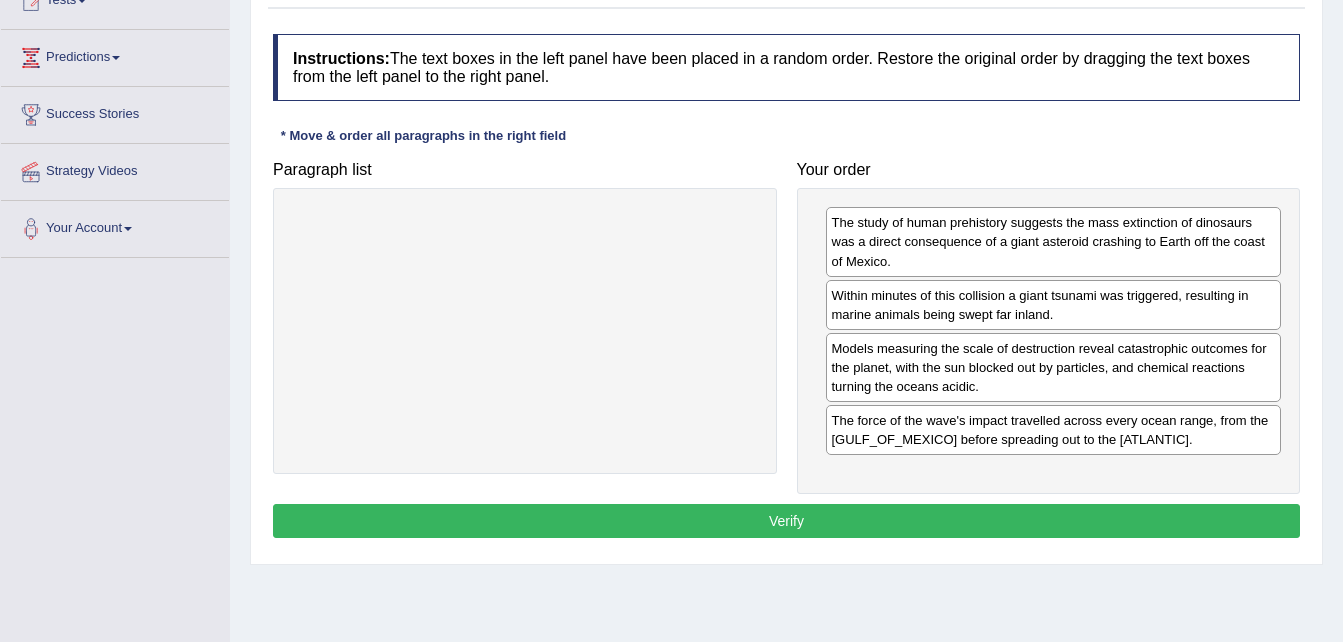 click on "Verify" at bounding box center [786, 521] 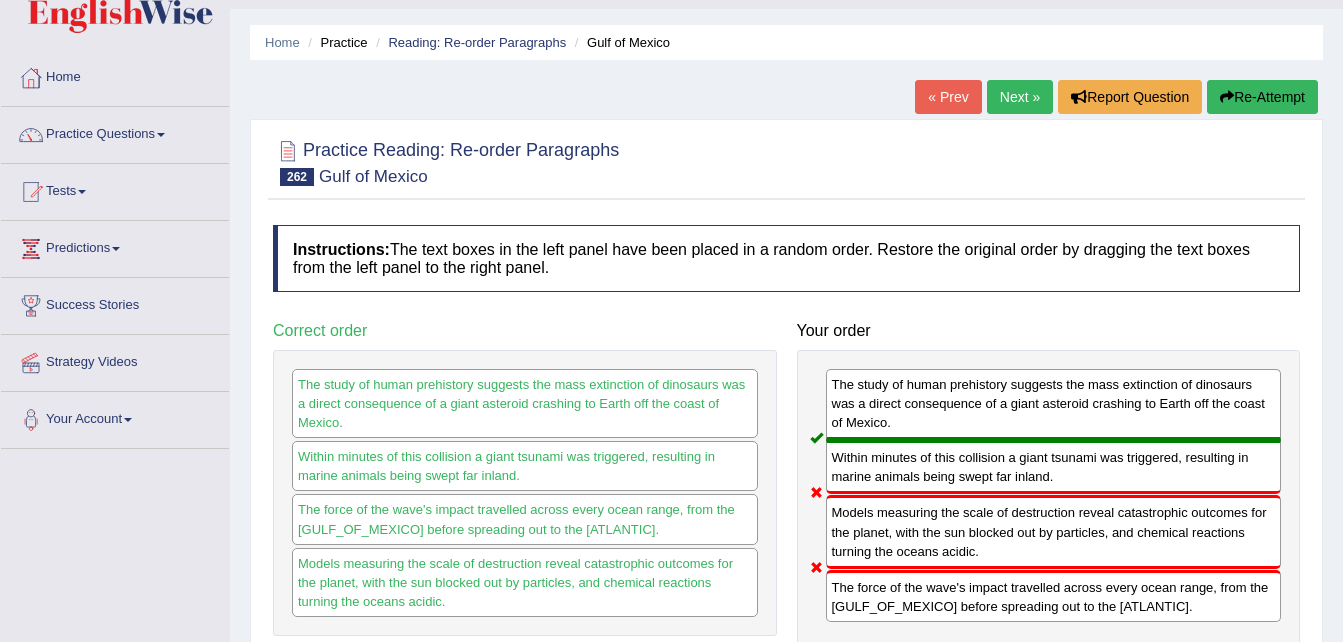 scroll, scrollTop: 0, scrollLeft: 0, axis: both 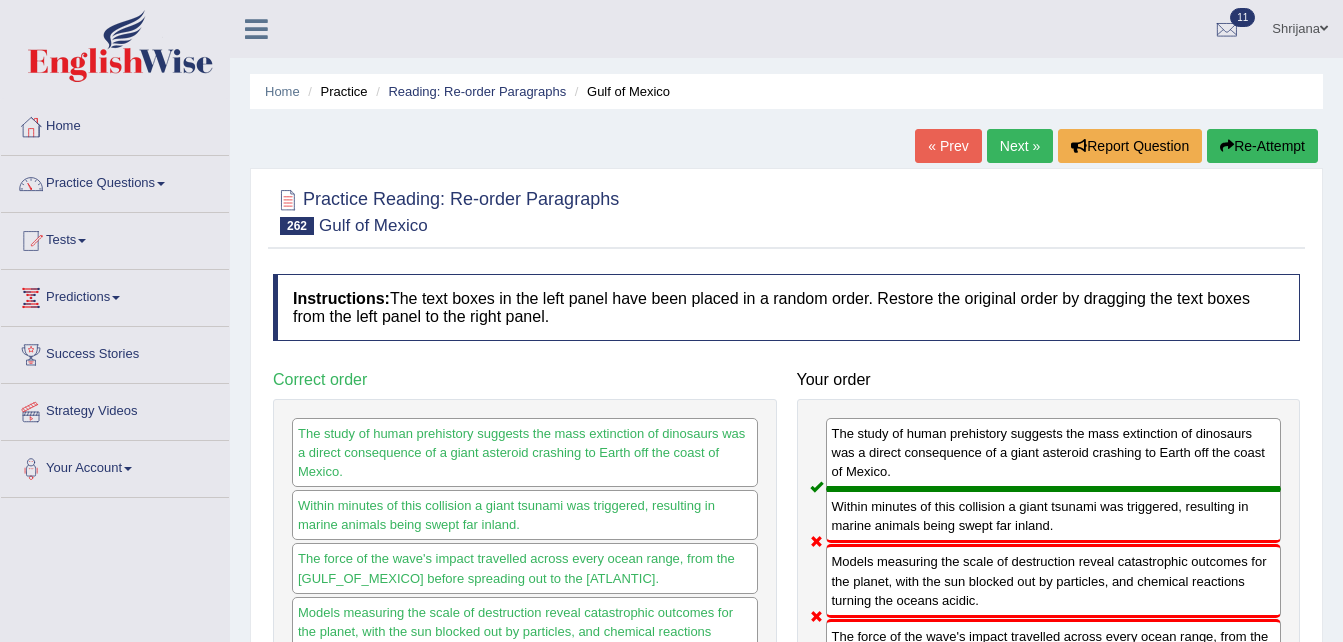 click on "Next »" at bounding box center (1020, 146) 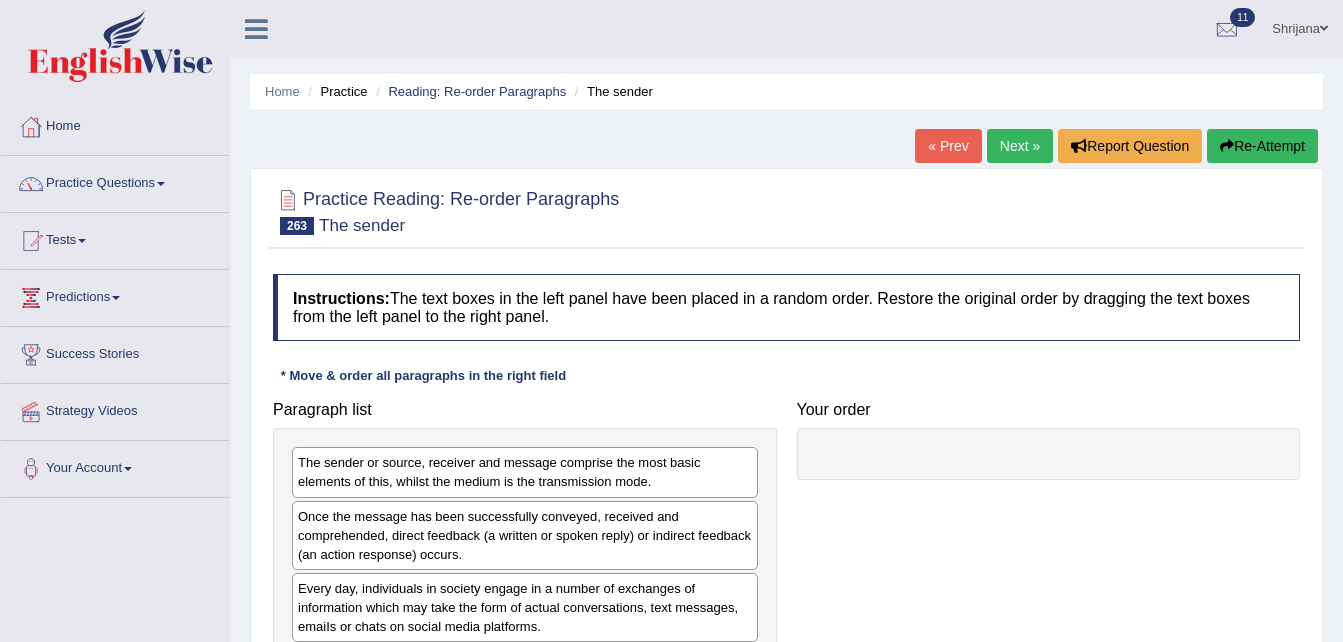 scroll, scrollTop: 0, scrollLeft: 0, axis: both 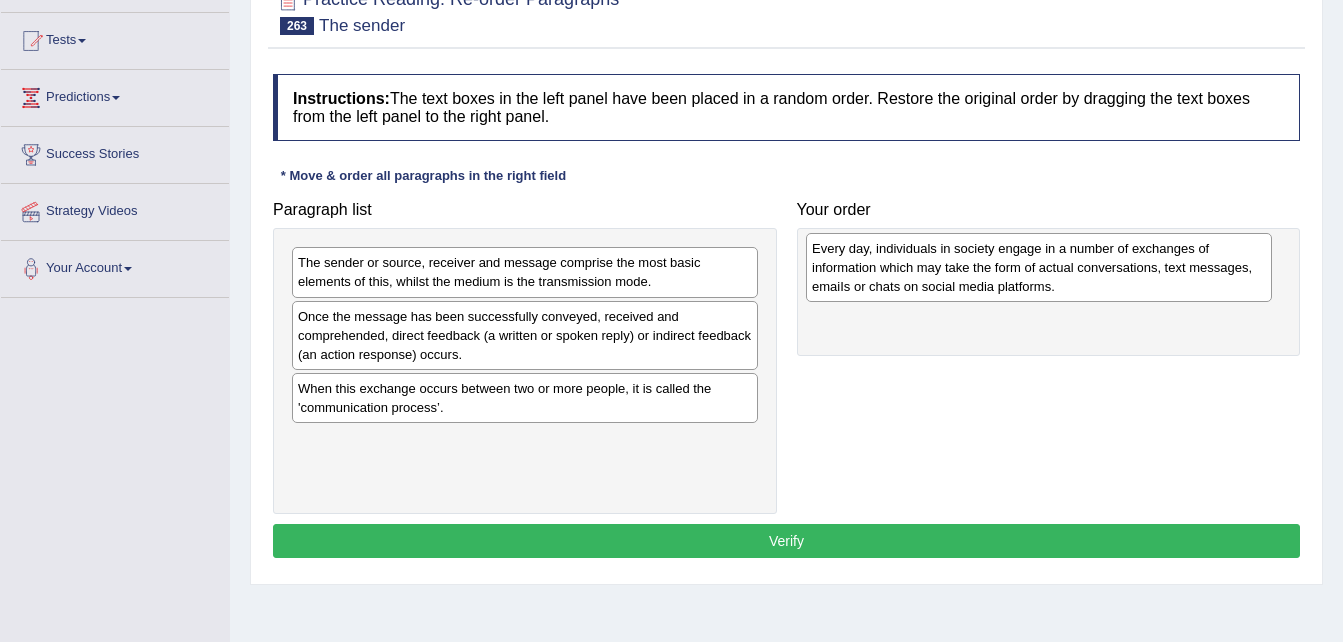 drag, startPoint x: 578, startPoint y: 416, endPoint x: 1081, endPoint y: 269, distance: 524.0401 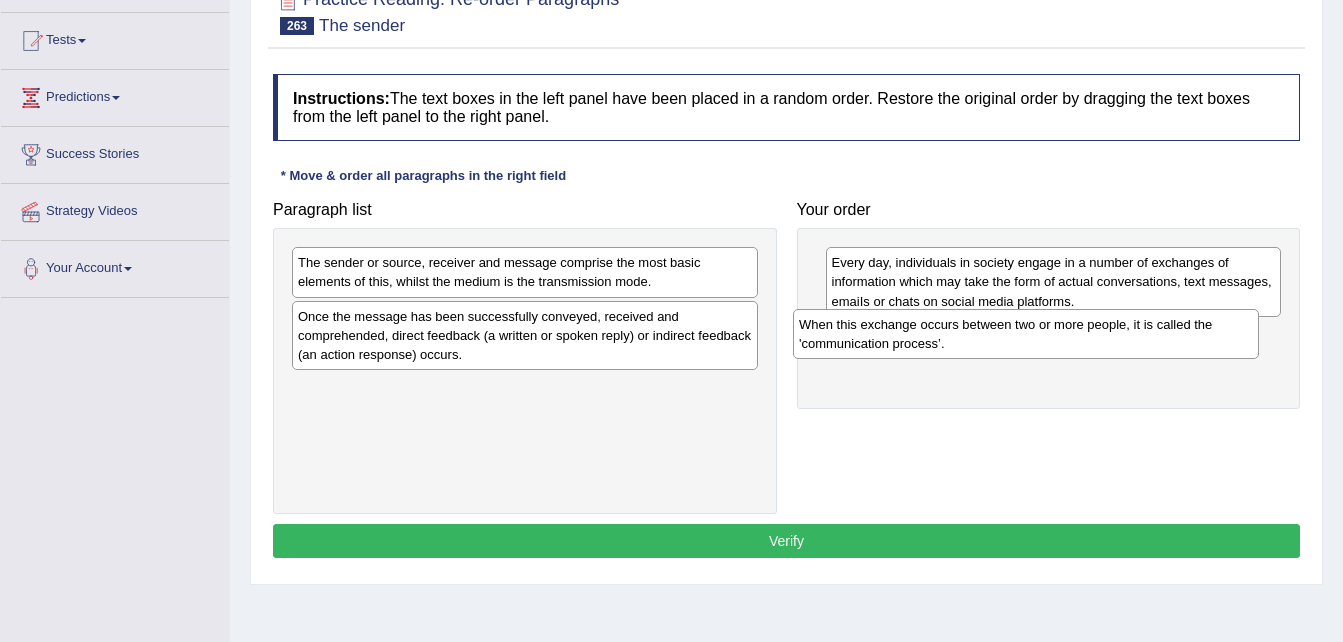 drag, startPoint x: 674, startPoint y: 403, endPoint x: 1187, endPoint y: 337, distance: 517.2282 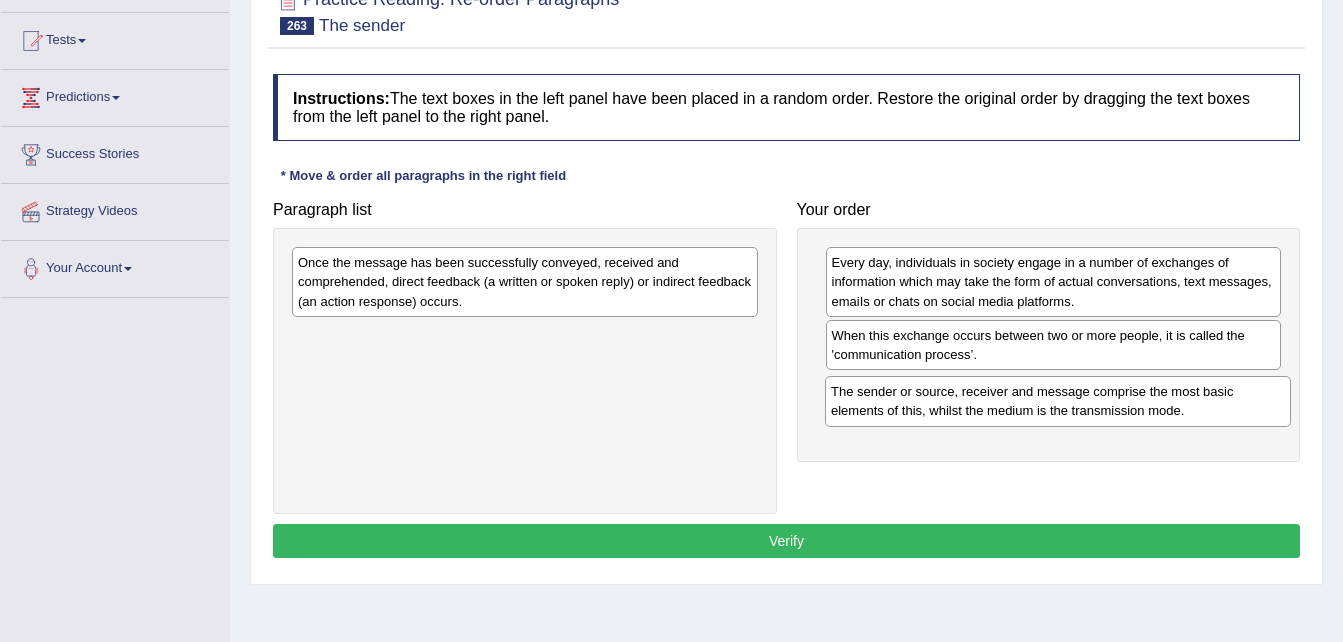 drag, startPoint x: 707, startPoint y: 281, endPoint x: 1272, endPoint y: 417, distance: 581.1377 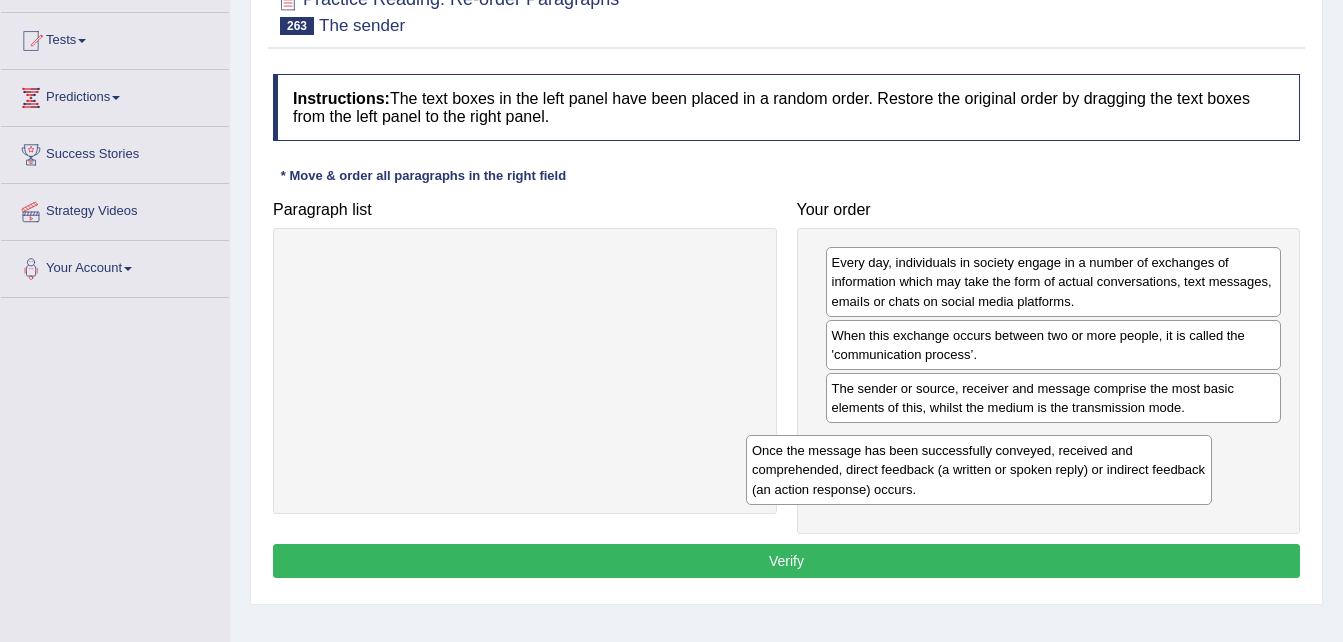 drag, startPoint x: 625, startPoint y: 282, endPoint x: 1108, endPoint y: 457, distance: 513.7256 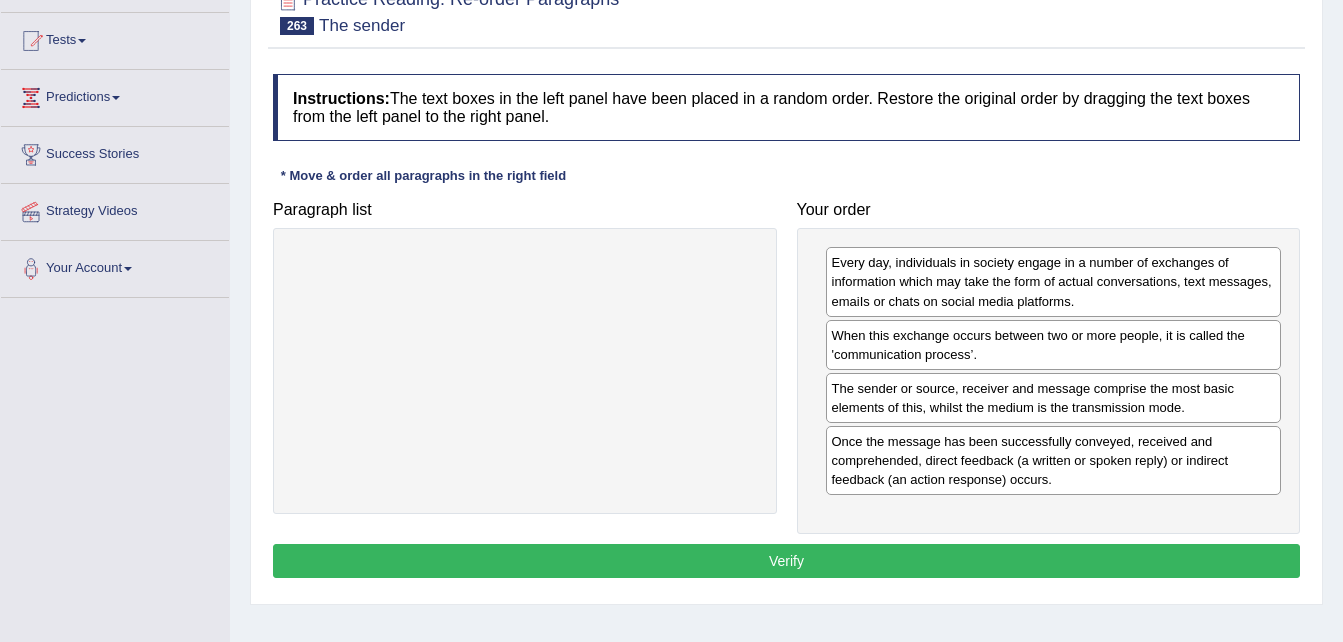 click on "Verify" at bounding box center (786, 561) 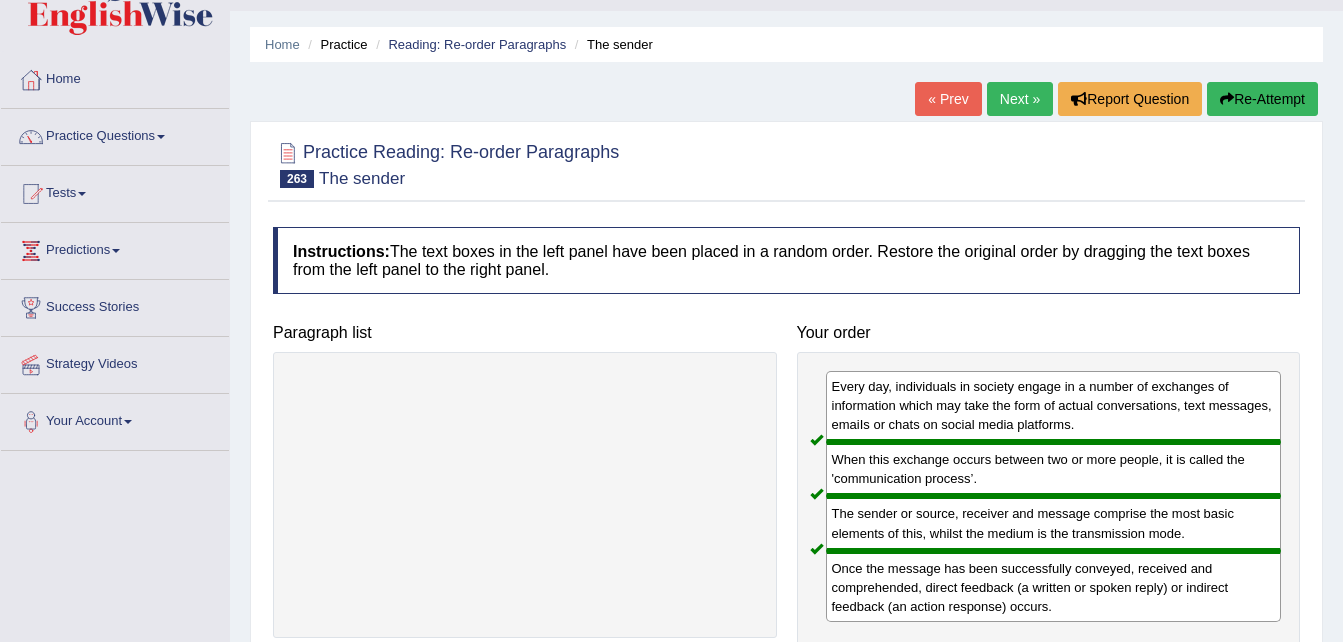 scroll, scrollTop: 0, scrollLeft: 0, axis: both 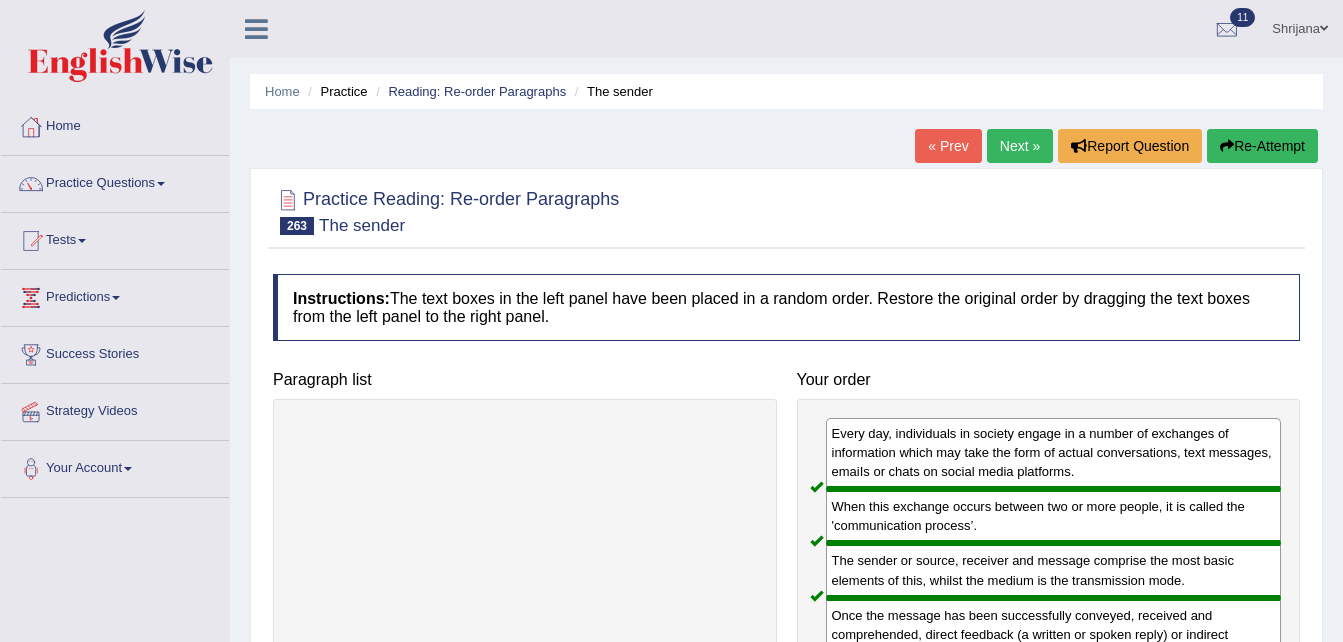 click on "Next »" at bounding box center [1020, 146] 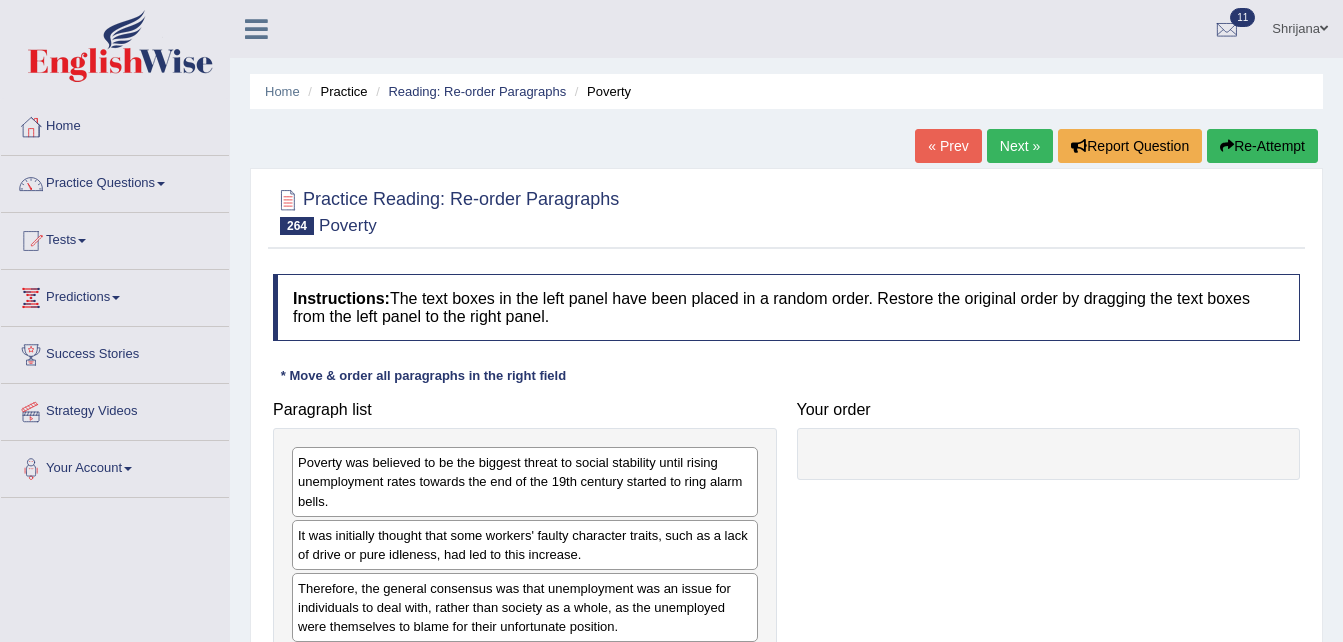 scroll, scrollTop: 0, scrollLeft: 0, axis: both 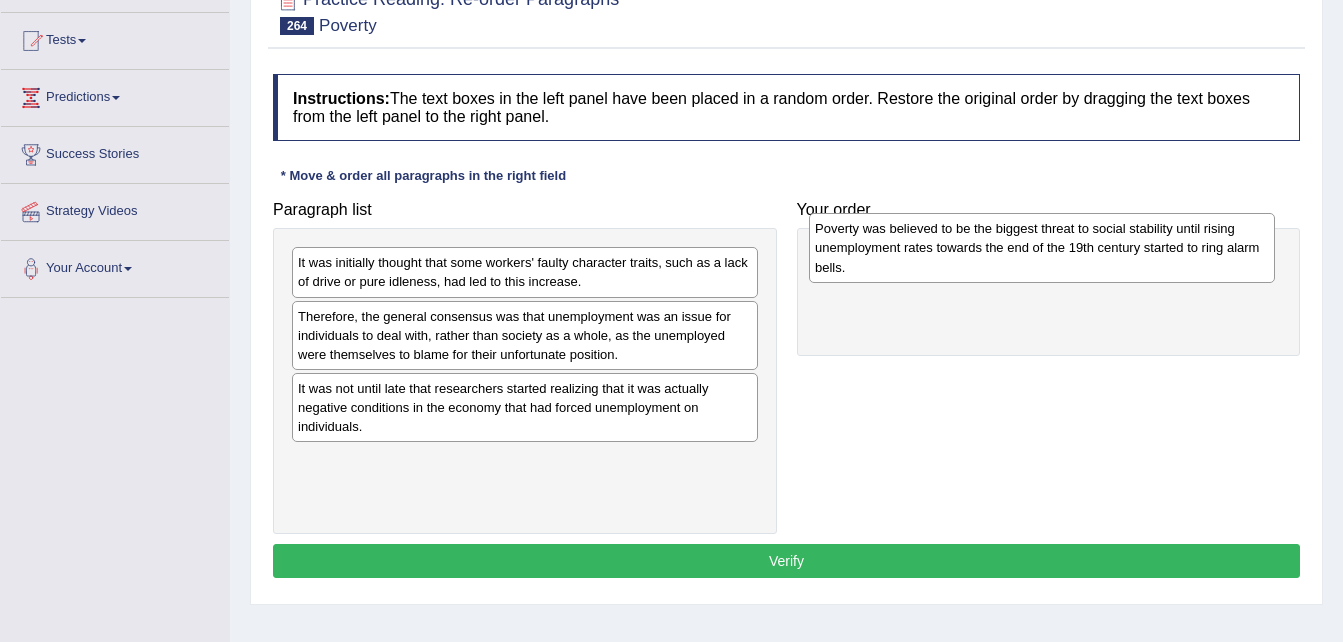 drag, startPoint x: 700, startPoint y: 304, endPoint x: 1222, endPoint y: 263, distance: 523.60767 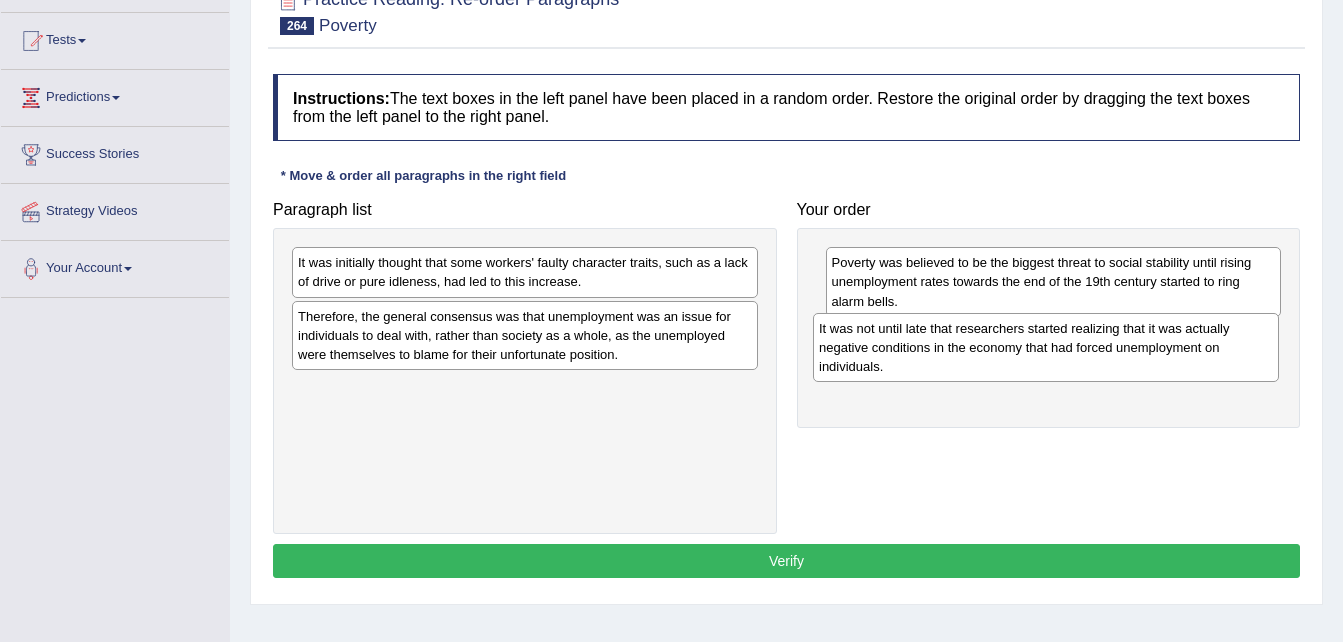 drag, startPoint x: 671, startPoint y: 406, endPoint x: 1199, endPoint y: 350, distance: 530.96136 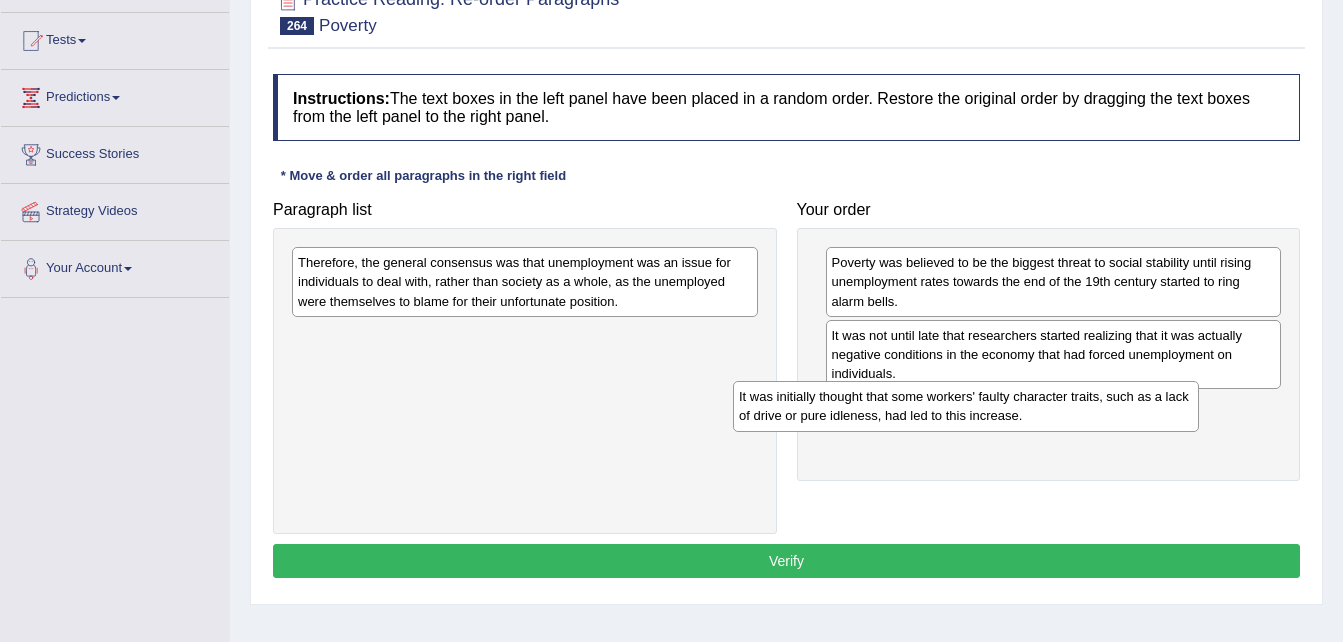 drag, startPoint x: 518, startPoint y: 274, endPoint x: 975, endPoint y: 406, distance: 475.6816 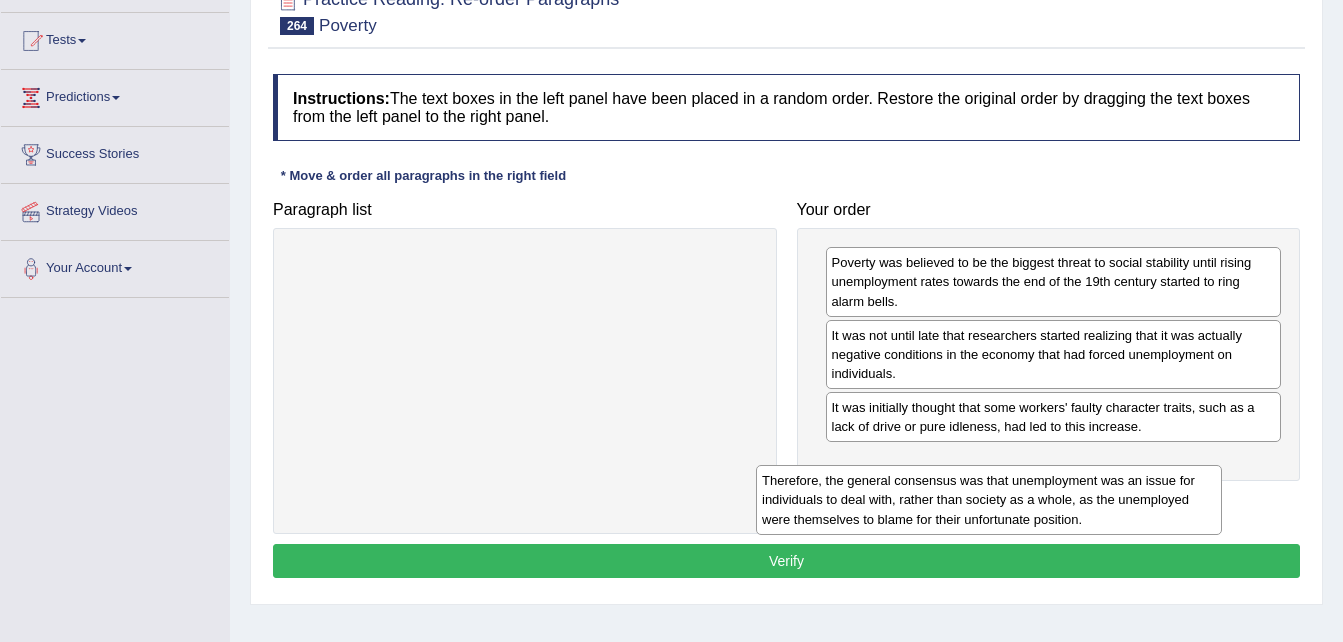 drag, startPoint x: 649, startPoint y: 309, endPoint x: 1139, endPoint y: 512, distance: 530.3857 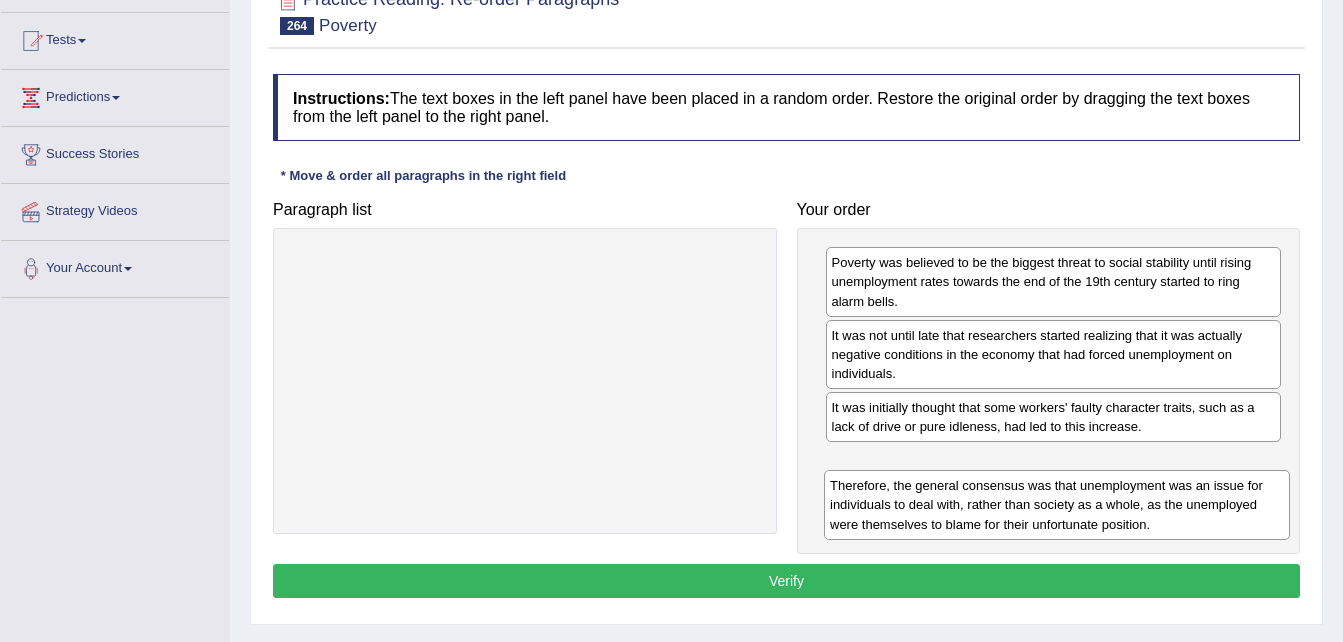 drag, startPoint x: 642, startPoint y: 267, endPoint x: 1174, endPoint y: 481, distance: 573.4283 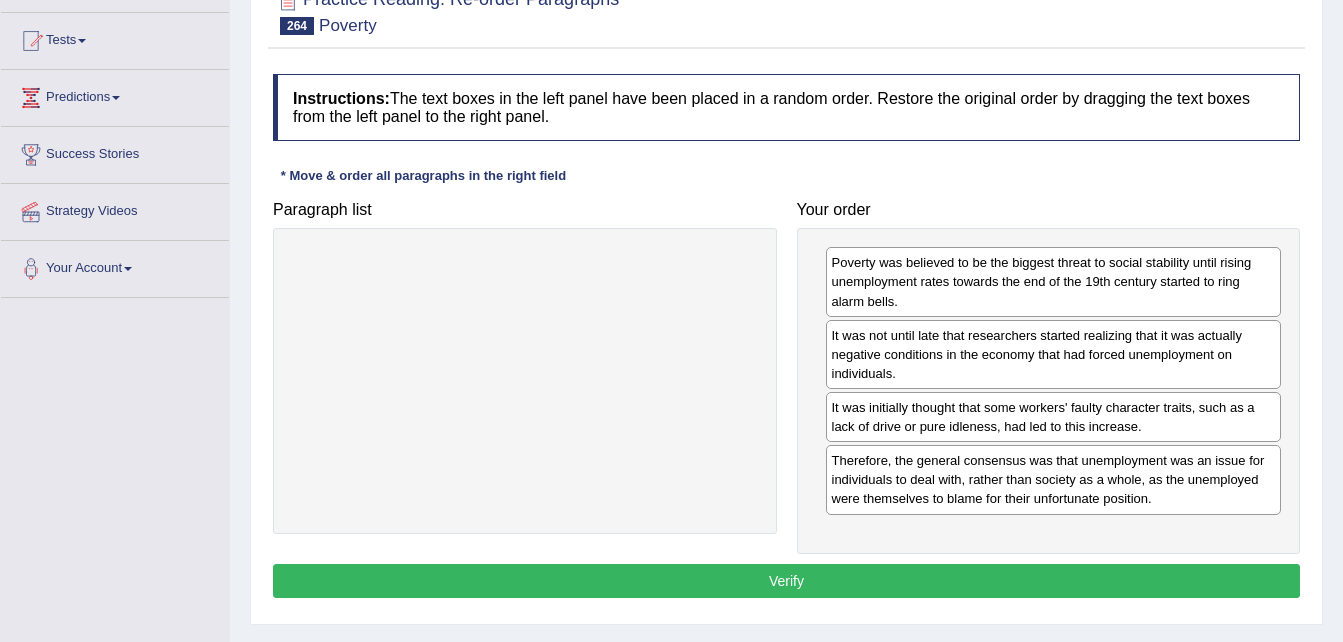 click on "Verify" at bounding box center (786, 581) 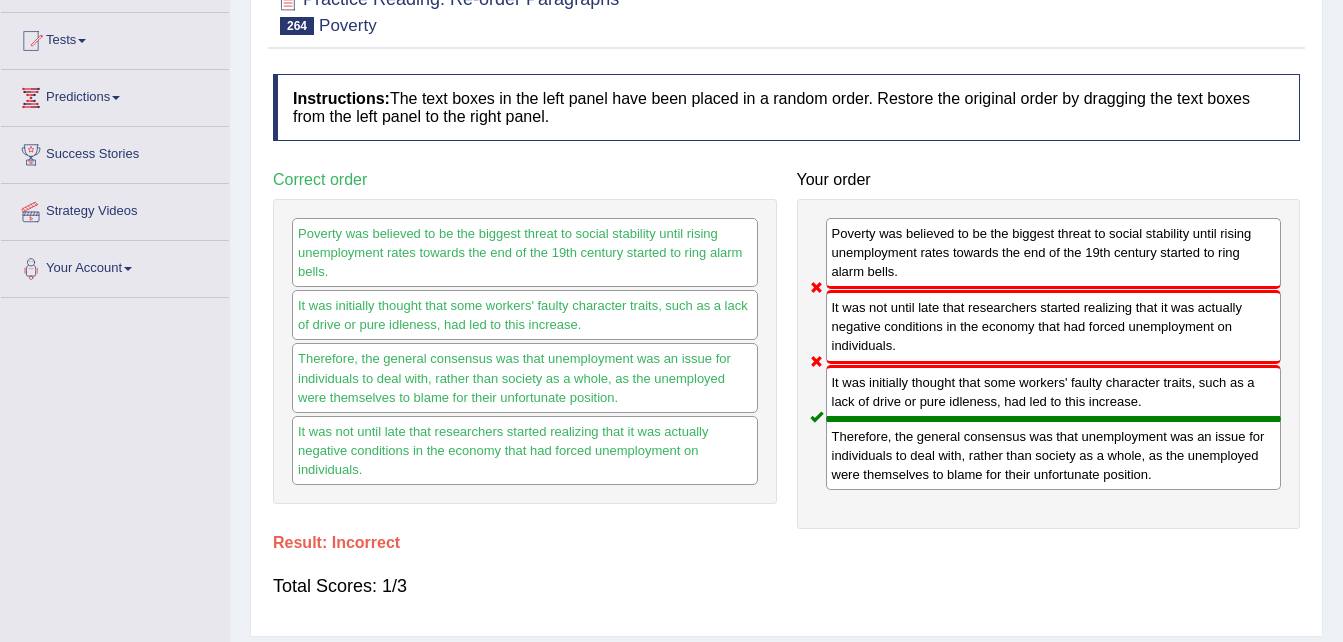 scroll, scrollTop: 0, scrollLeft: 0, axis: both 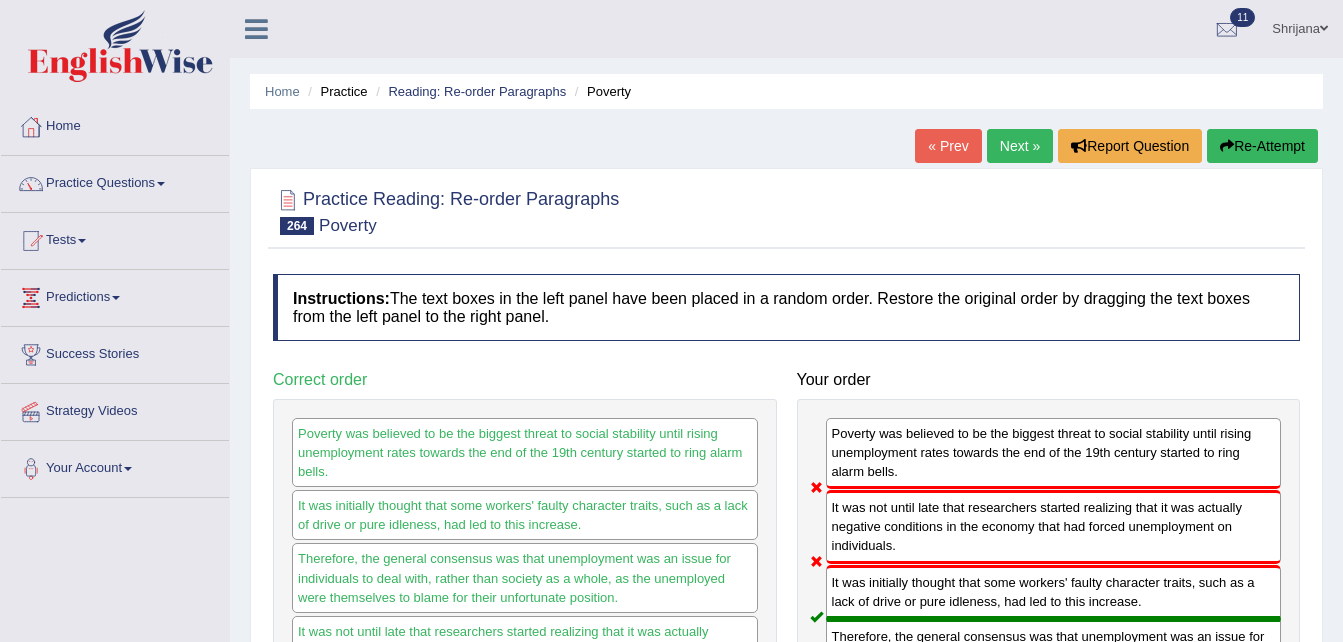 click on "Next »" at bounding box center [1020, 146] 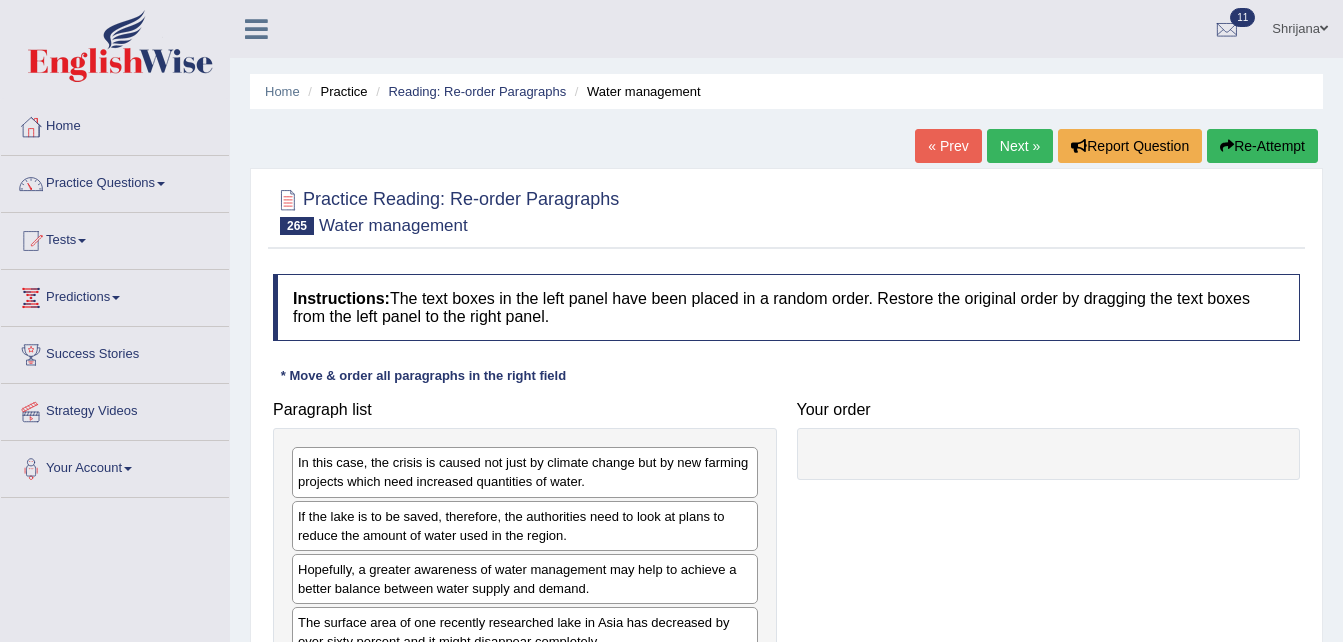 scroll, scrollTop: 96, scrollLeft: 0, axis: vertical 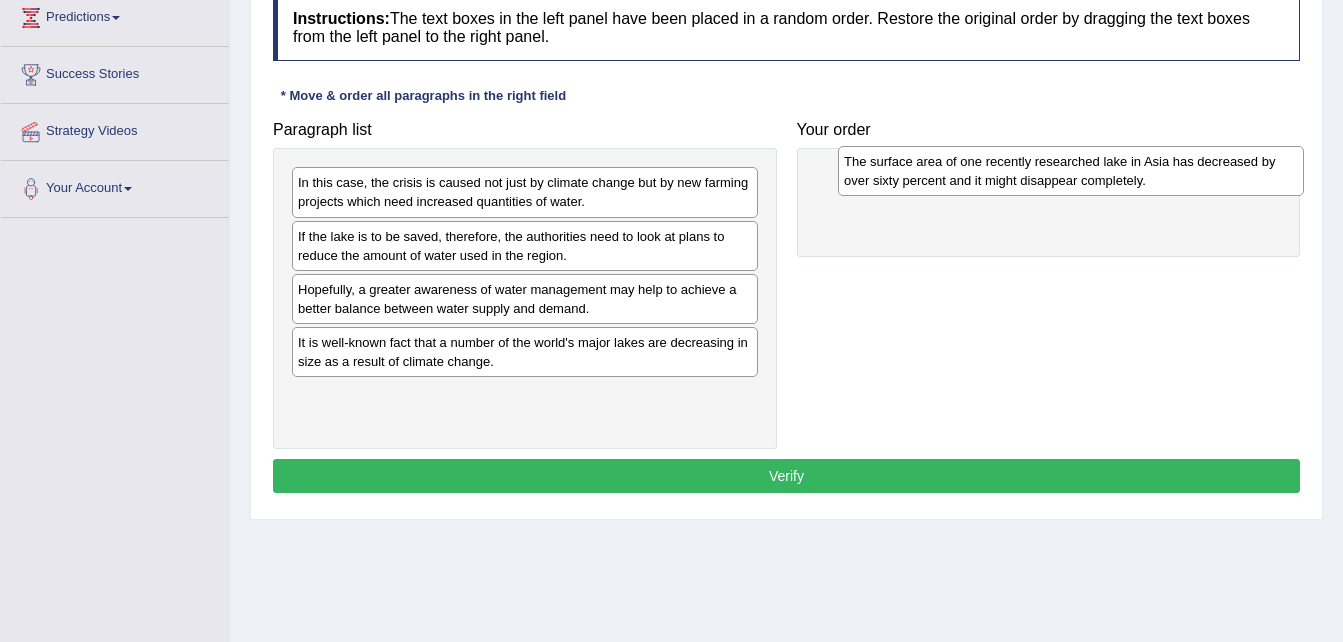 drag, startPoint x: 614, startPoint y: 374, endPoint x: 1184, endPoint y: 196, distance: 597.14655 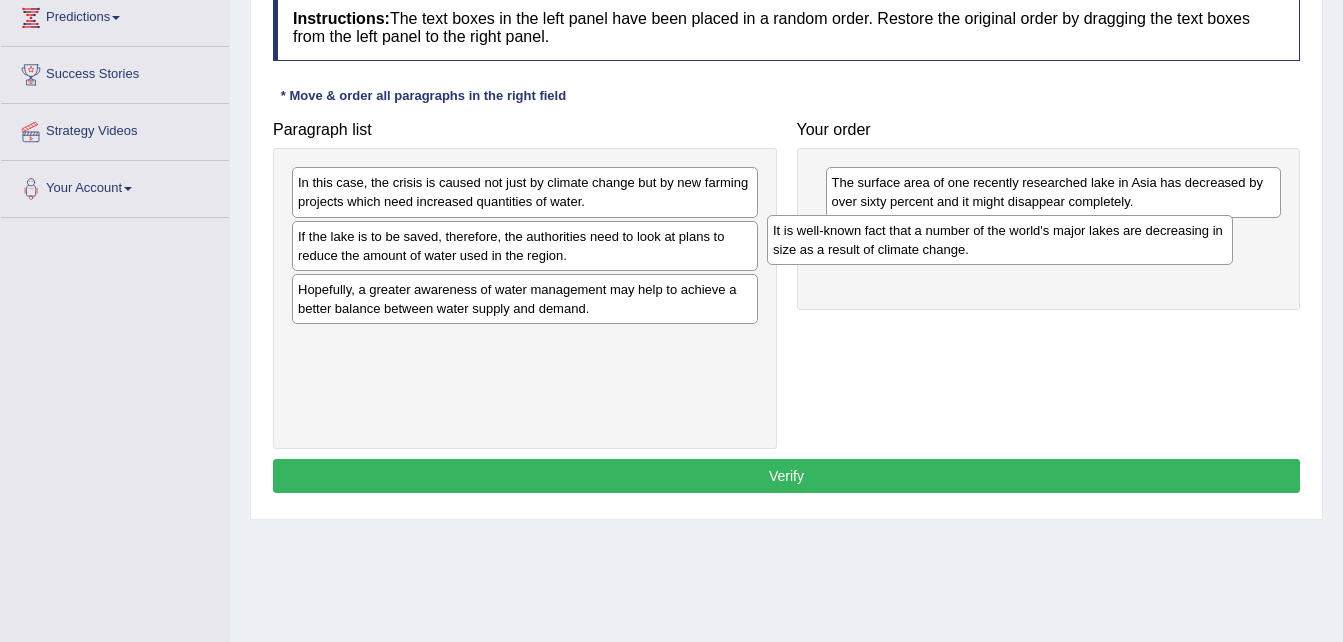 drag, startPoint x: 650, startPoint y: 366, endPoint x: 1151, endPoint y: 253, distance: 513.58545 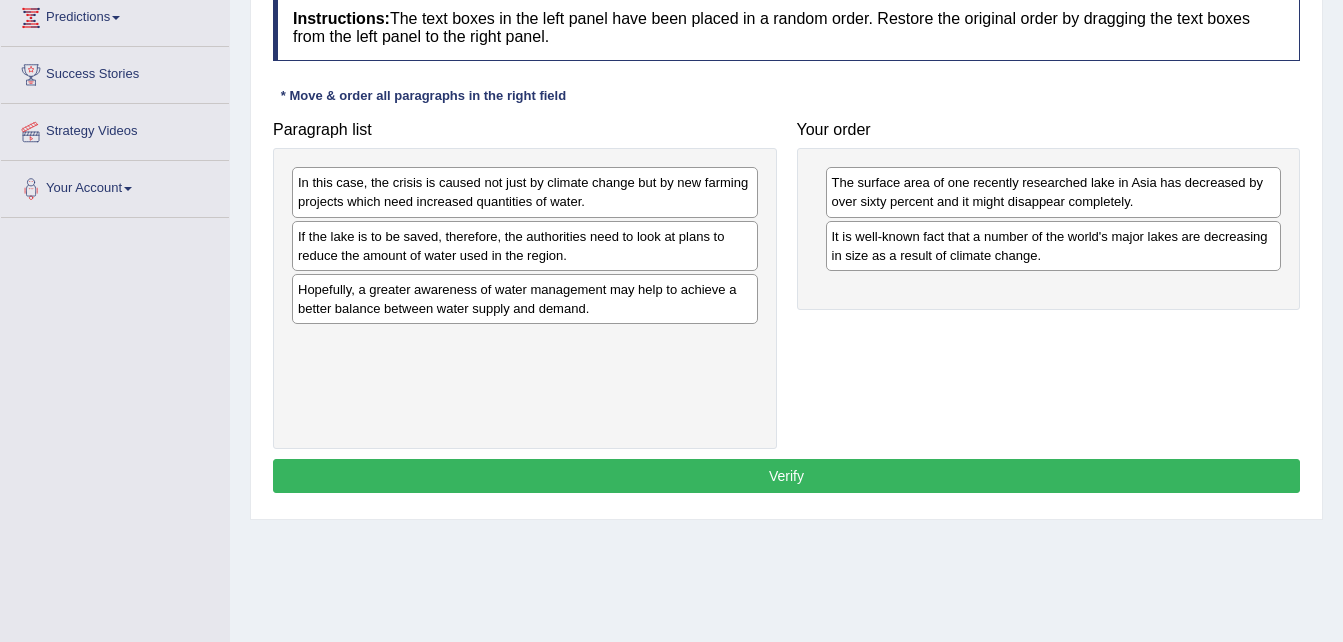 click on "In this case, the crisis is caused not just by climate change but by new farming projects which need increased quantities of water." at bounding box center [525, 192] 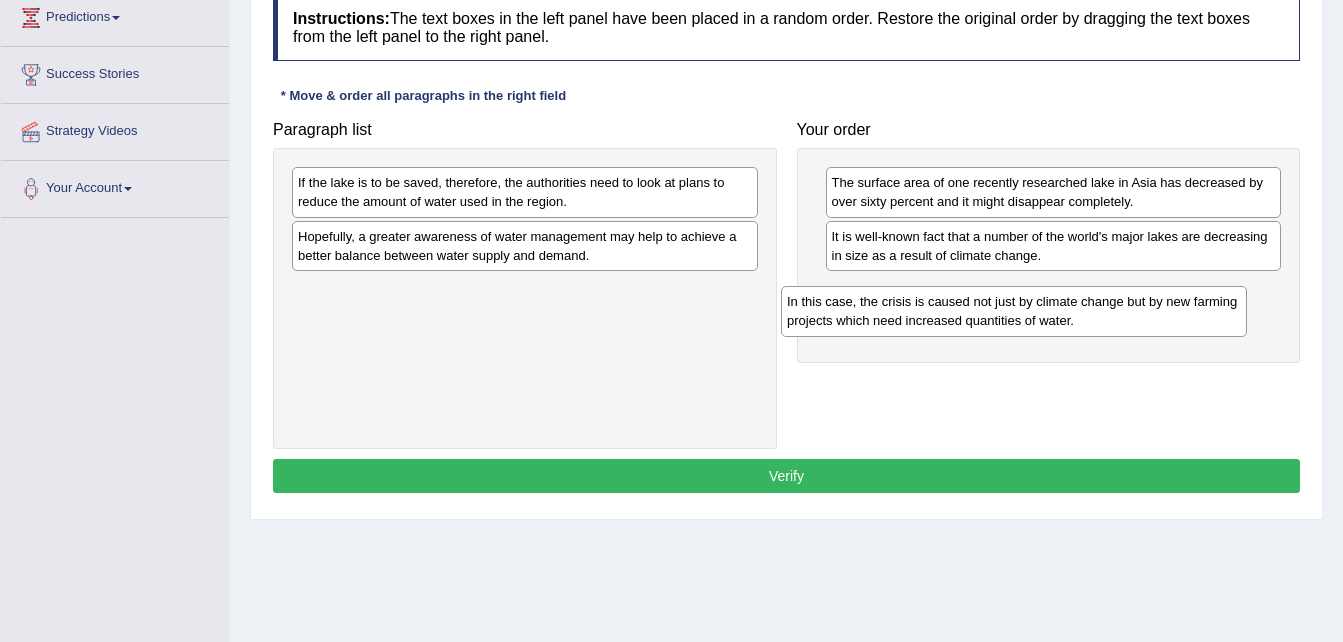 drag, startPoint x: 628, startPoint y: 194, endPoint x: 1117, endPoint y: 313, distance: 503.2713 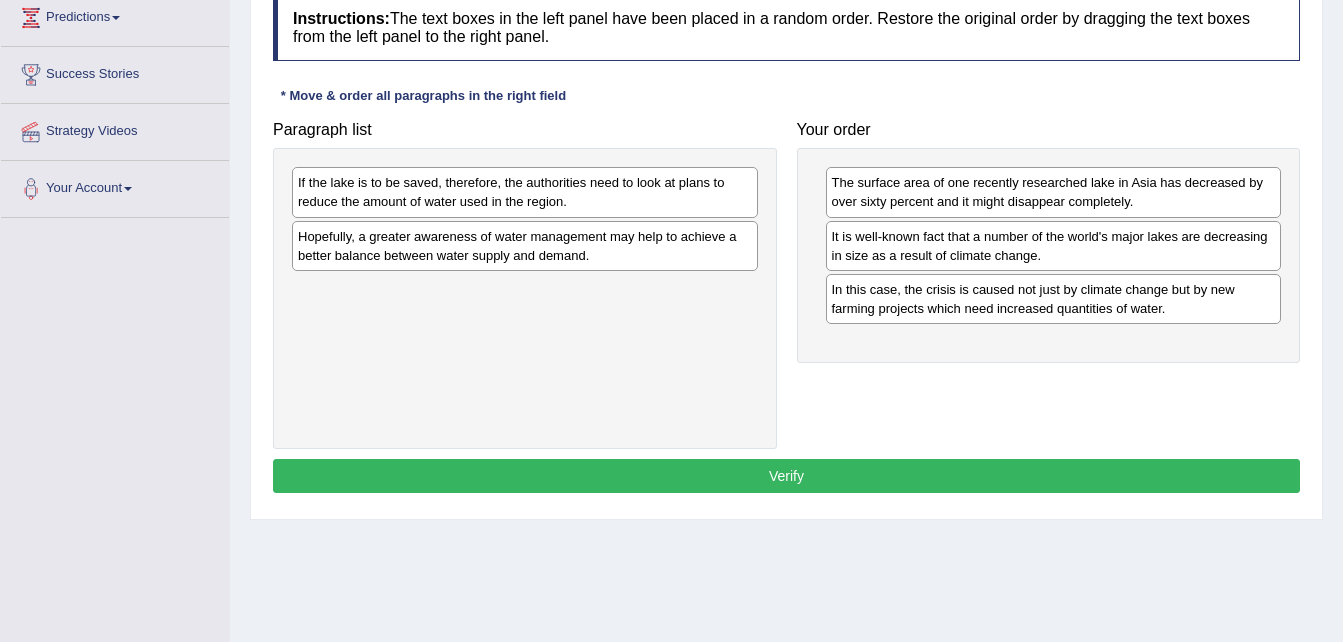click on "If the lake is to be saved, therefore, the authorities need to look at plans to reduce the amount of water used in the region." at bounding box center (525, 192) 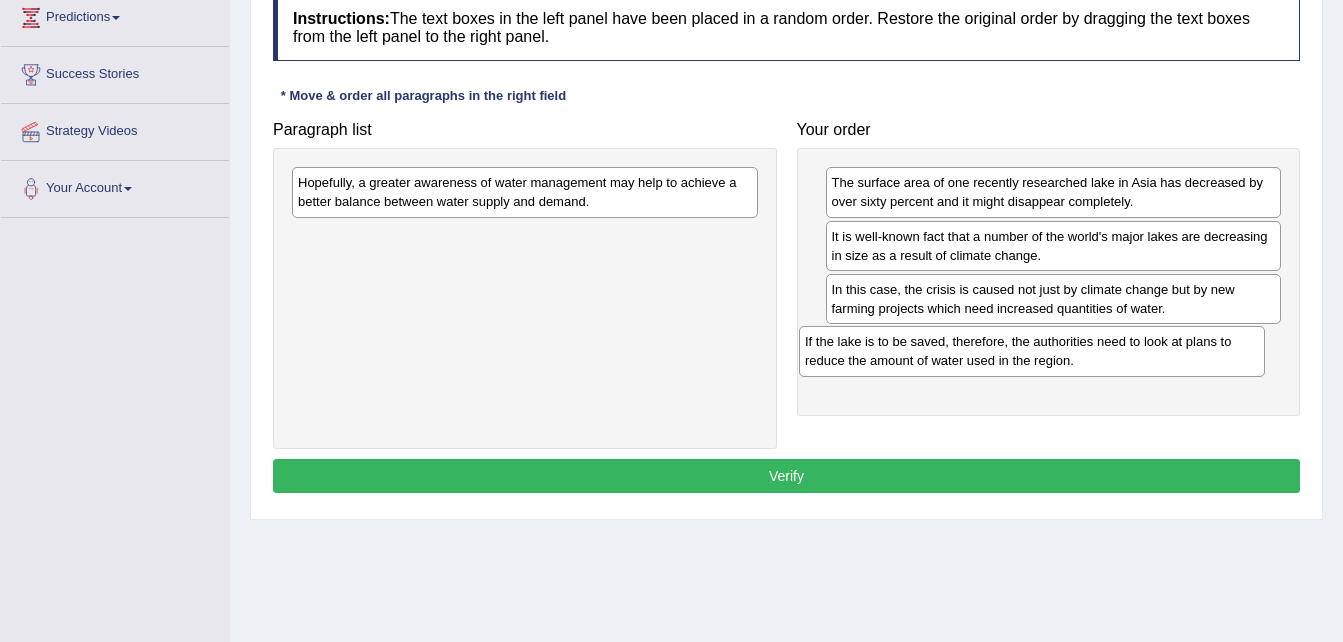 drag, startPoint x: 687, startPoint y: 177, endPoint x: 1200, endPoint y: 337, distance: 537.3723 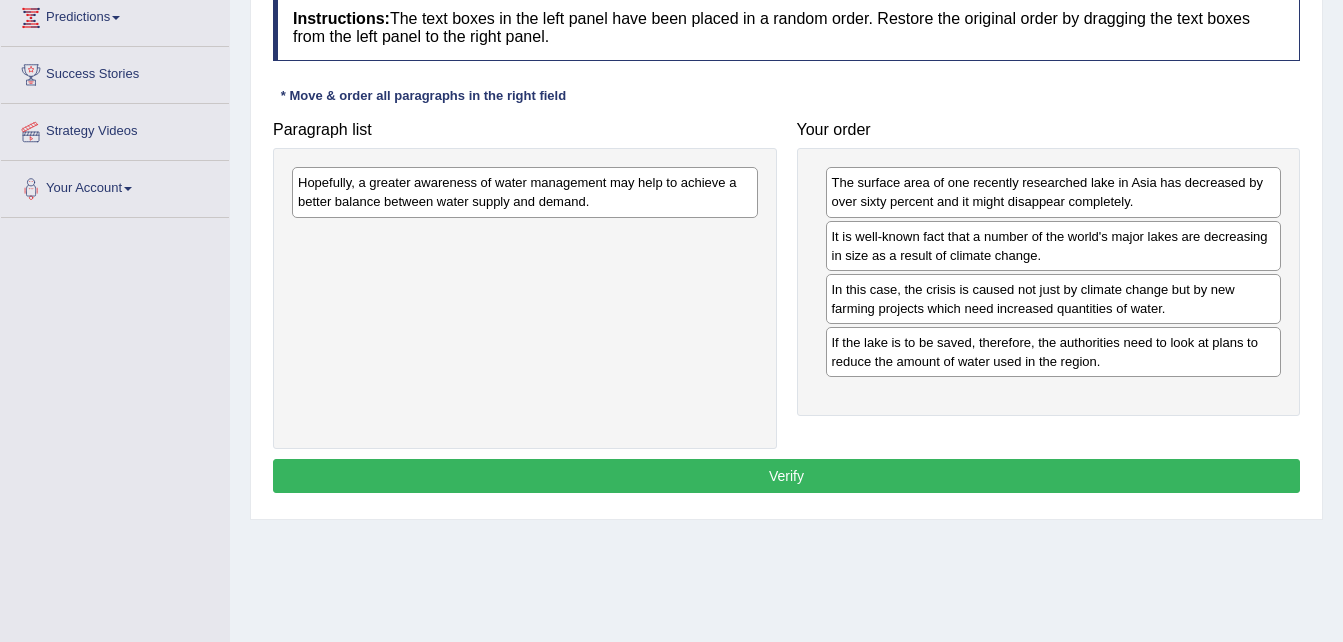 click on "Hopefully, a greater awareness of water management may help to achieve a better balance between water supply and demand." at bounding box center (525, 192) 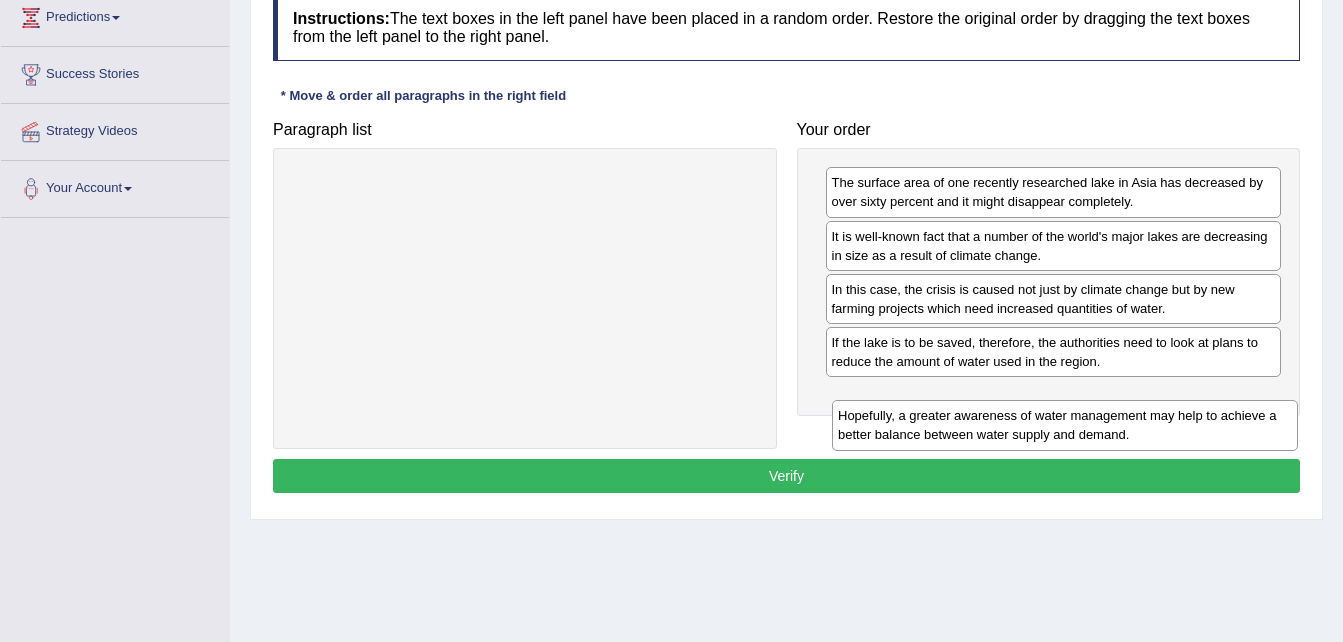 drag, startPoint x: 584, startPoint y: 188, endPoint x: 1094, endPoint y: 398, distance: 551.5433 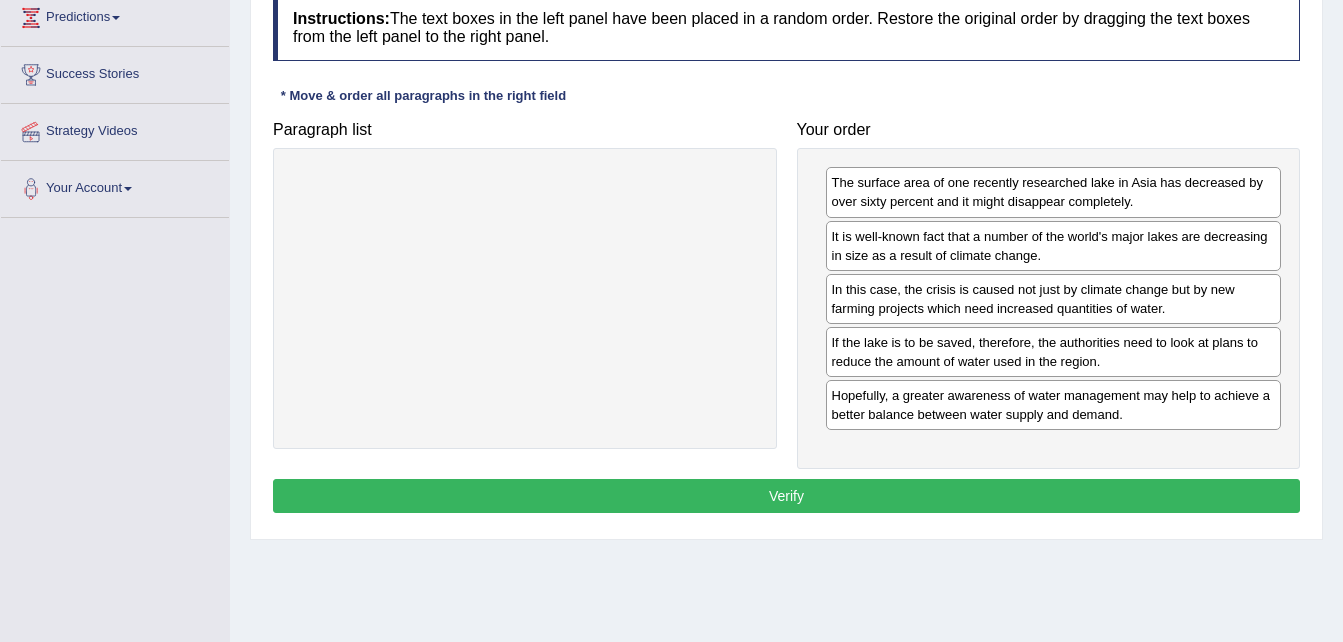 click on "Verify" at bounding box center [786, 496] 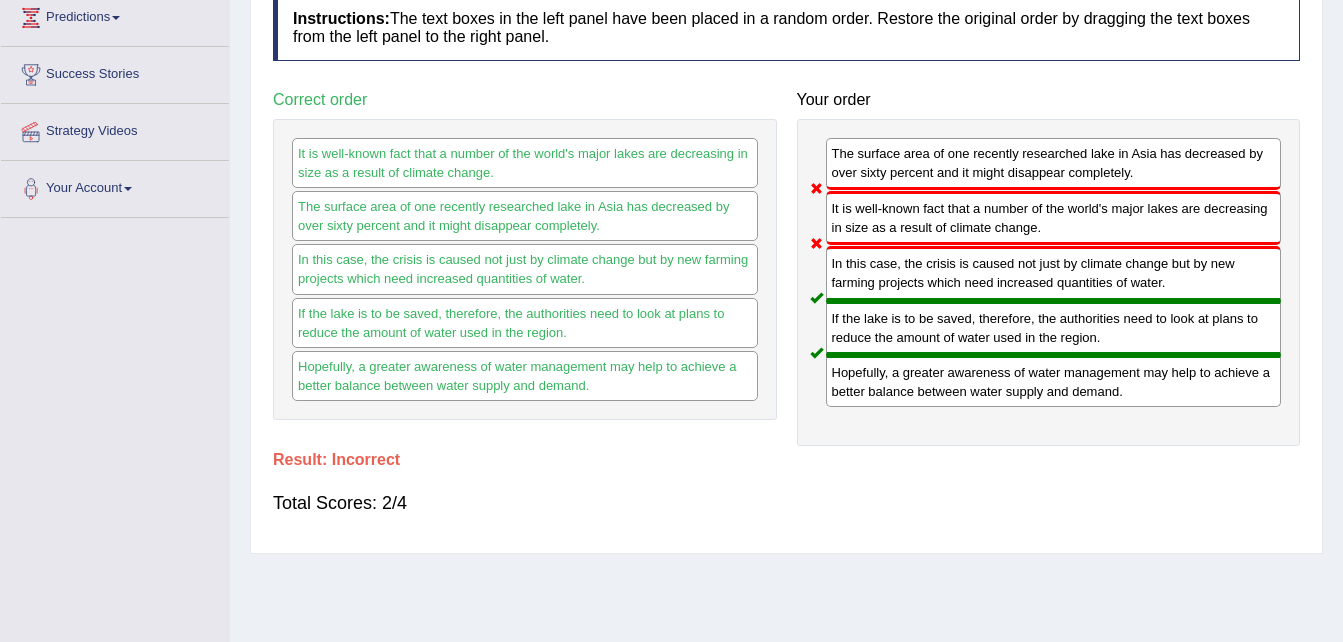 scroll, scrollTop: 0, scrollLeft: 0, axis: both 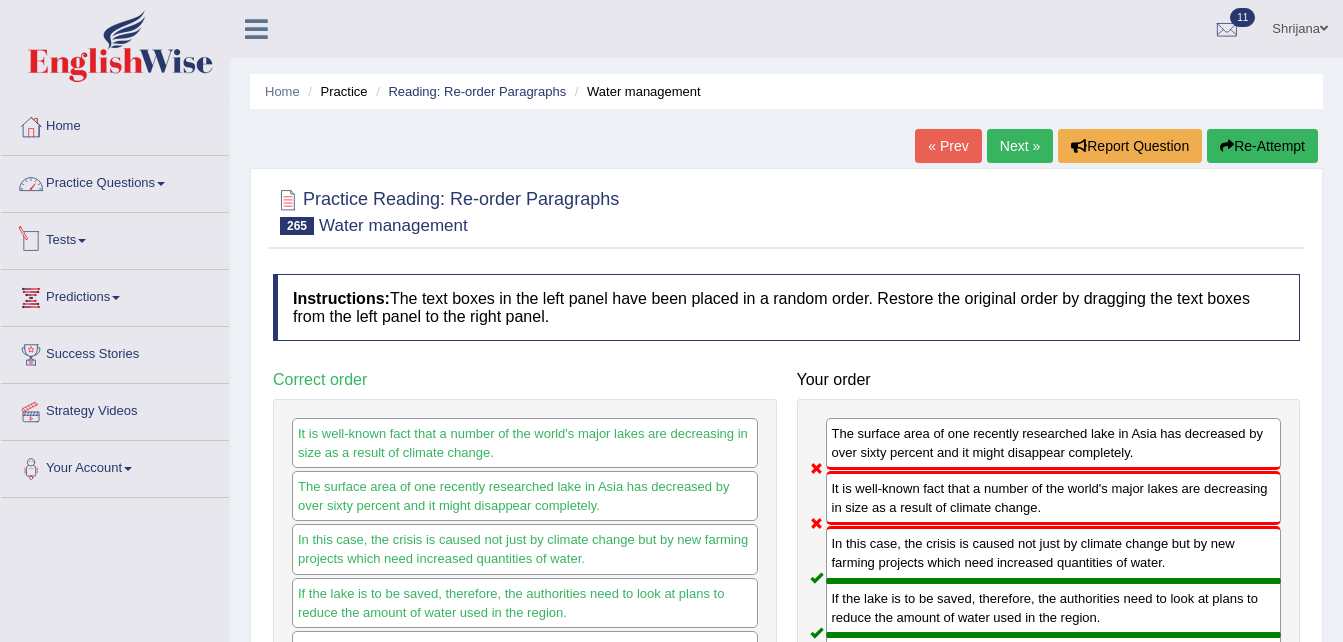 click on "Practice Questions" at bounding box center (115, 181) 